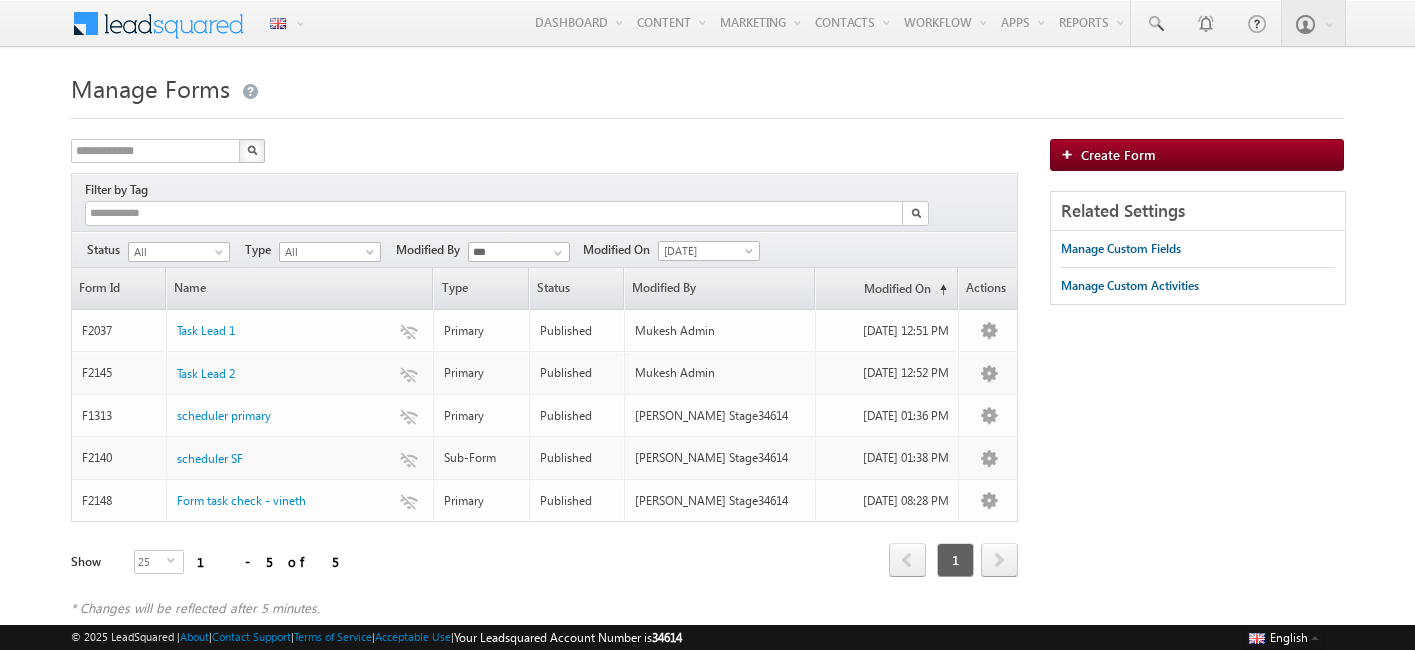 scroll, scrollTop: 0, scrollLeft: 0, axis: both 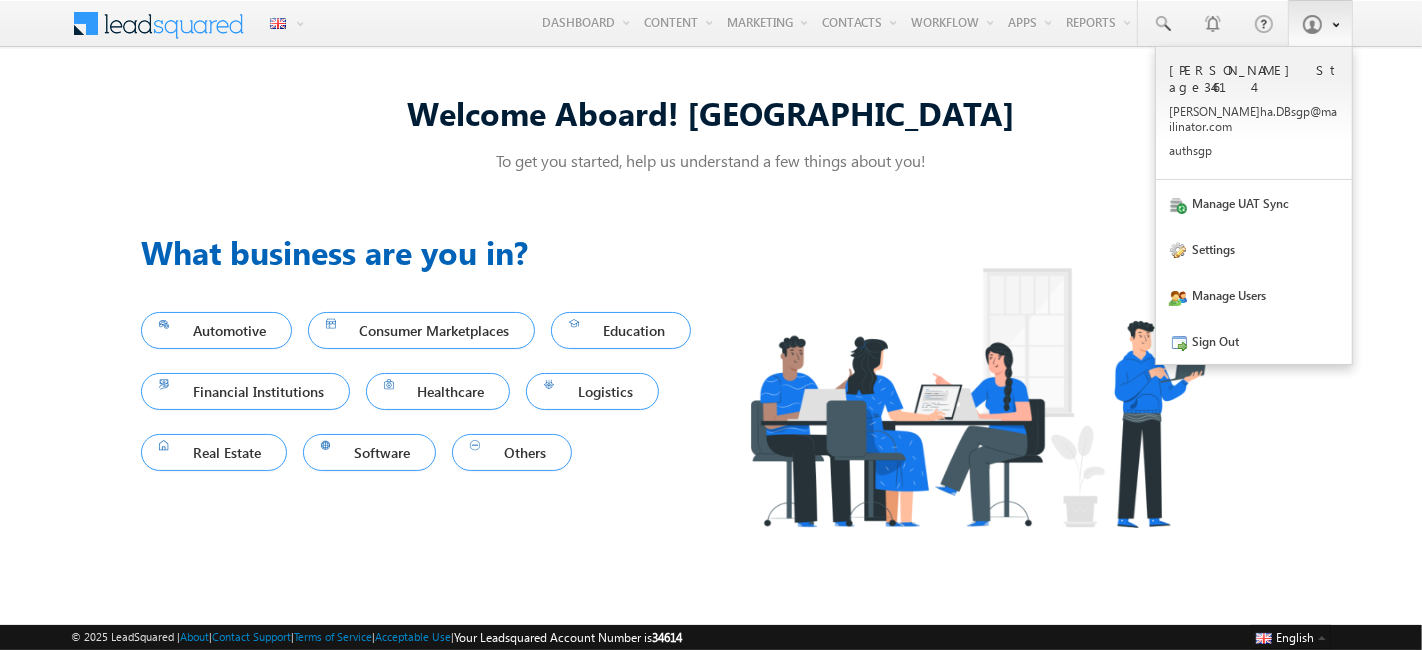 click at bounding box center (1335, 23) 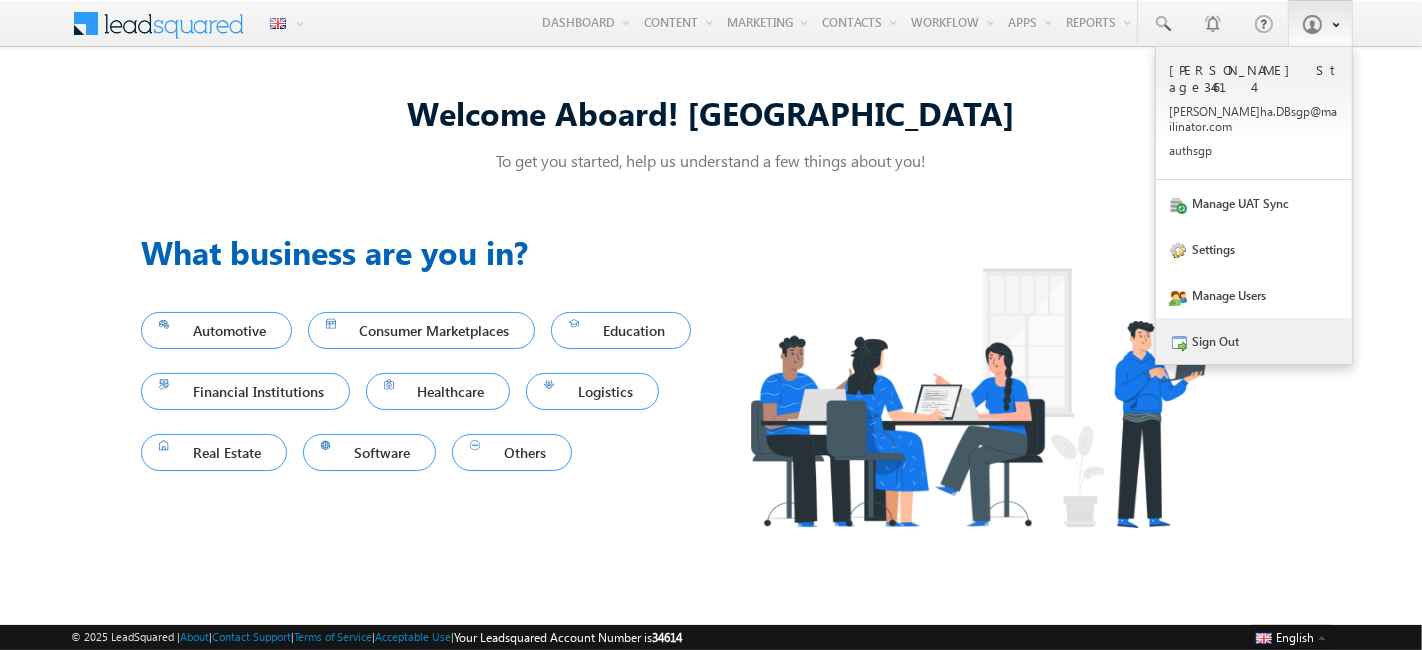 click on "Sign Out" at bounding box center (1254, 341) 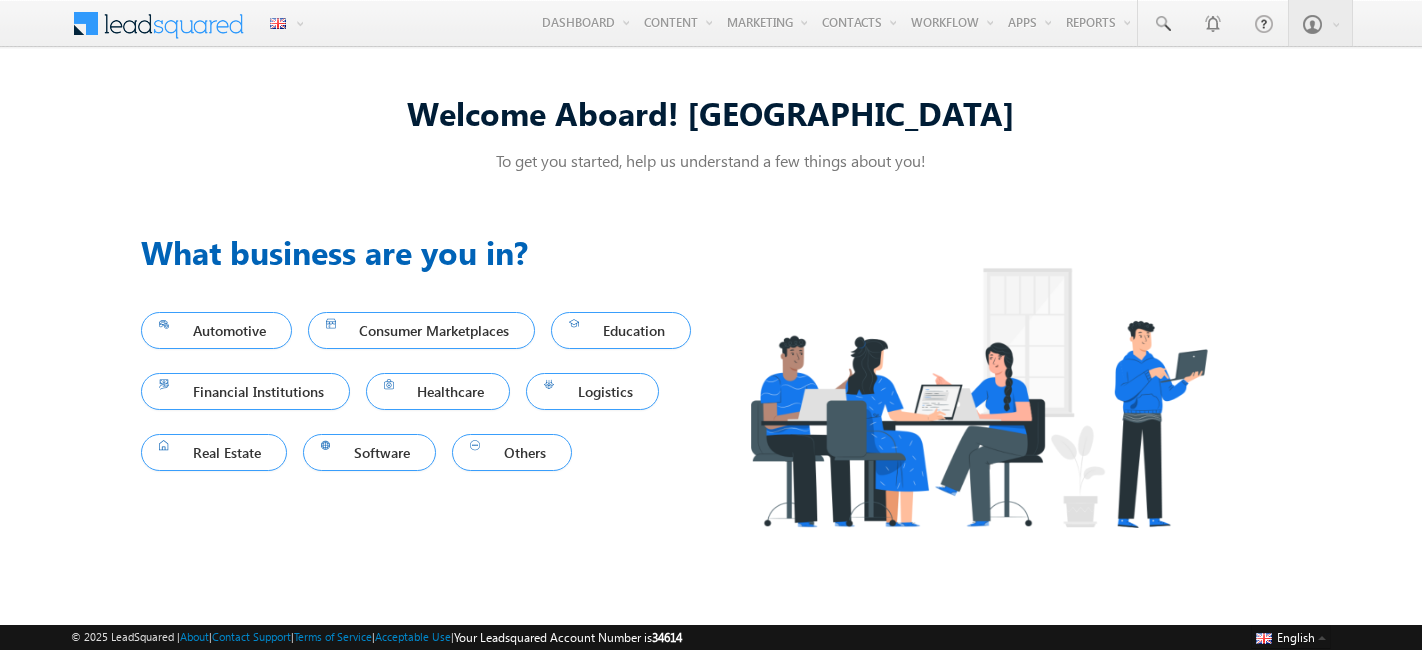 scroll, scrollTop: 0, scrollLeft: 0, axis: both 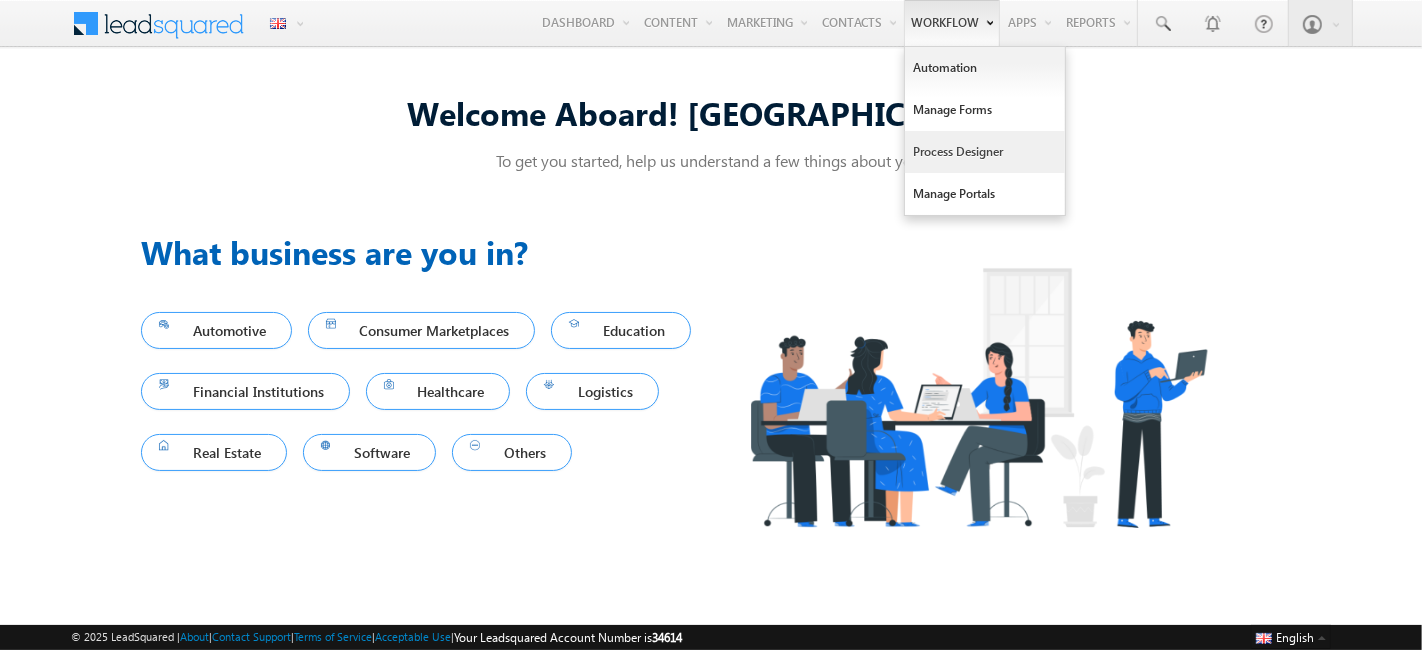 click on "Process Designer" at bounding box center (985, 152) 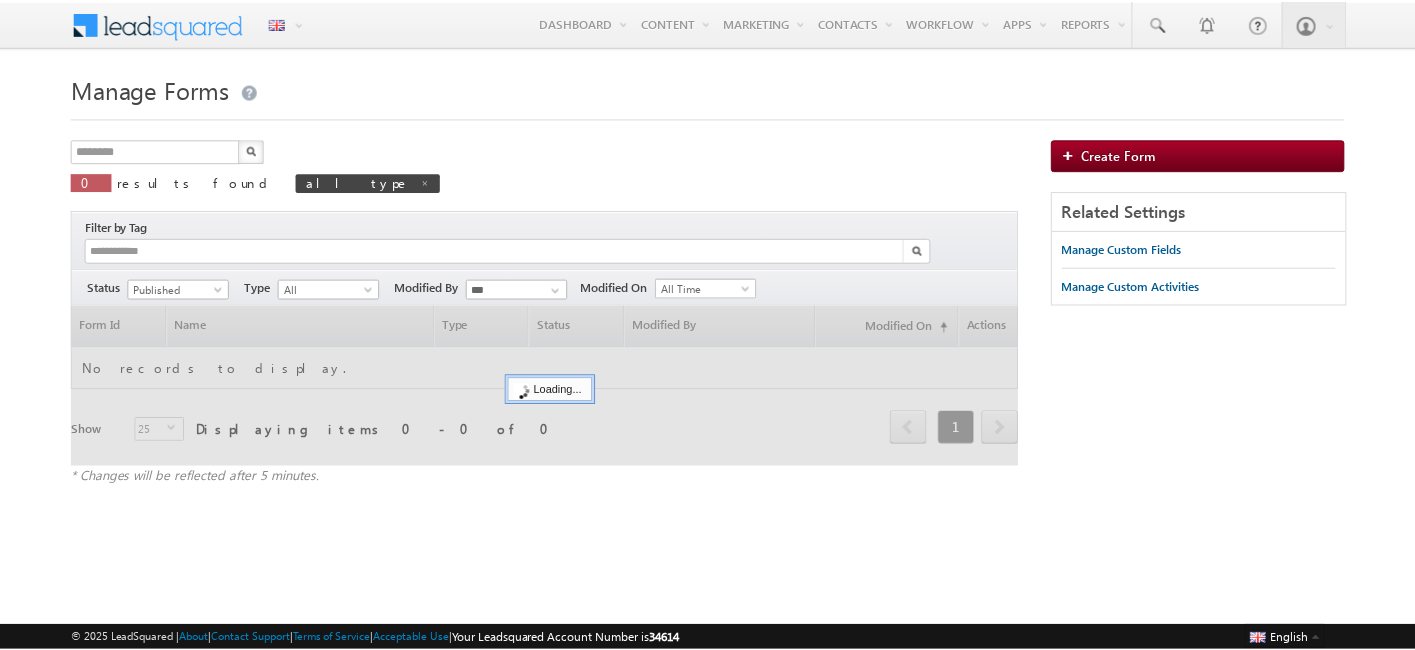 scroll, scrollTop: 0, scrollLeft: 0, axis: both 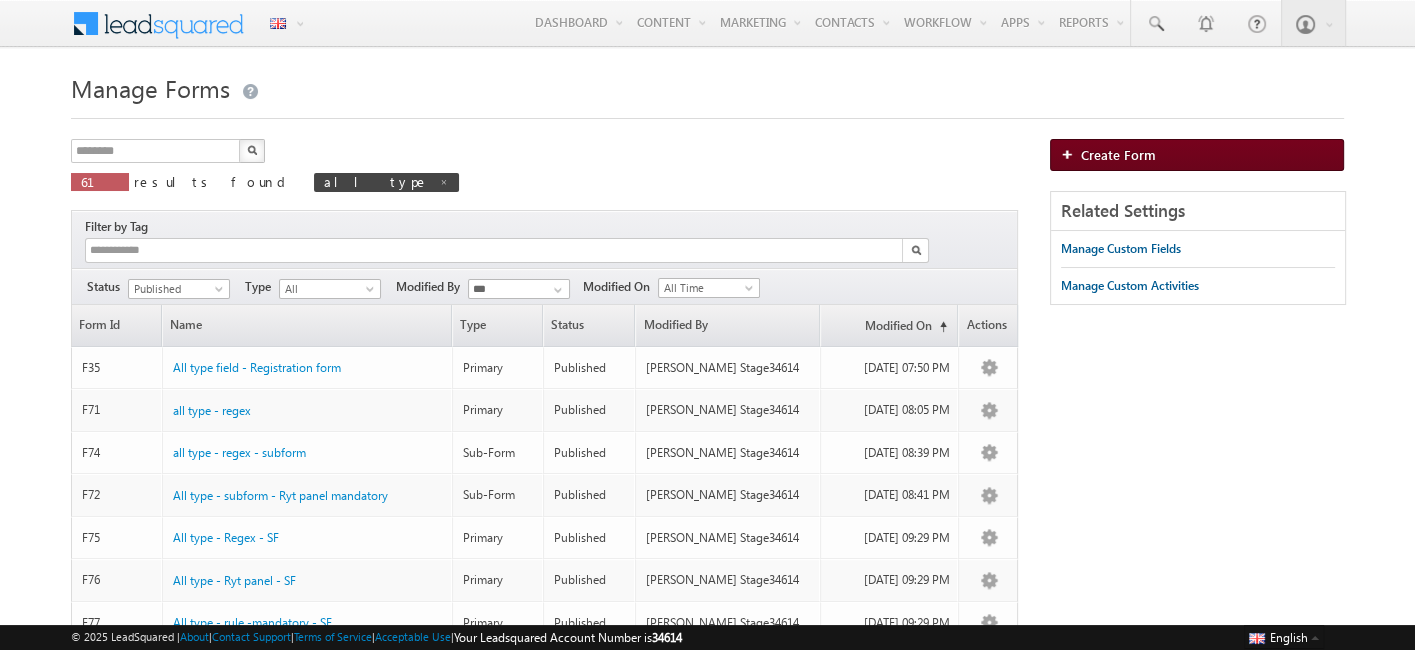 click on "Create Form" at bounding box center (1197, 155) 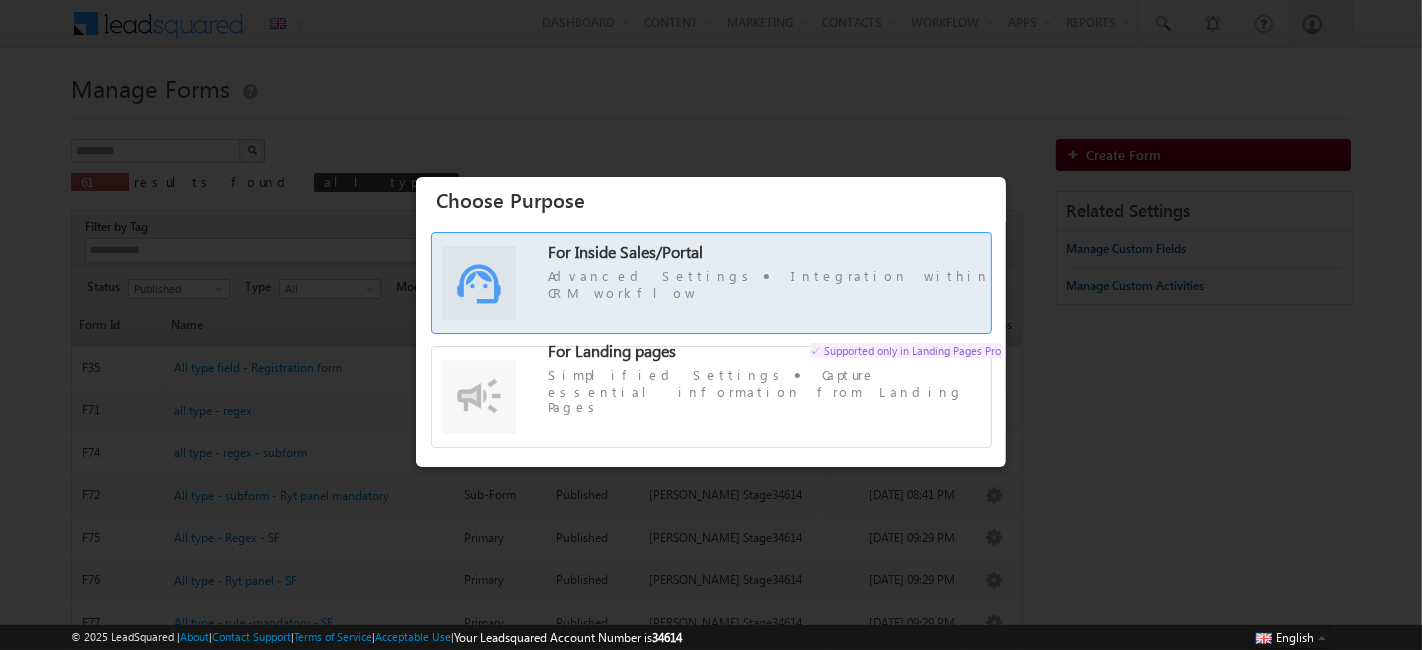 click on "For Inside Sales/Portal
Advanced Settings
Integration within CRM workflow" at bounding box center [774, 273] 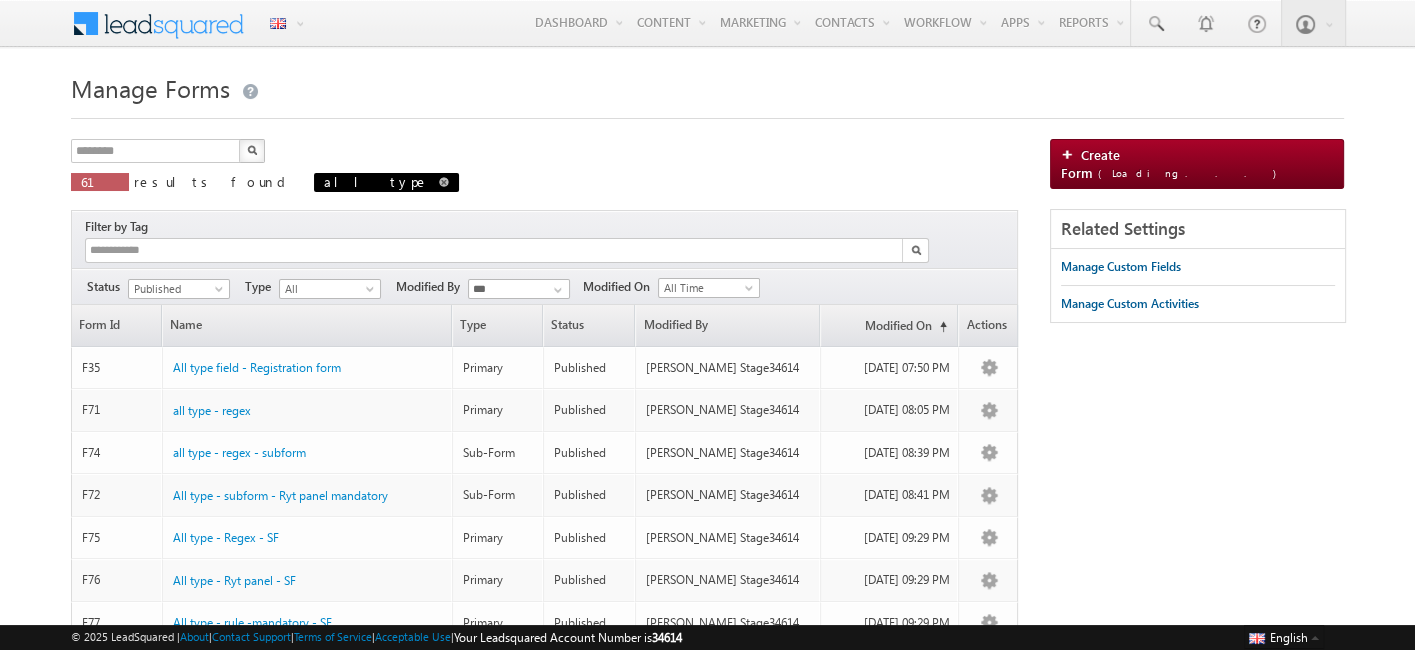 click at bounding box center [444, 182] 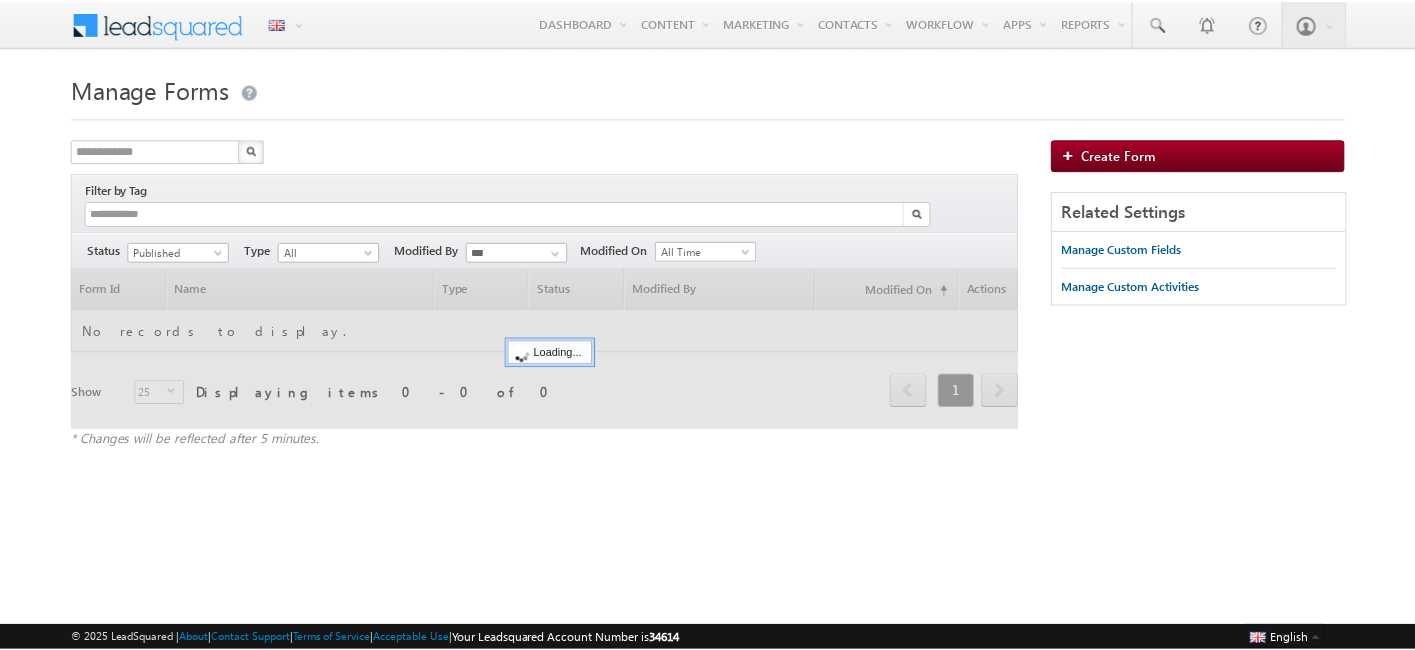 scroll, scrollTop: 0, scrollLeft: 0, axis: both 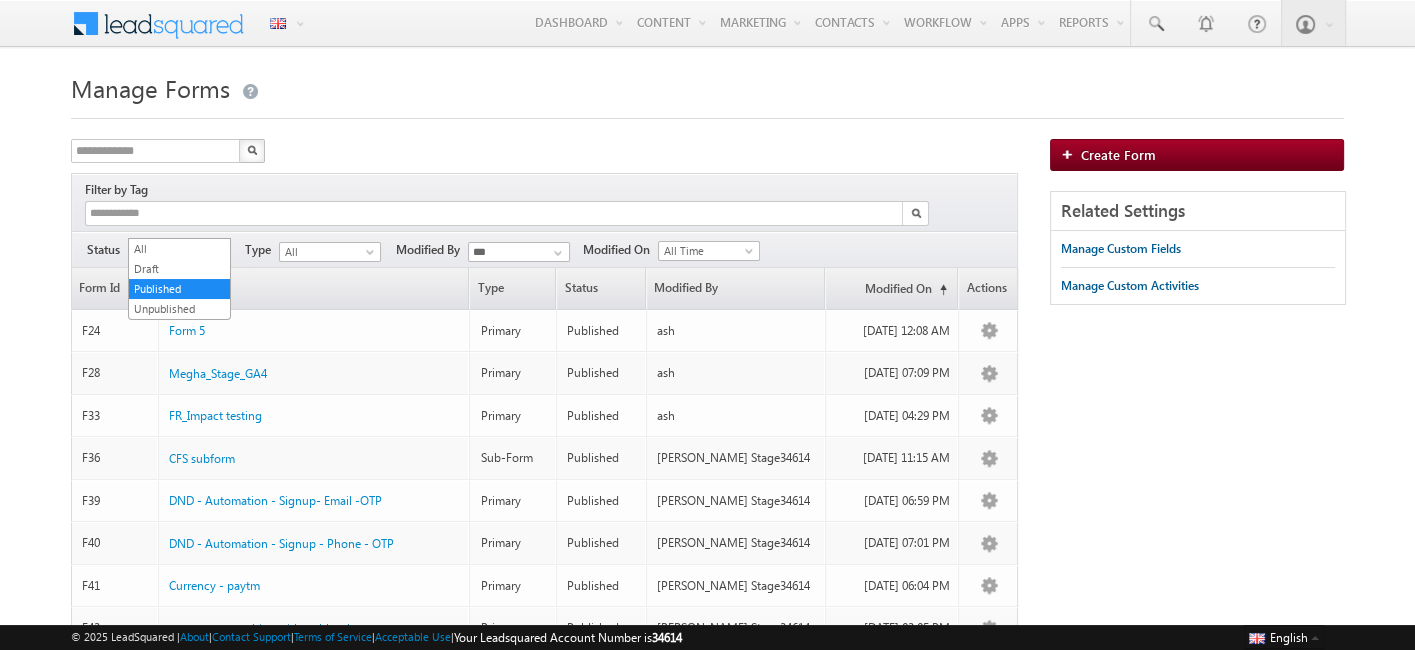click on "Published" at bounding box center [176, 252] 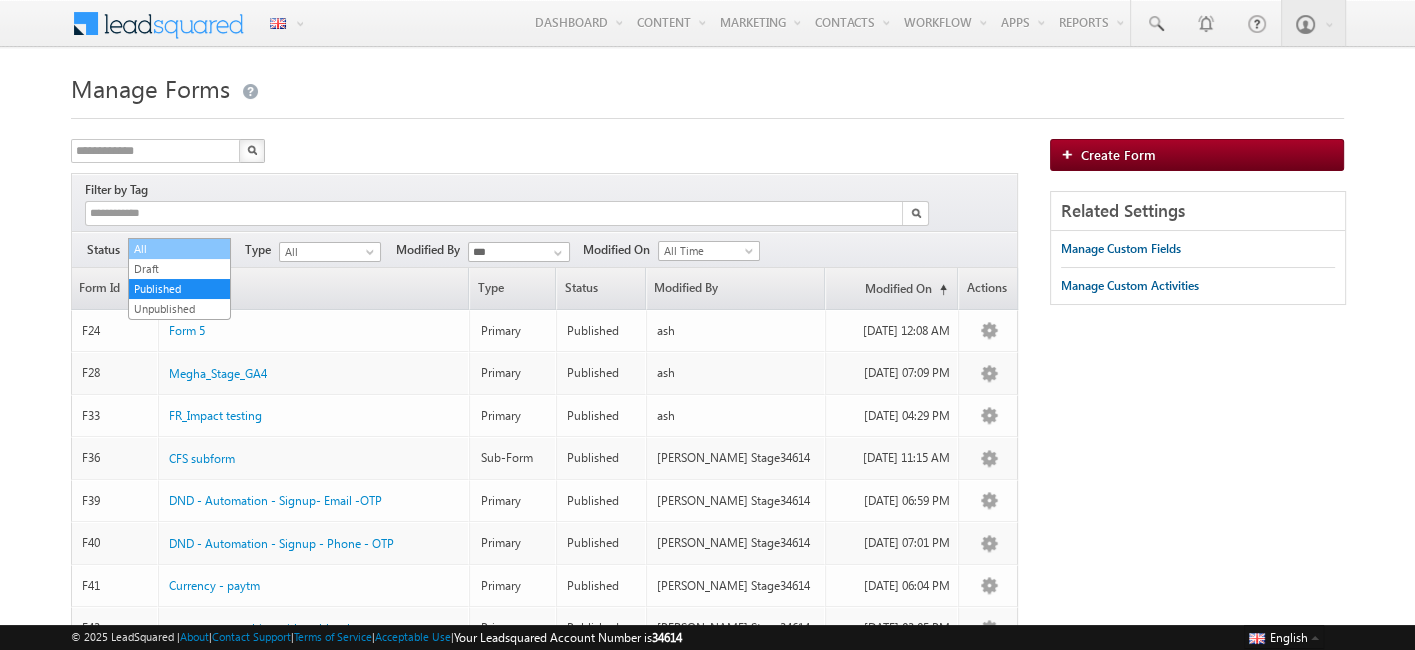 click on "All" at bounding box center [179, 249] 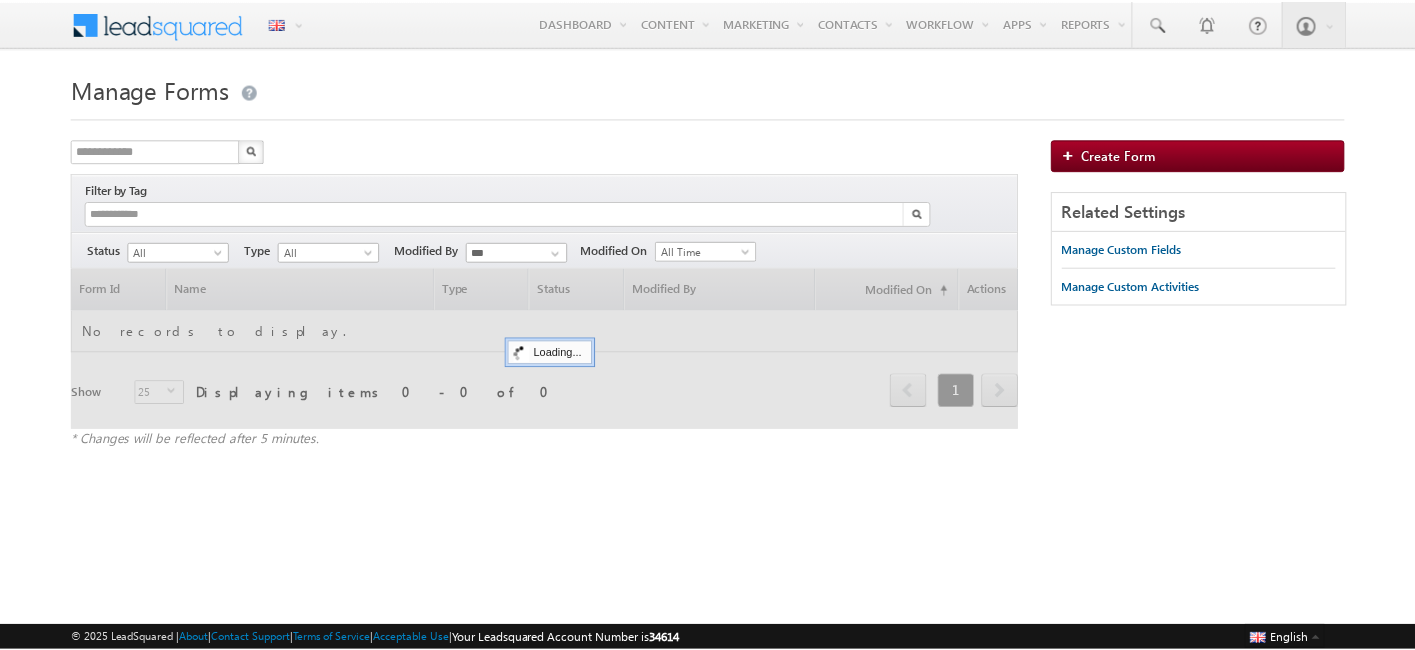 scroll, scrollTop: 0, scrollLeft: 0, axis: both 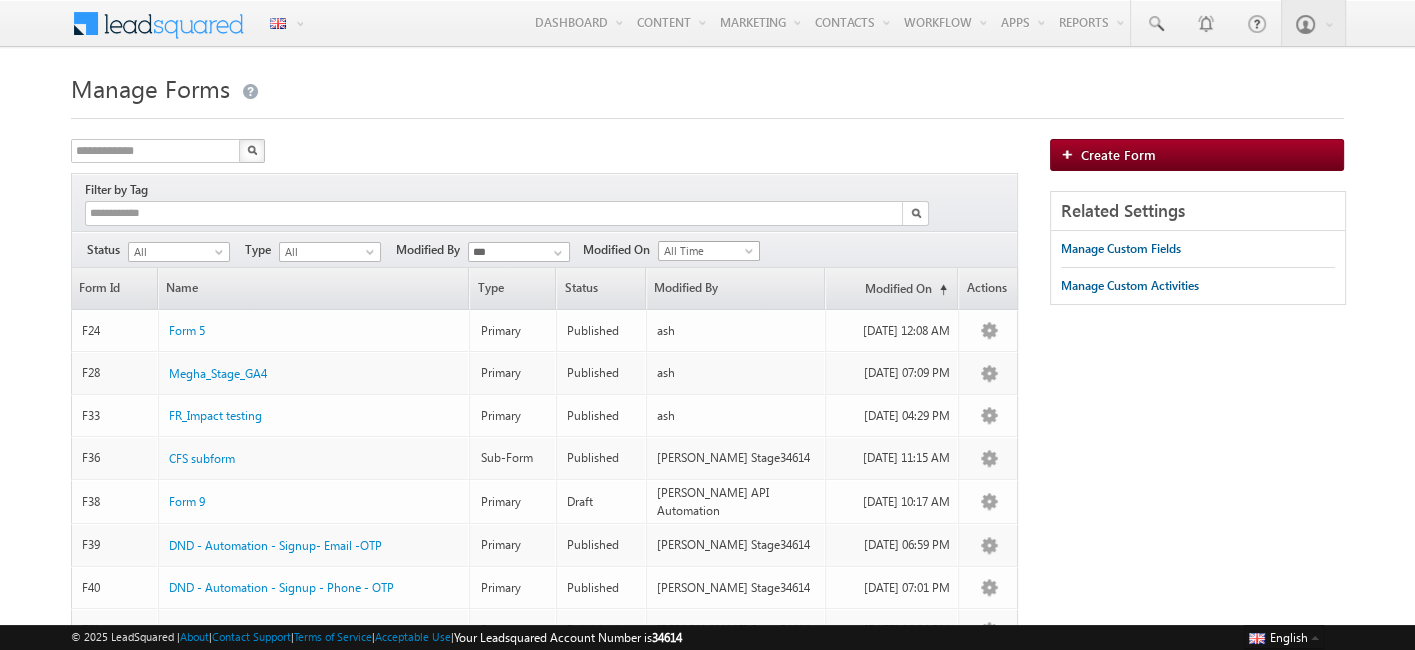 click on "All Time" at bounding box center (706, 251) 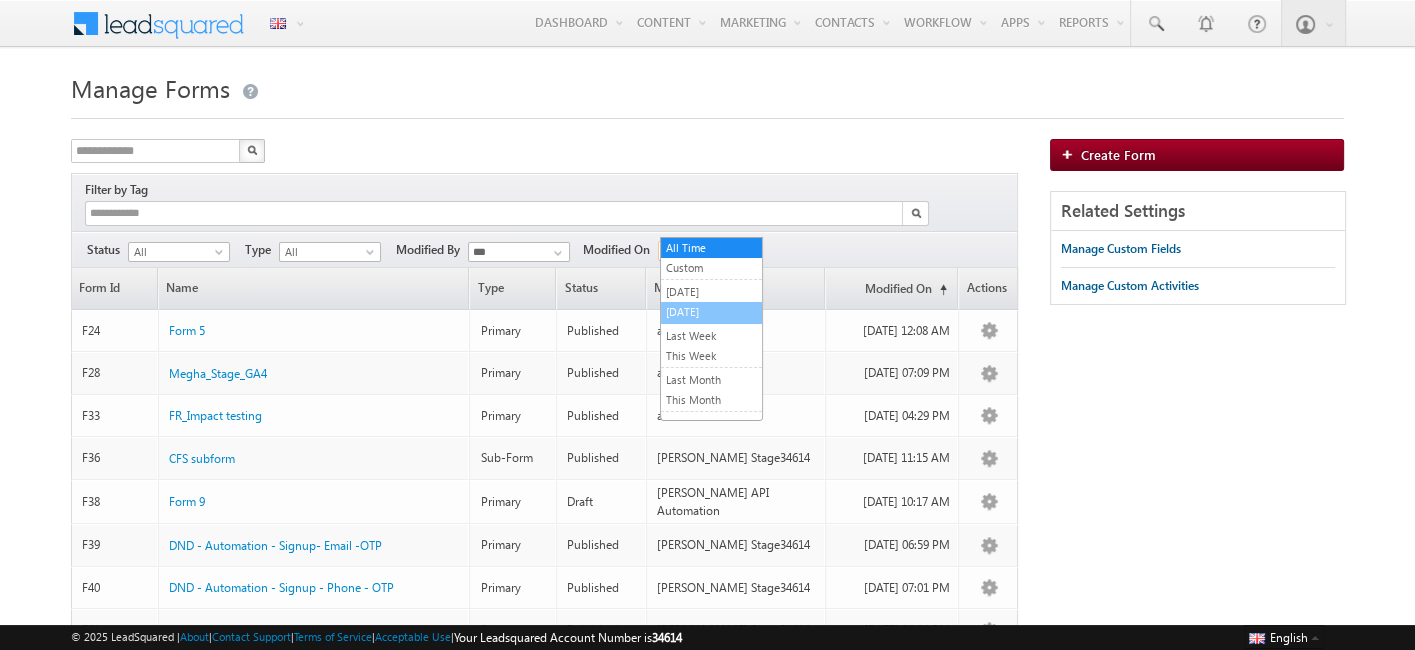 click on "[DATE]" at bounding box center [711, 312] 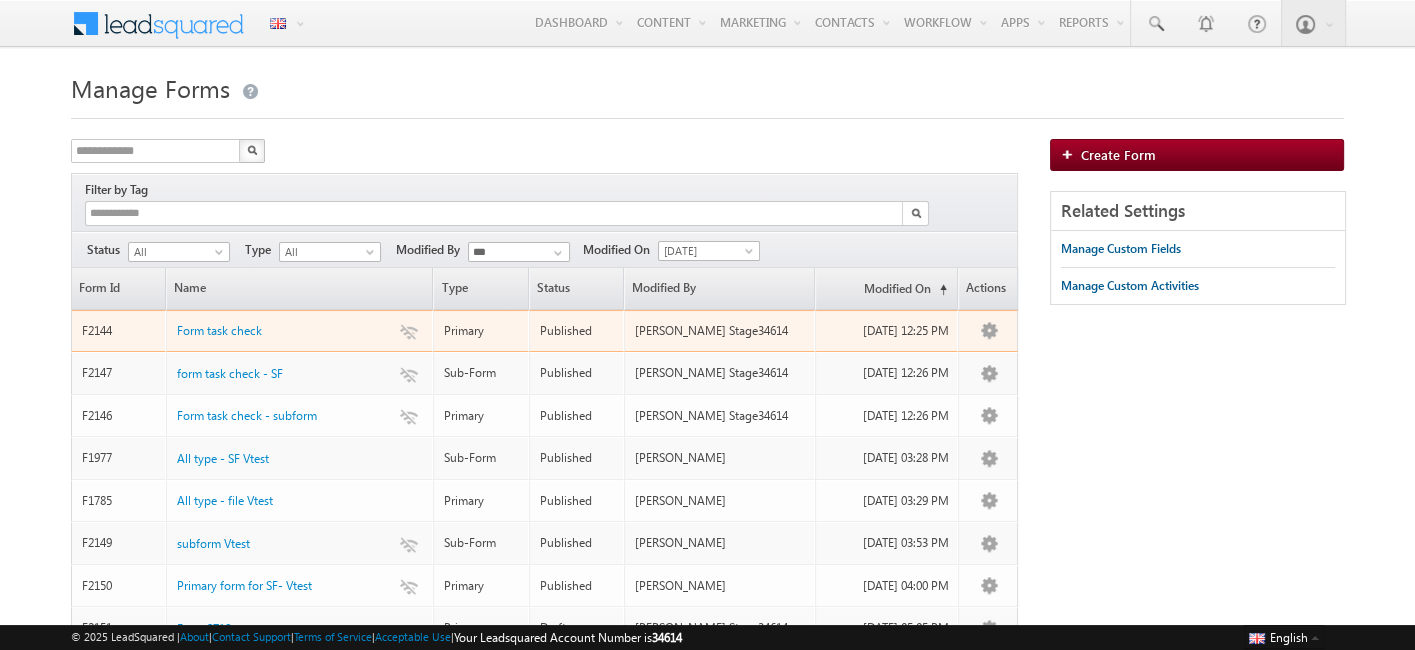 scroll, scrollTop: 134, scrollLeft: 0, axis: vertical 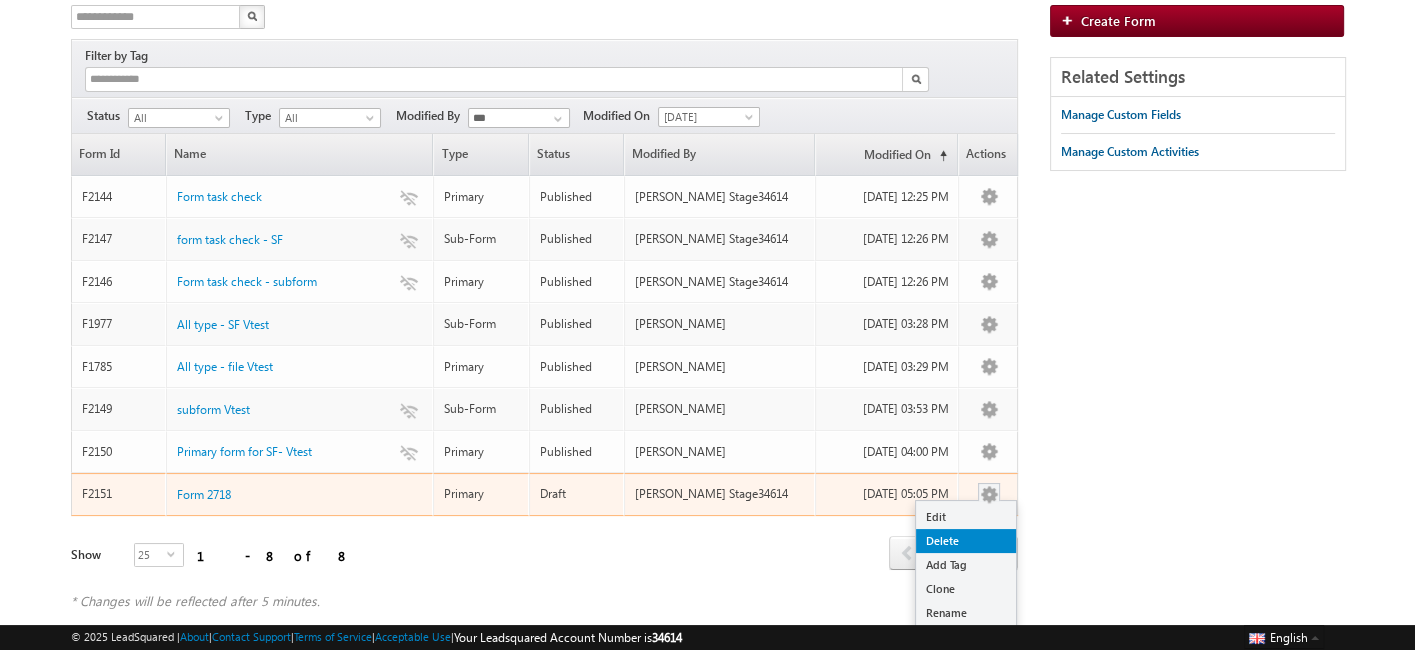 click on "Delete" at bounding box center (966, 541) 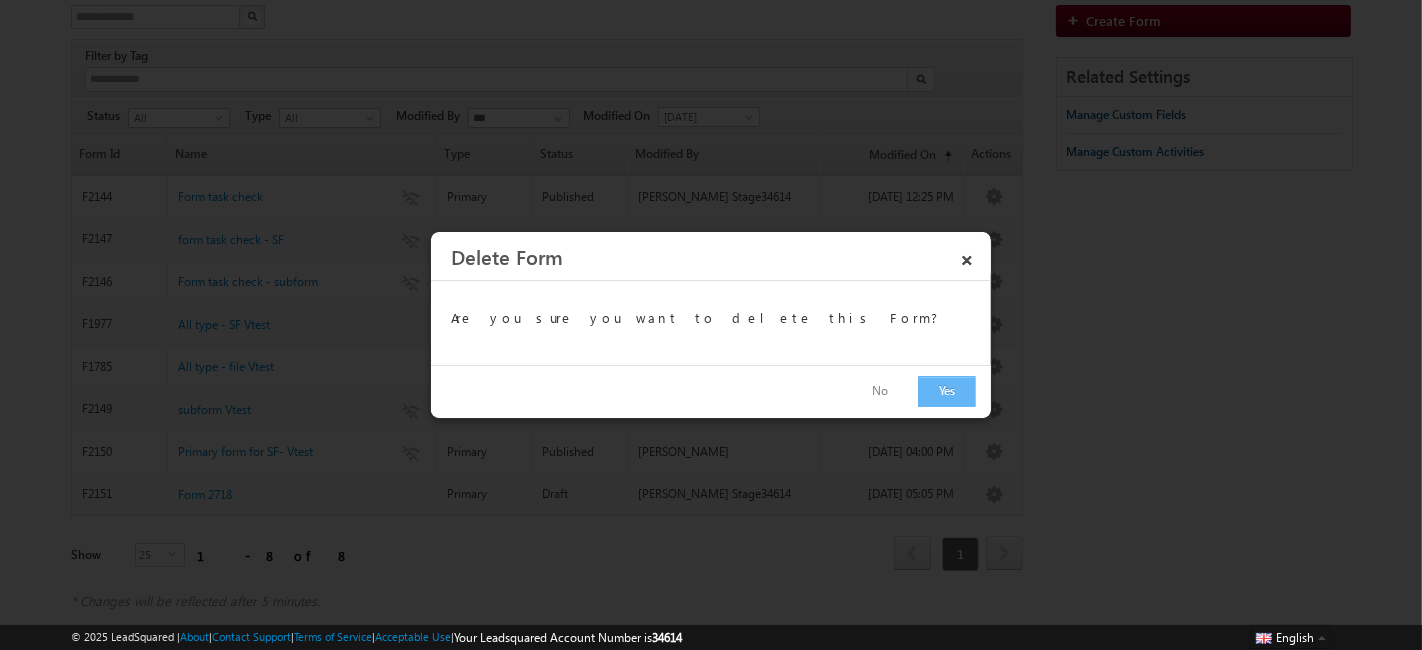 click on "Yes" at bounding box center (947, 391) 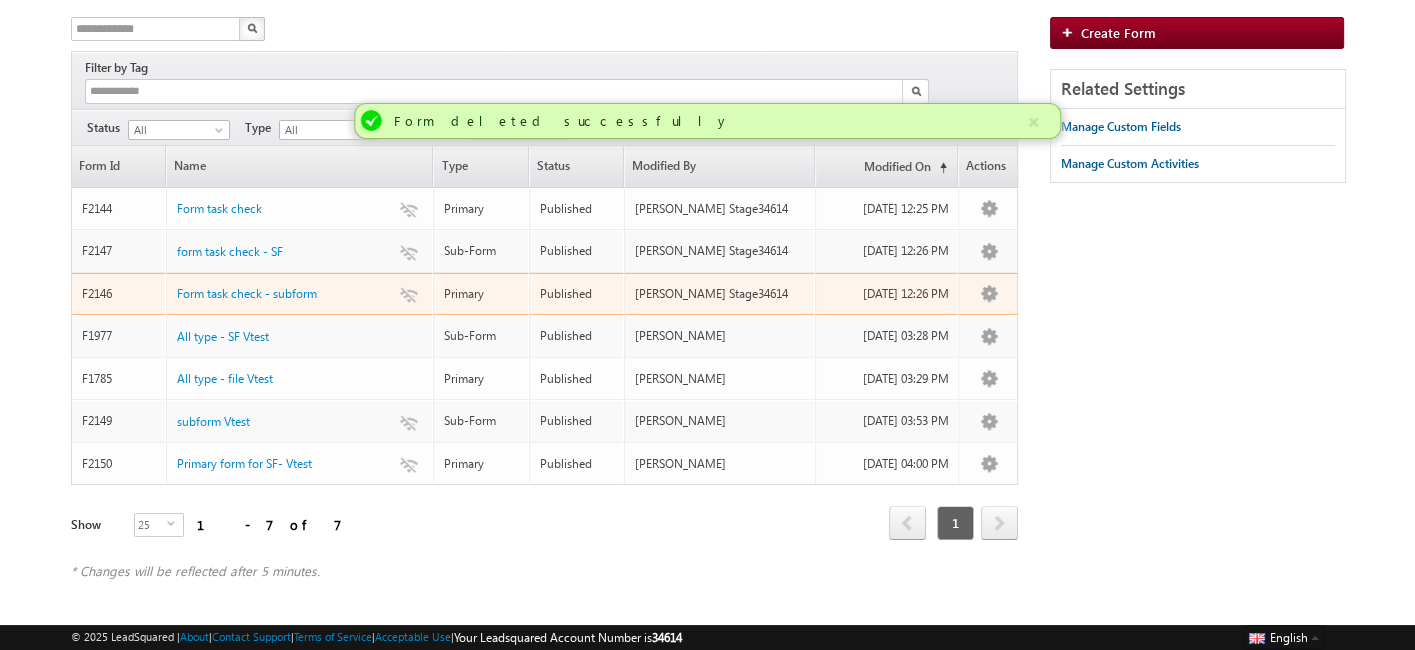 scroll, scrollTop: 0, scrollLeft: 0, axis: both 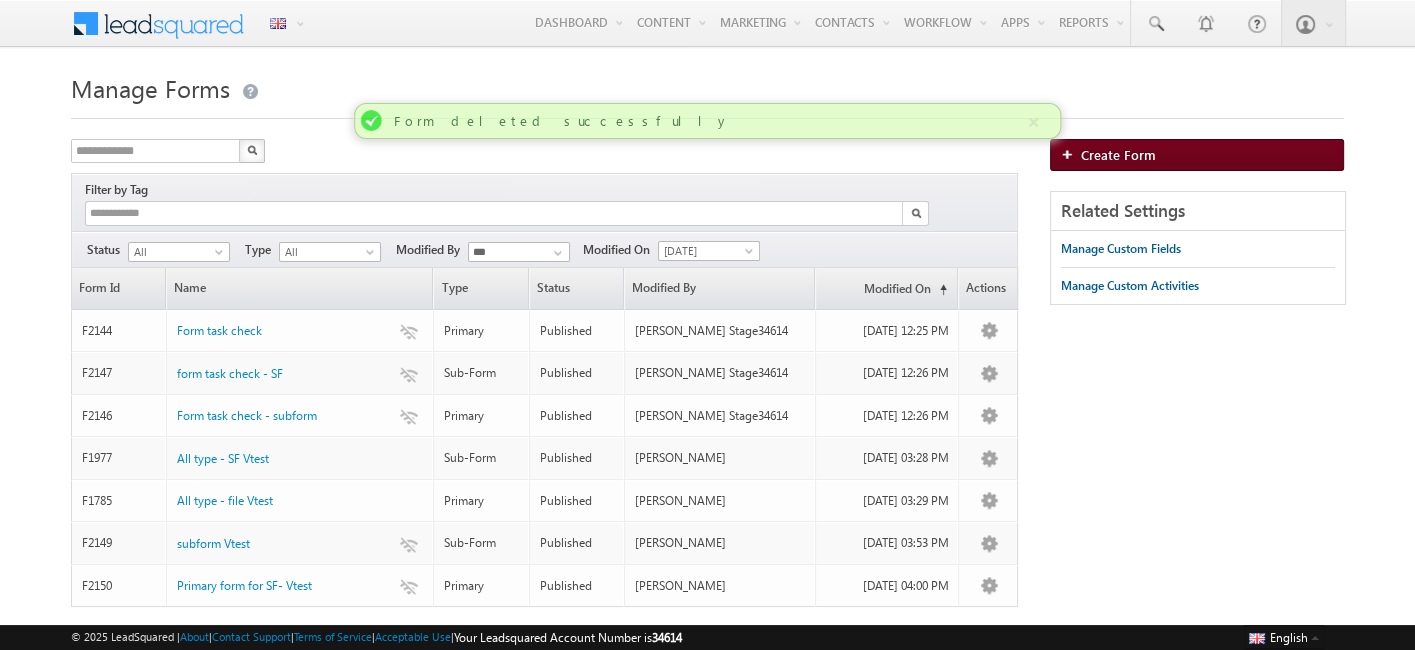 click on "Create Form" at bounding box center [1118, 154] 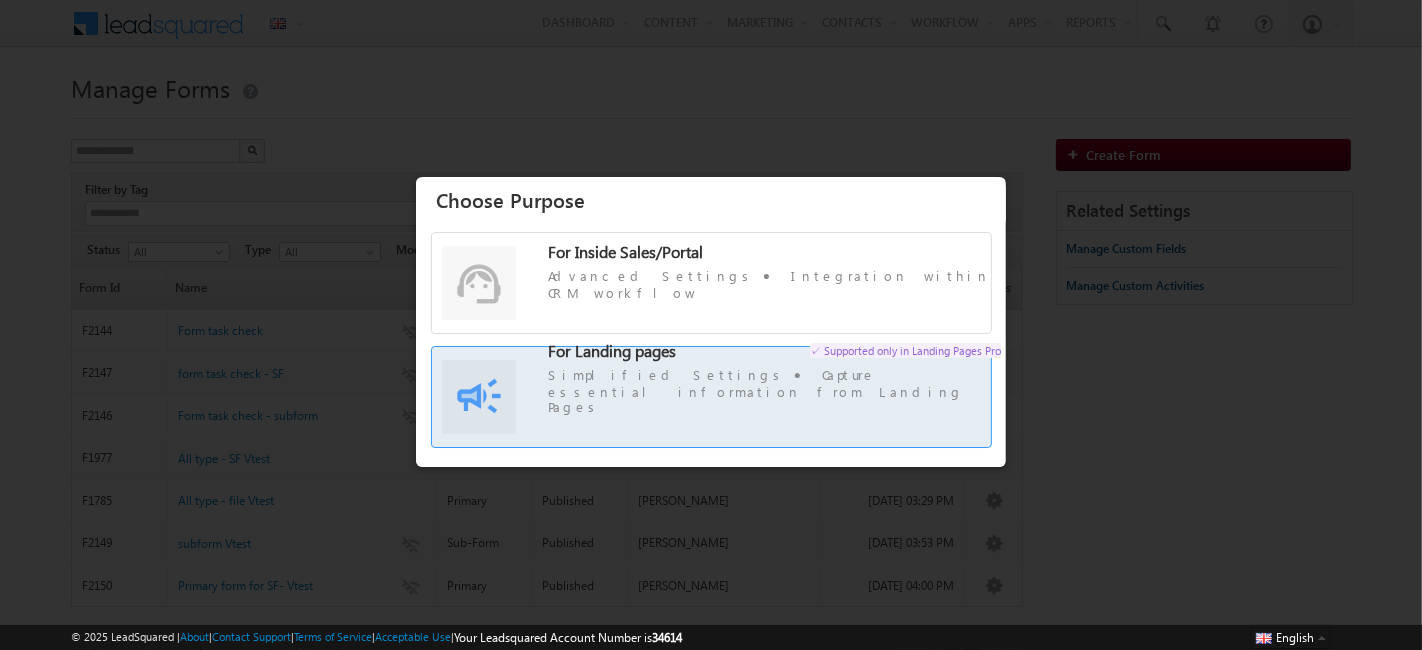 click on "For Landing pages ✓ Supported only in Landing Pages Pro
Simplified Settings
Capture essential information from Landing Pages" at bounding box center [711, 406] 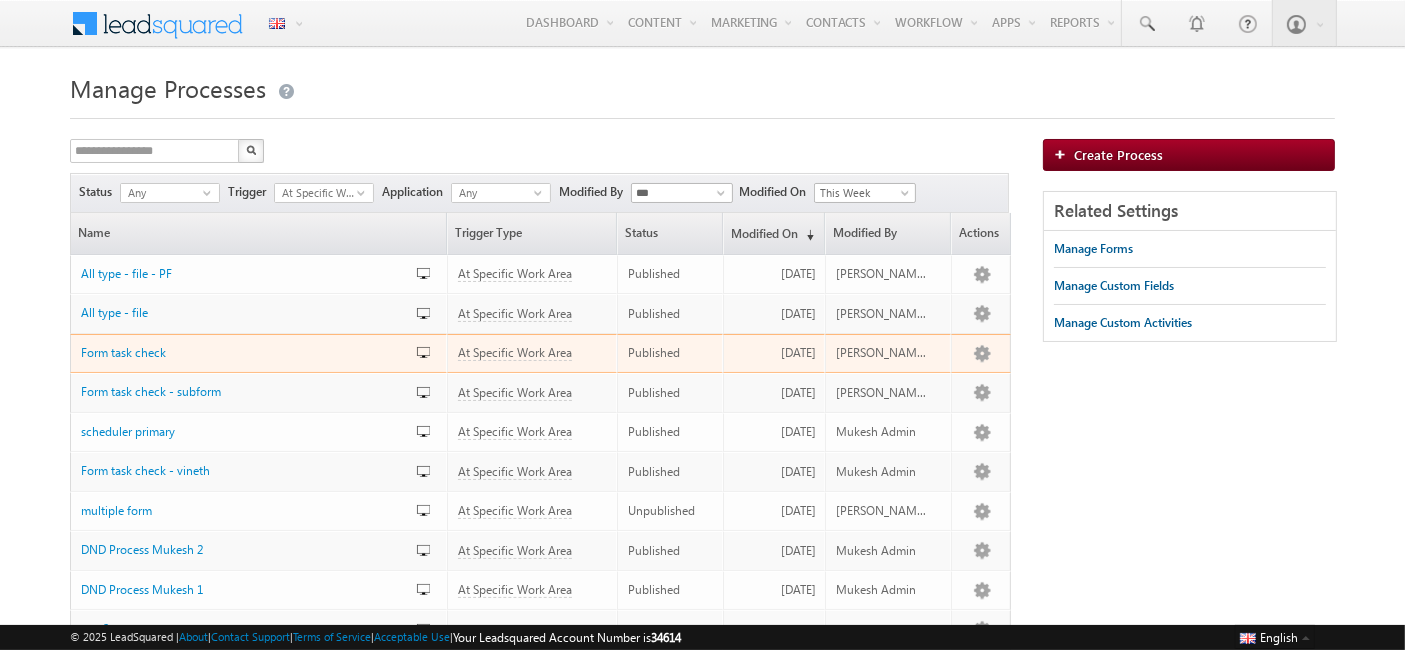 scroll, scrollTop: 42, scrollLeft: 0, axis: vertical 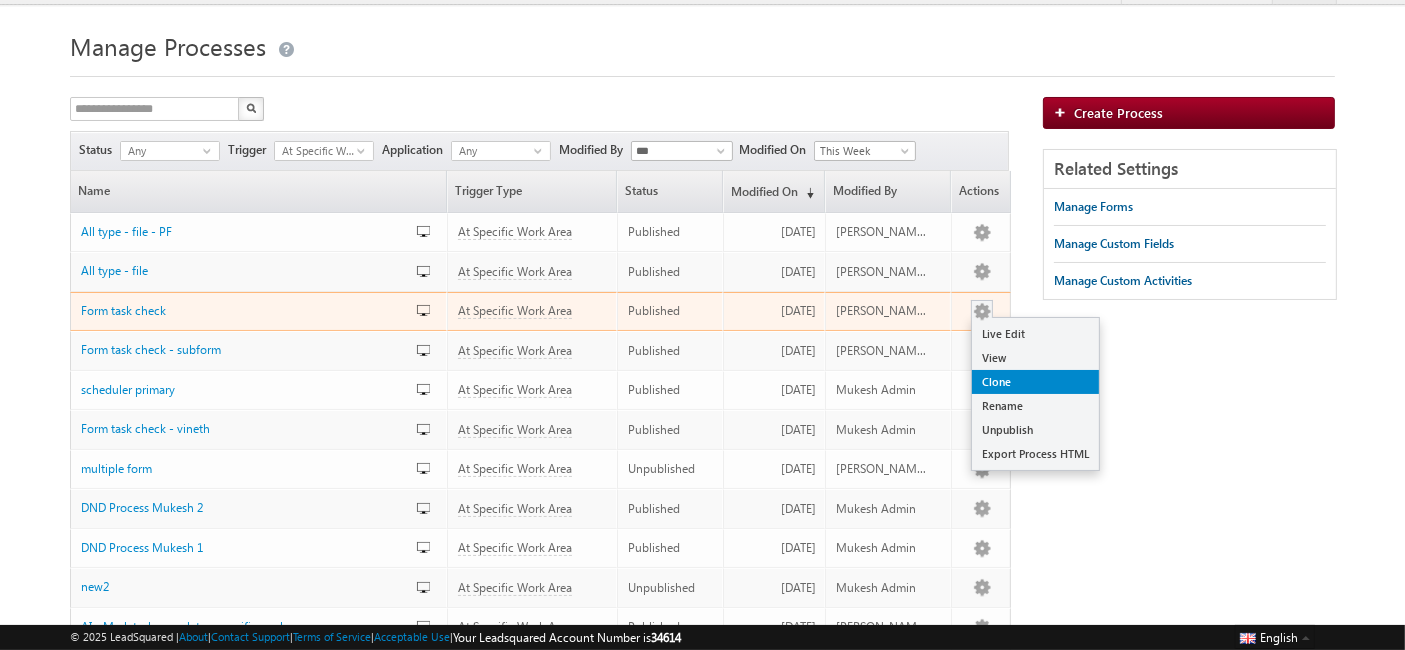 click on "Clone" at bounding box center [1035, 382] 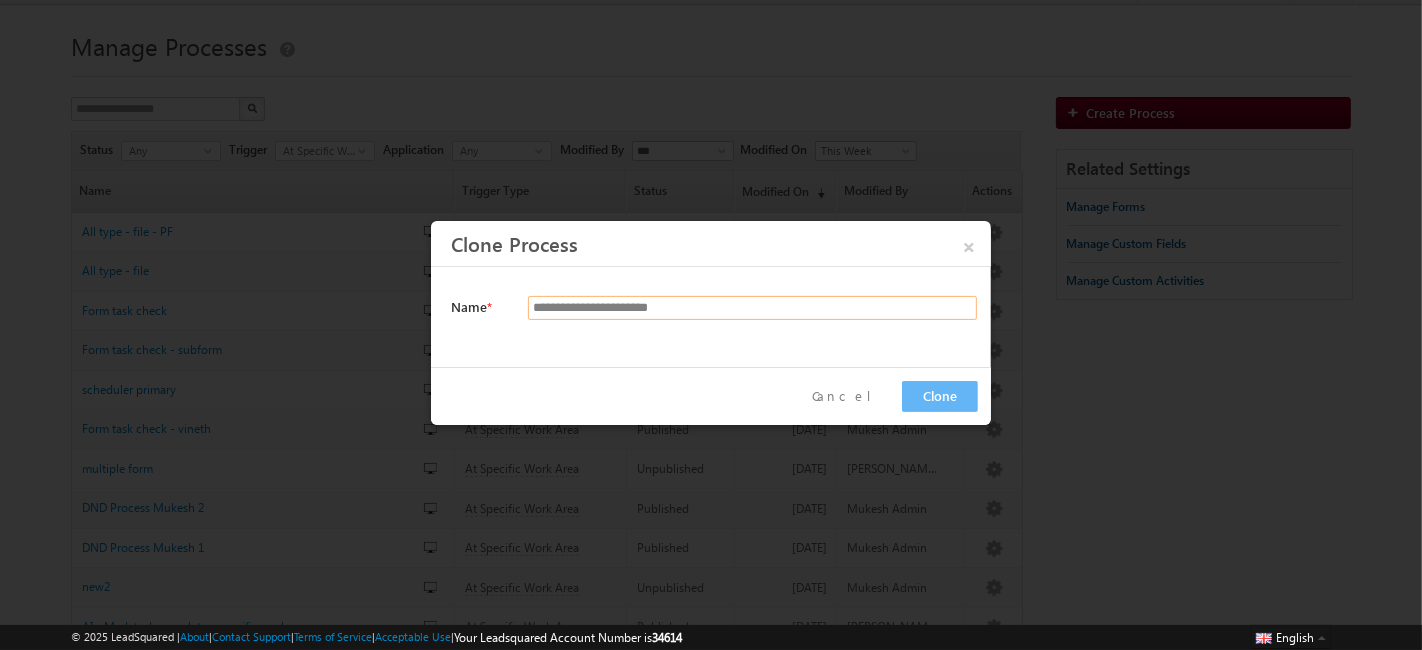 click on "**********" at bounding box center (752, 308) 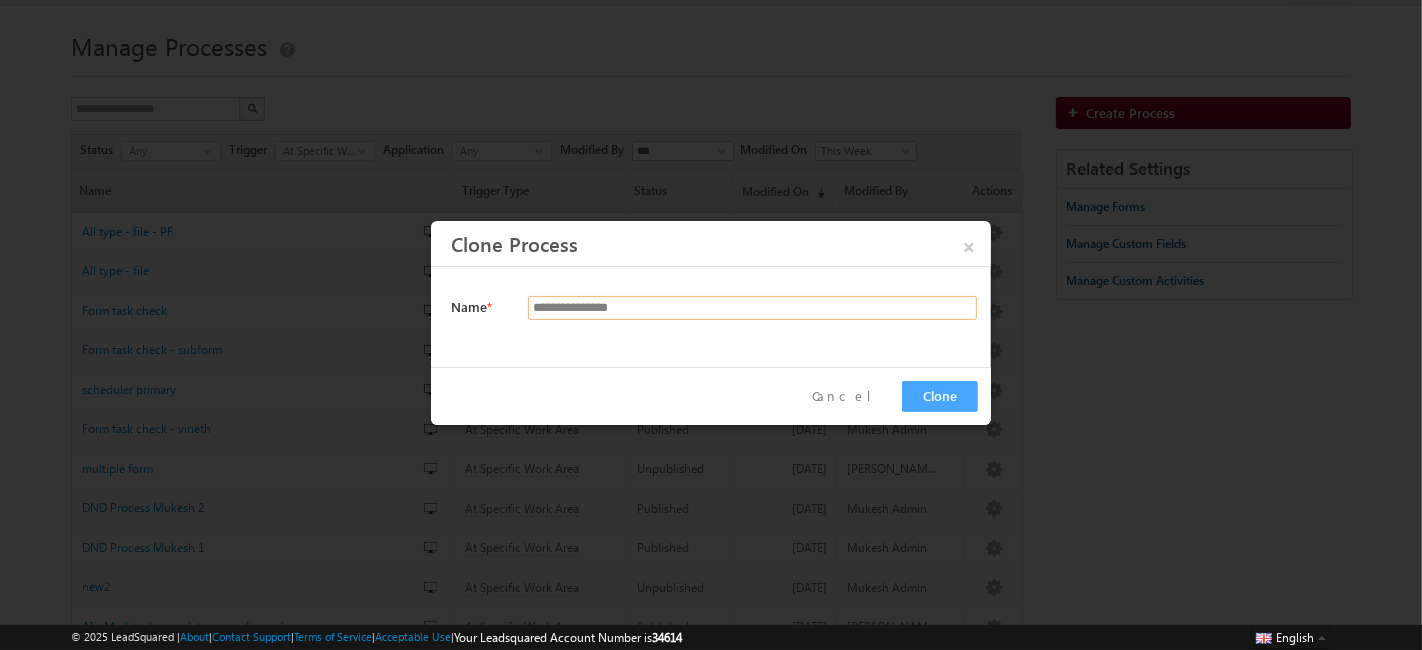 type on "**********" 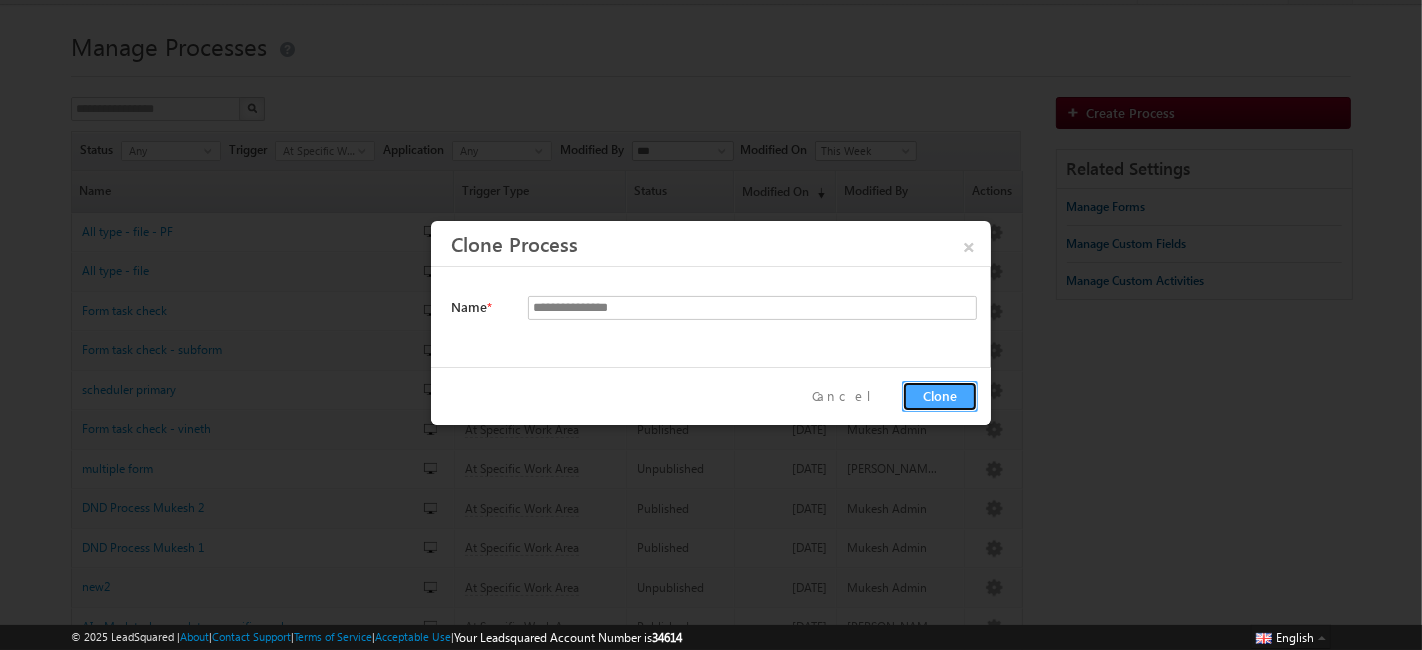 click on "Clone" at bounding box center (940, 396) 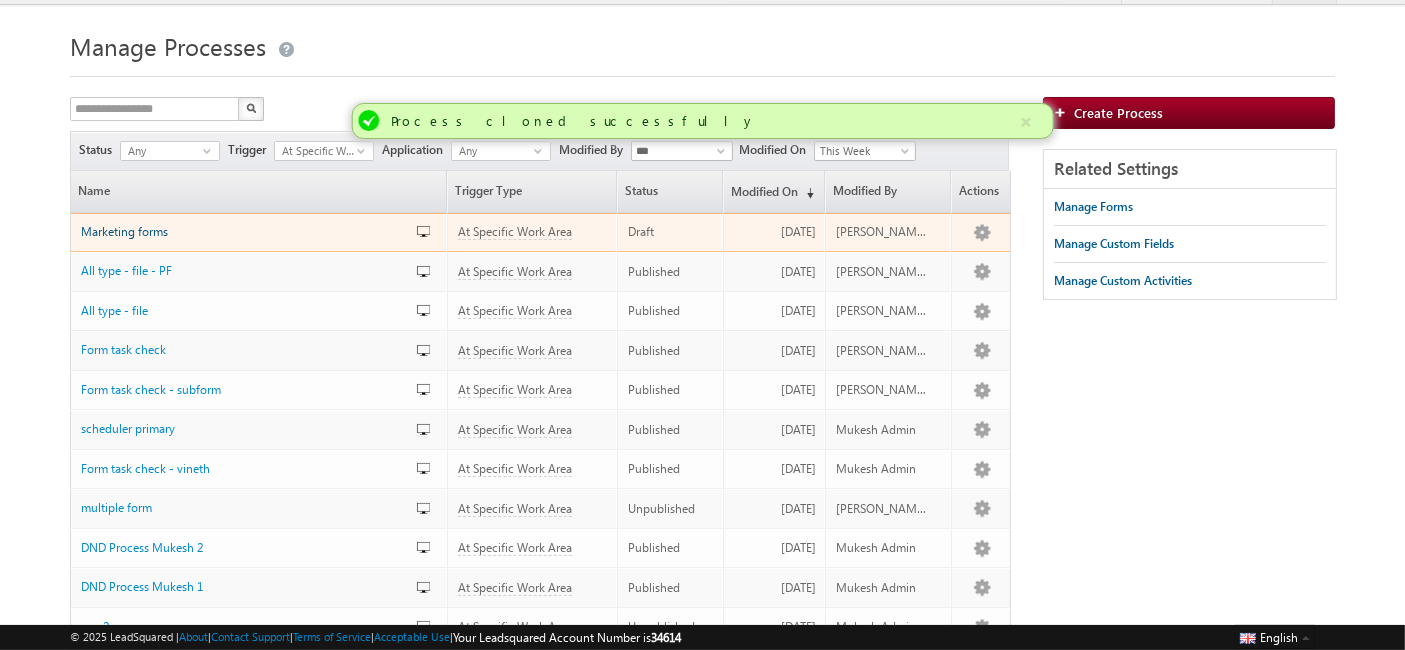 click on "Marketing forms" at bounding box center [124, 231] 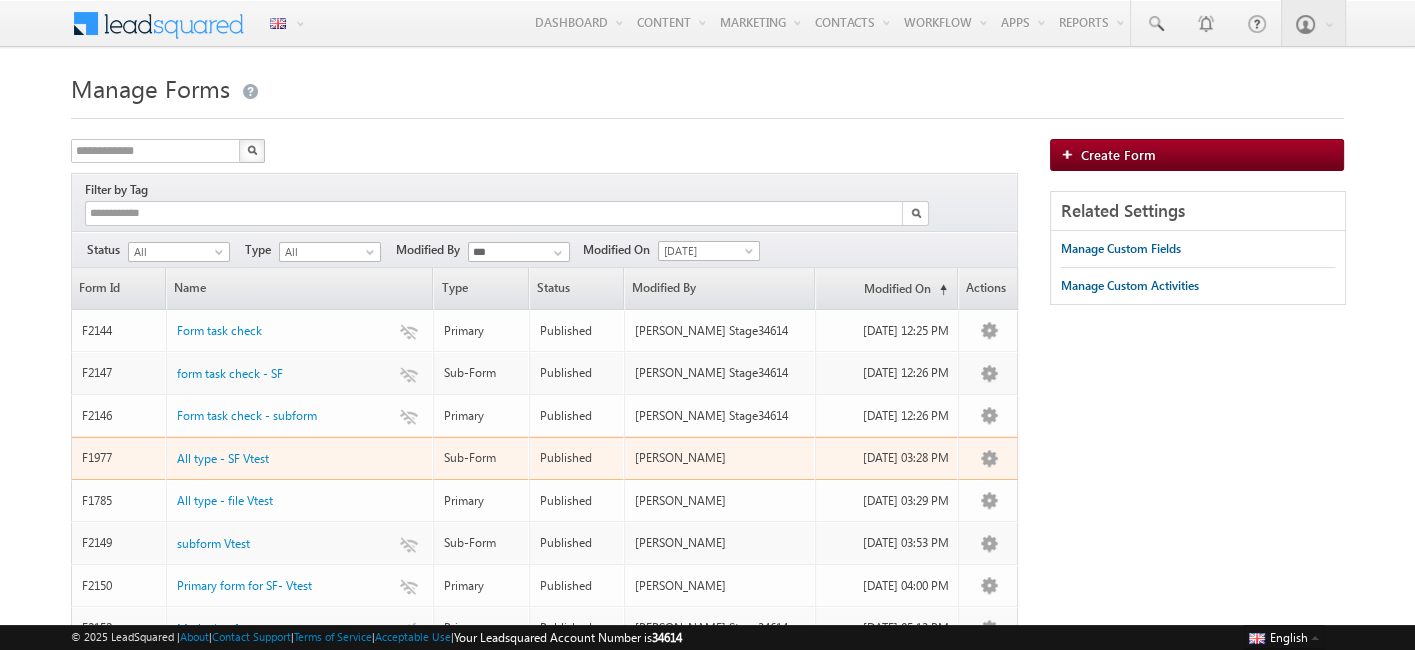 scroll, scrollTop: 134, scrollLeft: 0, axis: vertical 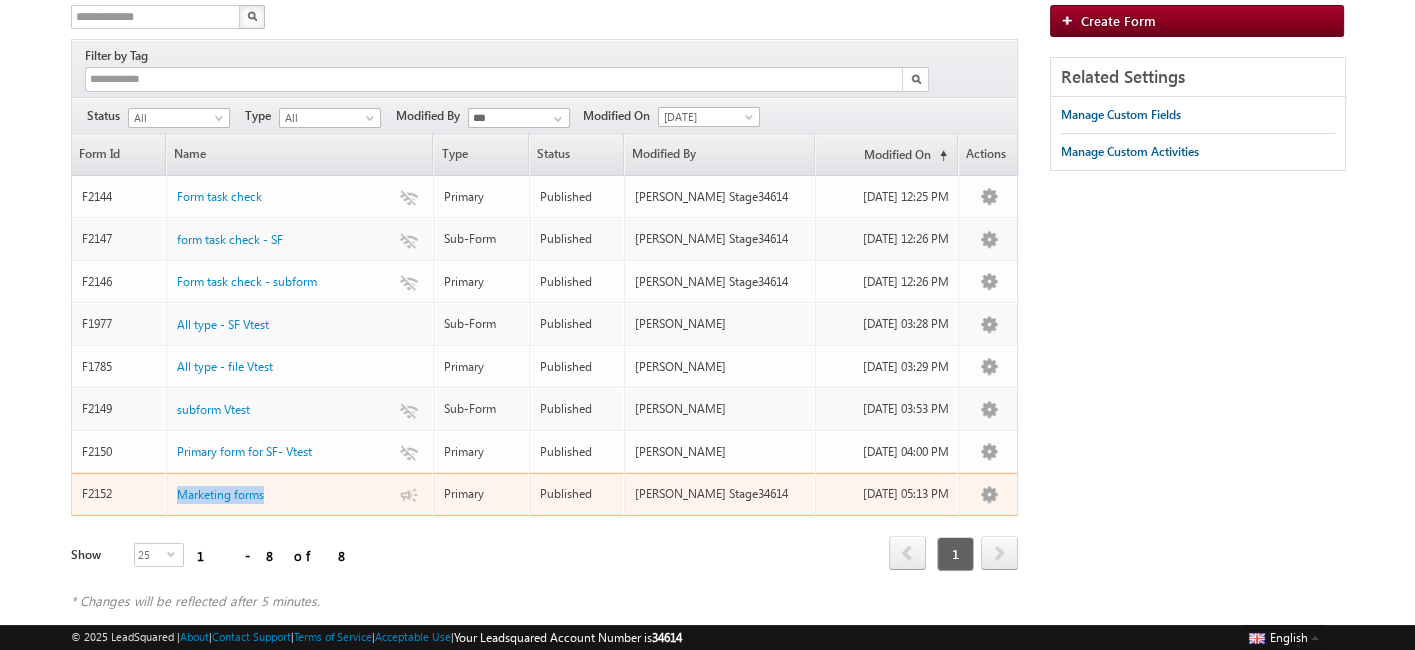 drag, startPoint x: 286, startPoint y: 456, endPoint x: 173, endPoint y: 466, distance: 113.44161 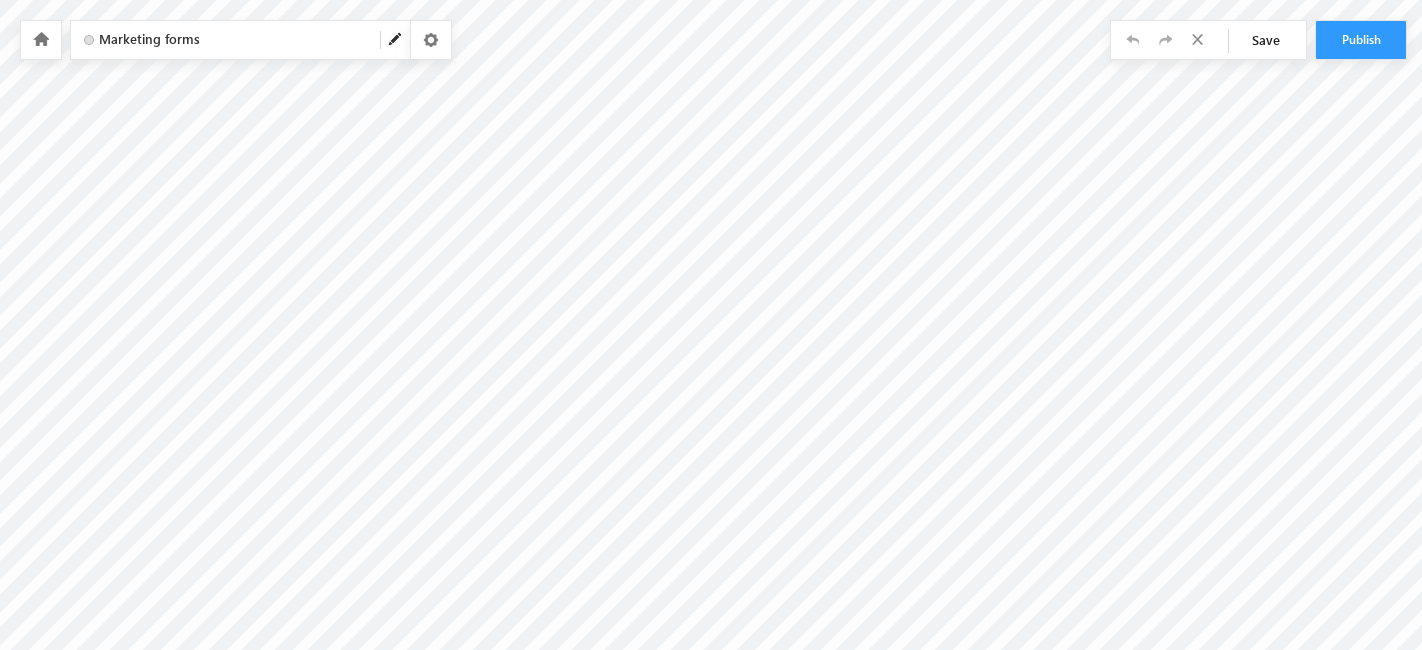 scroll, scrollTop: 0, scrollLeft: 0, axis: both 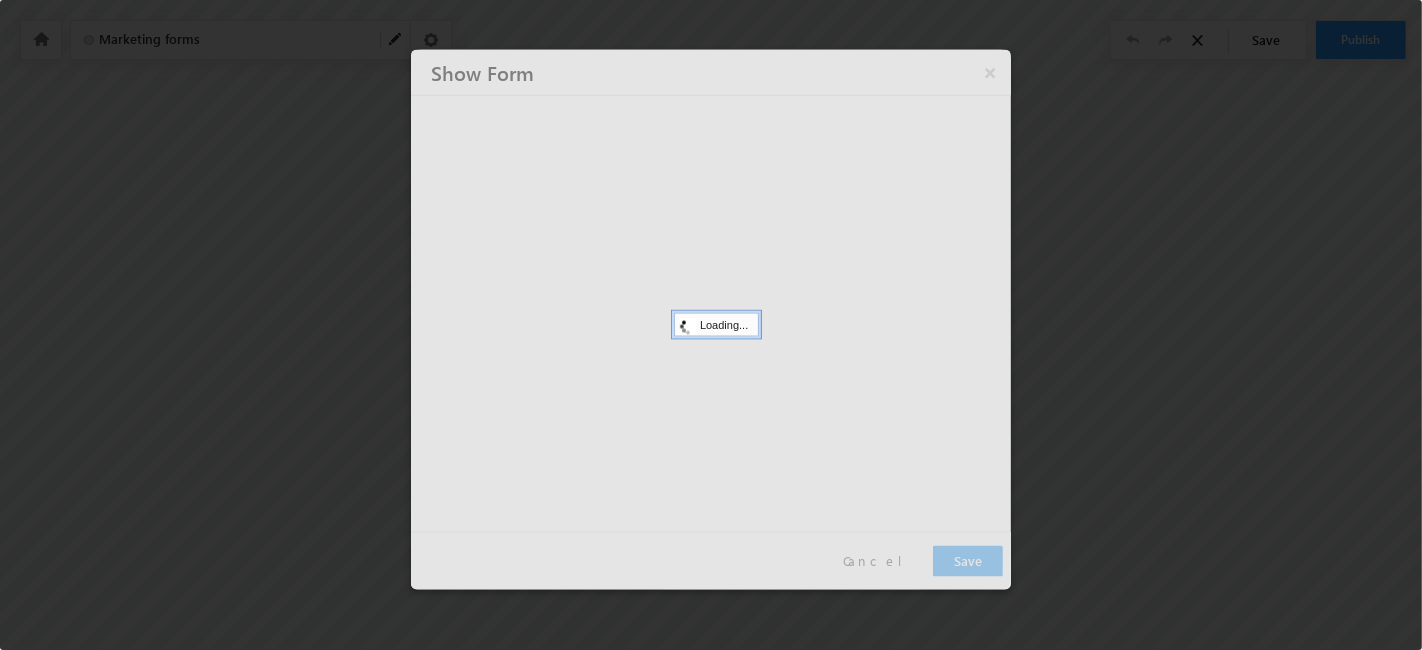 type on "**********" 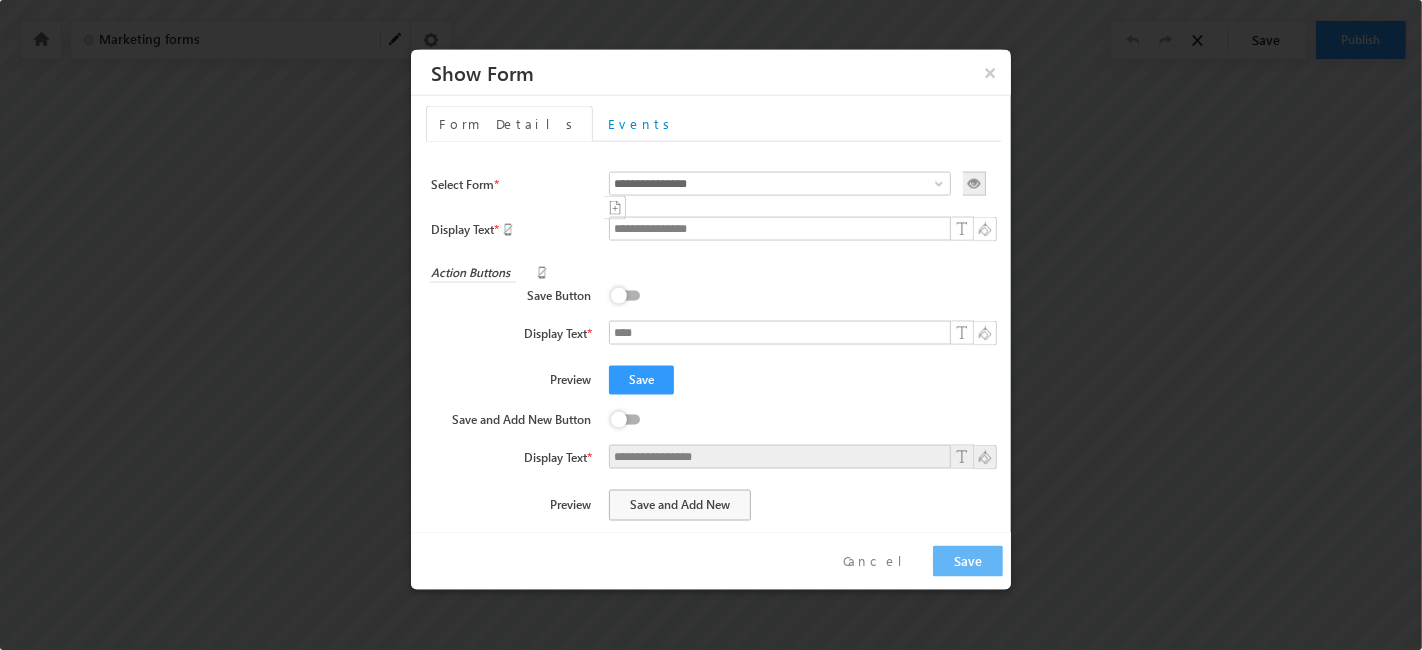 click on "**********" at bounding box center [713, 434] 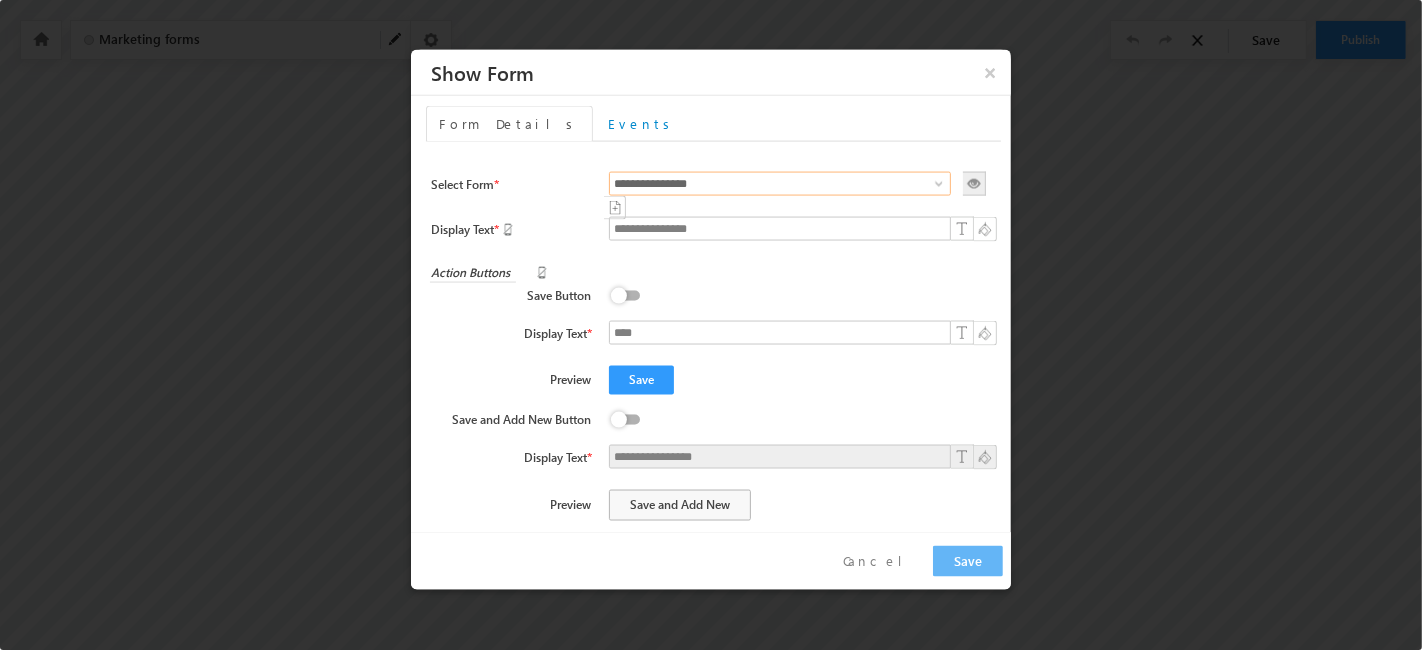 click on "**********" at bounding box center (780, 184) 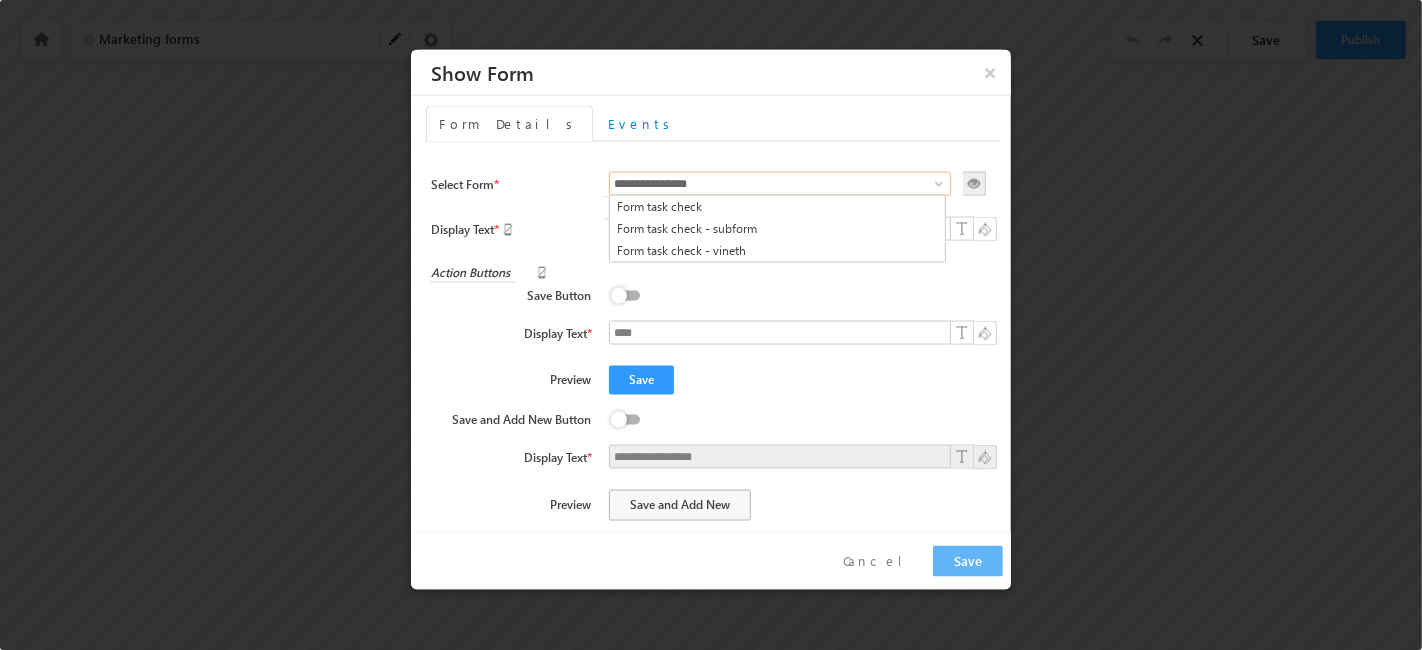 paste 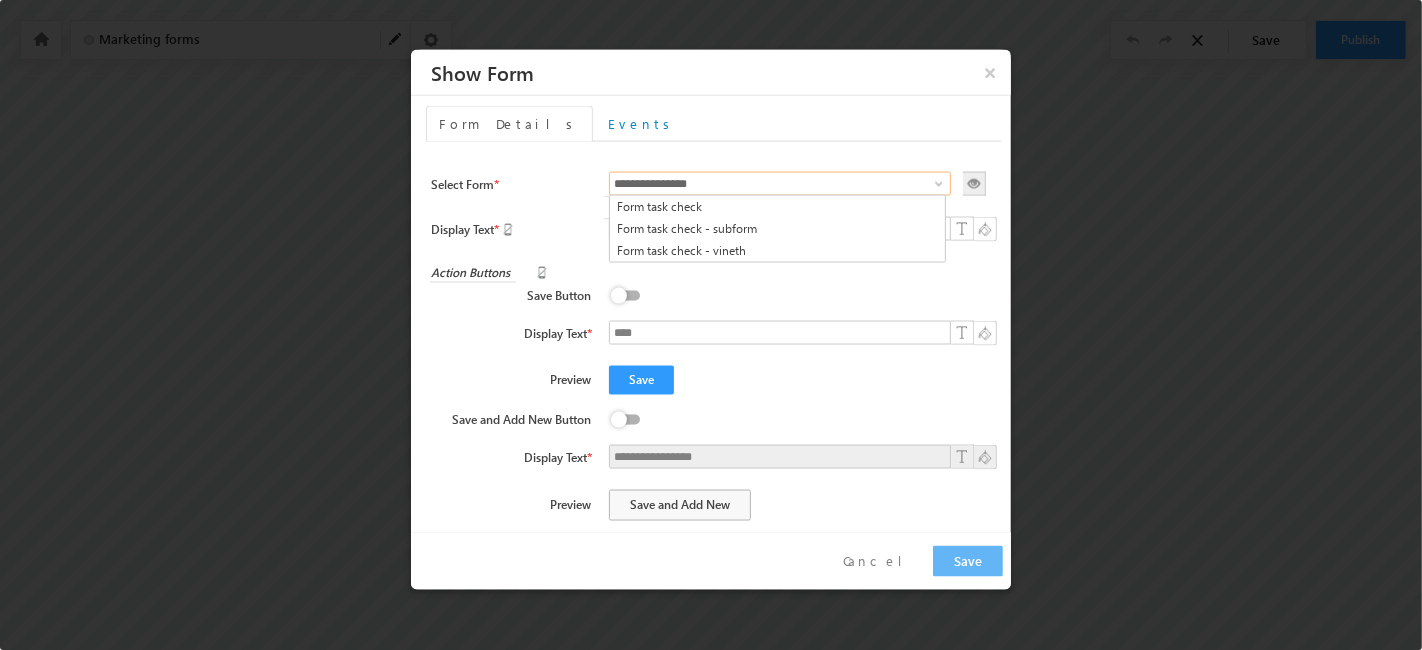 type on "**********" 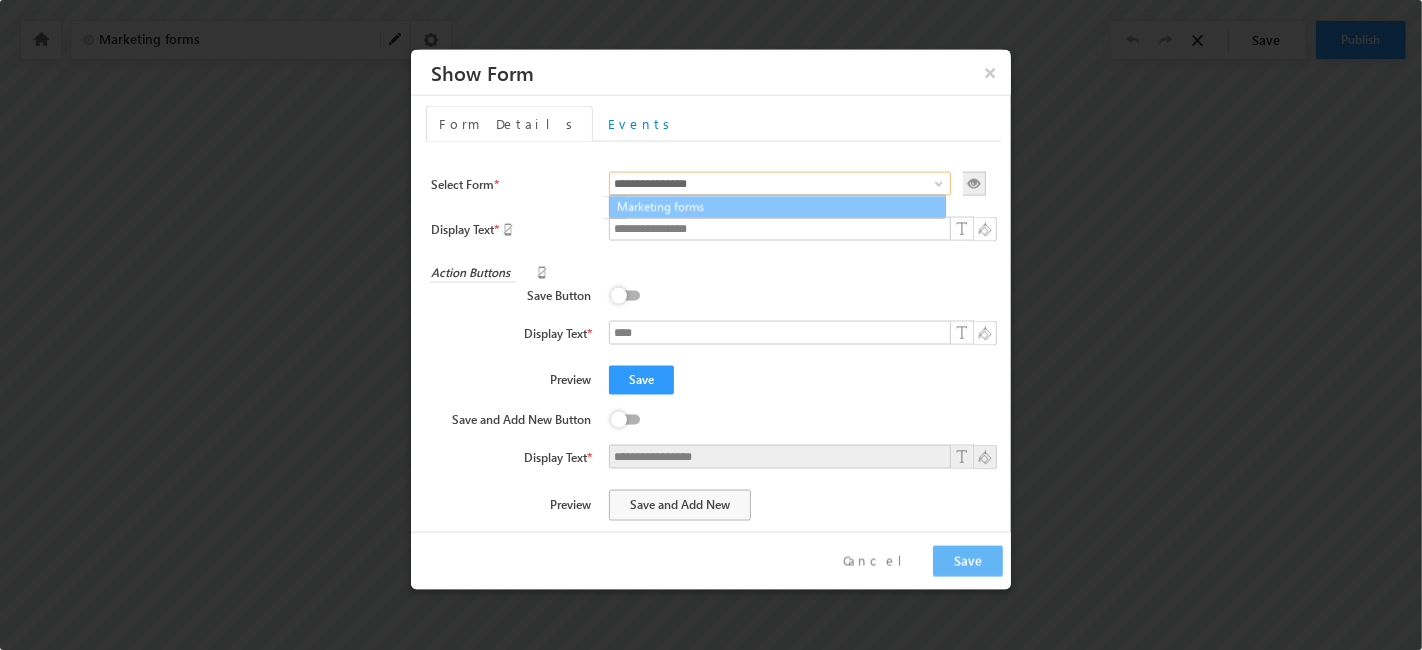 click on "Marketing forms" at bounding box center [777, 207] 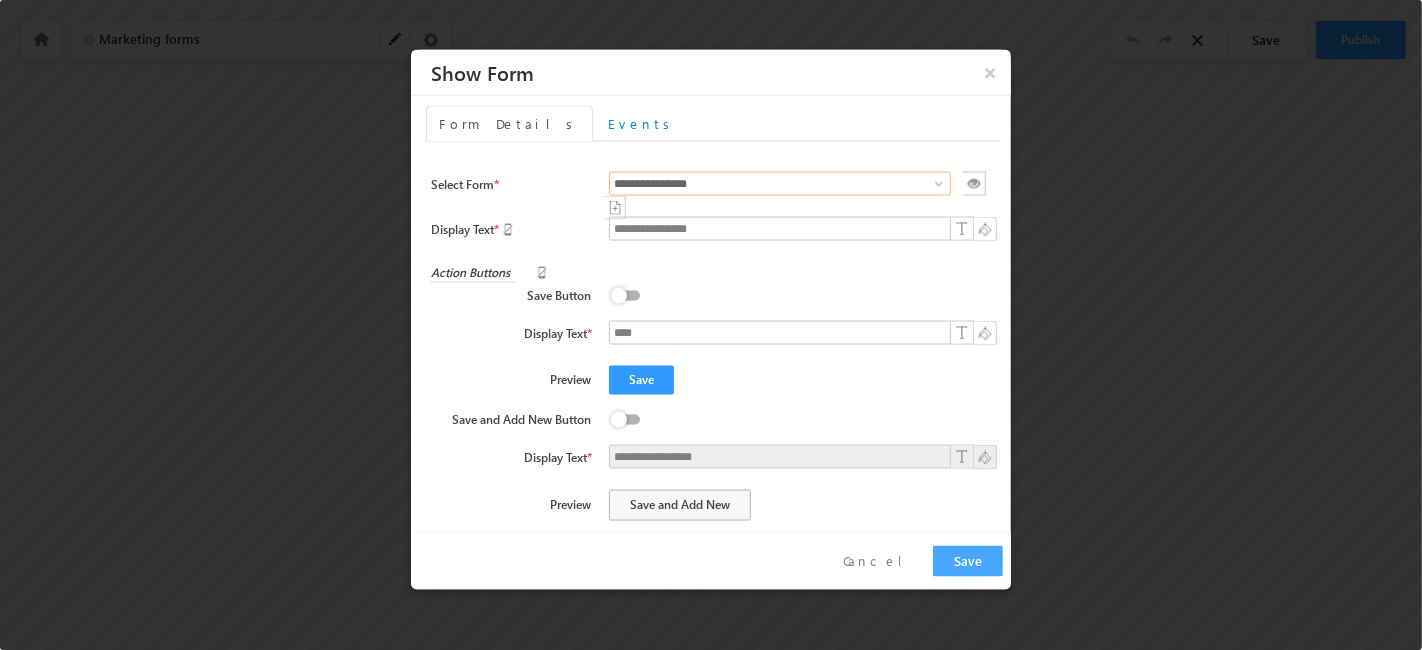 type on "**********" 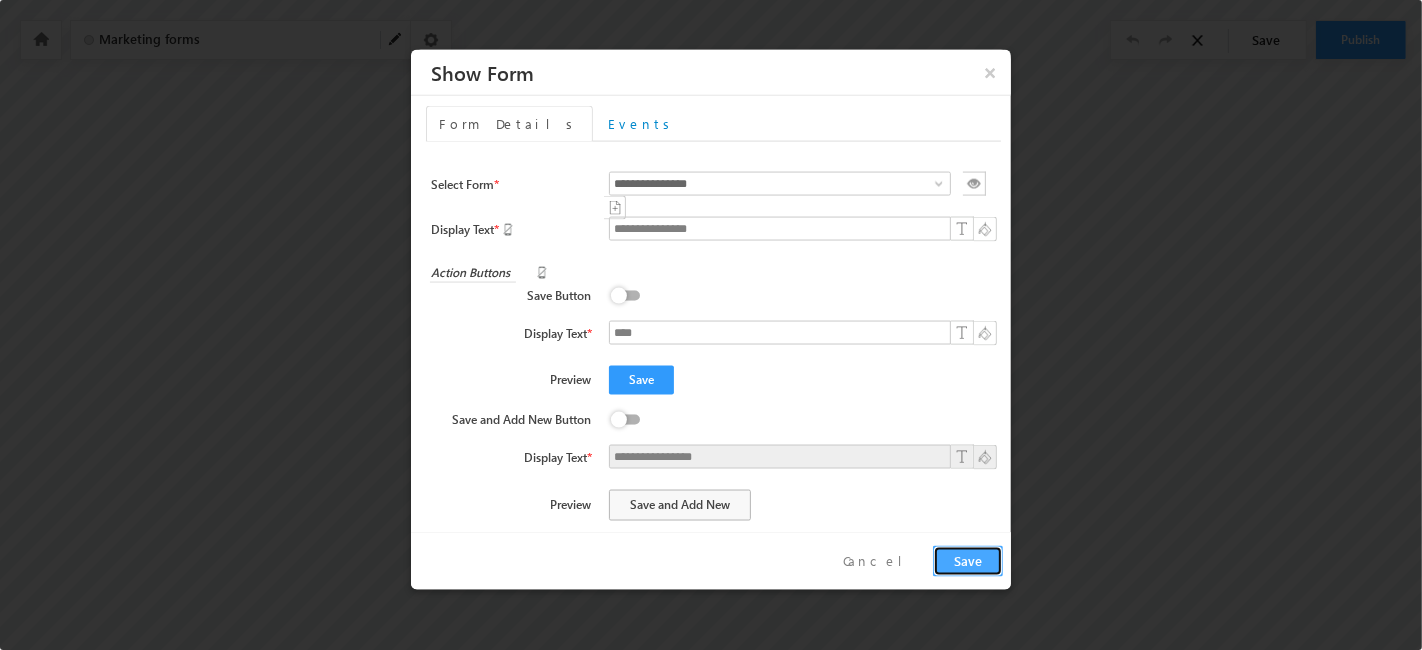 click on "Save" at bounding box center (968, 561) 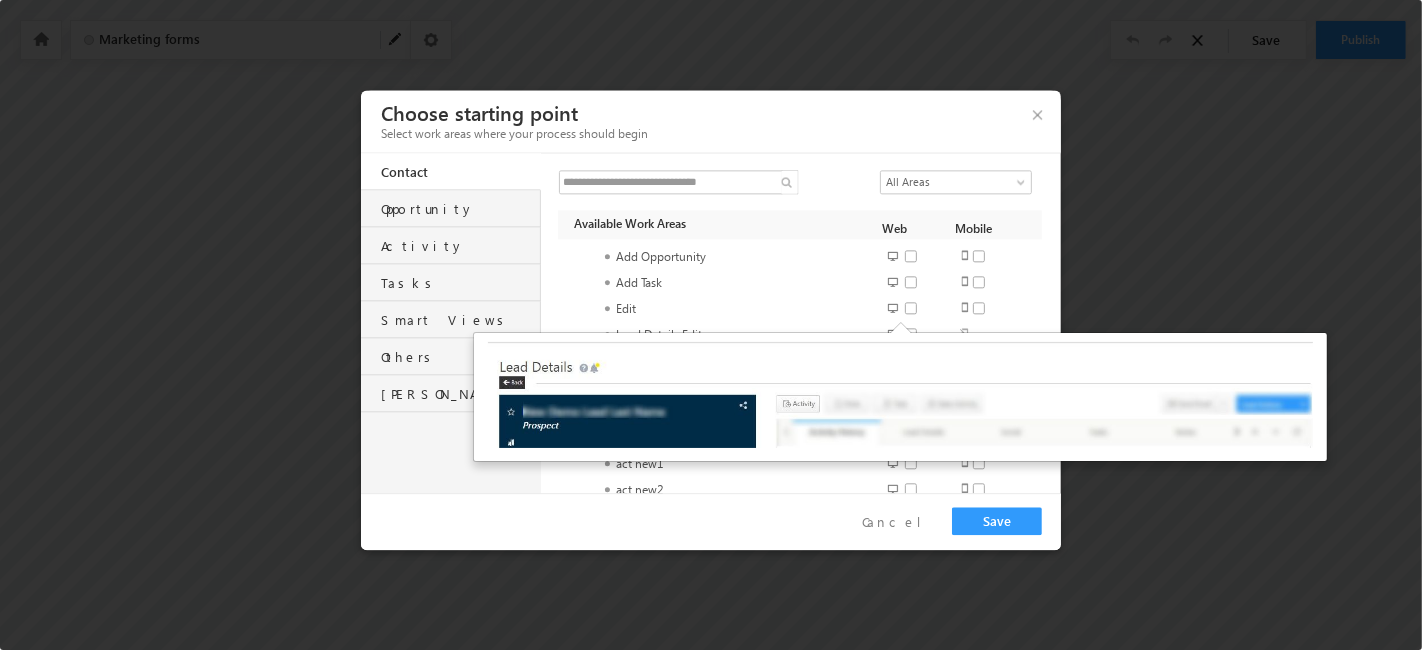 scroll, scrollTop: 68, scrollLeft: 0, axis: vertical 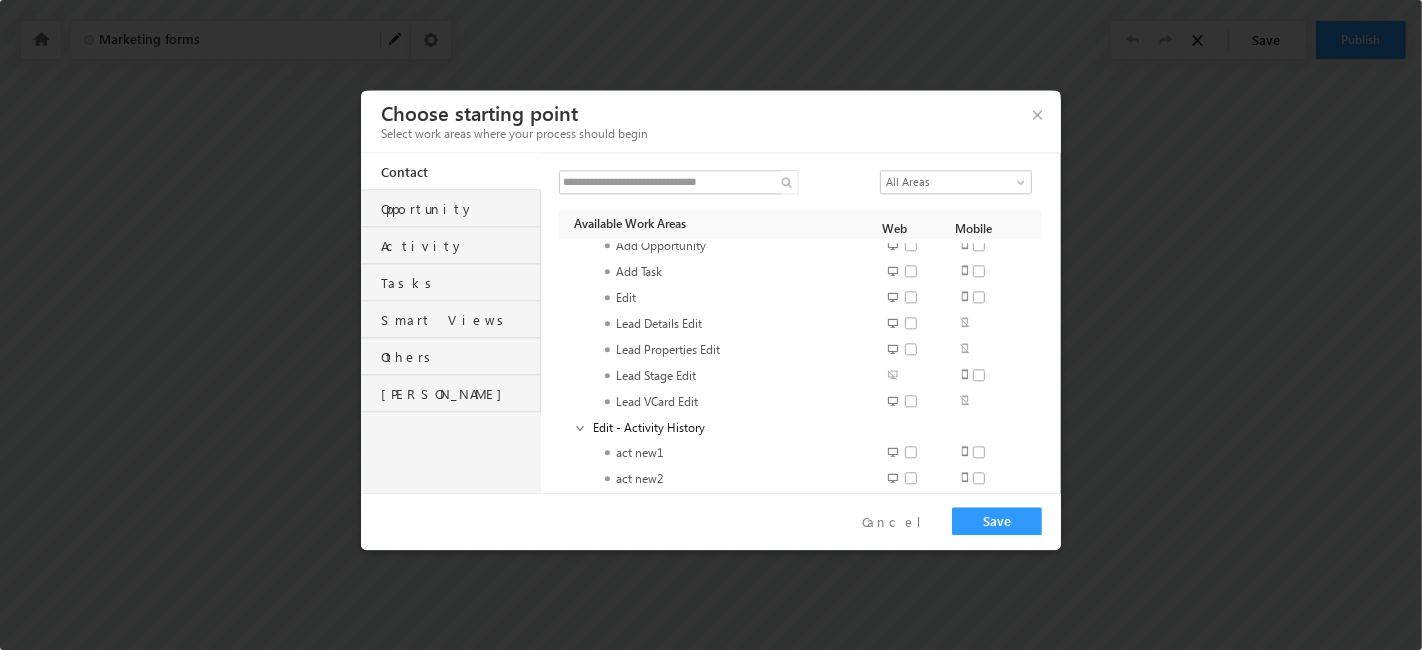 click on "Contact Details Add Activity Add Opportunity Add Task Edit Lead Details Edit Lead Properties Edit Lead Stage Edit Lead VCard Edit Edit - Activity History act new1 act new2 act new21 act new3 act new31 act new32 act new33 Activity2 ACTSG Ani activityy ank_activity ank_activity1 arch_cur_act archana DT act Document Generation Had a Phone Conversation Left a Voice Mail Meeting MS1 Mukesh Activity new act New Act Mukesh Opportunity Shared through Agent Popup PTACT sagar activity Sales Activity Shweta activity Spoke with Gatekeeper testactshwe Topbar CTA button clicked Topbar Viewed Visited Booth in Tradeshow Edit - Opportunity ani opp1 Mukesh Opp new opp New Opp Mukesh new opp1 Opp Error 1 Yes Opp Error 2 No Opp Error 2 Yes Opp Error 3 No Opp Error 3 Yes Opp Error 4 Yes OppoFinalNewDataType OppoNewDTN Opportunity Opportunity rename PTOPT sagar opp shwe opp1 Shweta Opp Yat Opp Edit - Task Summary AL 24.8.1 AL Mand 24.8.1 Appointment - CA- 10min Appointment Loki - 30 min Follow-Up" at bounding box center (804, 366) 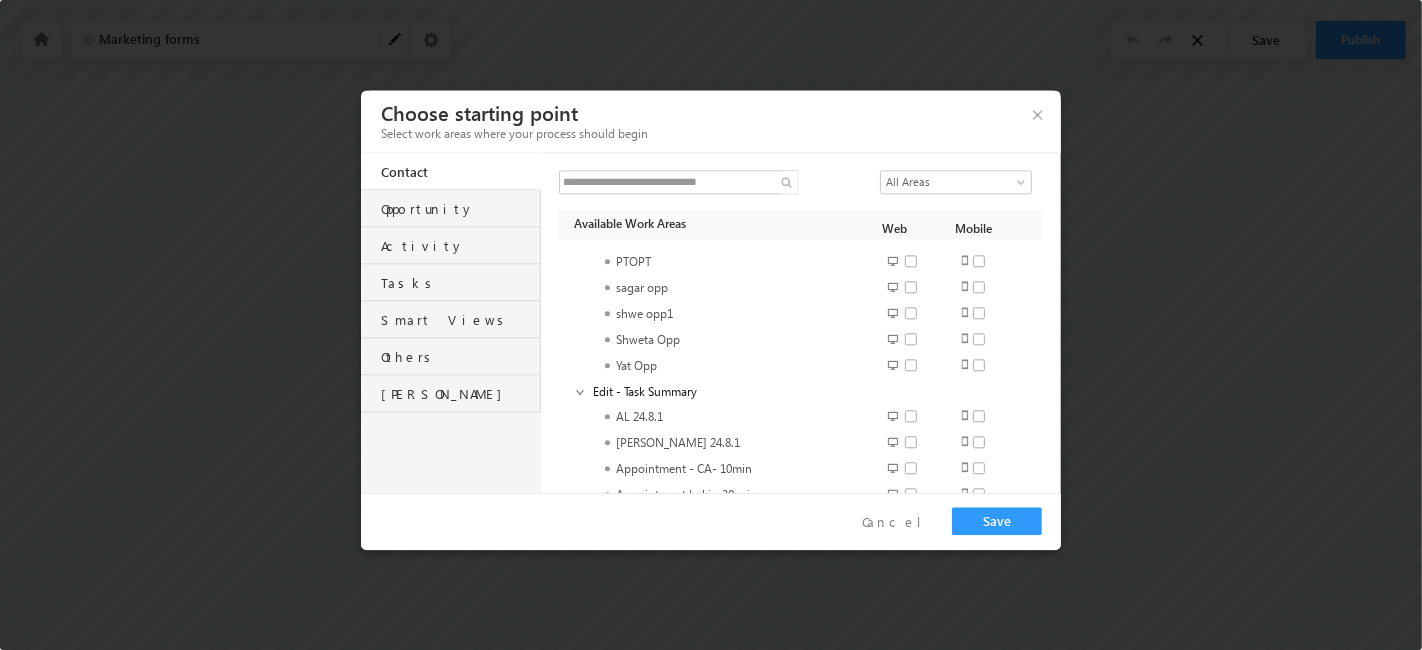 scroll, scrollTop: 1512, scrollLeft: 0, axis: vertical 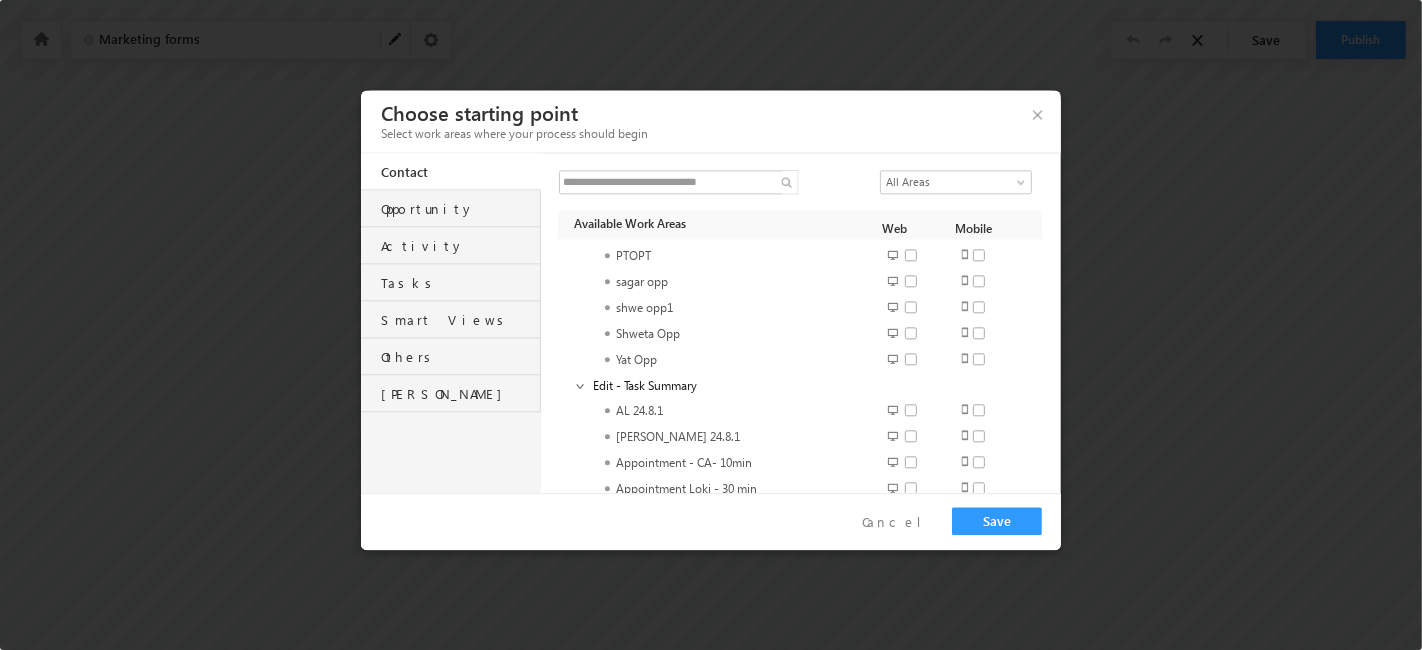 click at bounding box center (917, 281) 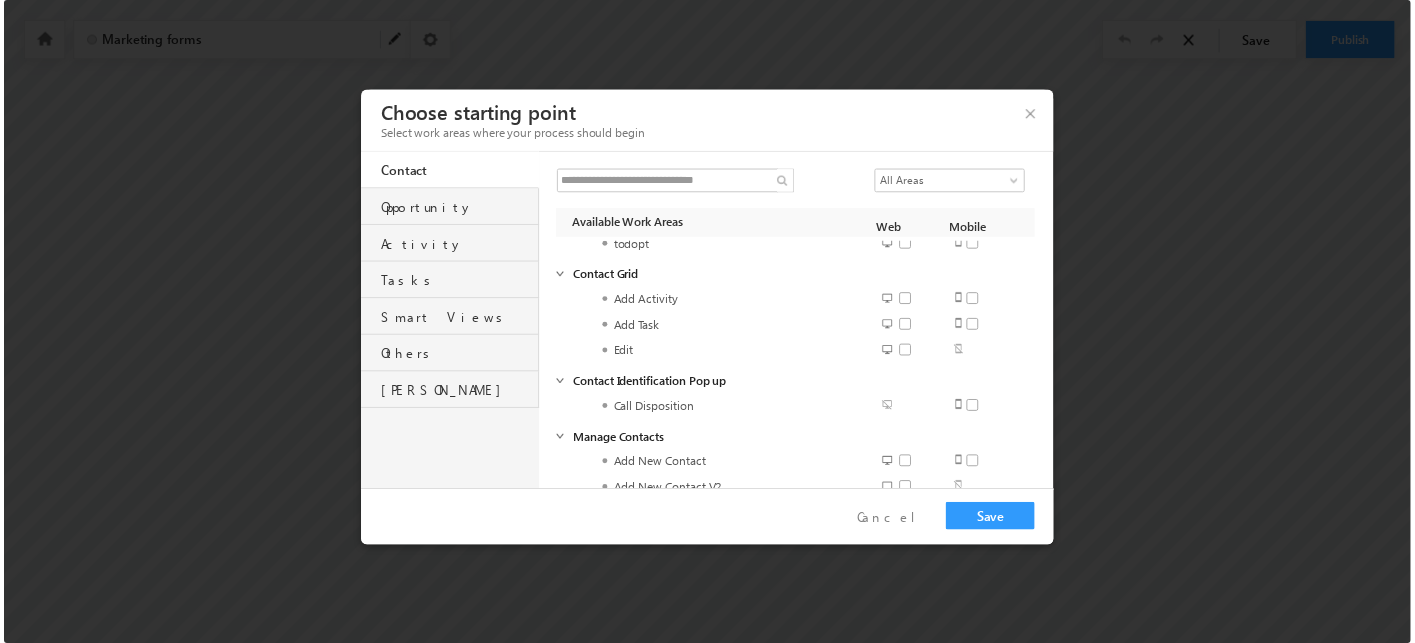 scroll, scrollTop: 2091, scrollLeft: 0, axis: vertical 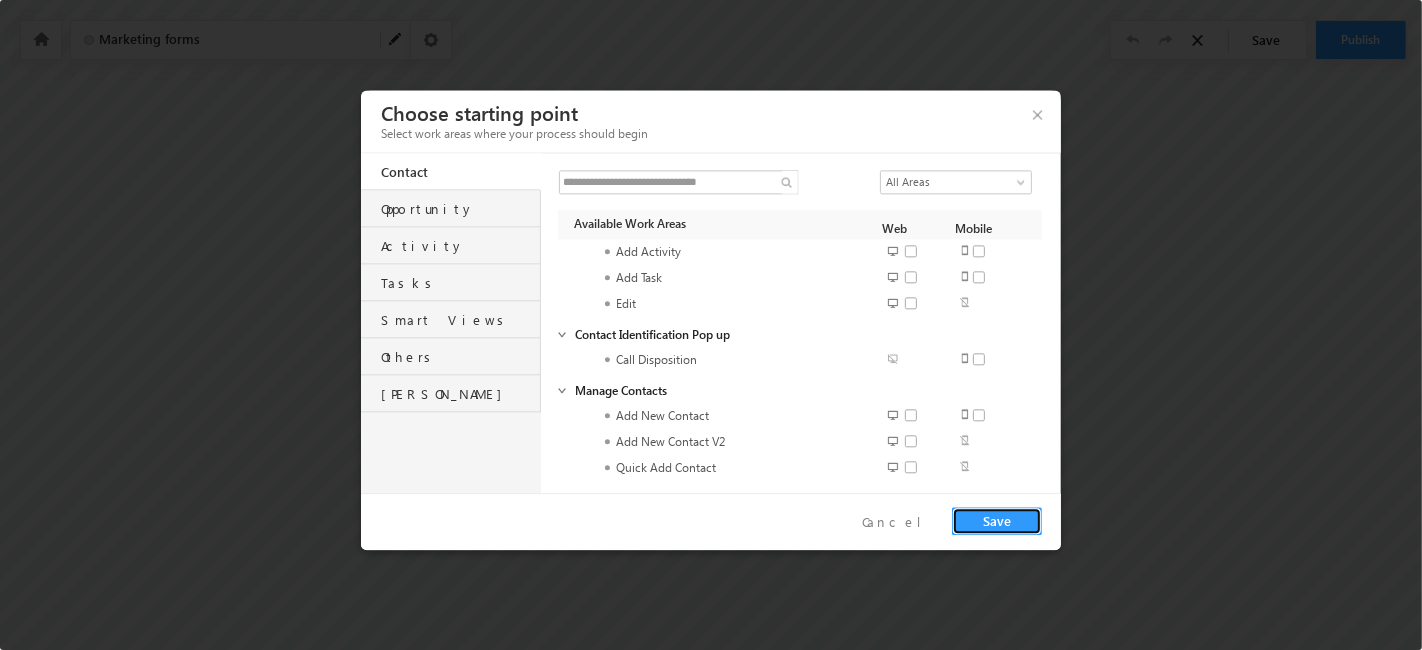 click on "Save" at bounding box center (997, 521) 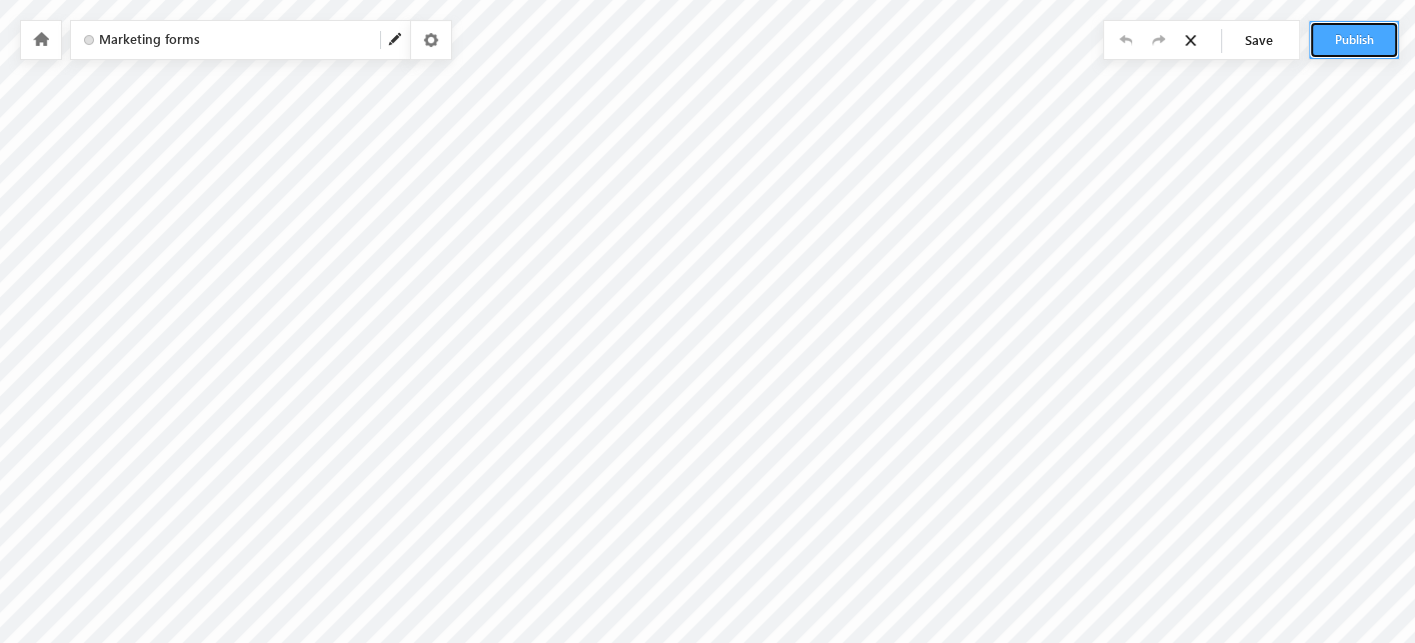 click on "Publish" at bounding box center (1354, 40) 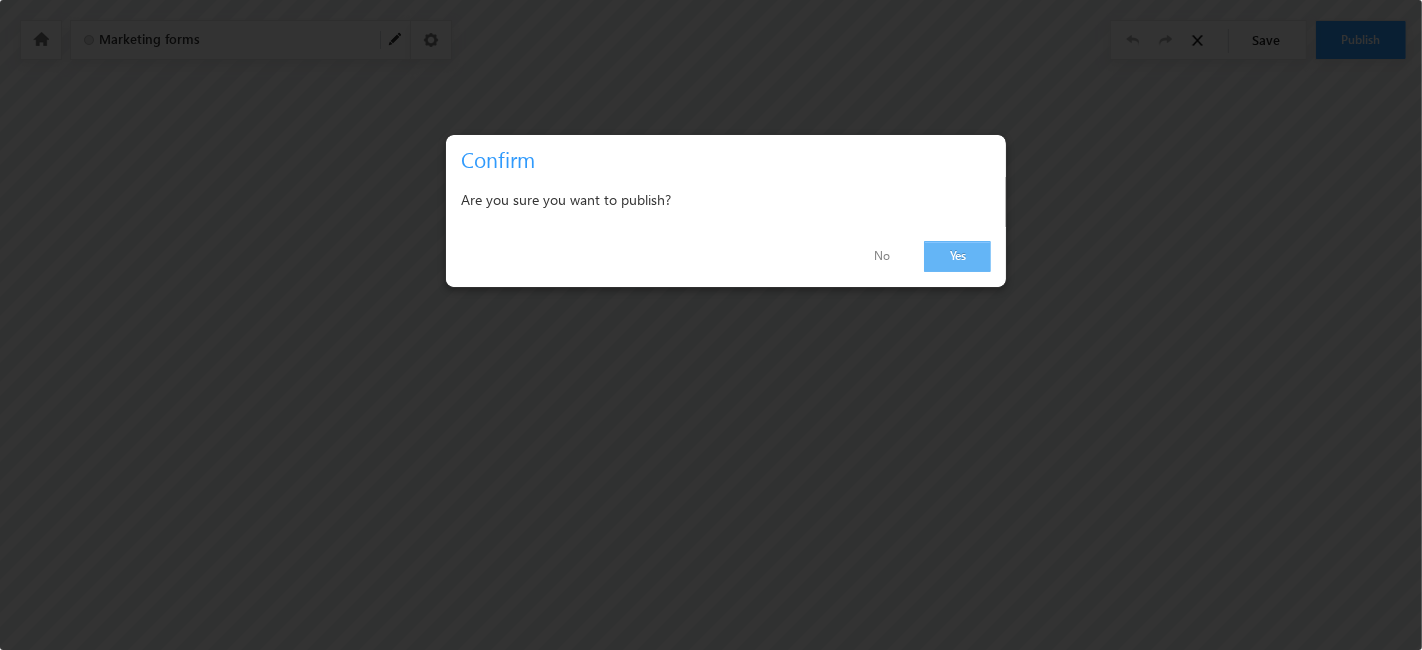 click on "Yes" at bounding box center (957, 256) 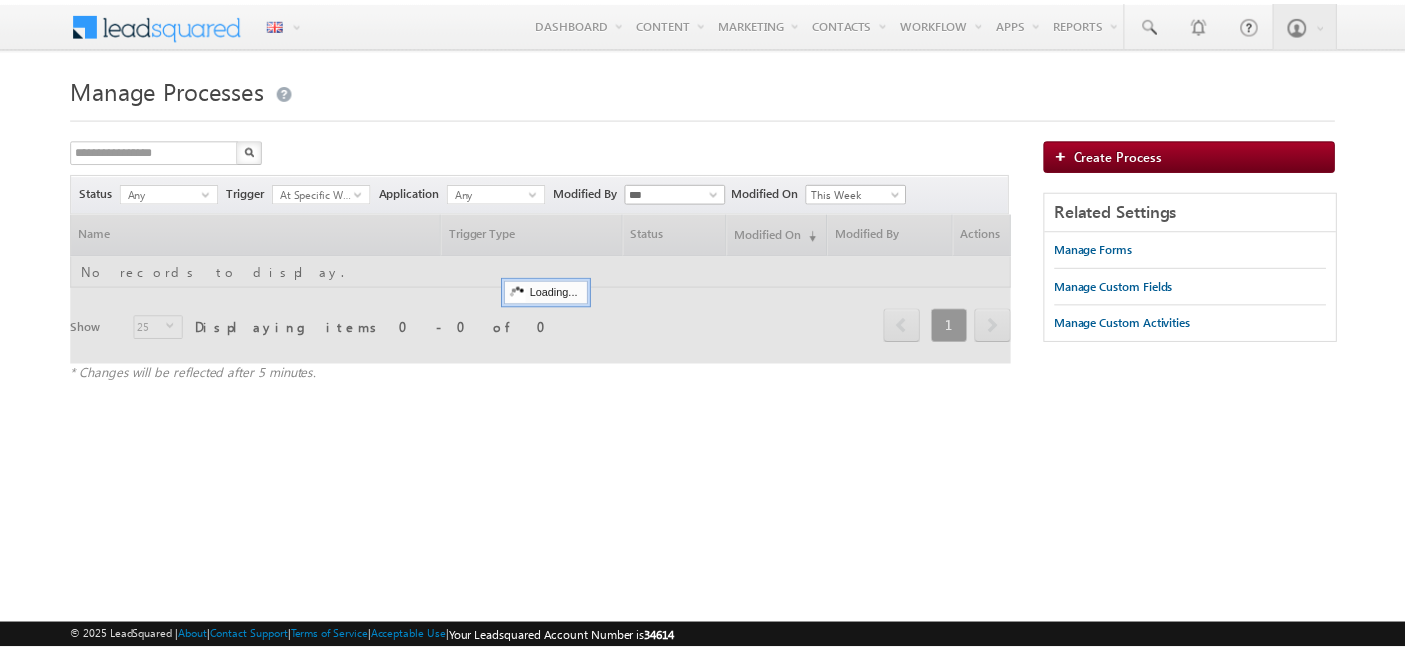 scroll, scrollTop: 0, scrollLeft: 0, axis: both 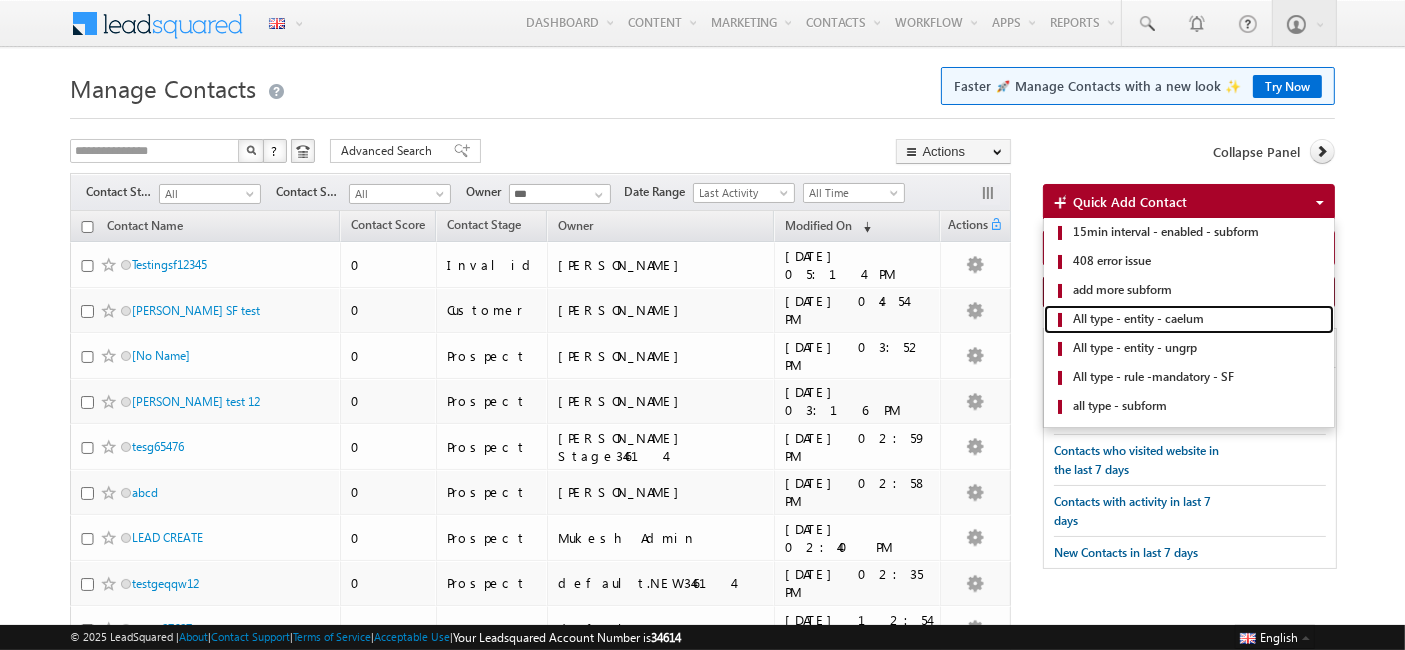 click on "All type - entity - caelum" at bounding box center (1196, 319) 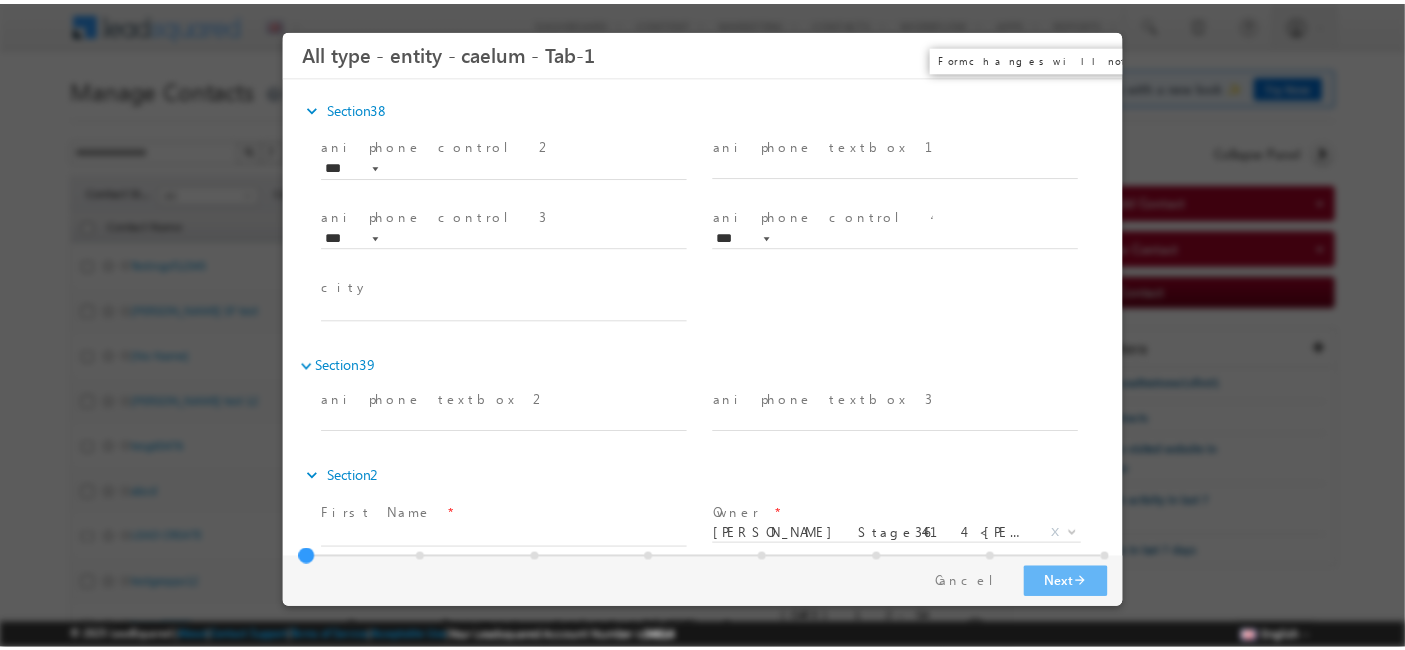 scroll, scrollTop: 0, scrollLeft: 0, axis: both 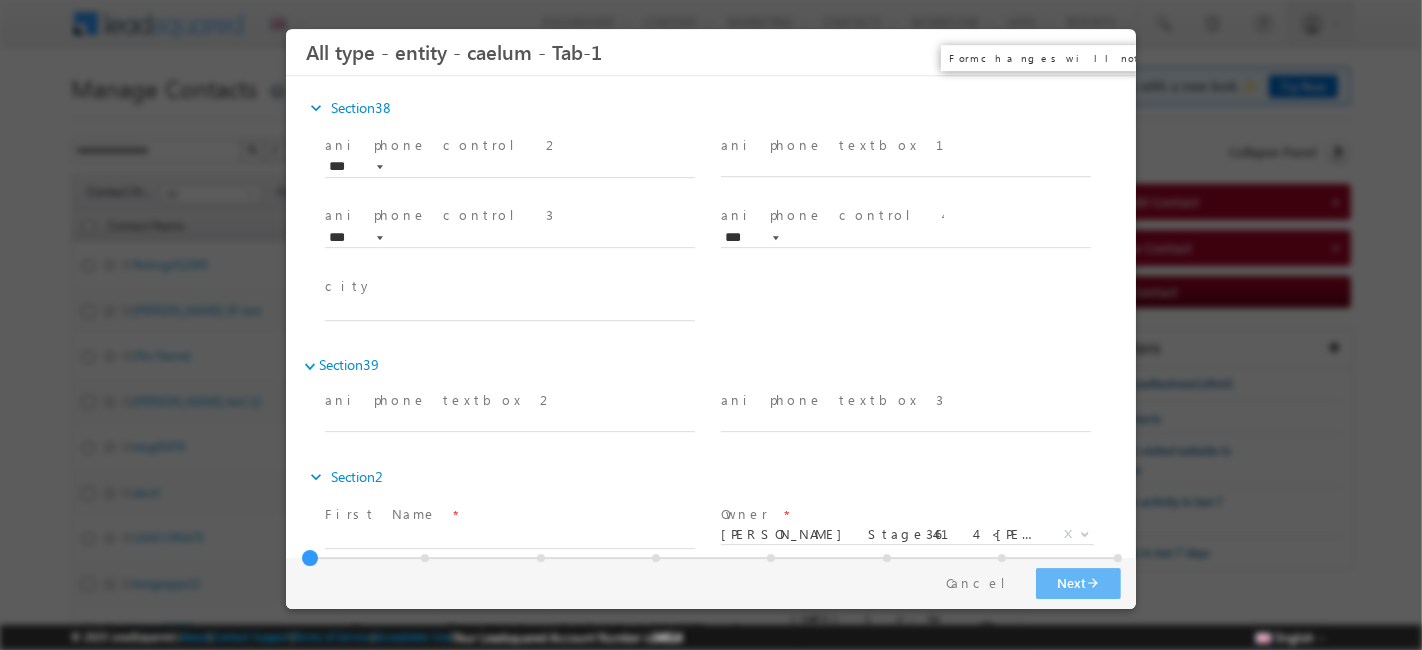 select on "**********" 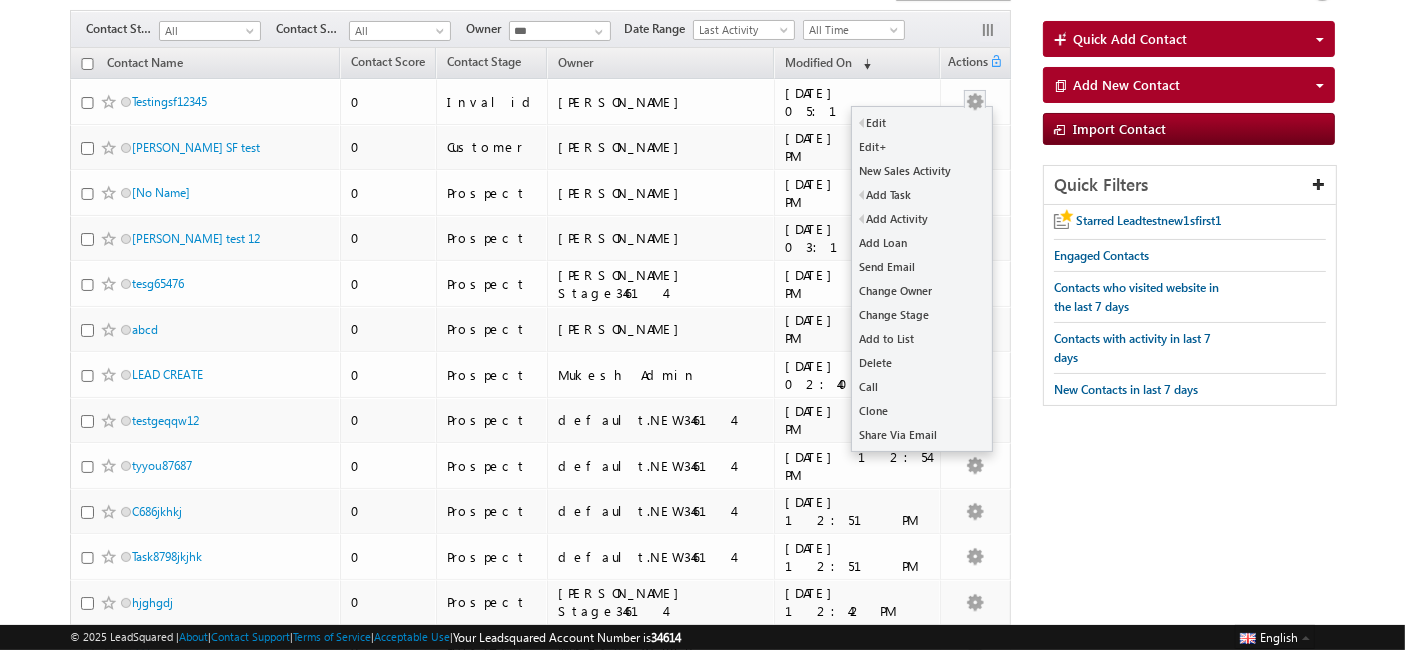 scroll, scrollTop: 0, scrollLeft: 0, axis: both 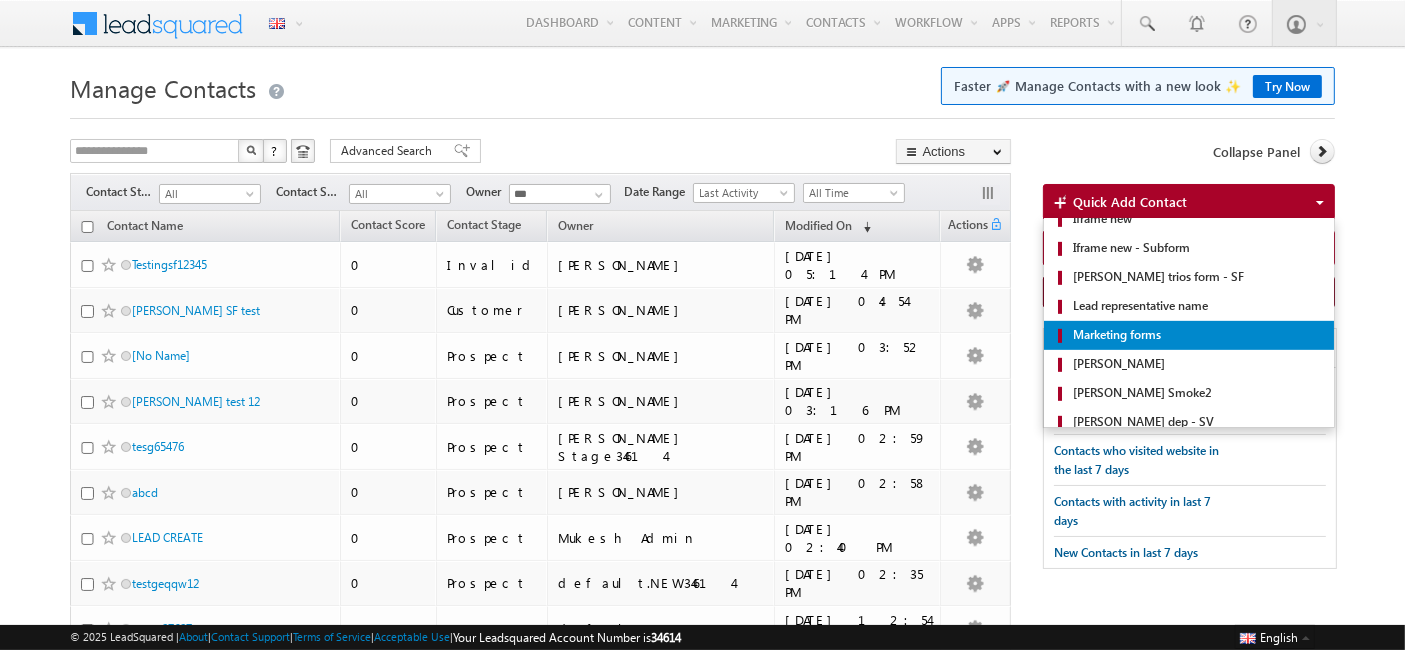 click on "Marketing forms" at bounding box center (1196, 335) 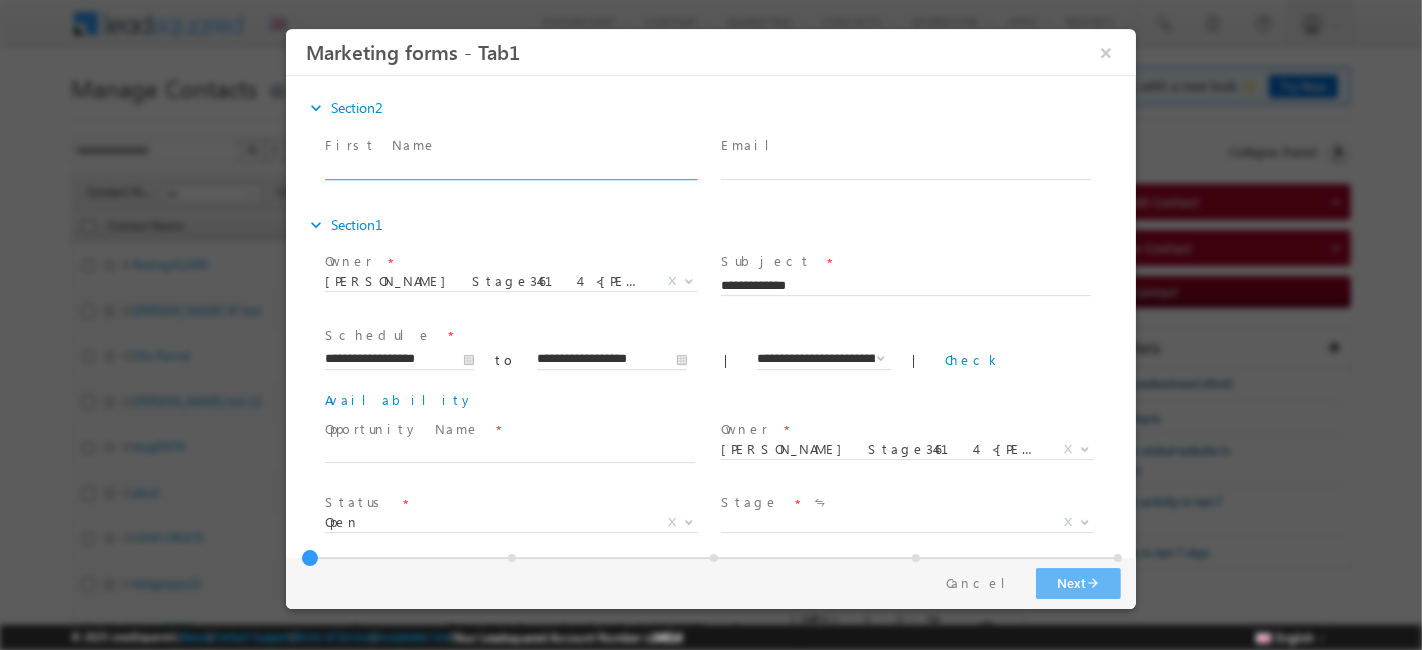 scroll, scrollTop: 0, scrollLeft: 0, axis: both 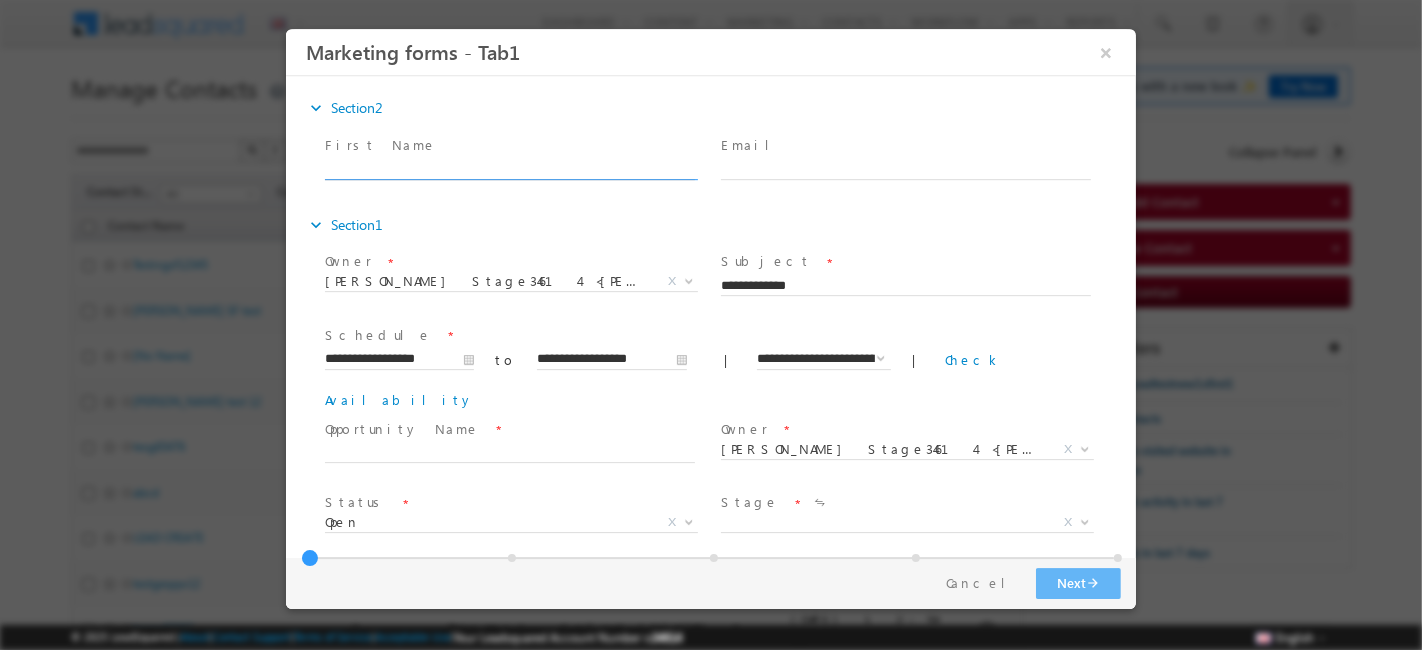 click at bounding box center (509, 170) 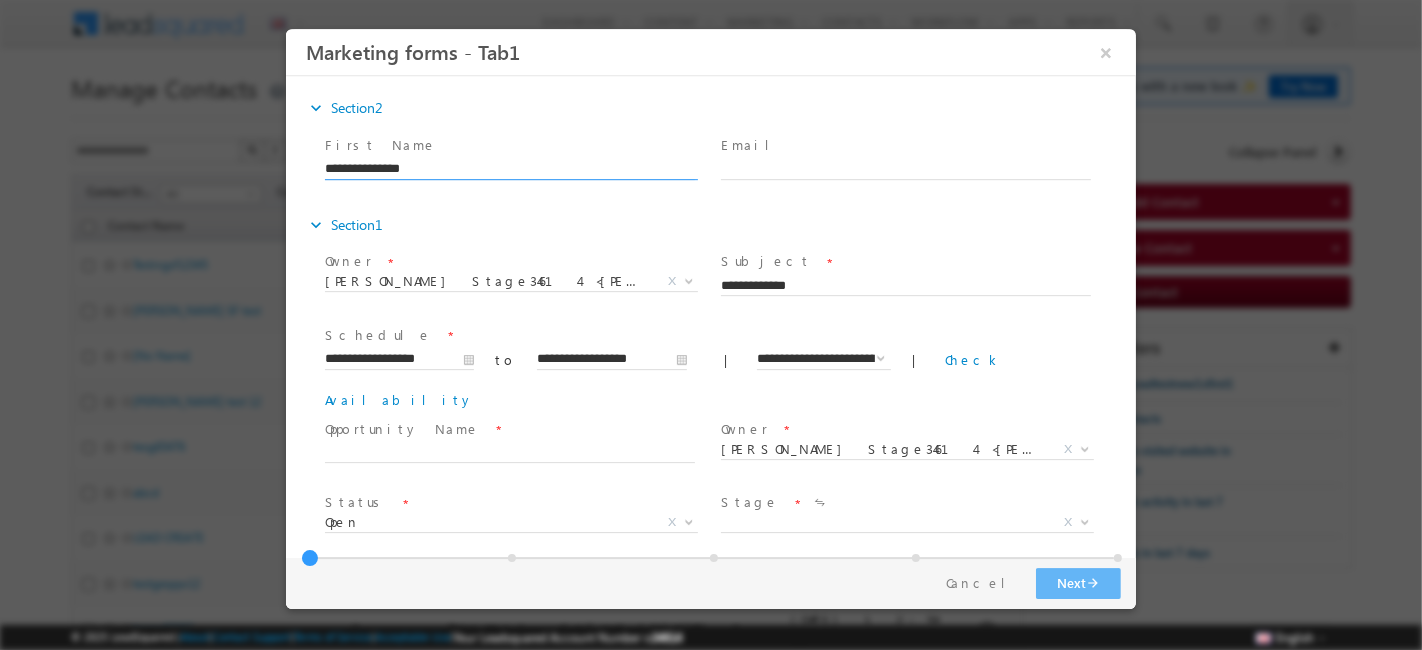 type on "**********" 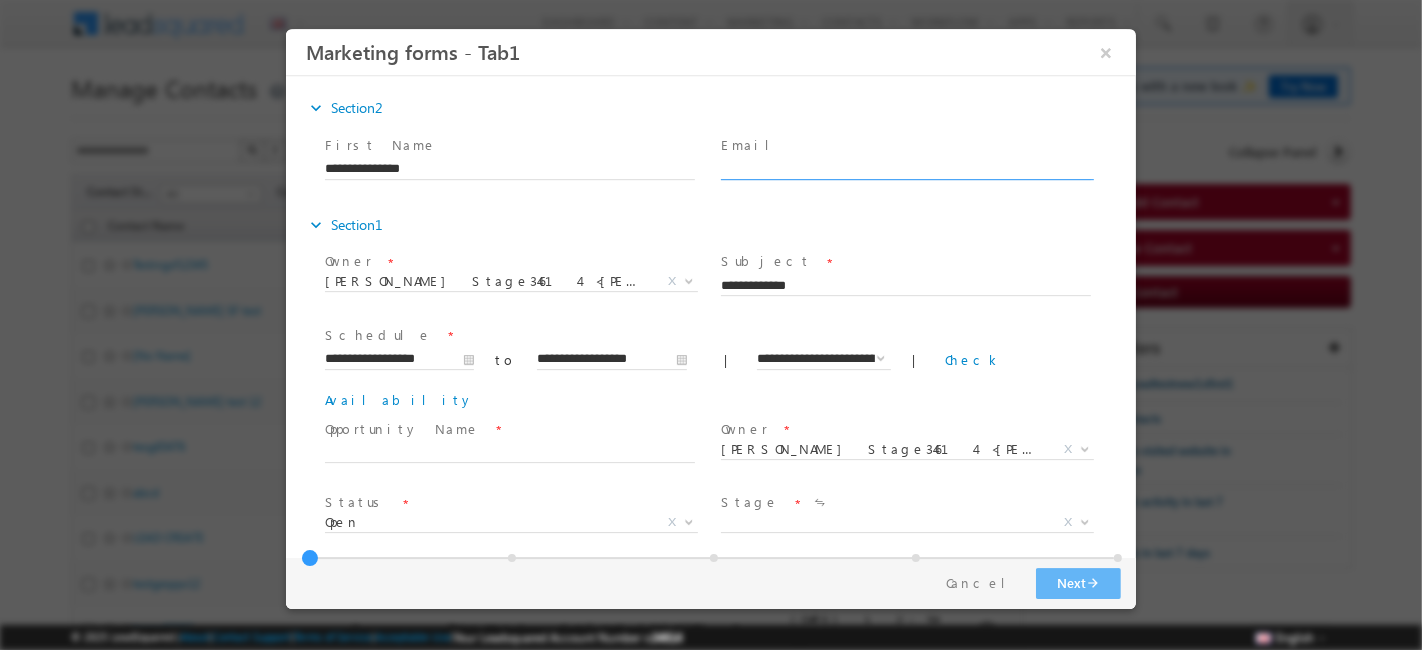 paste on "**********" 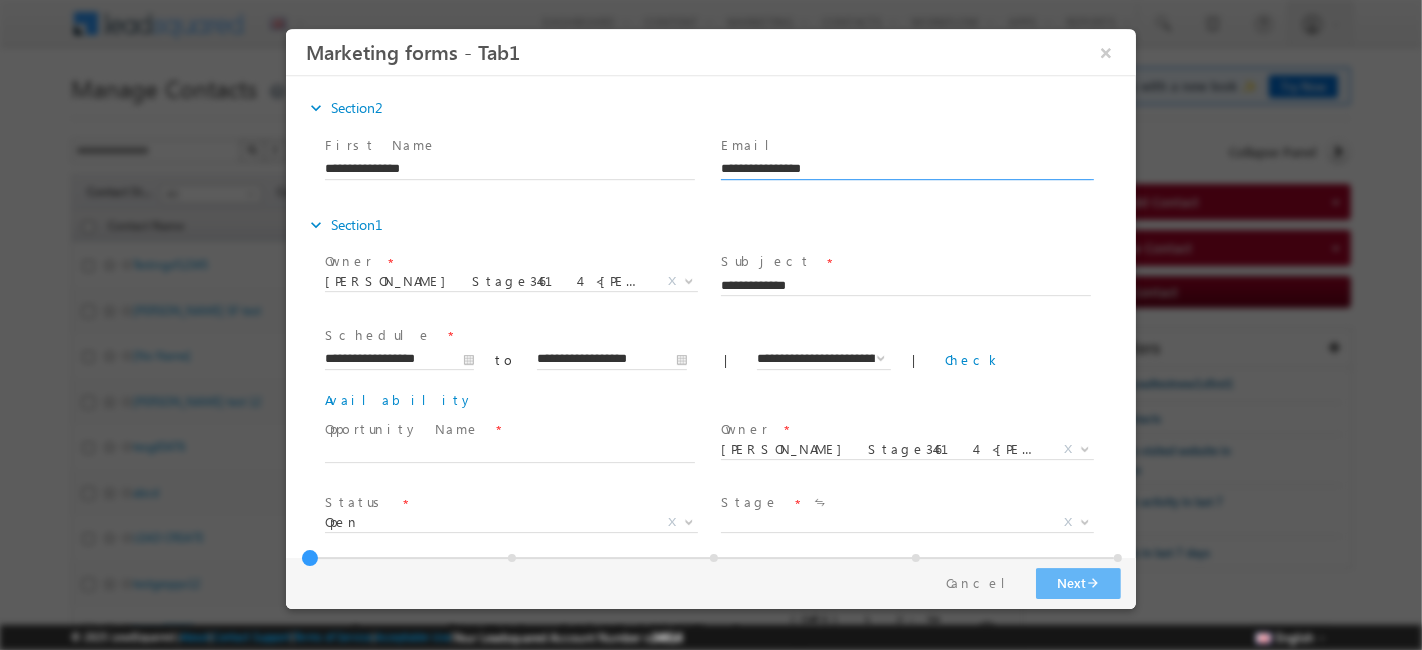 paste on "**********" 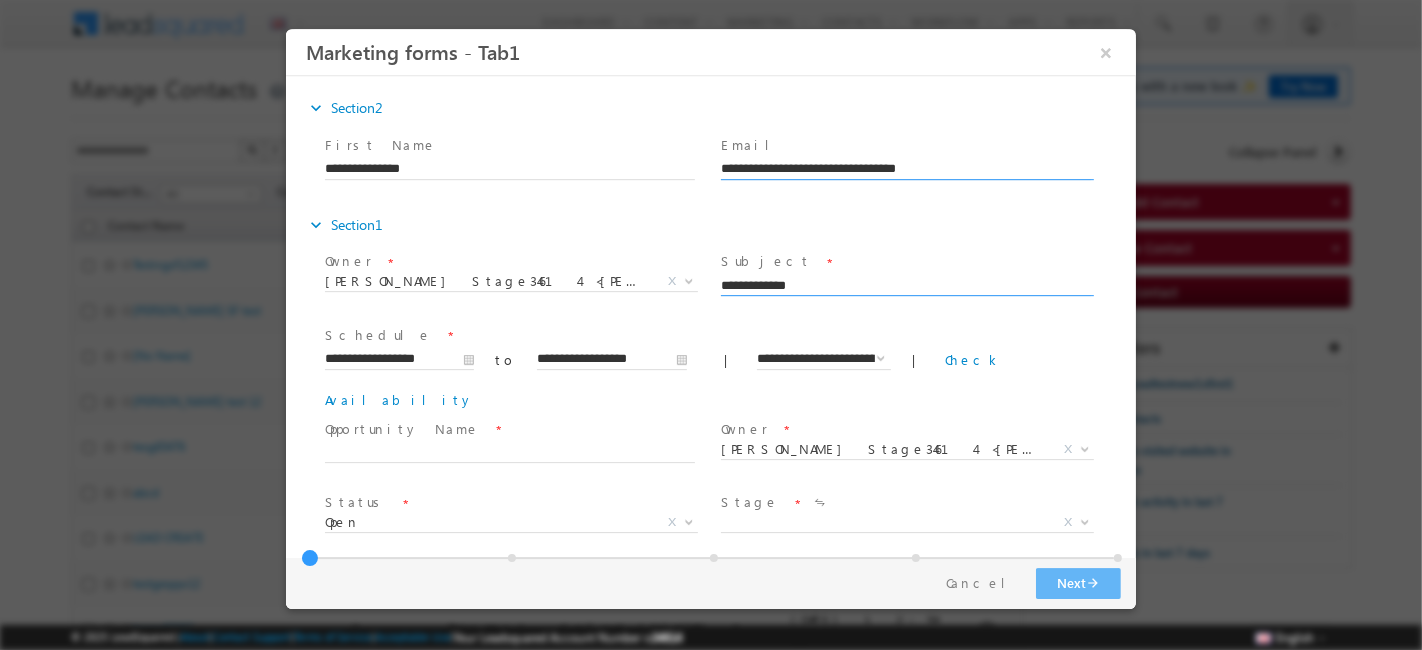 type on "**********" 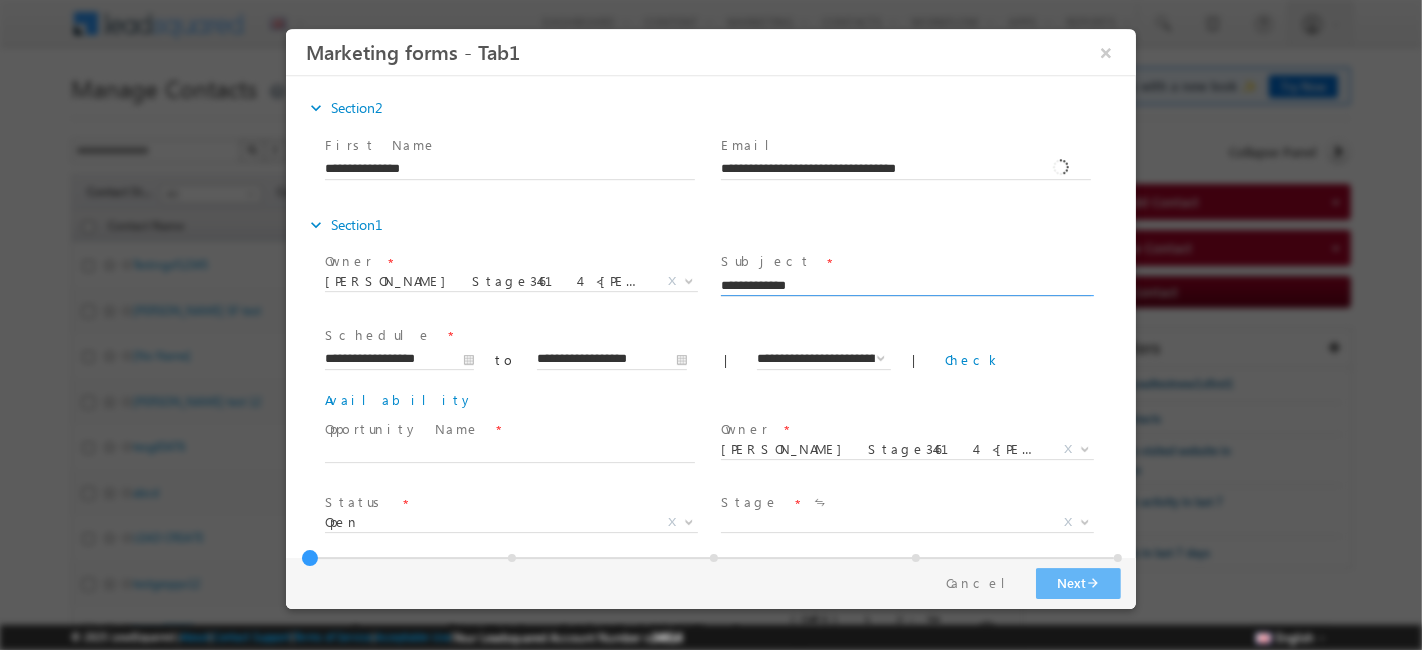 click on "**********" at bounding box center (905, 287) 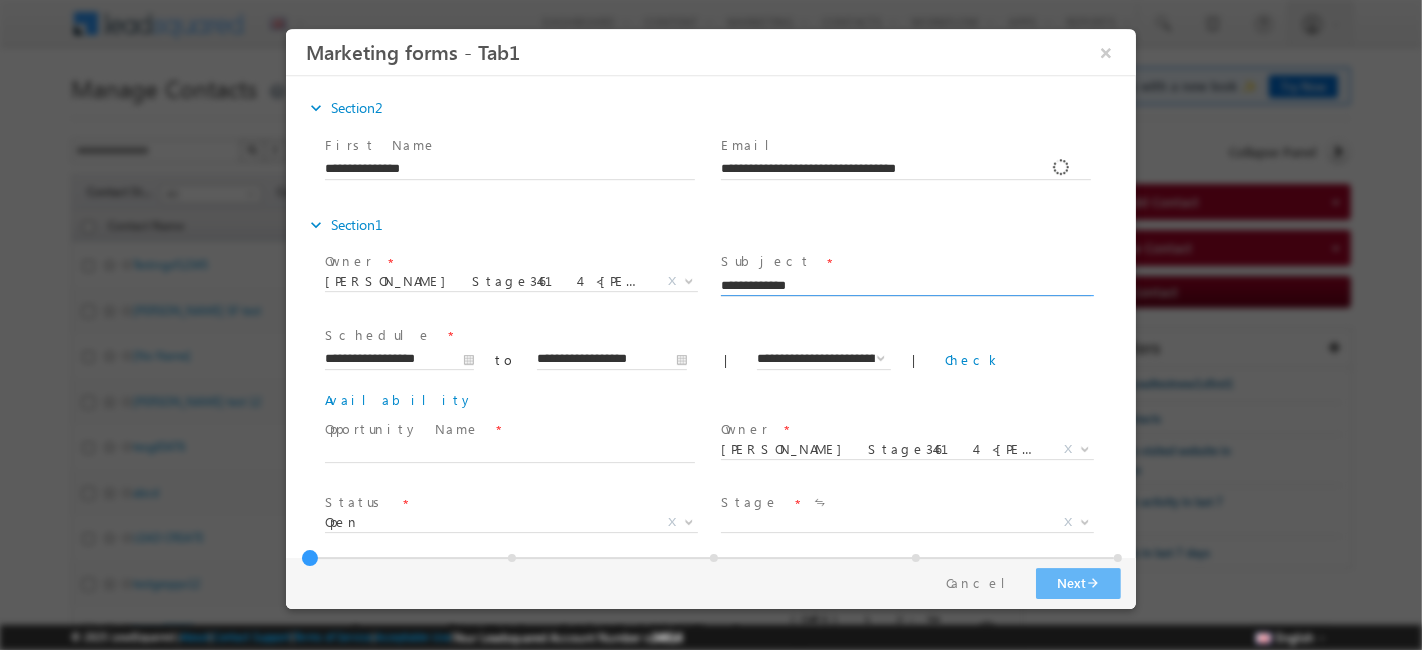 paste on "**********" 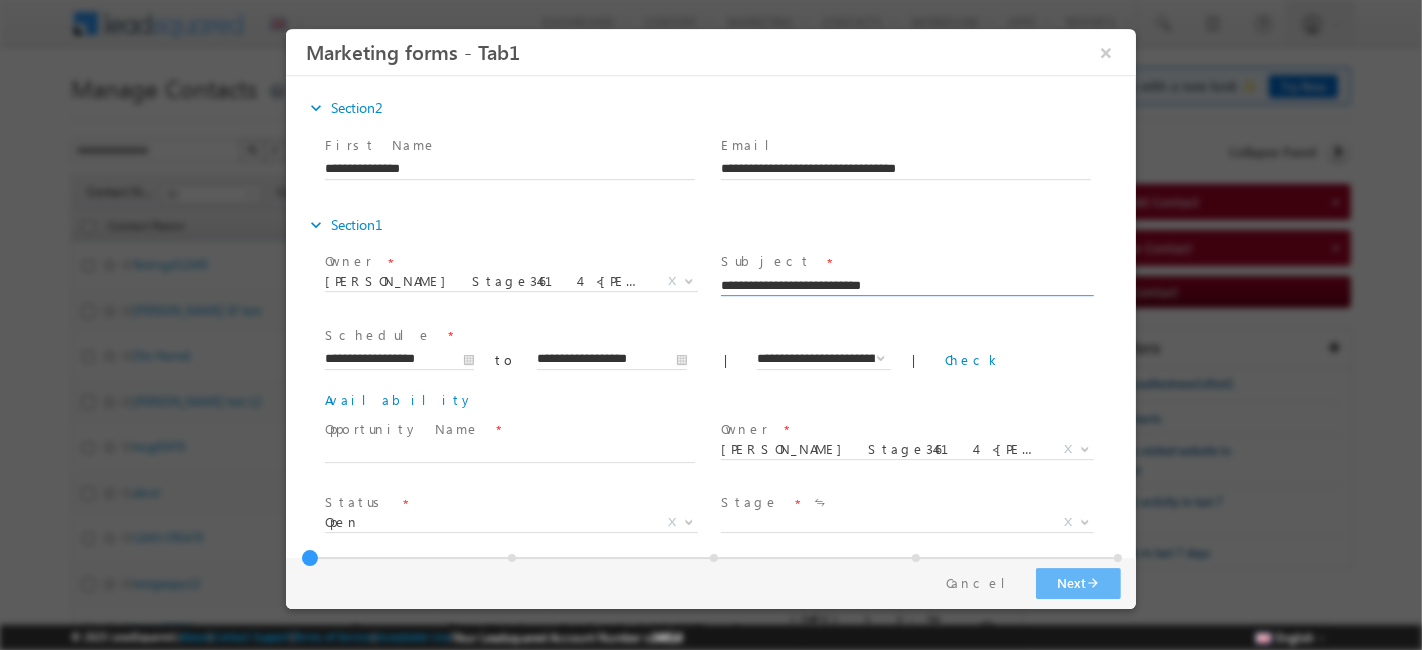 type on "**********" 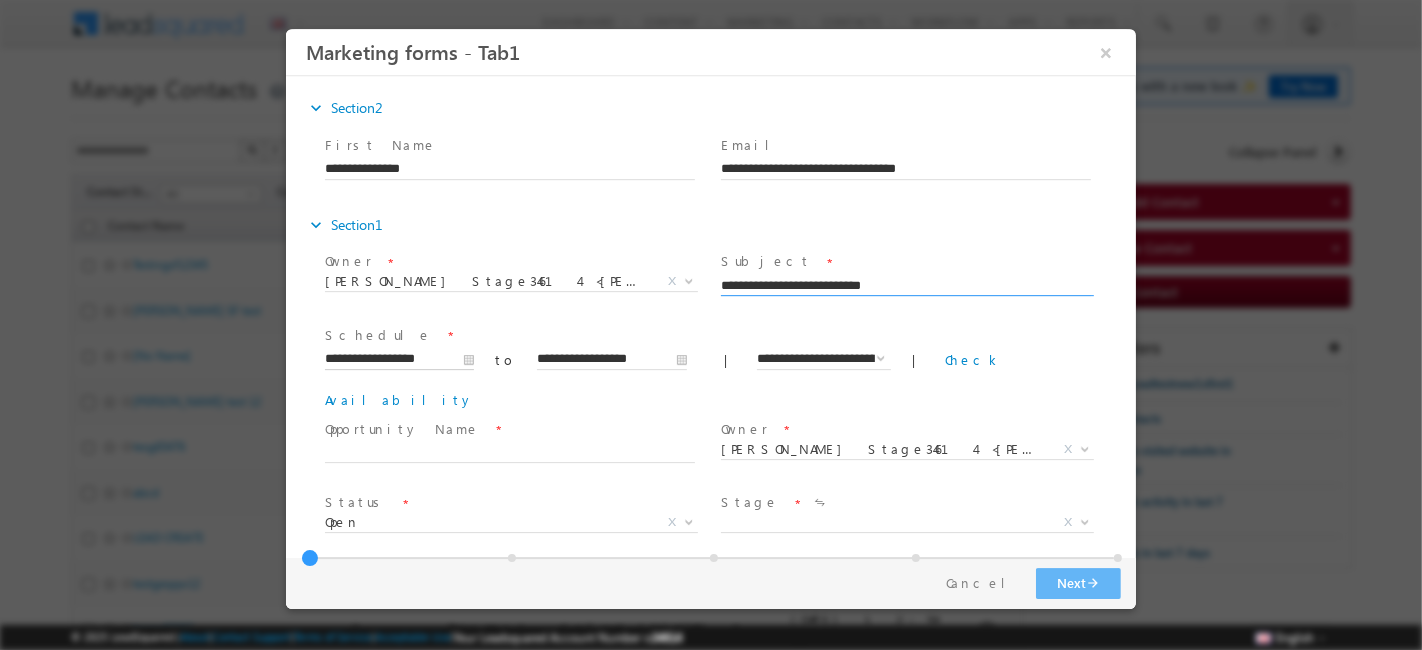 click on "**********" at bounding box center [398, 360] 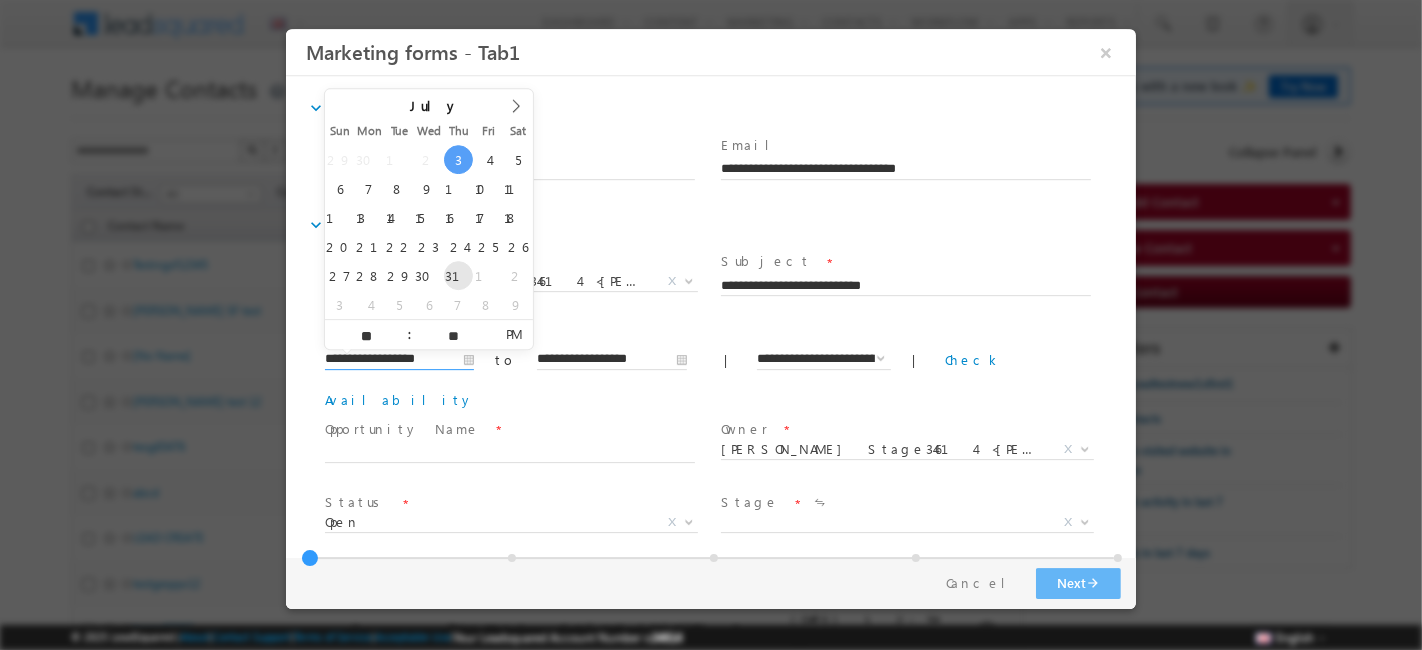 type on "**********" 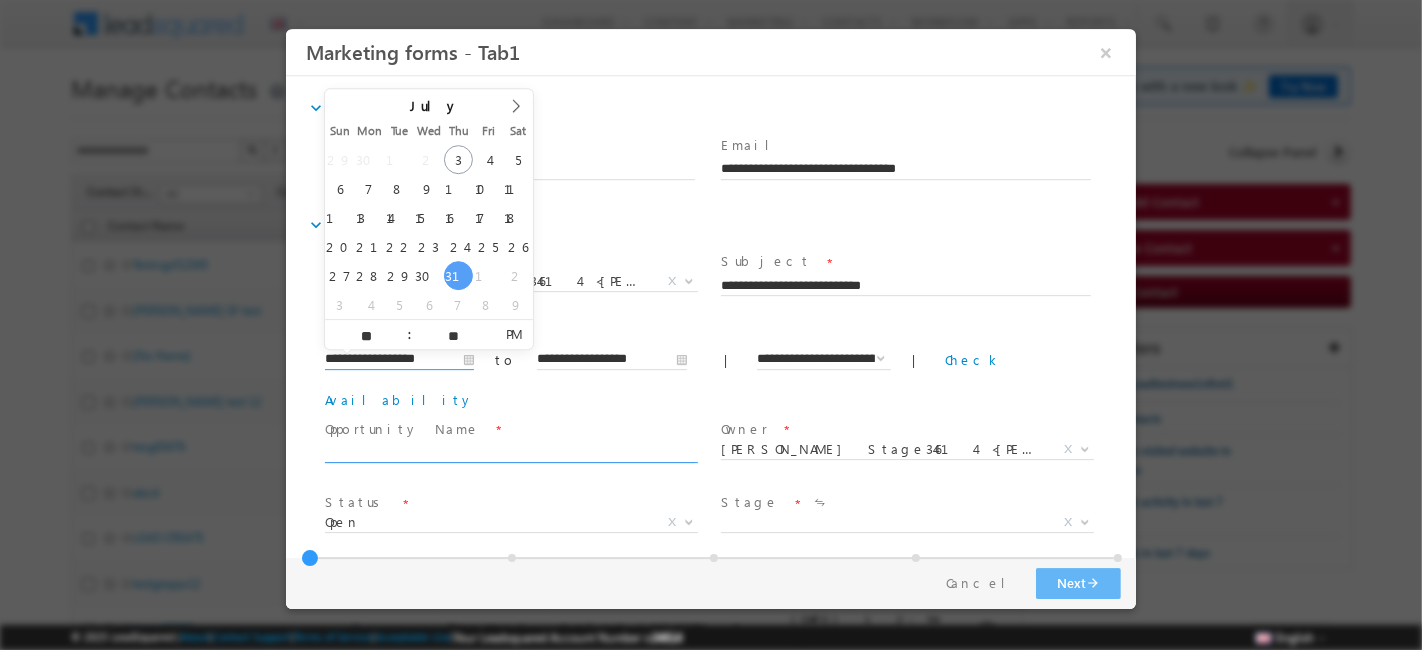 click at bounding box center [509, 454] 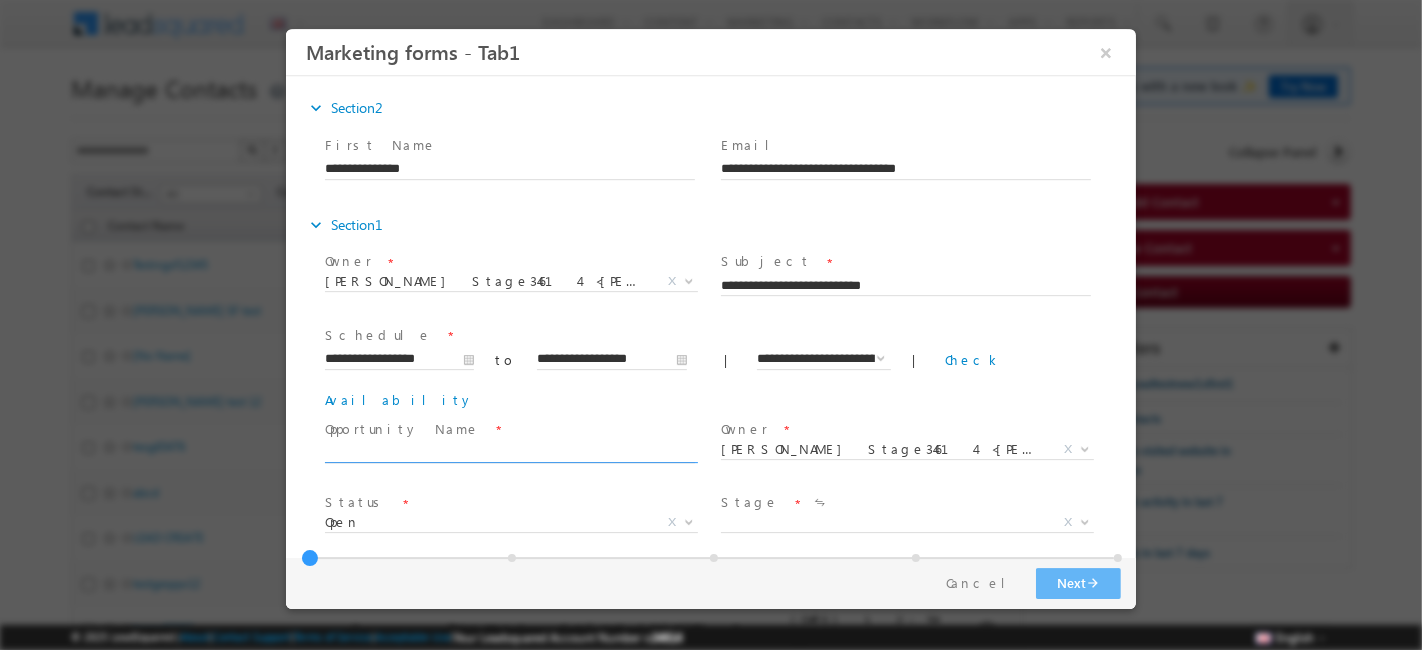 paste on "**********" 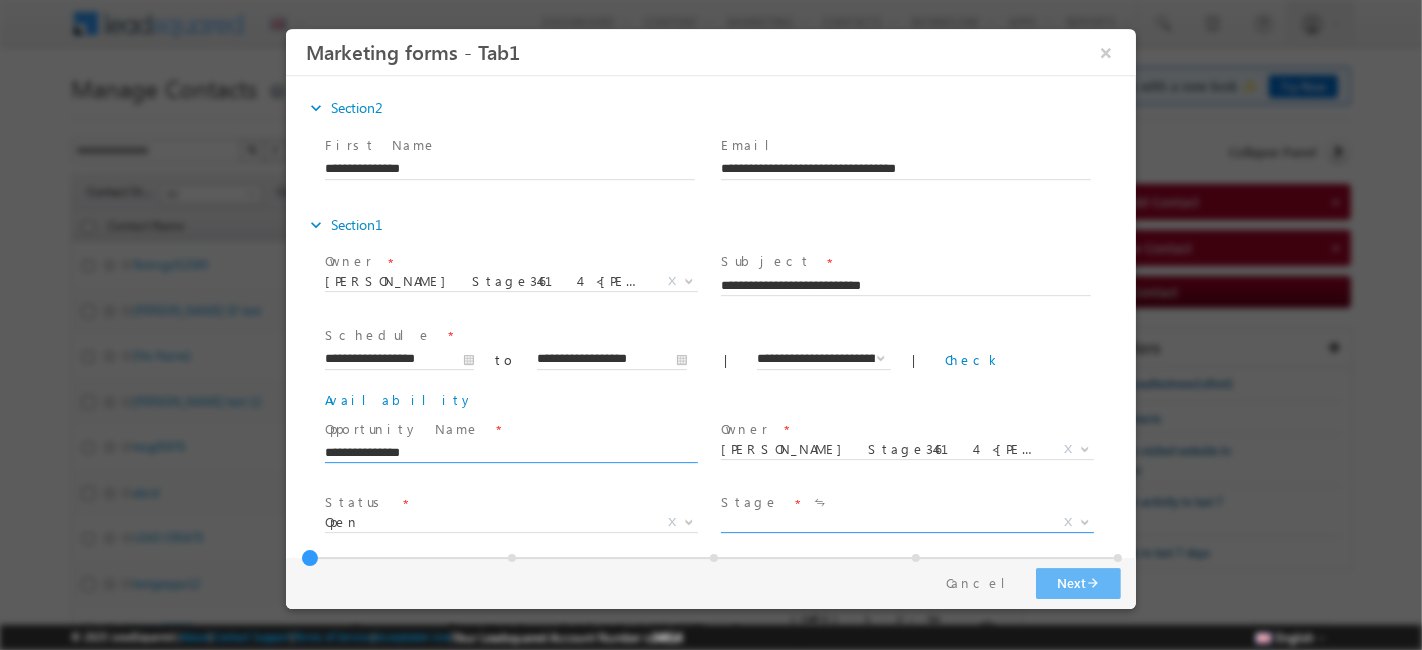 type on "**********" 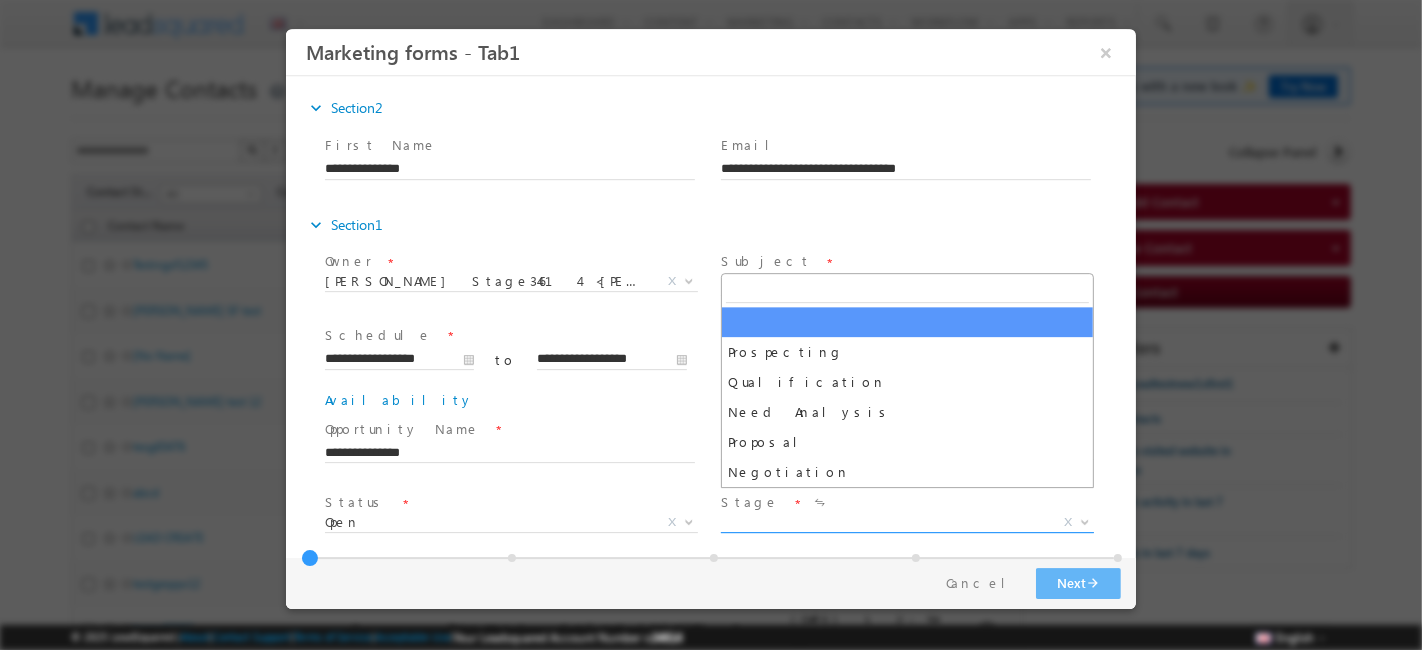 click on "X" at bounding box center (906, 523) 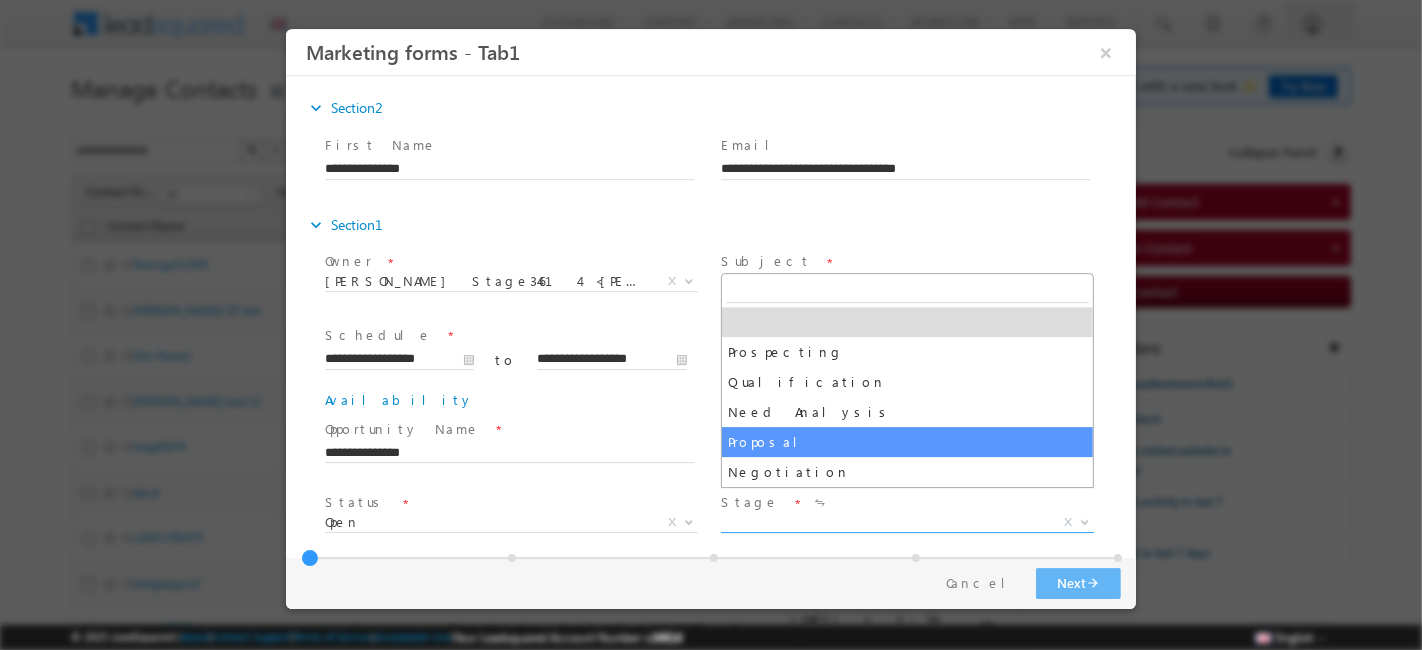 select on "********" 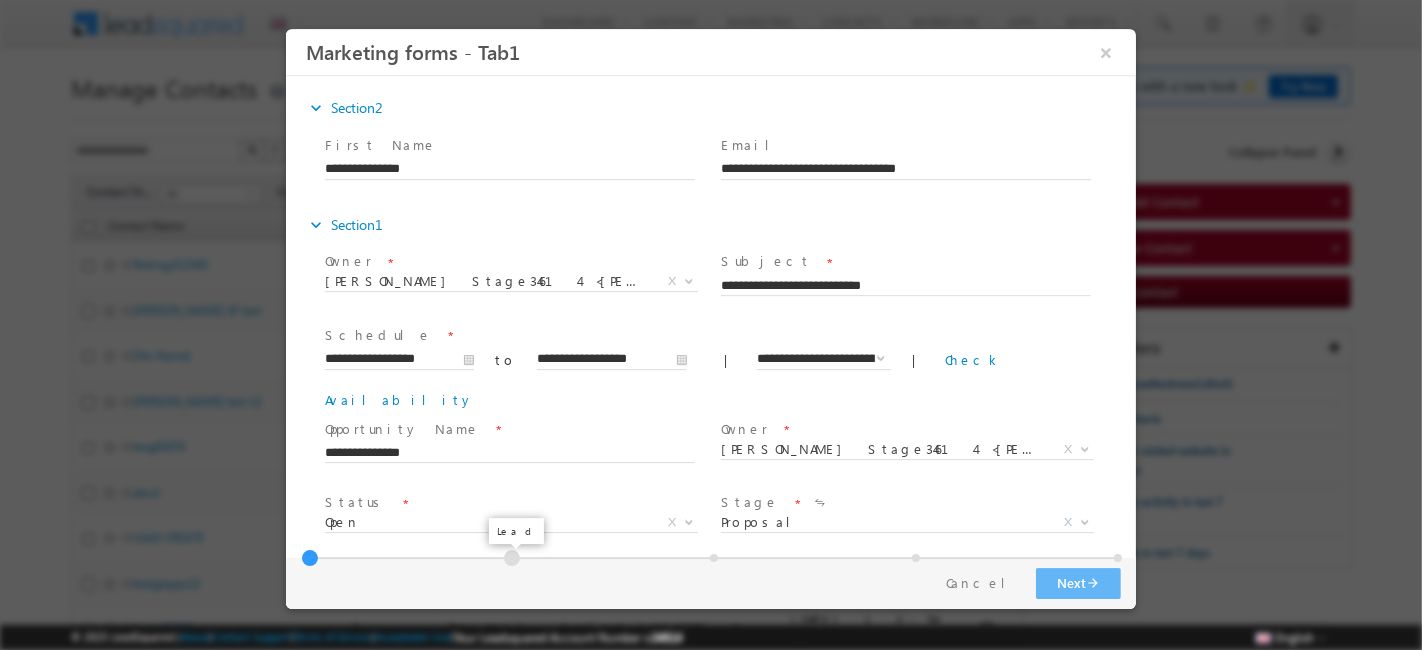 click at bounding box center [511, 558] 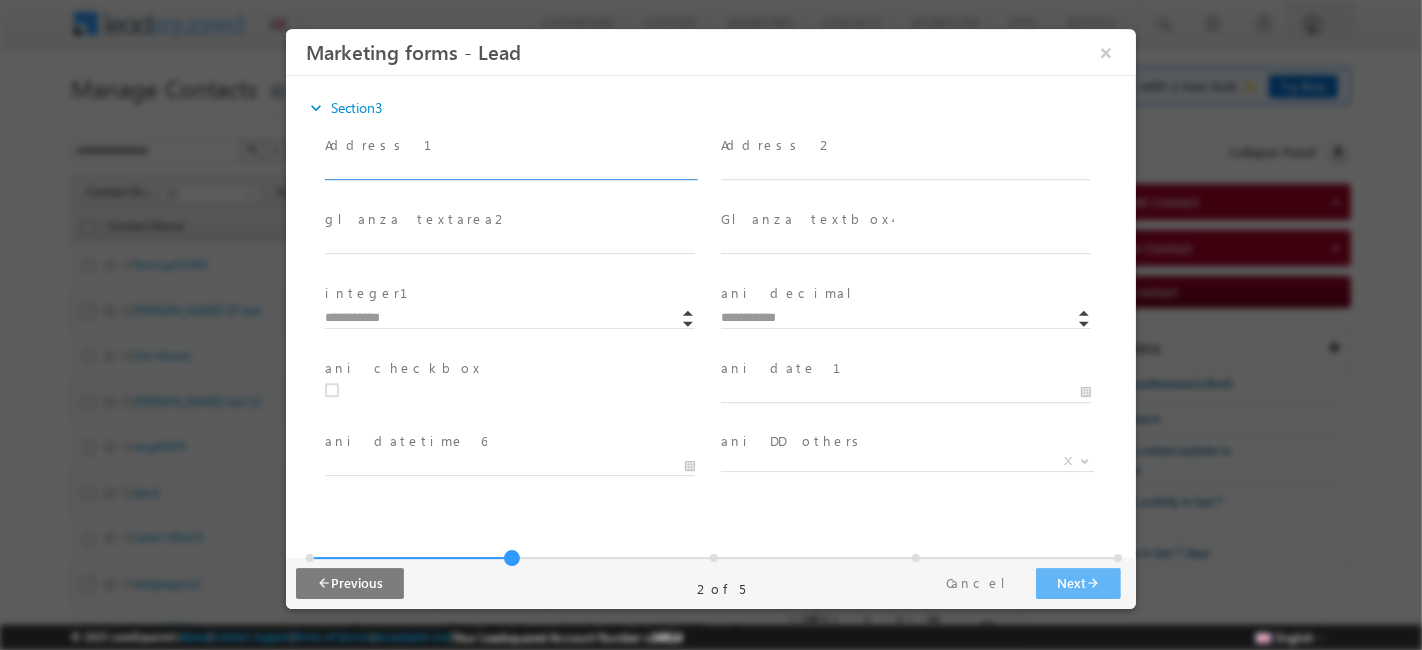 click at bounding box center (509, 170) 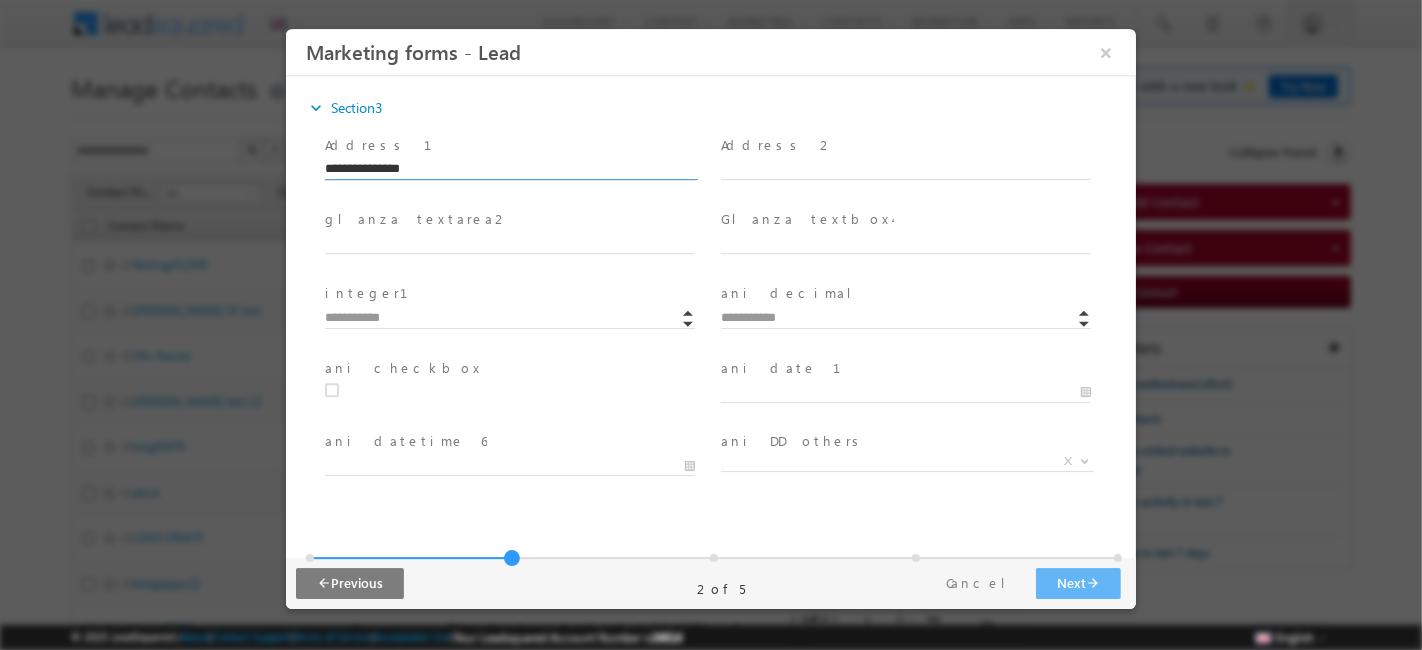 type on "**********" 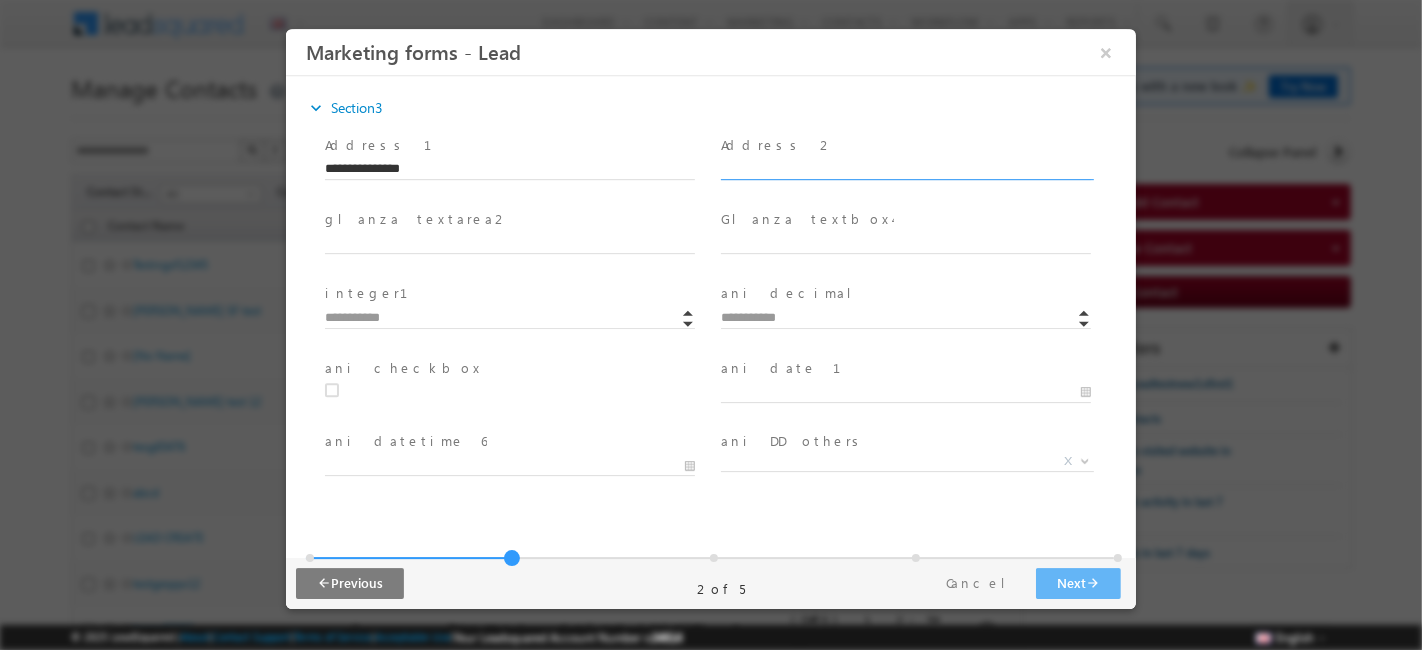 paste on "**********" 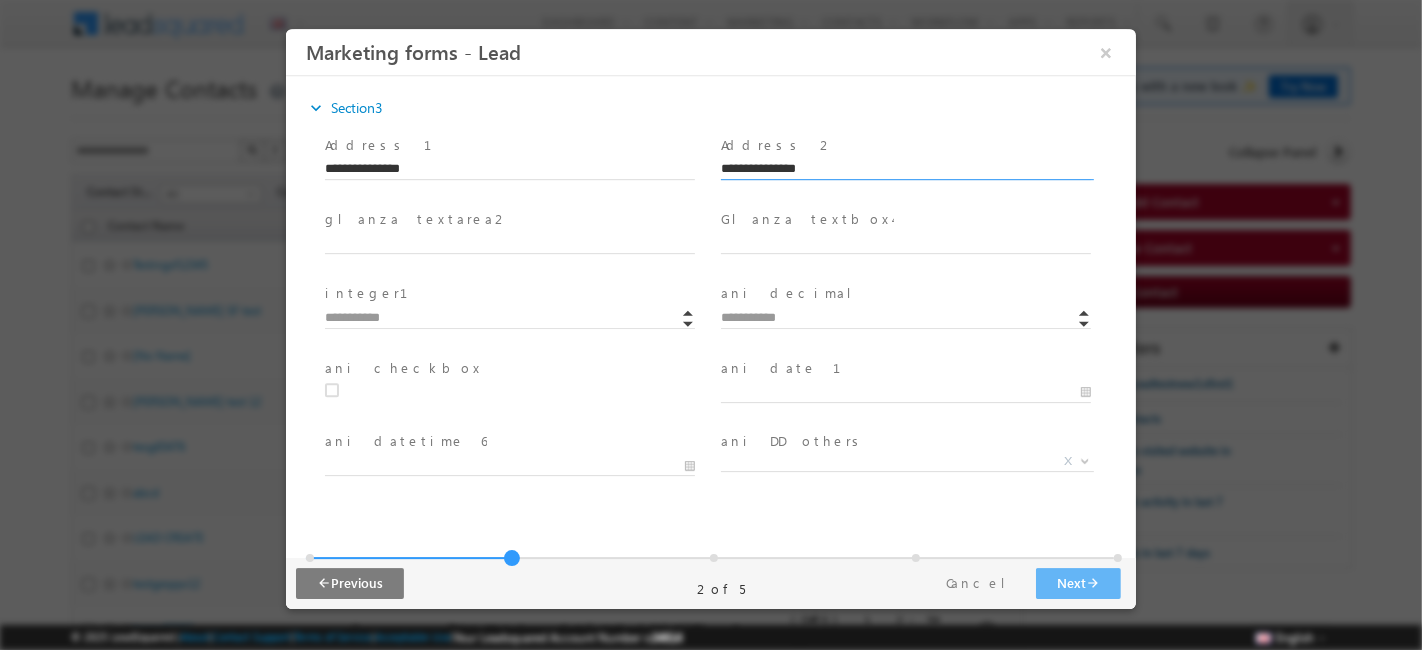 type on "**********" 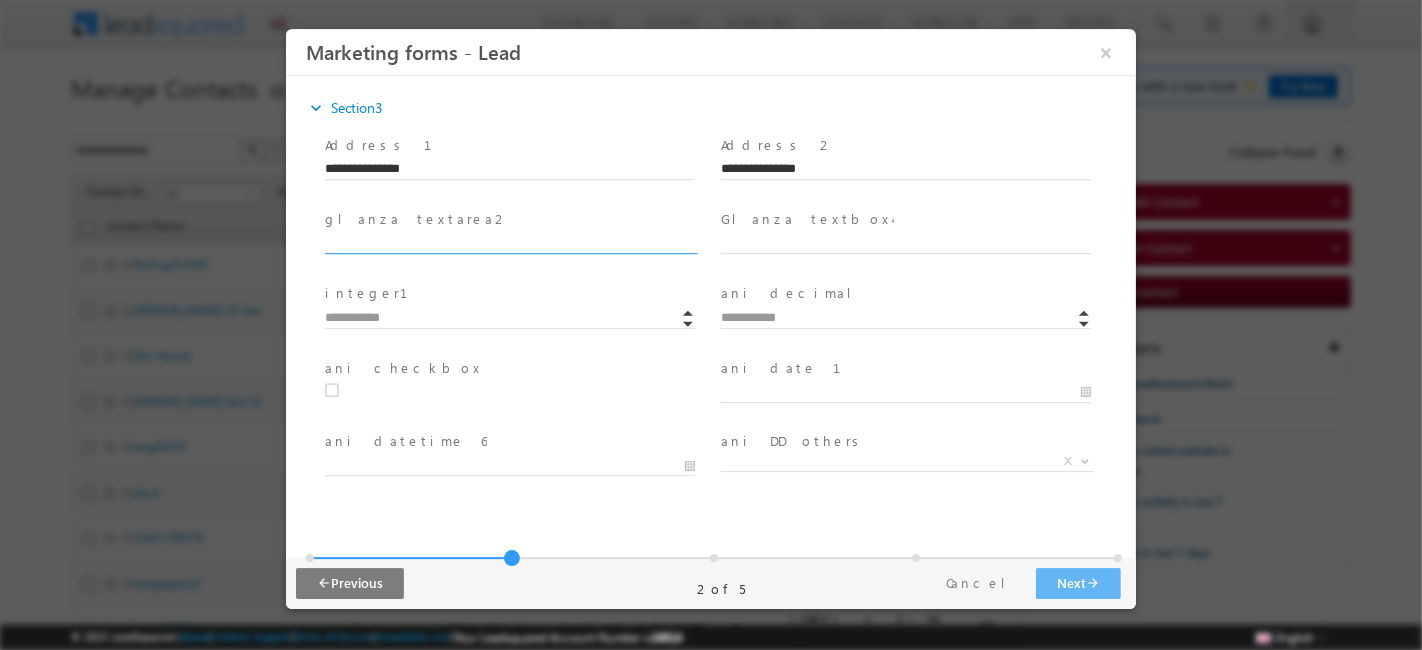 paste on "**********" 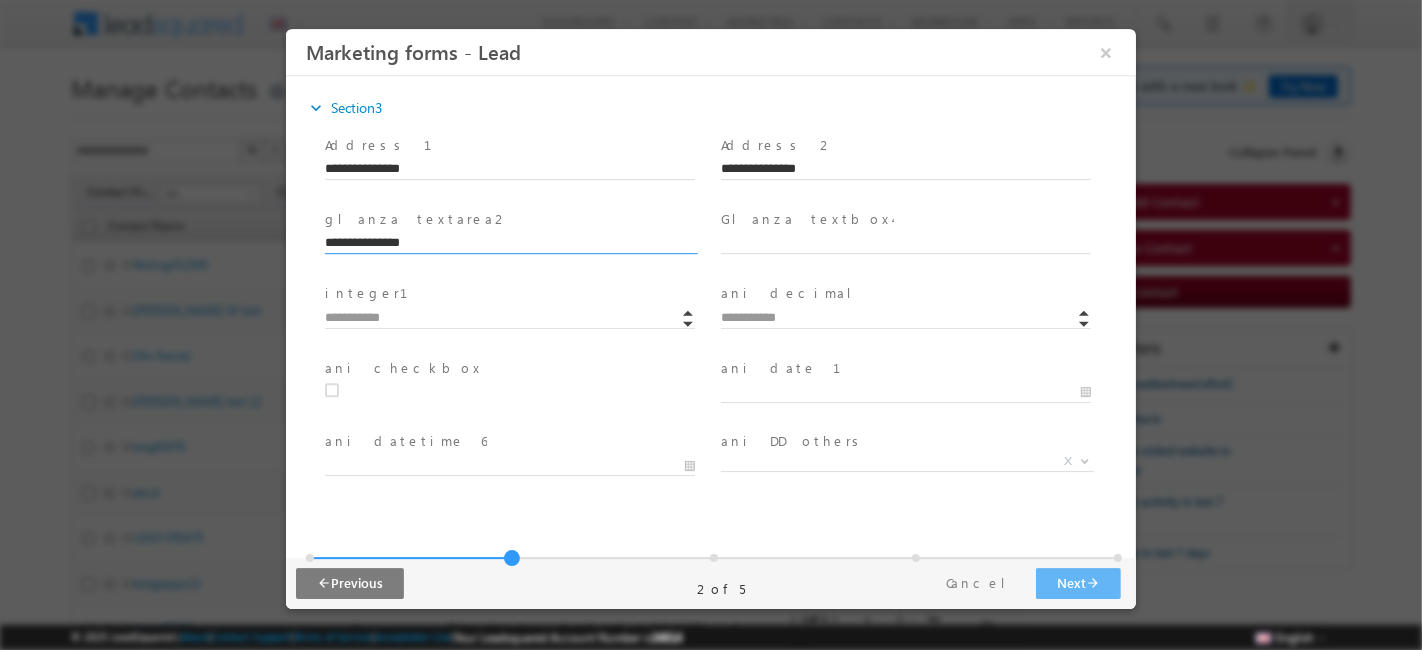 type on "**********" 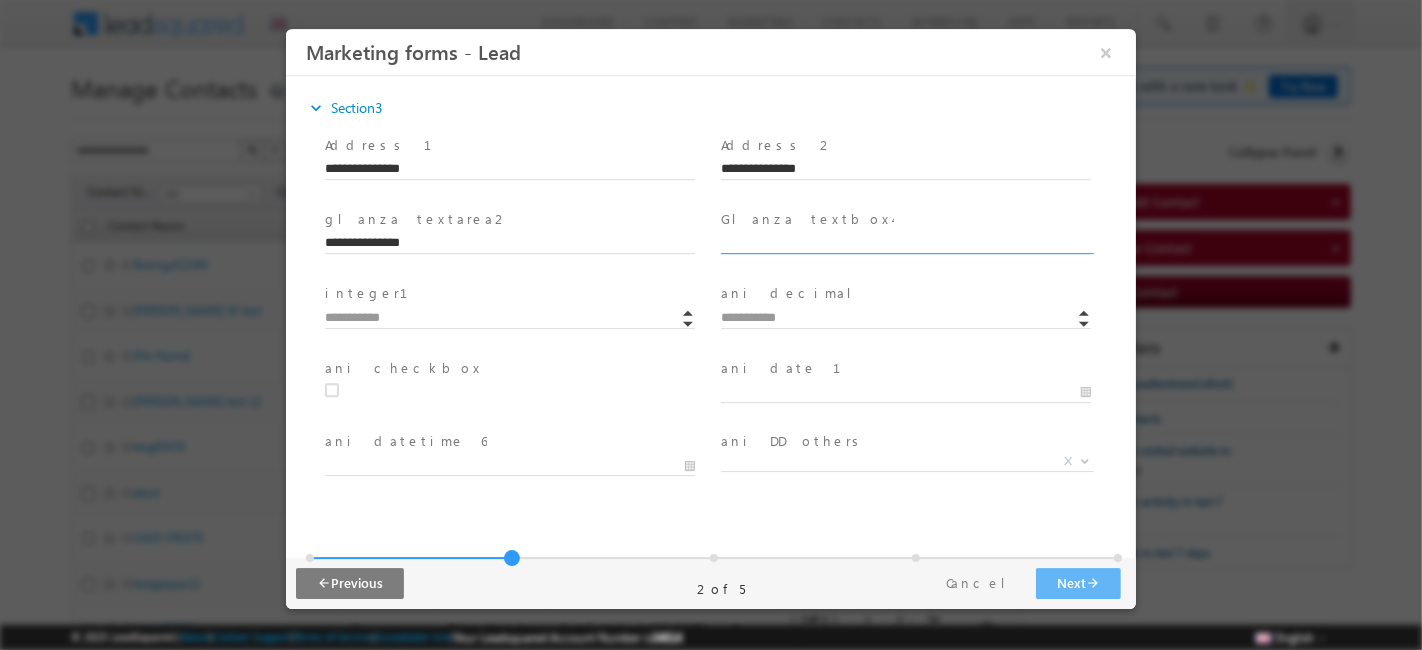 paste on "**********" 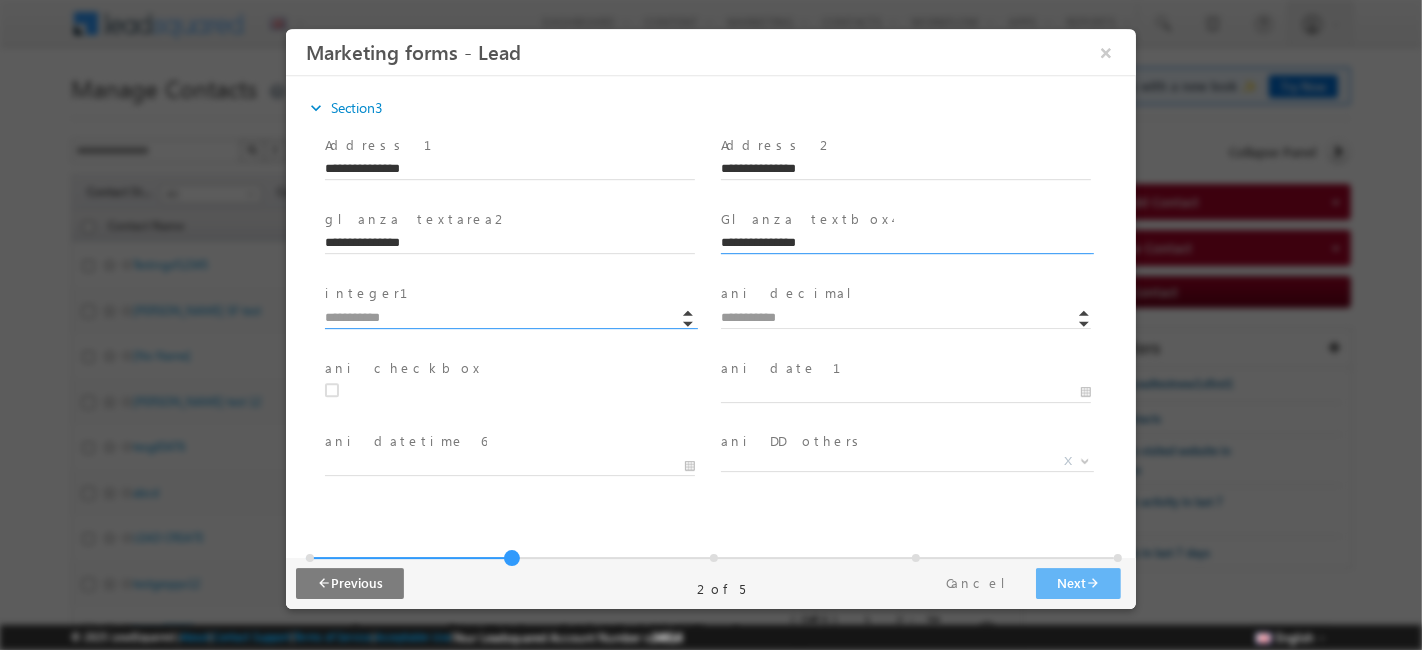 type on "**********" 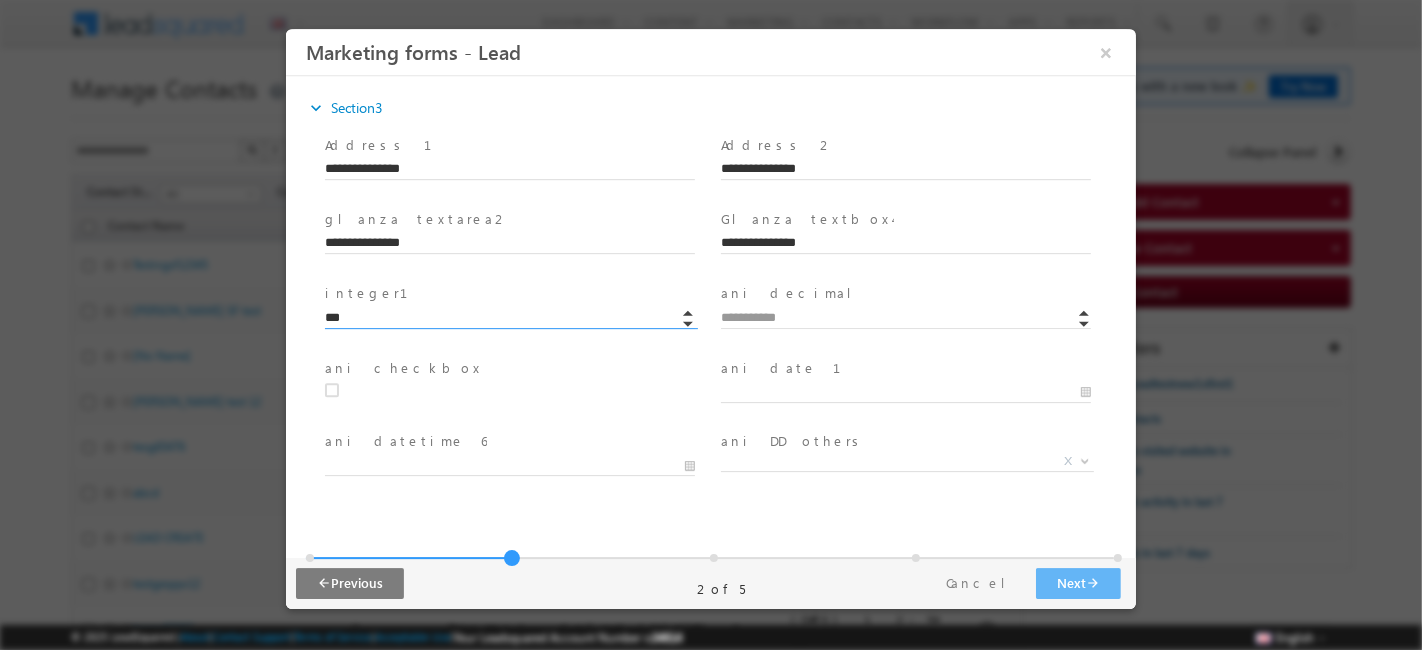 type on "***" 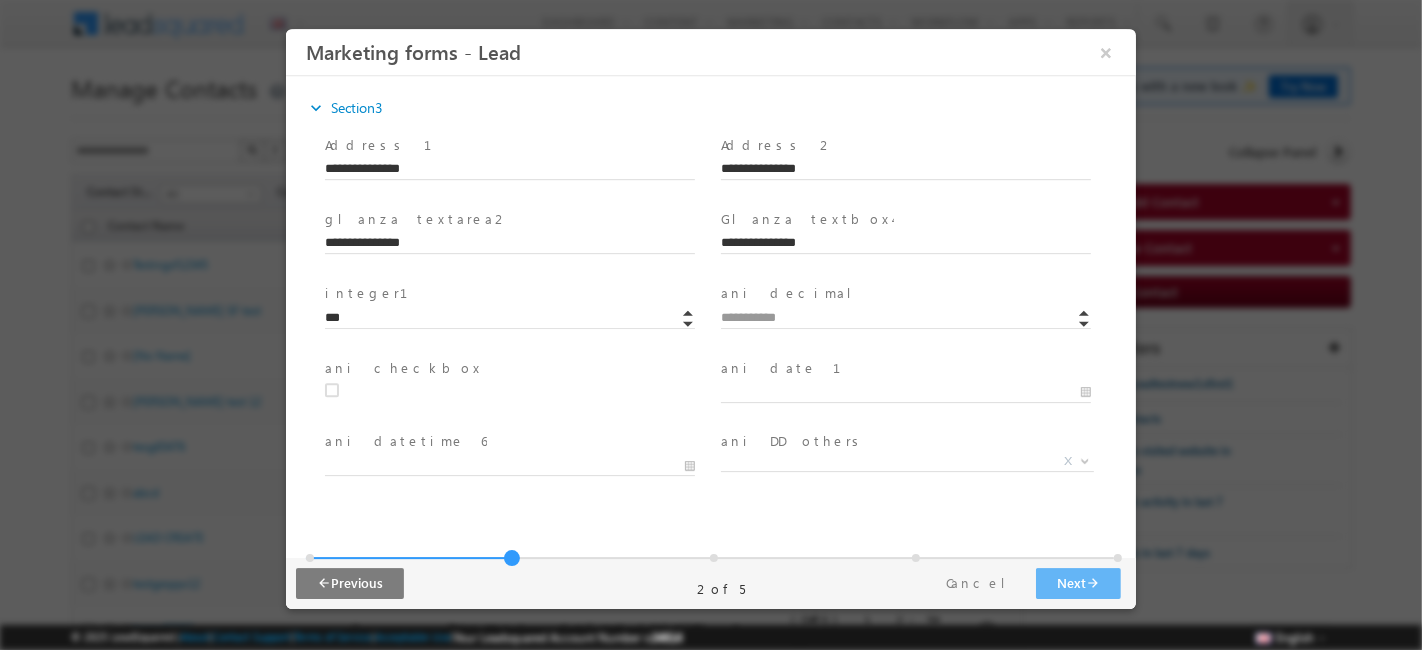 type 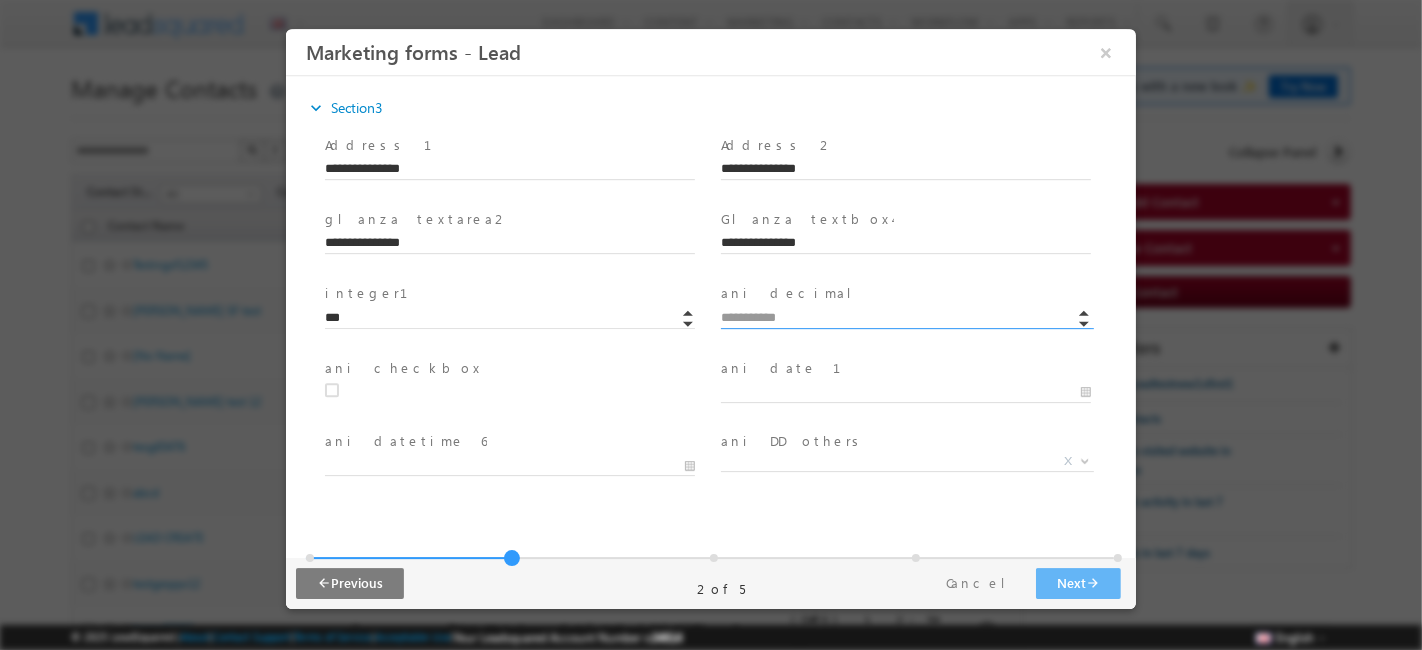 click at bounding box center [905, 319] 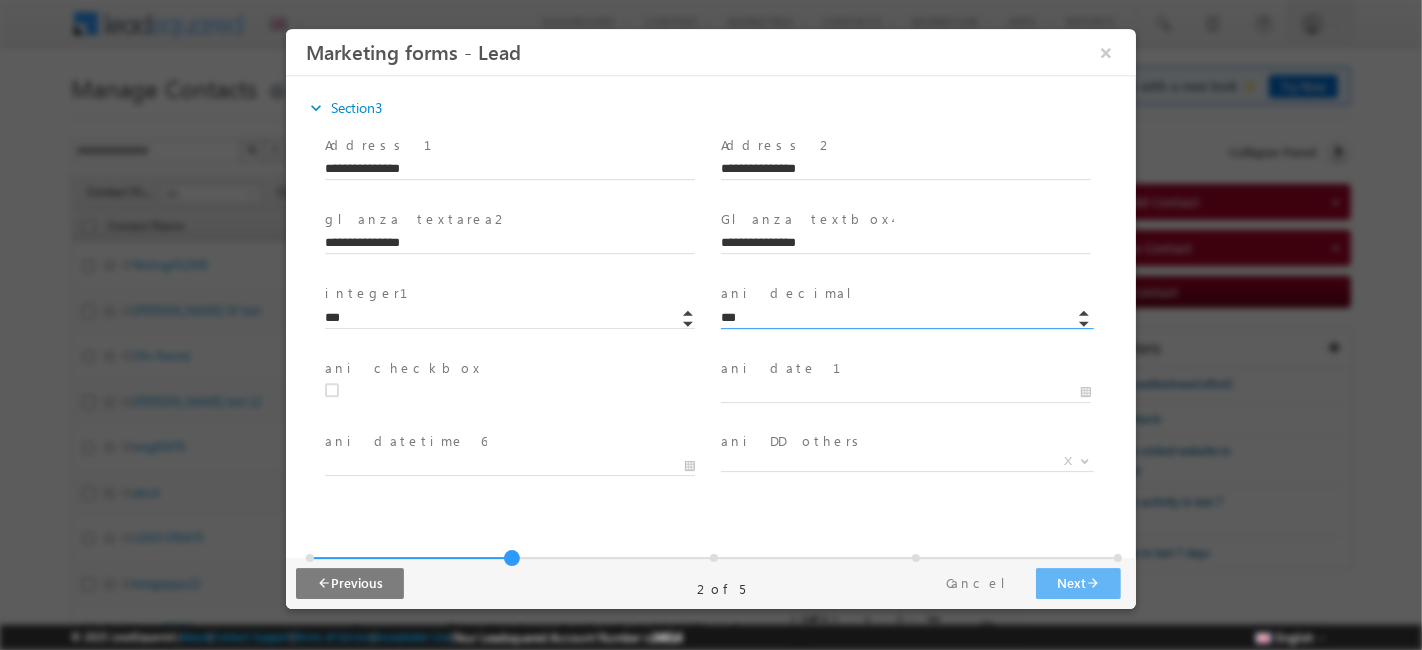 type on "******" 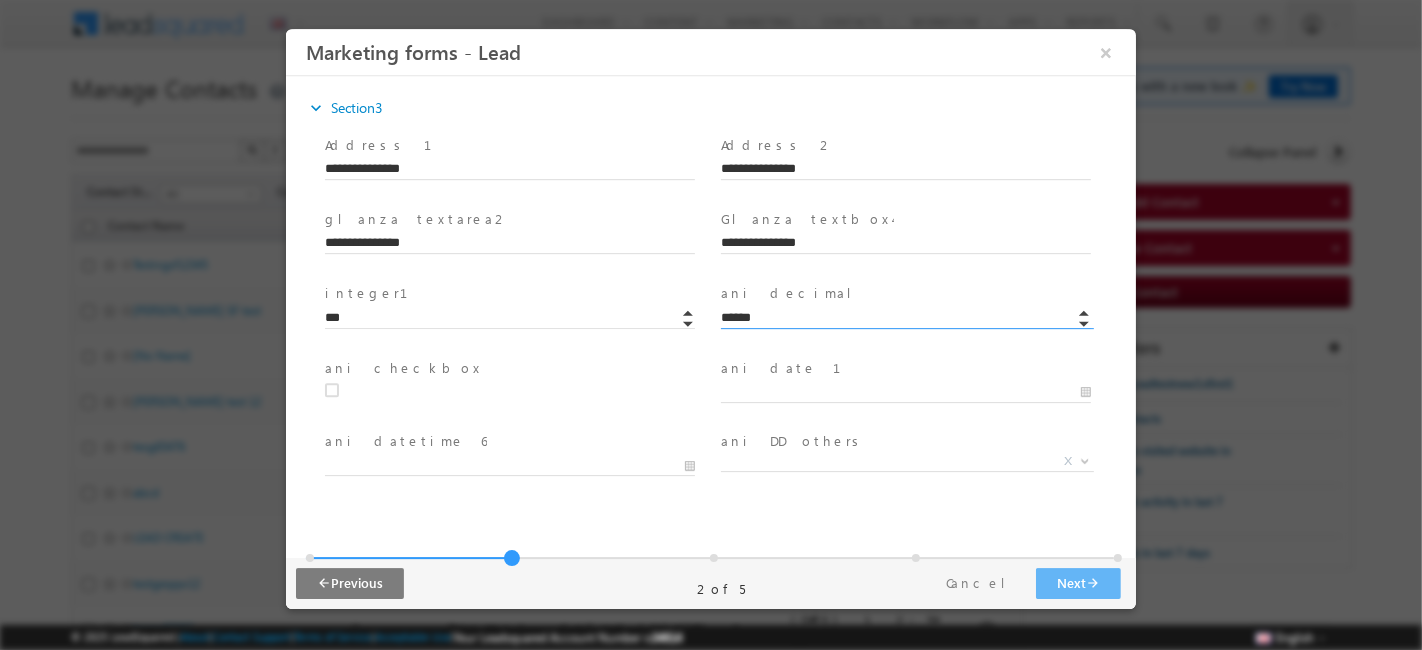 click at bounding box center (339, 390) 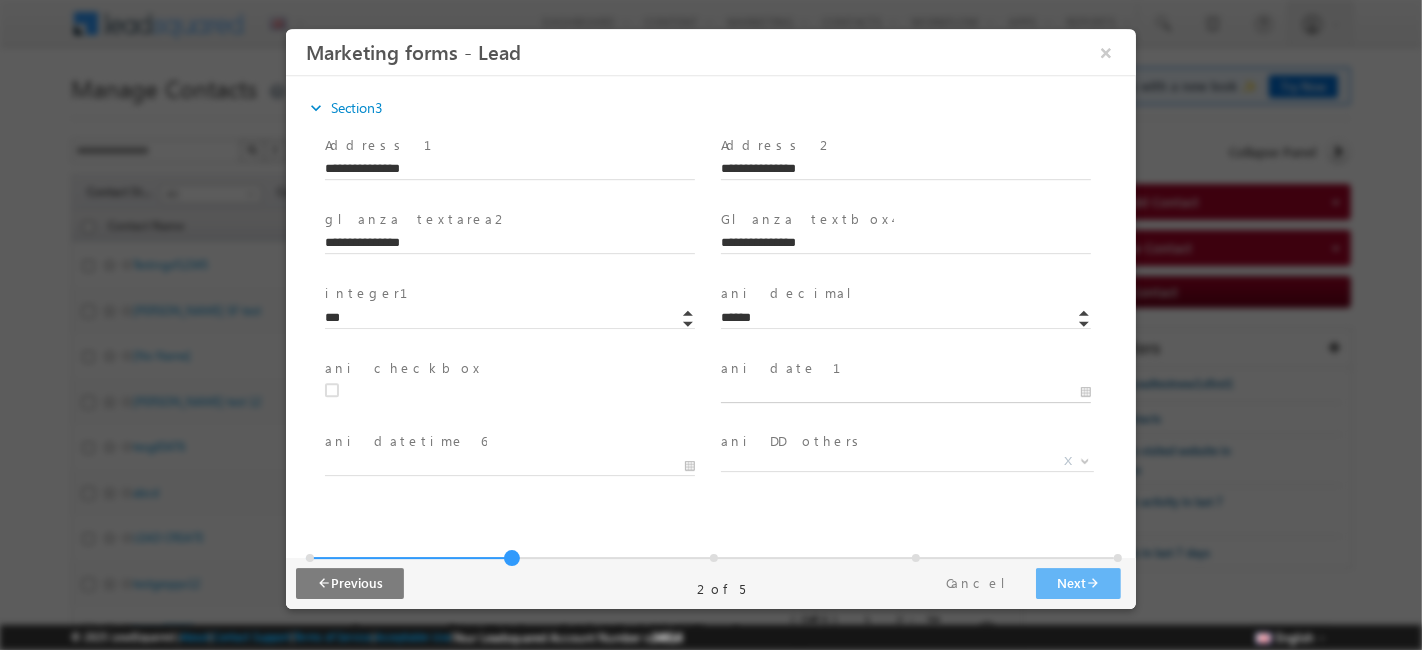 click at bounding box center [905, 393] 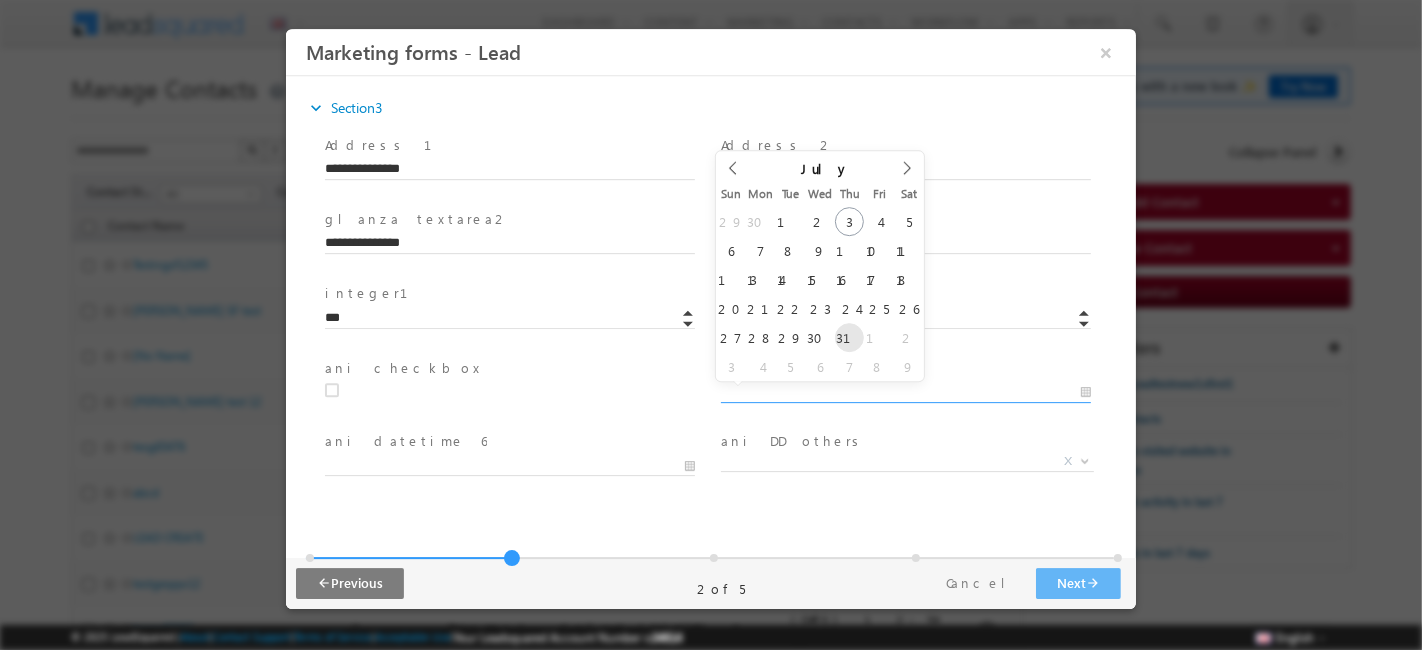 type on "**********" 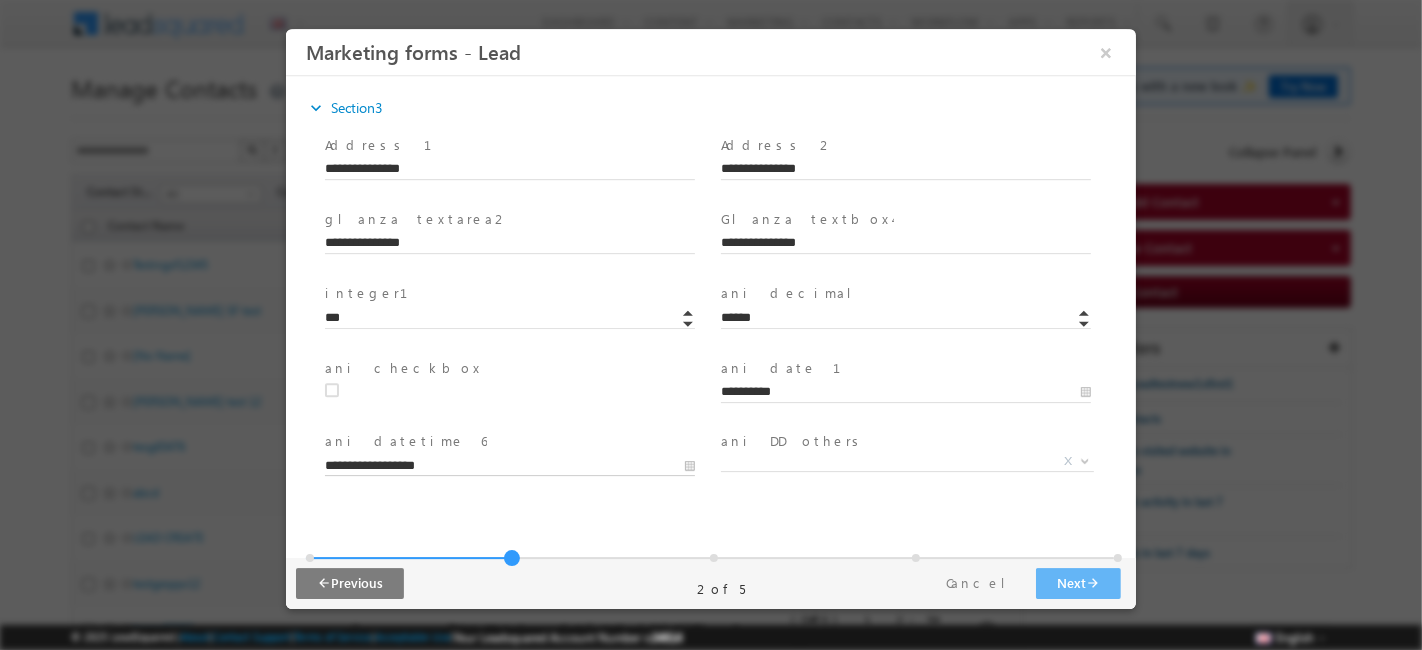 click on "**********" at bounding box center [509, 467] 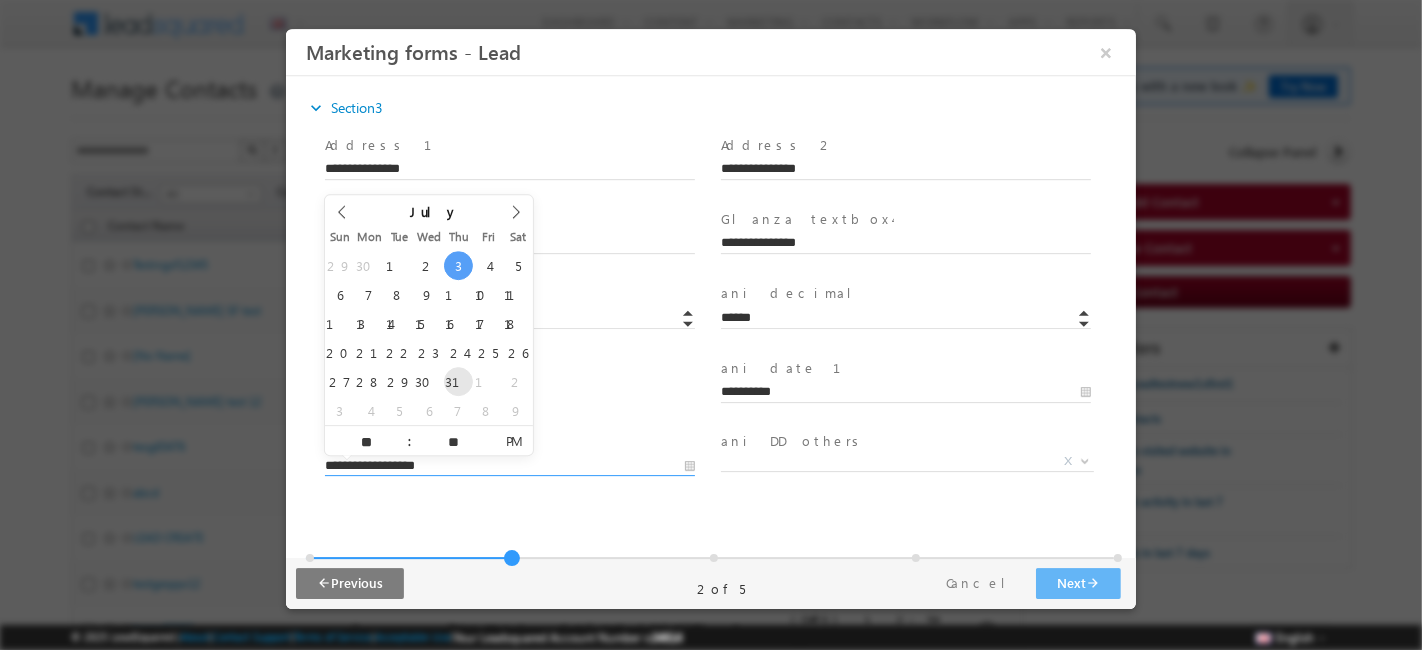 type on "**********" 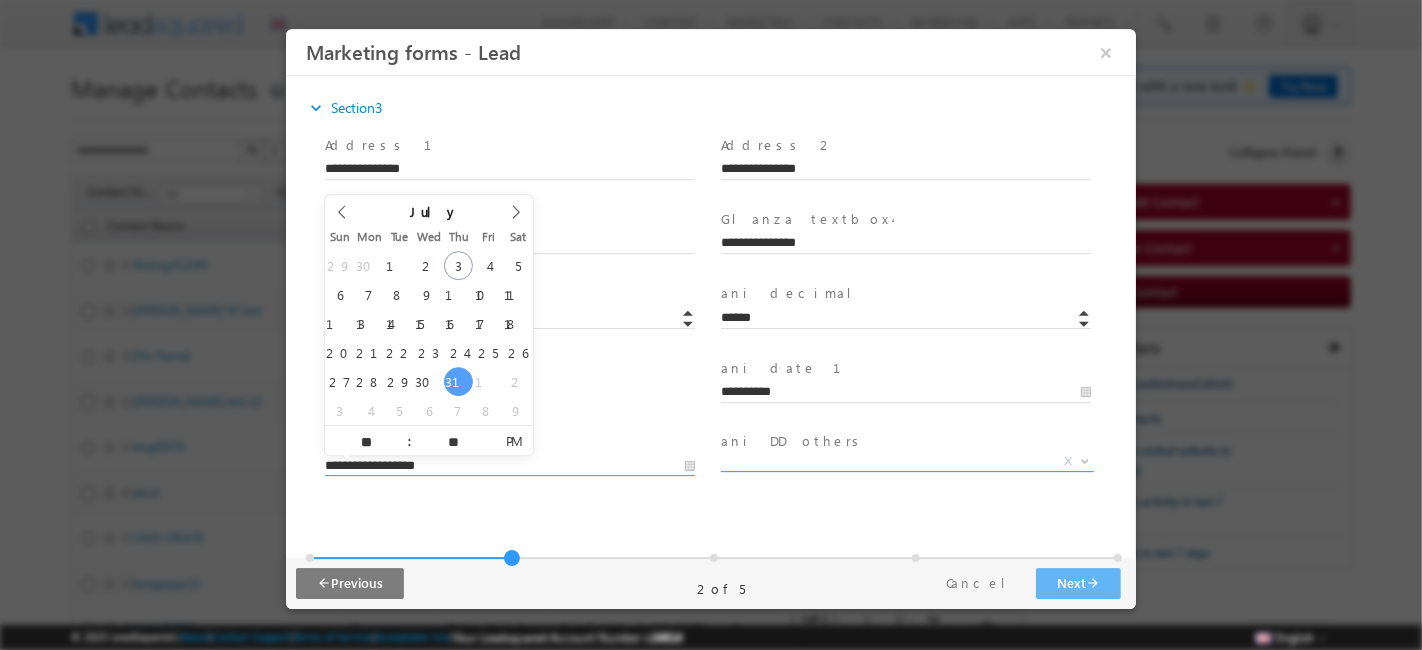 click on "X" at bounding box center [906, 462] 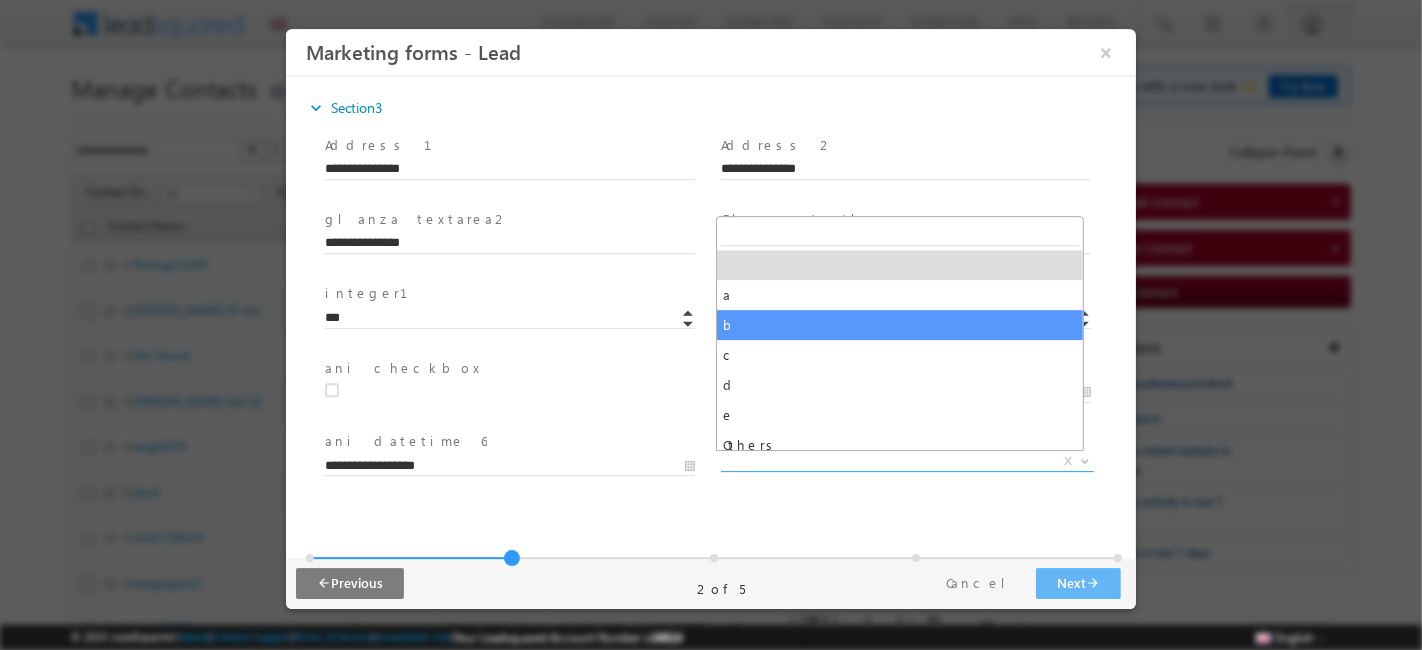 select on "*" 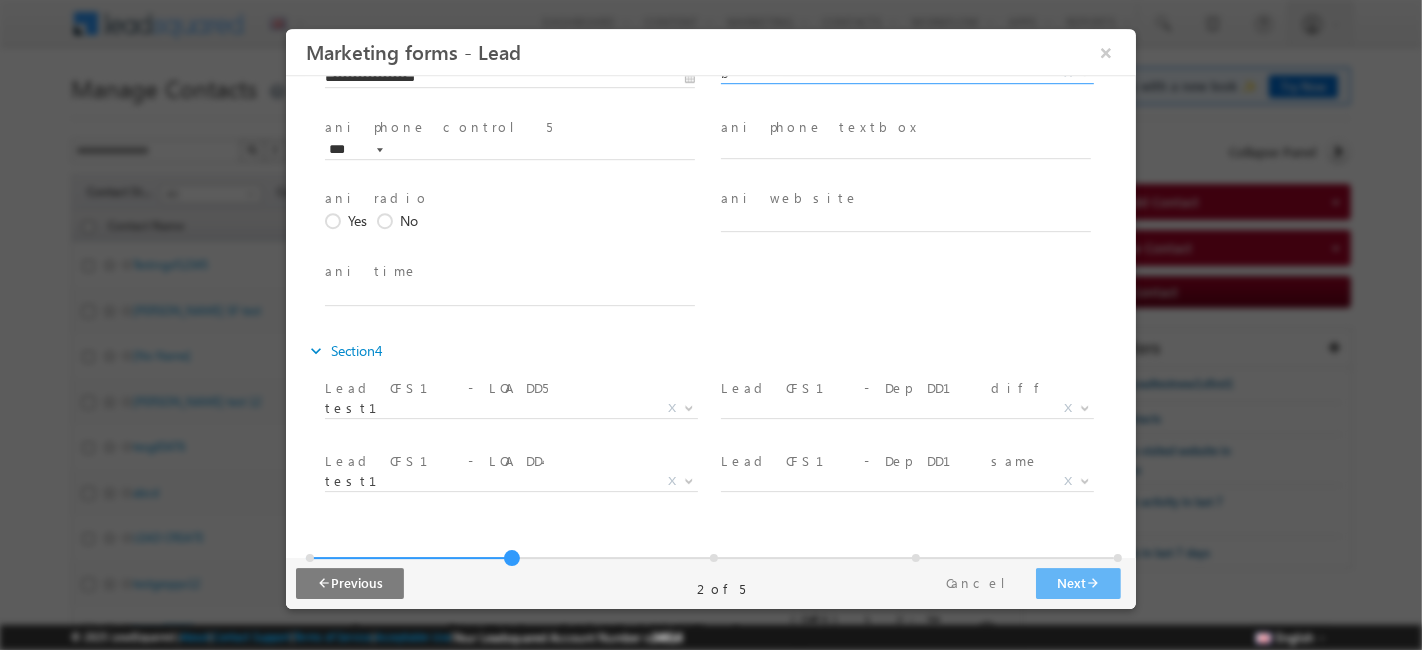 scroll, scrollTop: 392, scrollLeft: 0, axis: vertical 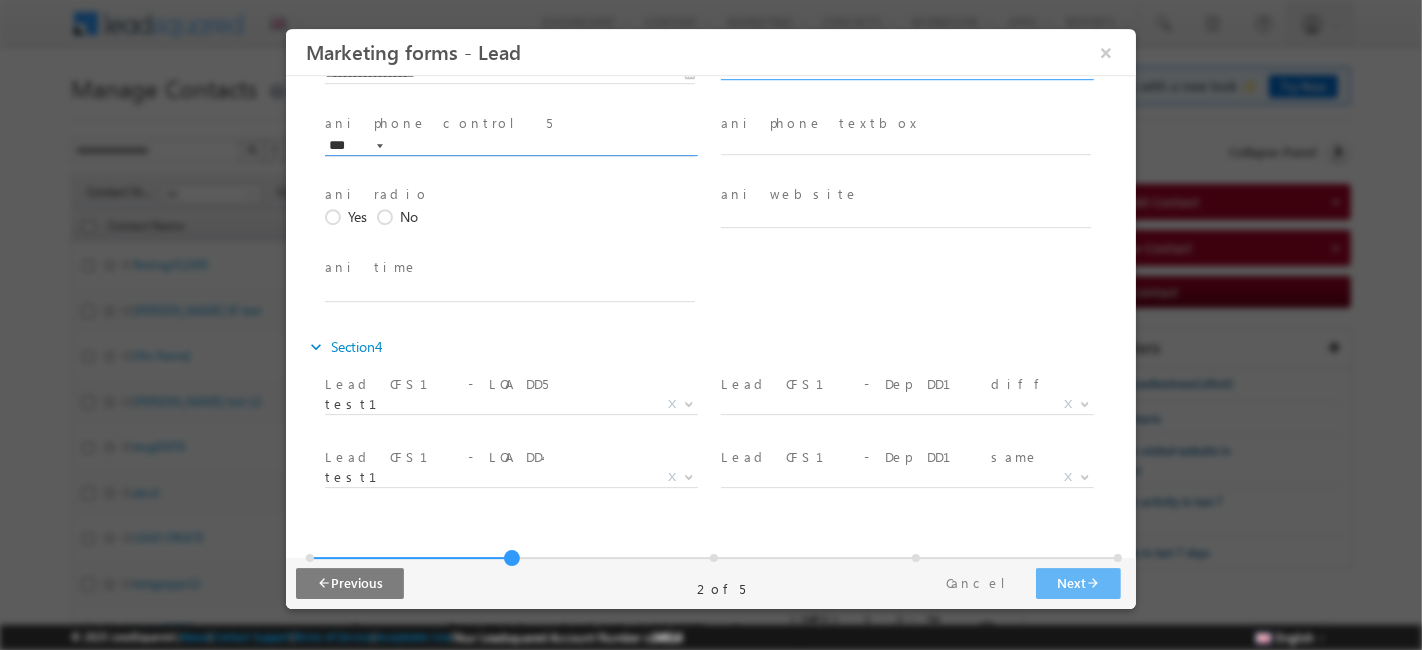 click at bounding box center [509, 146] 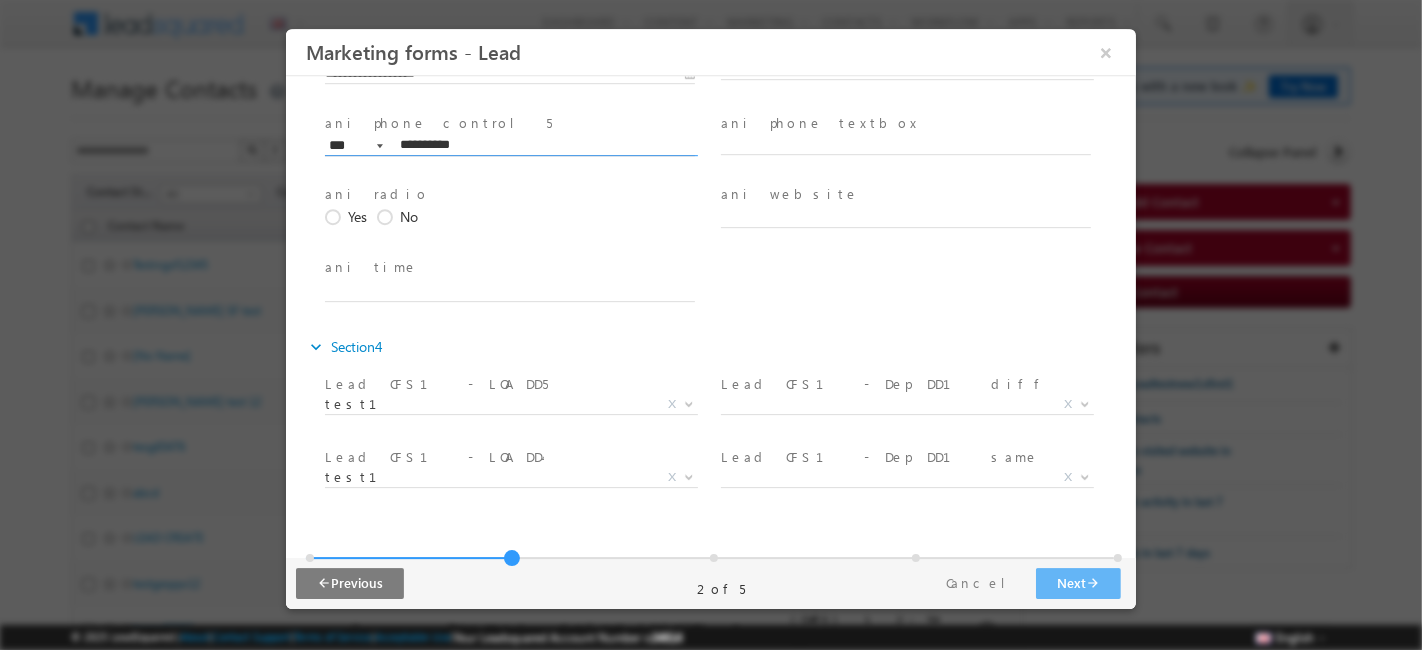 type on "**********" 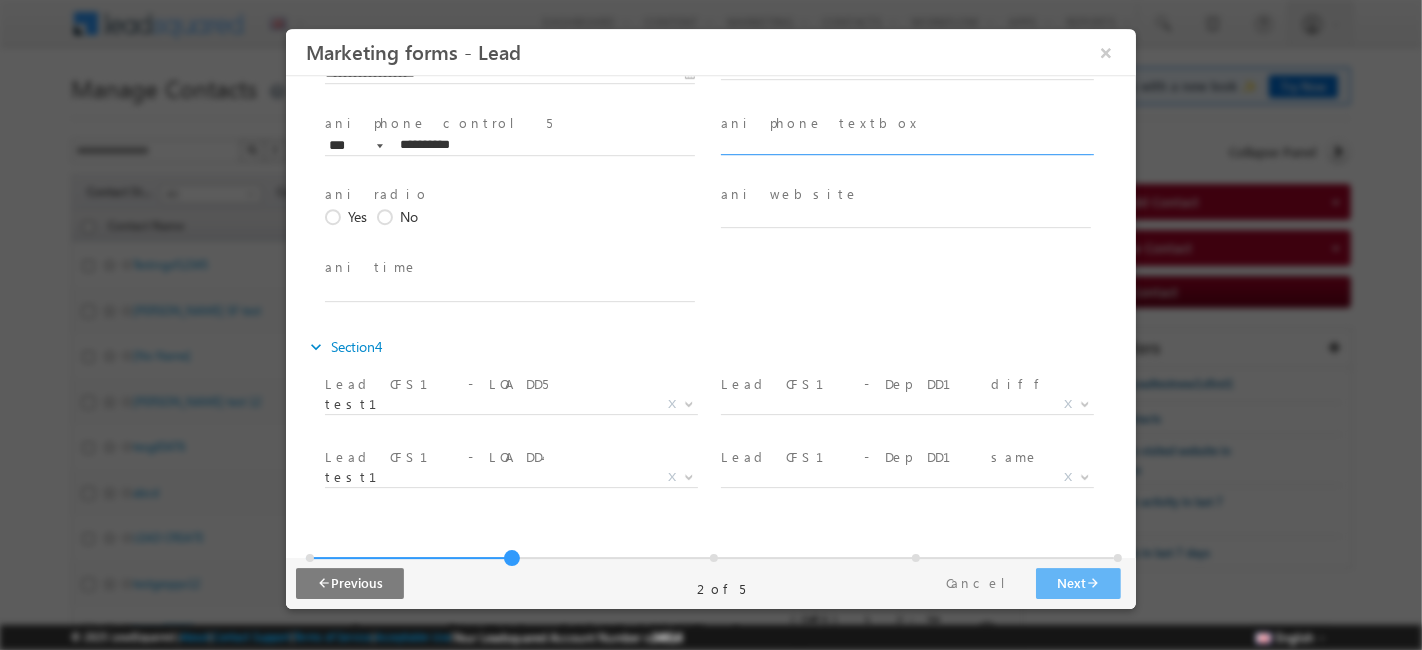 paste on "**********" 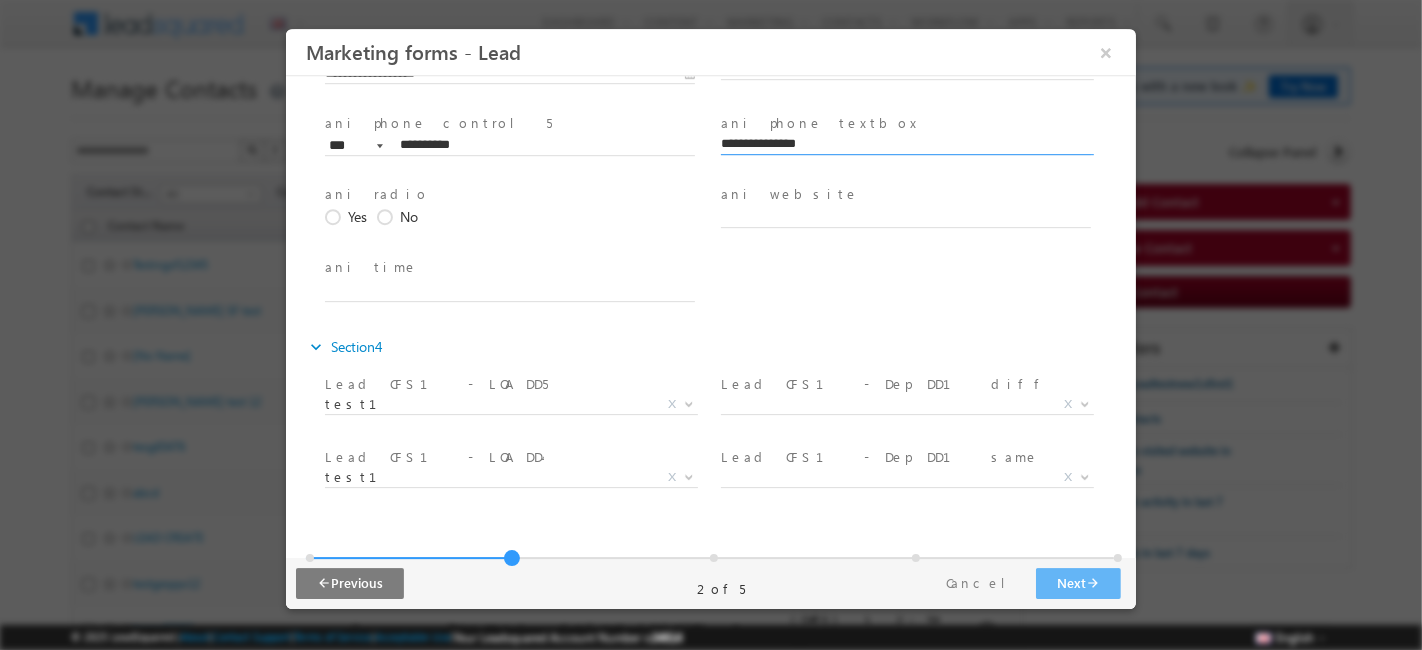 type on "**********" 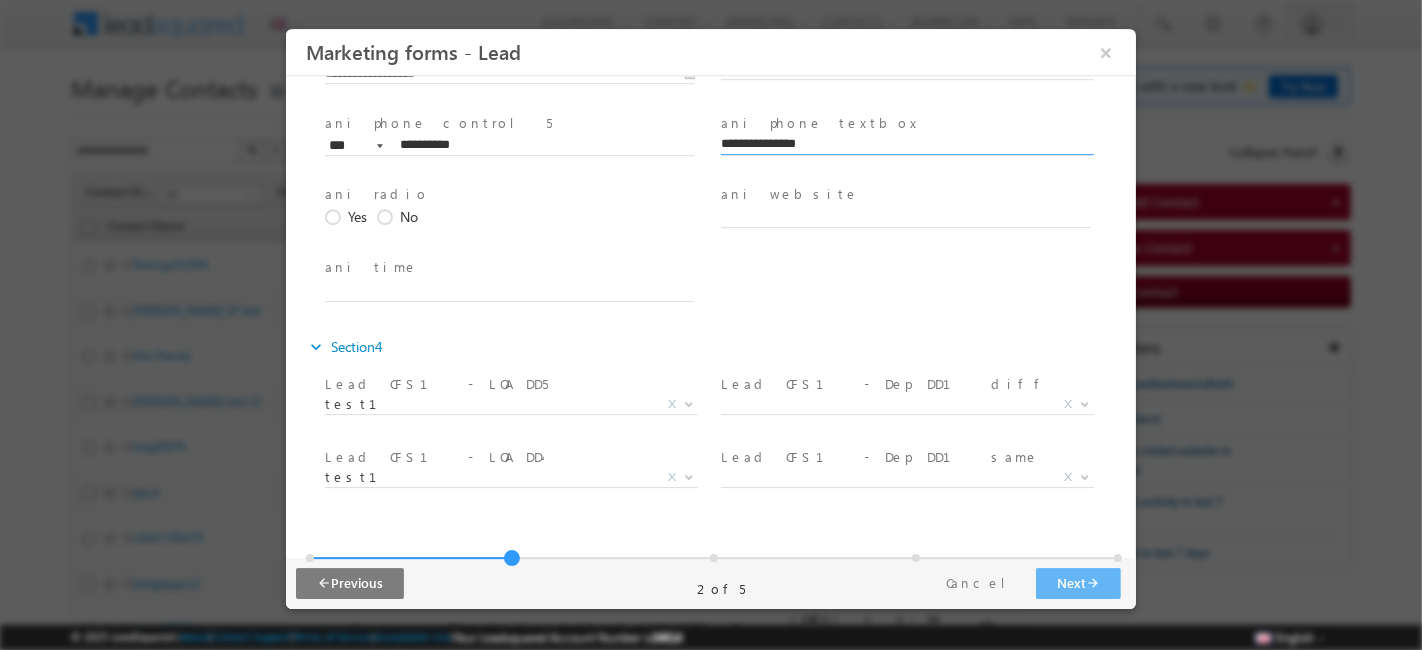 click at bounding box center [335, 218] 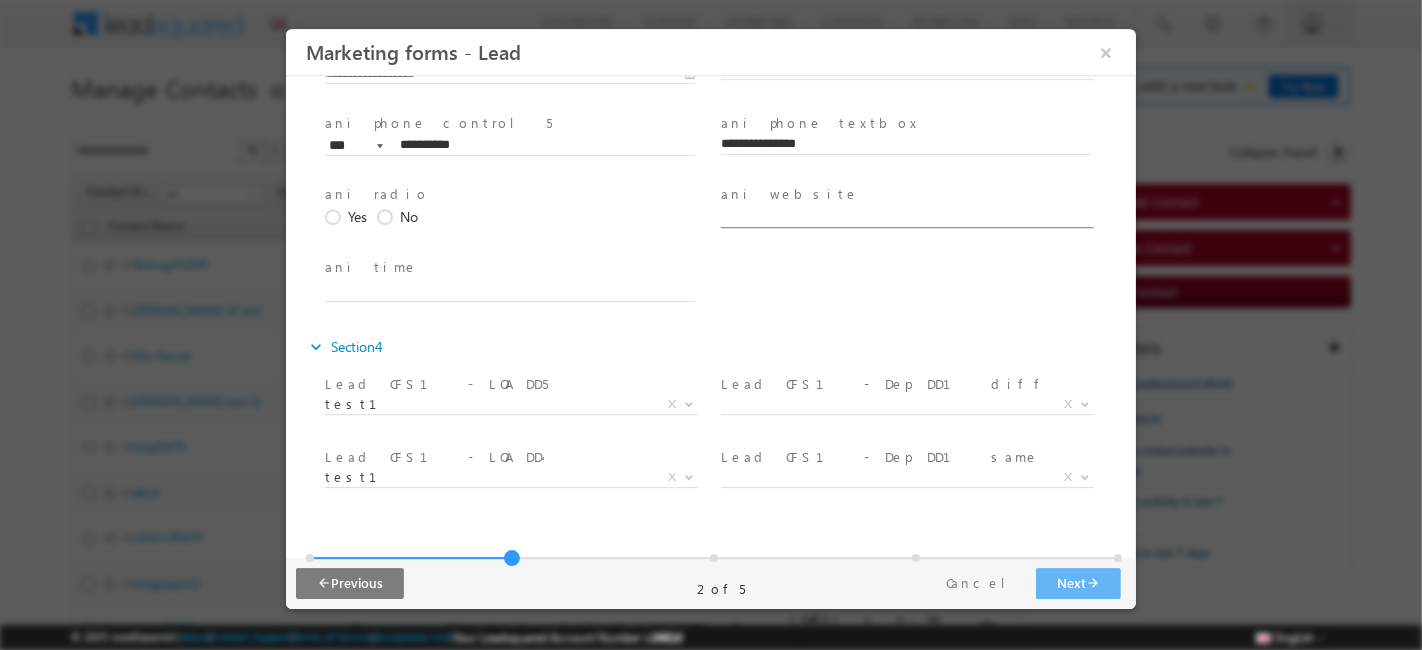 click at bounding box center (905, 219) 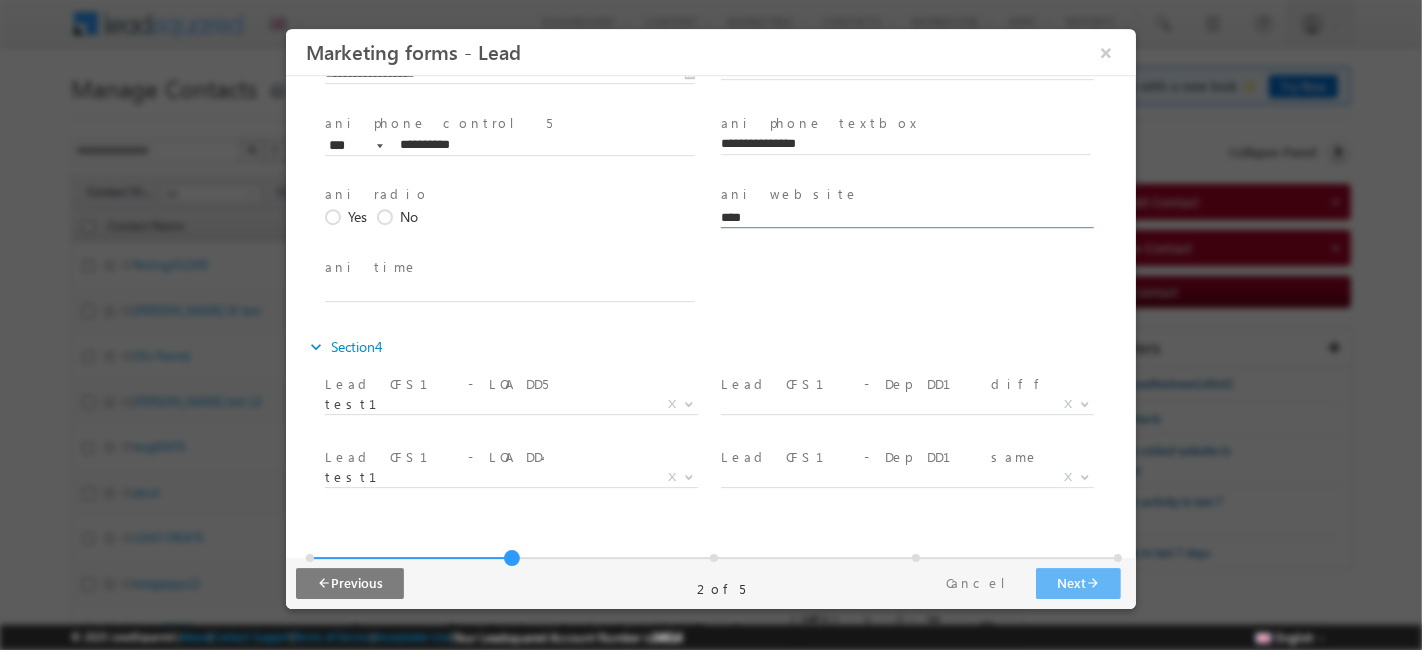 paste on "**********" 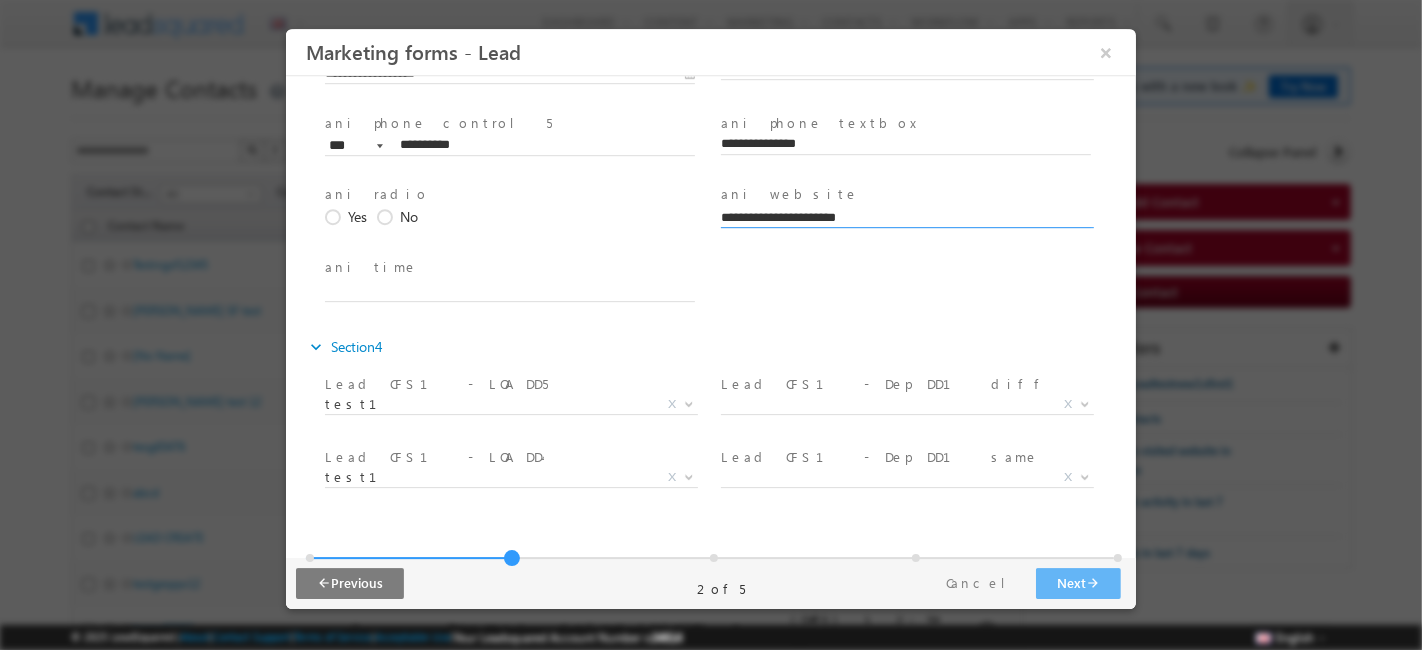 type on "**********" 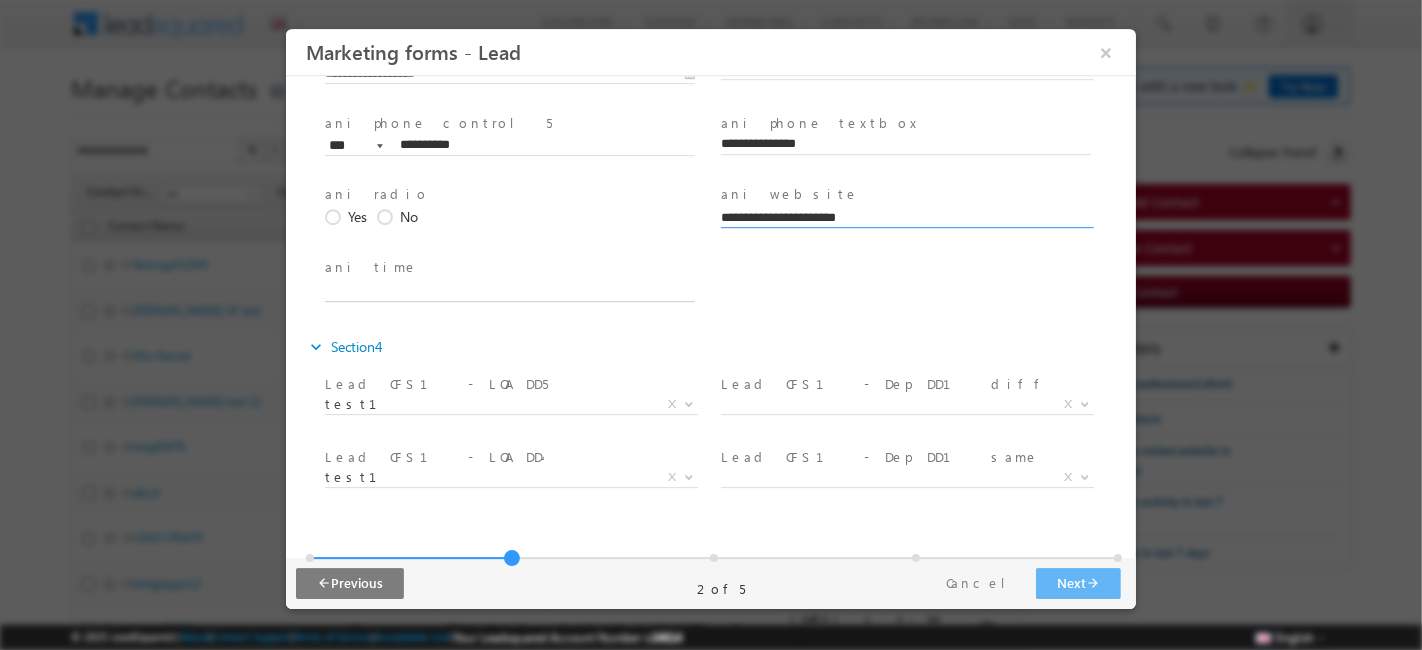 type on "*******" 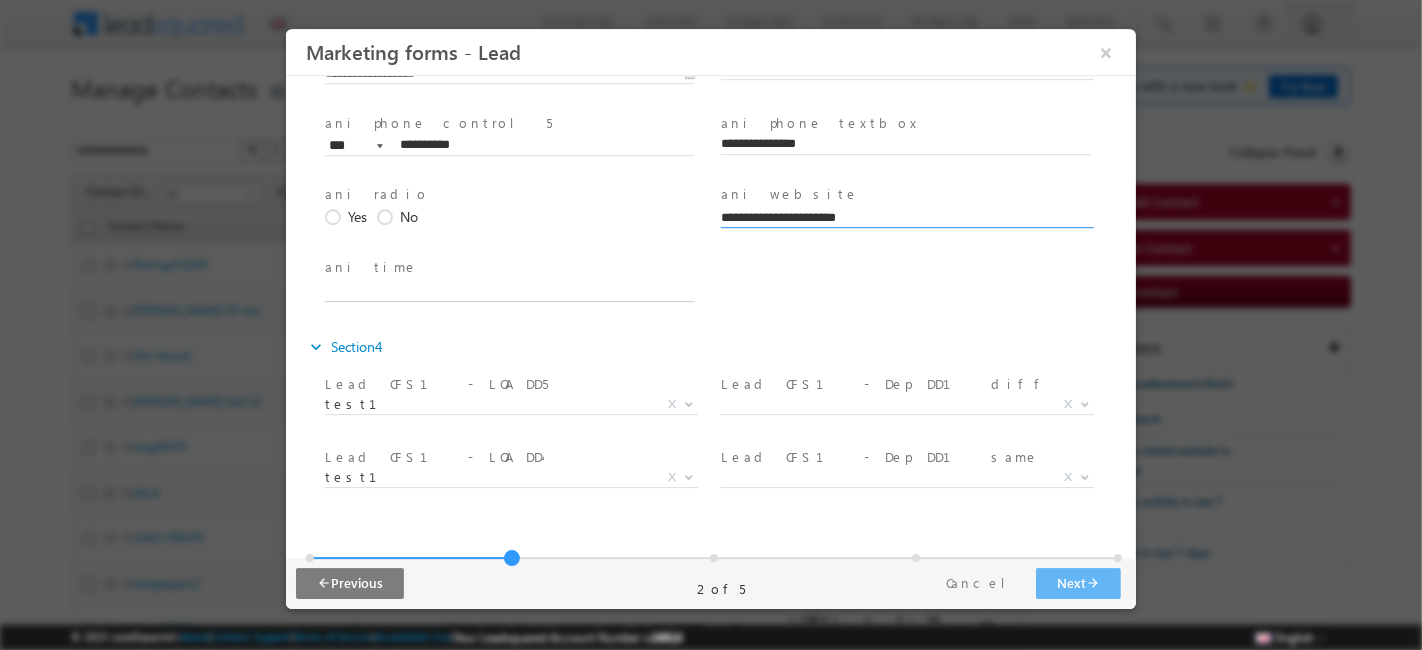type on "**" 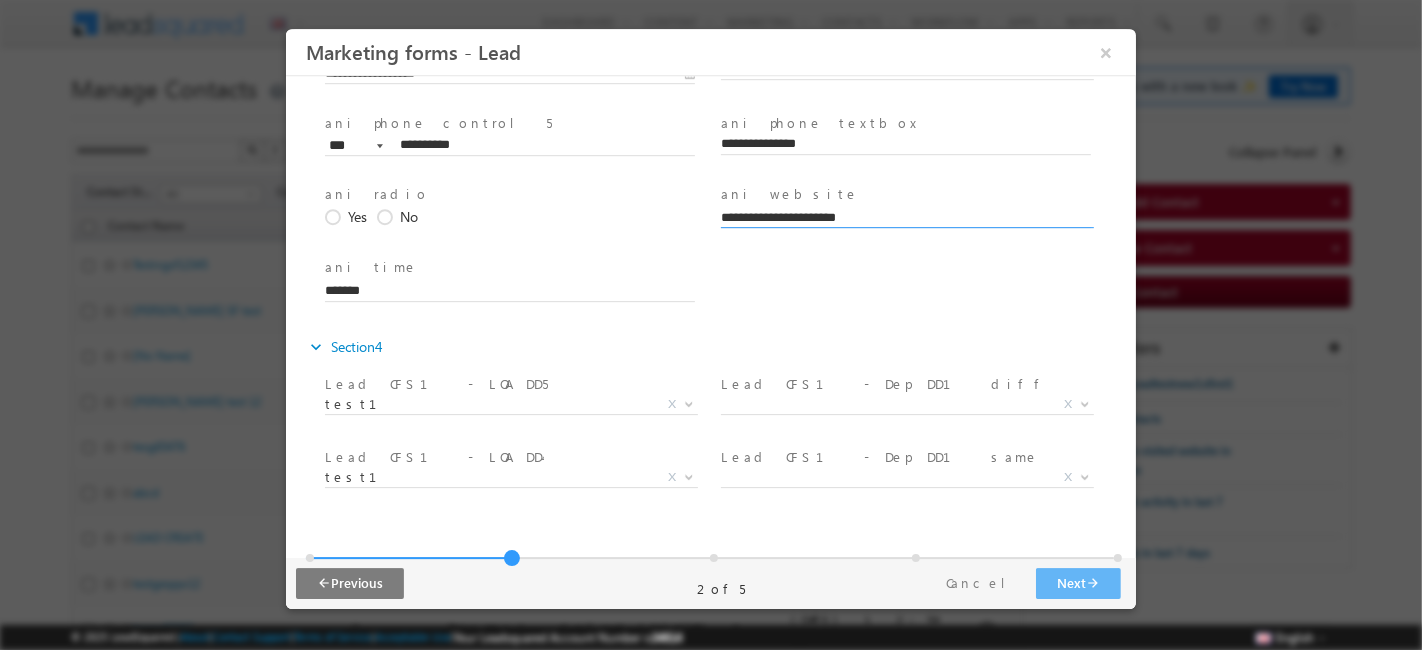 click on "*******" at bounding box center [509, 292] 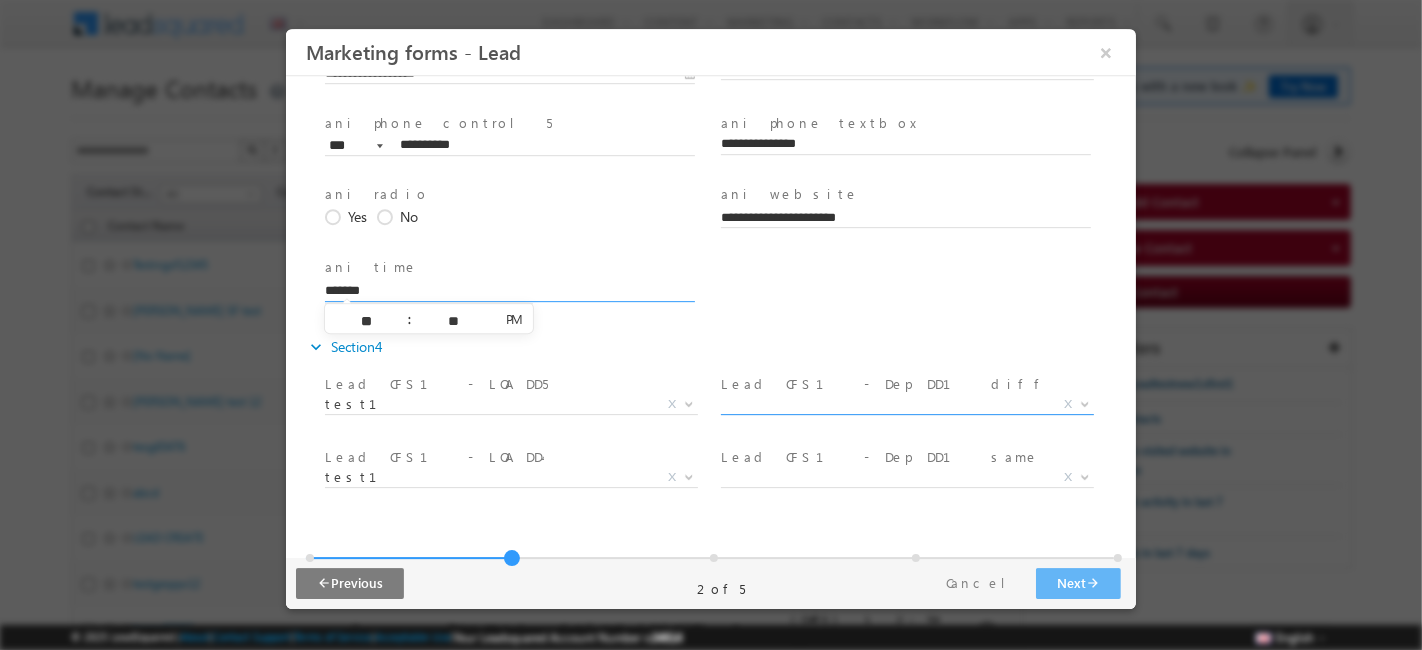 click on "X" at bounding box center [906, 405] 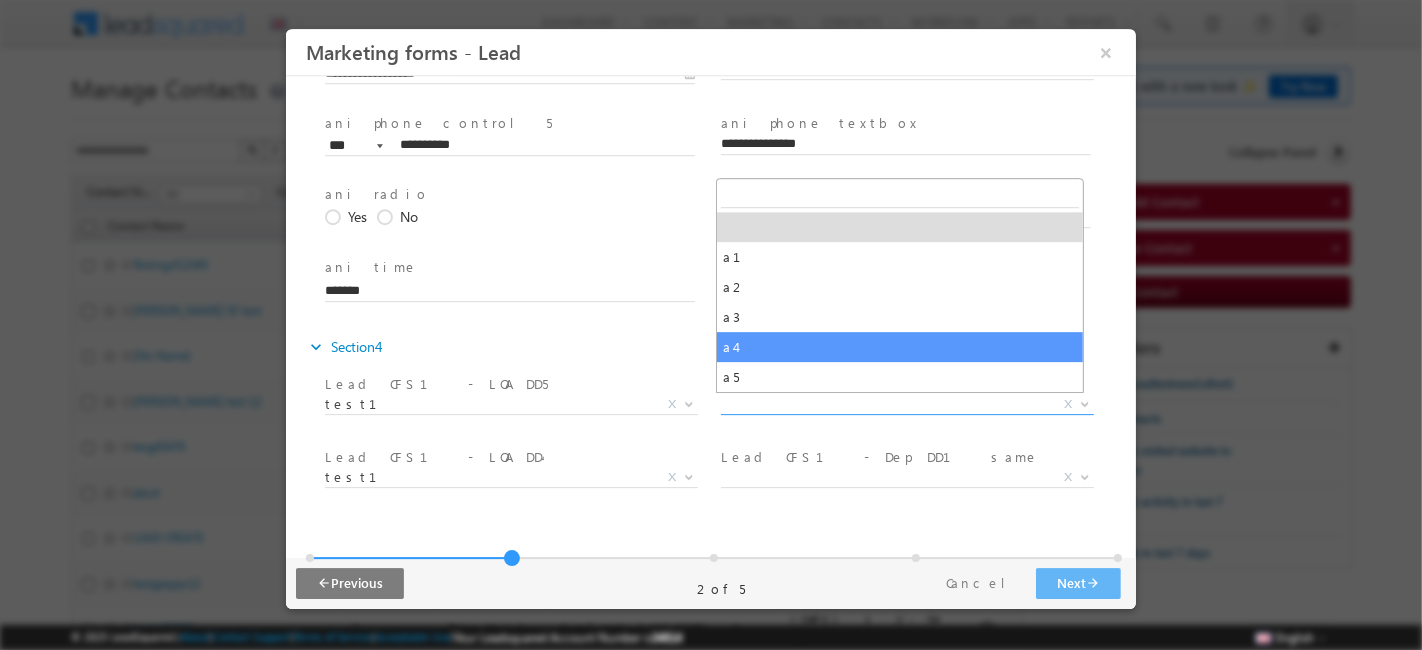 select on "**" 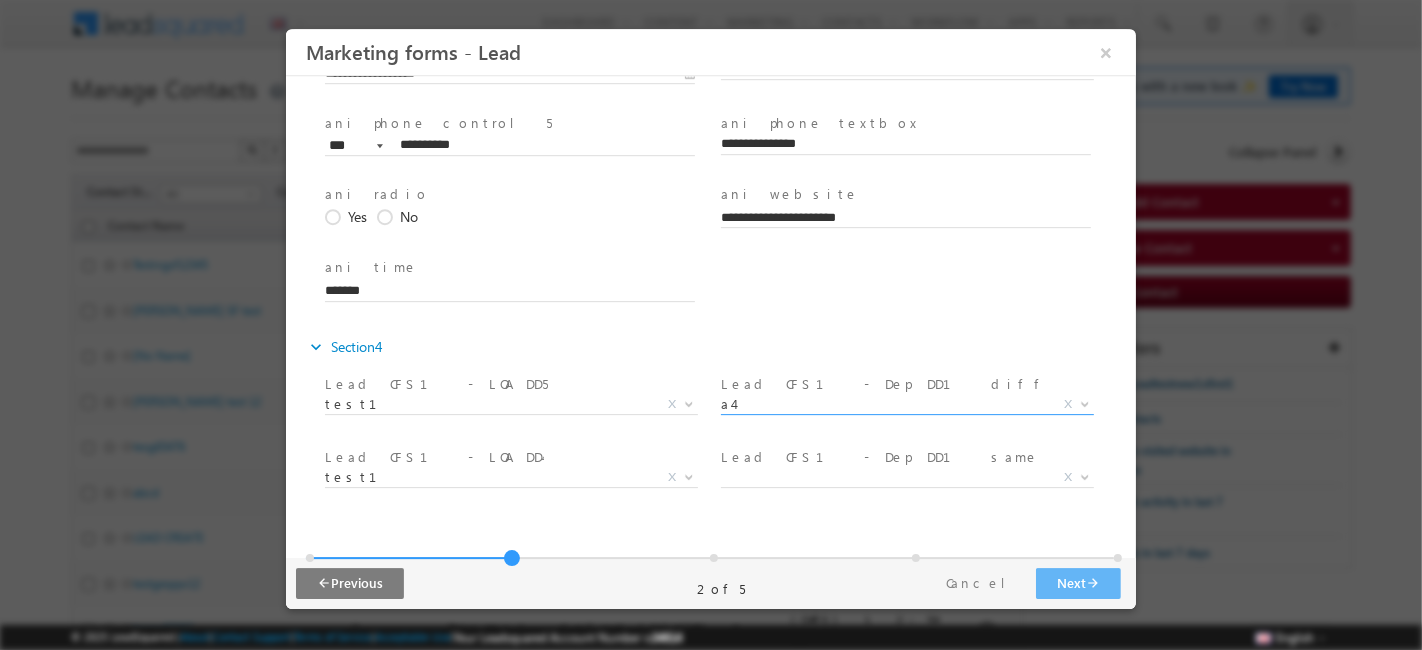 scroll, scrollTop: 585, scrollLeft: 0, axis: vertical 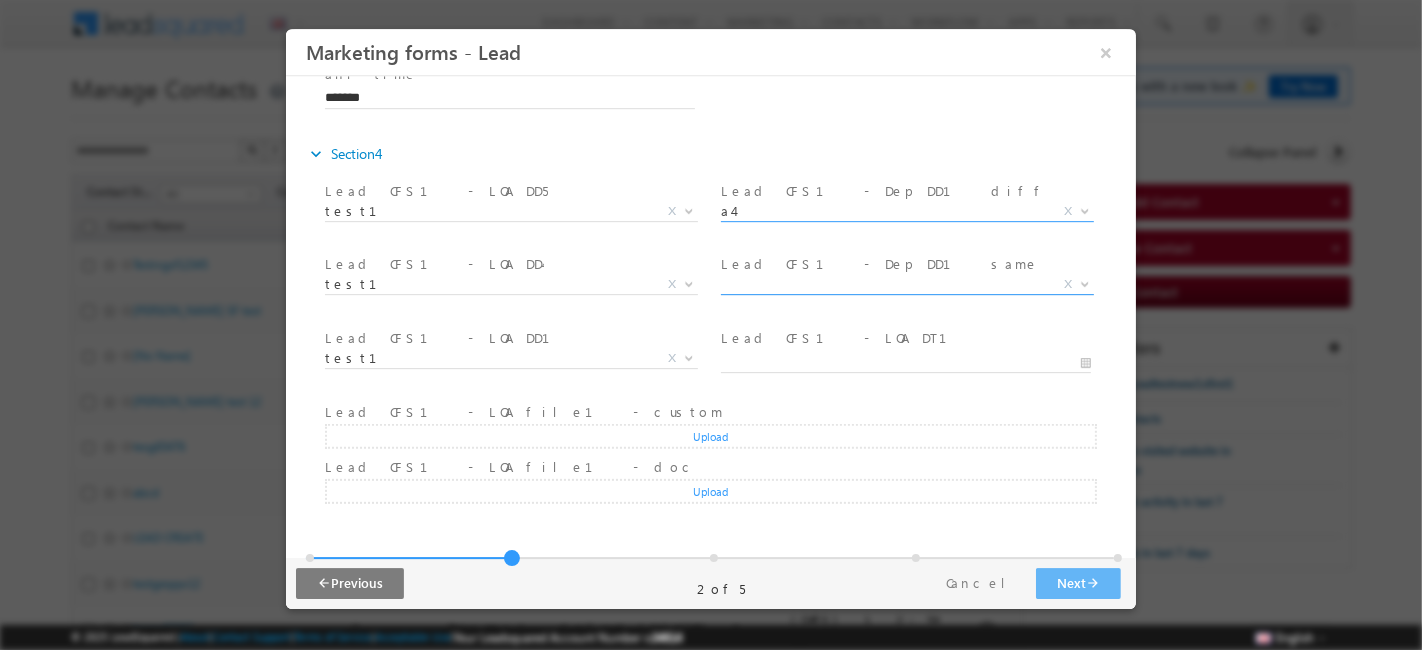 click on "X" at bounding box center [906, 285] 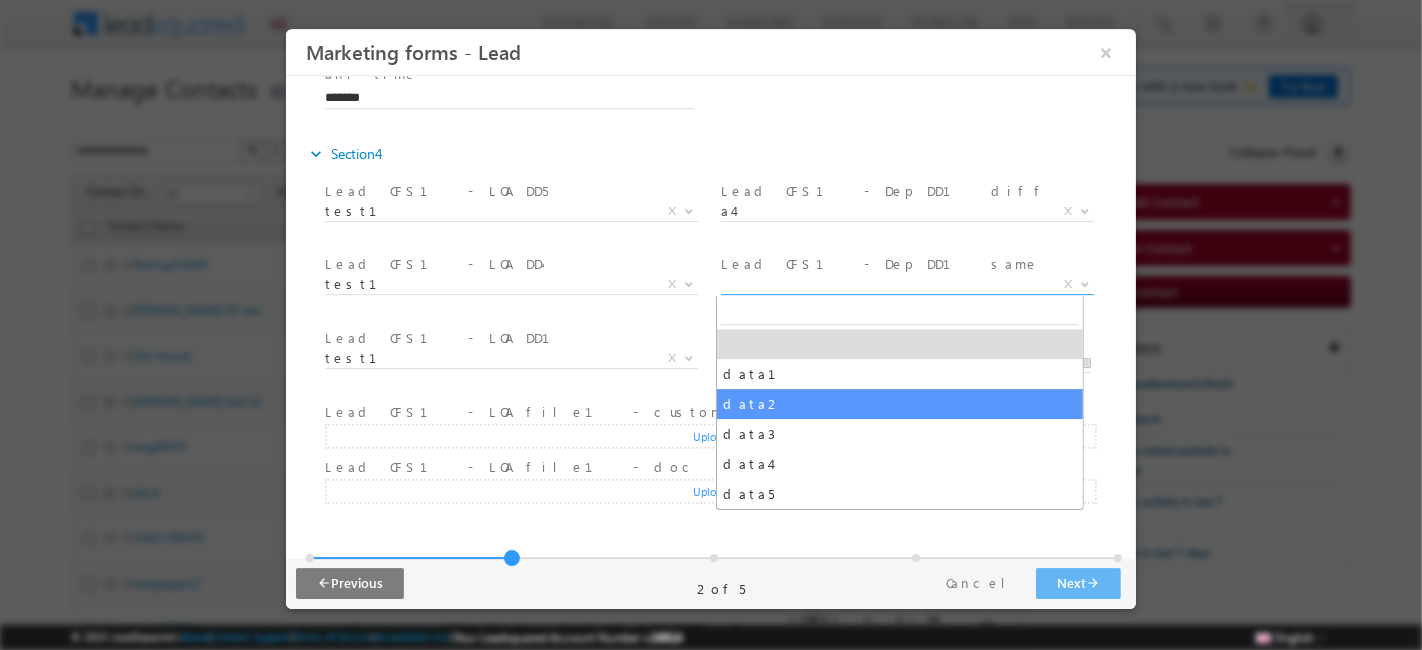 select on "*****" 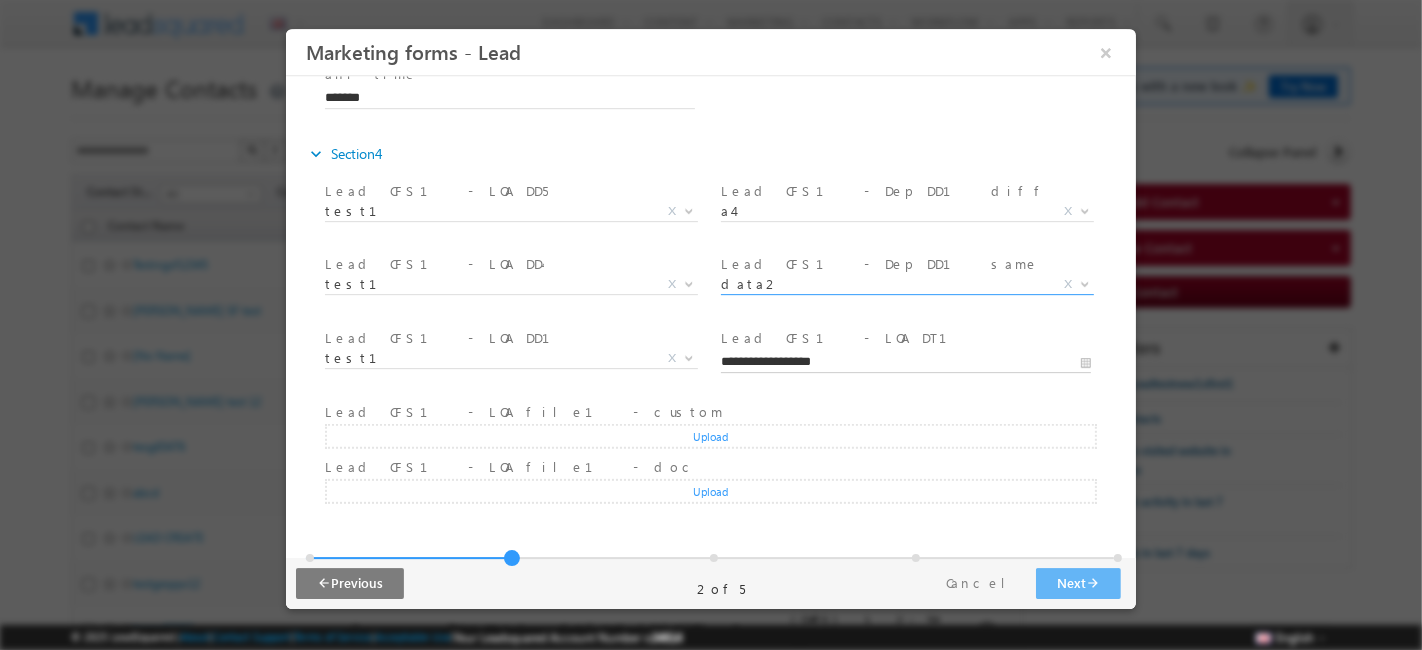 click on "**********" at bounding box center (905, 363) 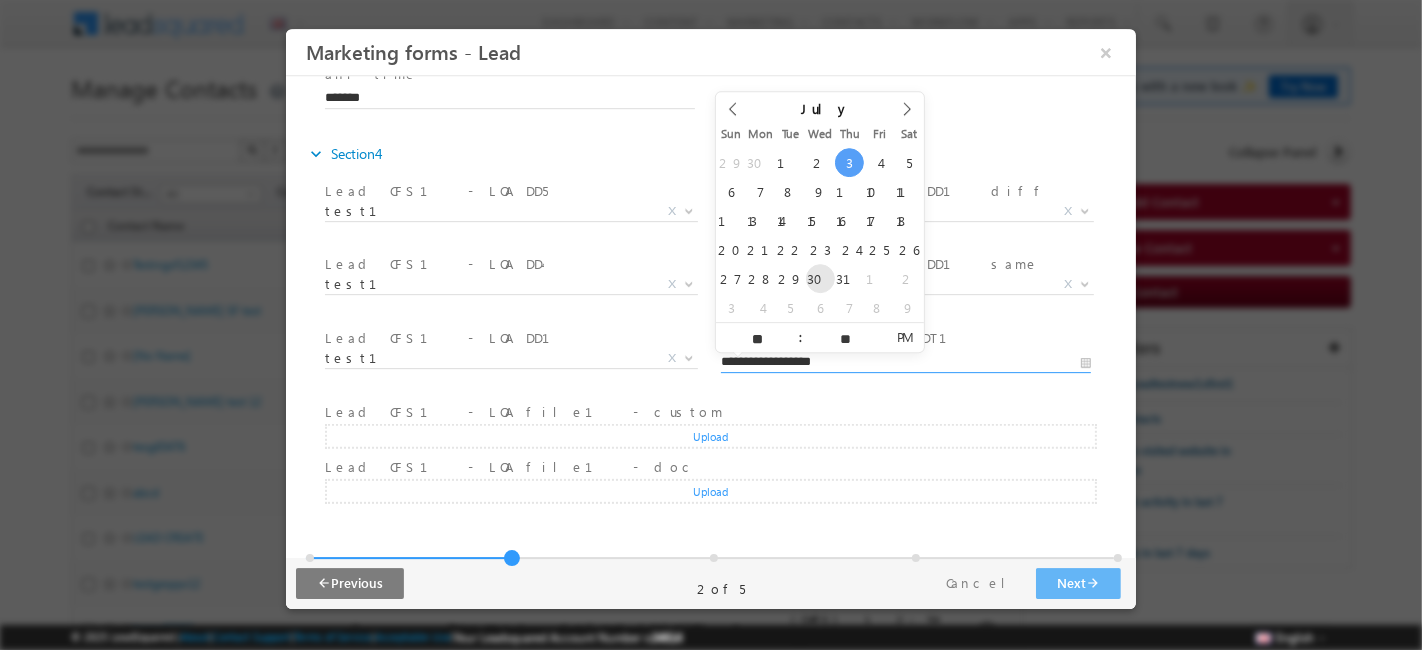 type on "**********" 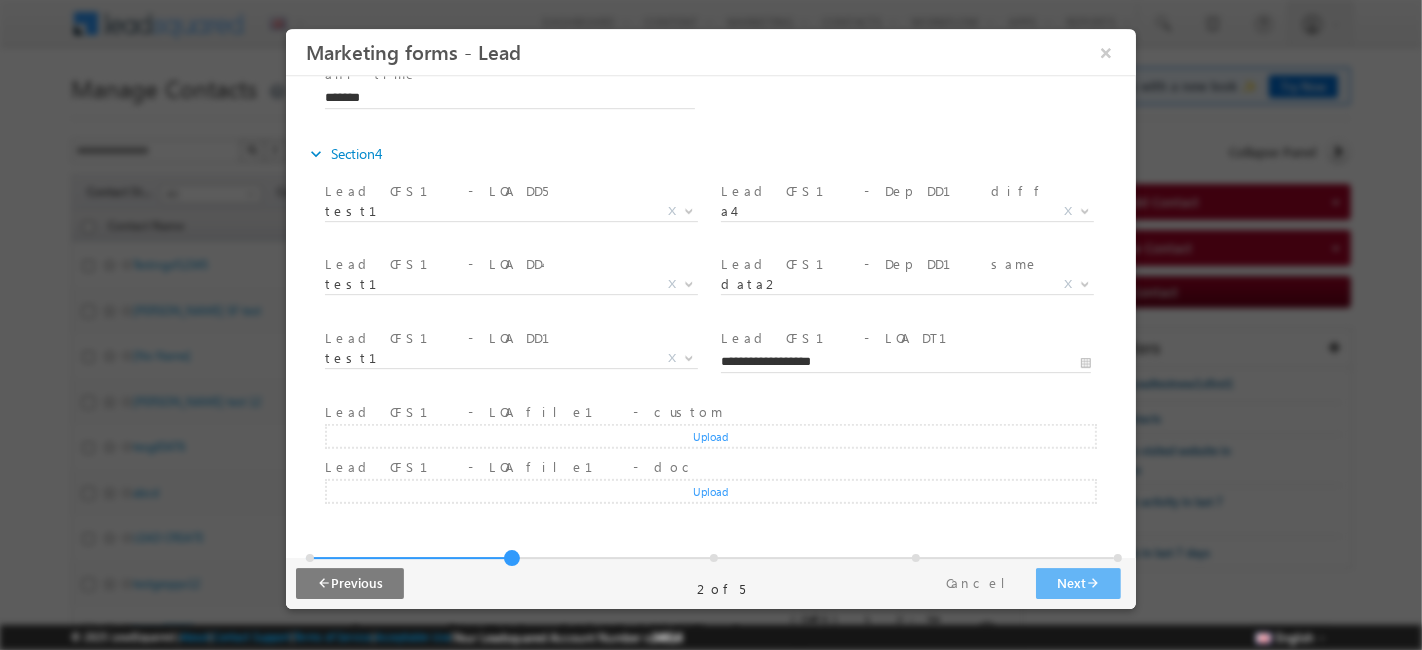 click on "Upload" at bounding box center [710, 436] 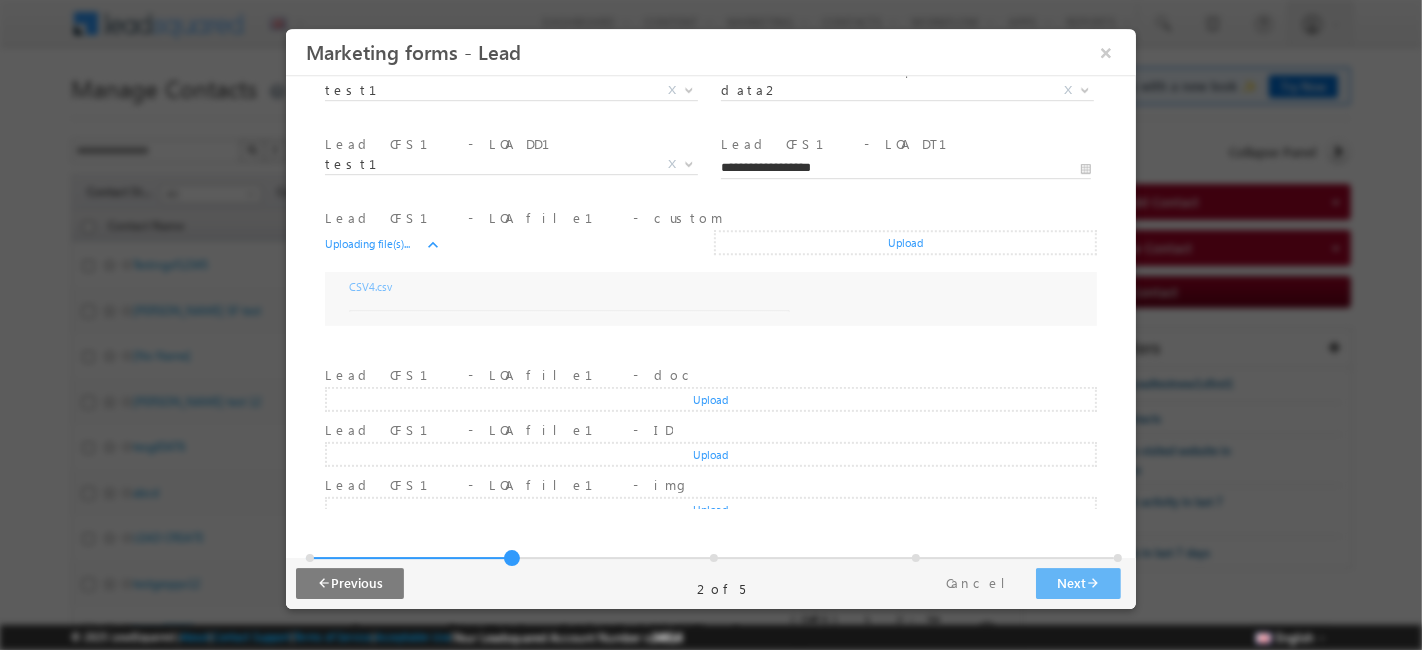 scroll, scrollTop: 831, scrollLeft: 0, axis: vertical 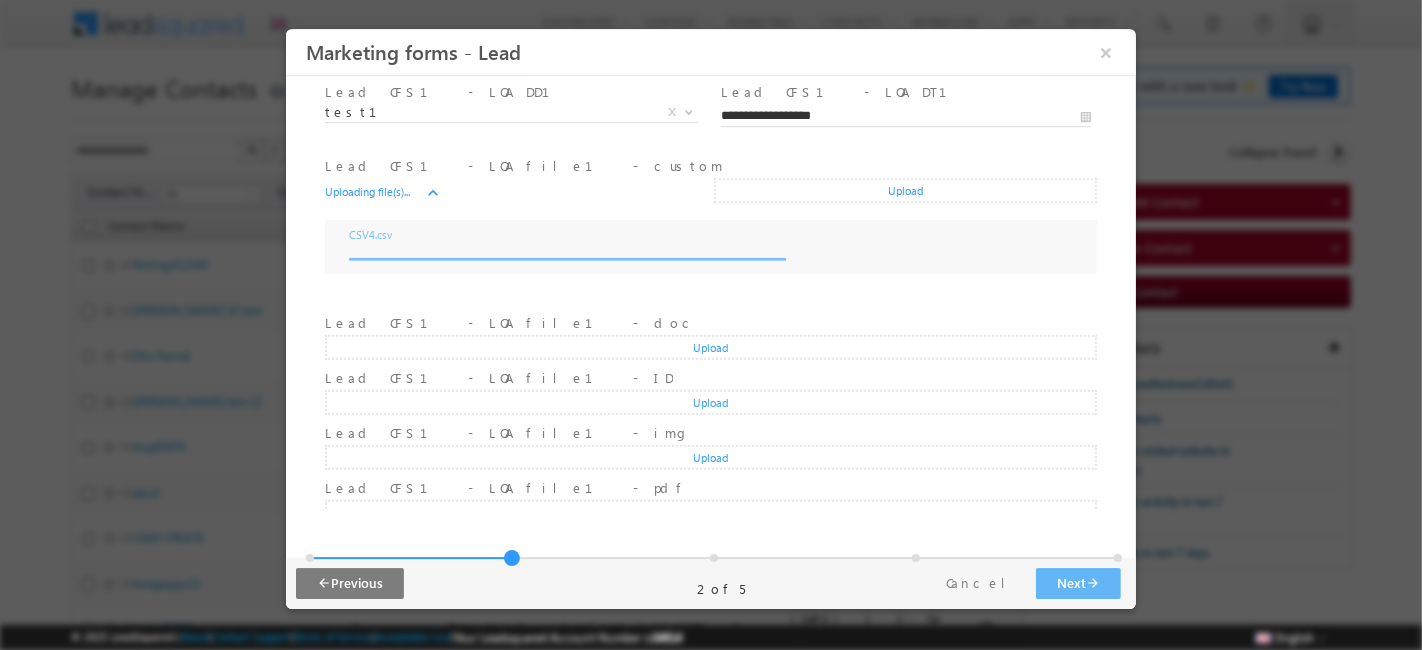 click on "Upload" at bounding box center (710, 347) 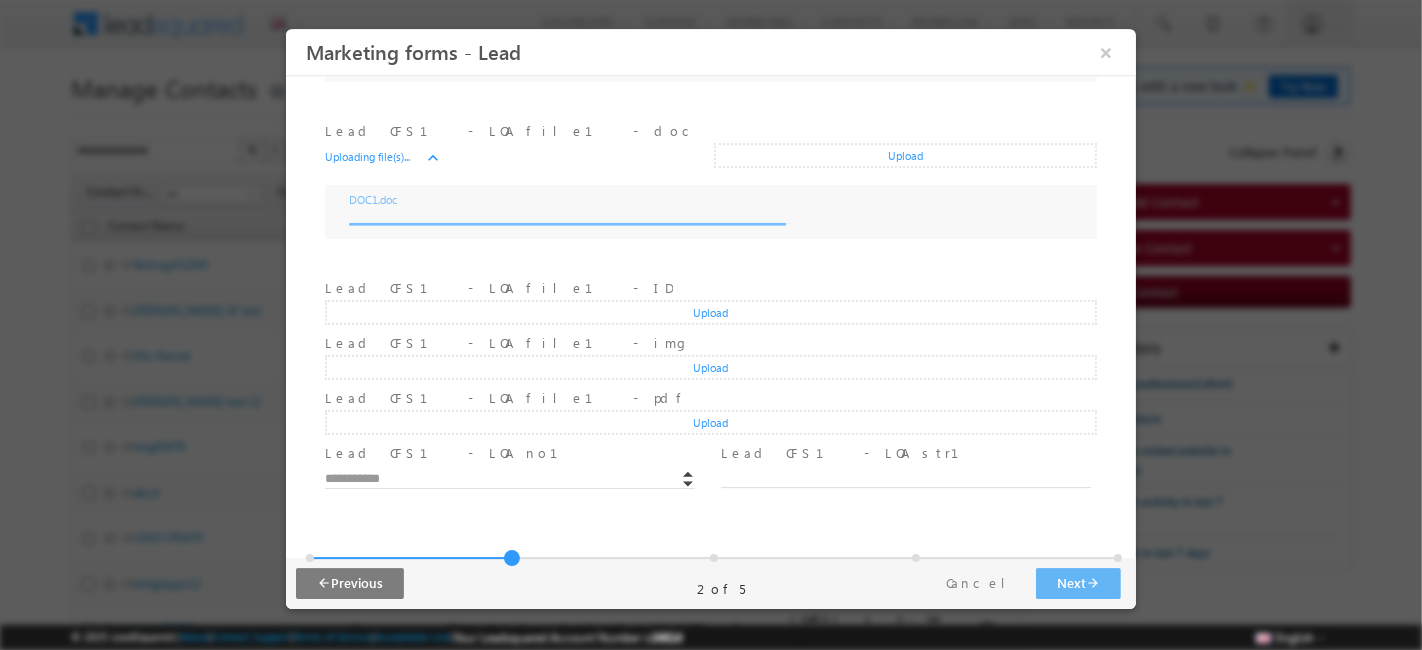 scroll, scrollTop: 1024, scrollLeft: 0, axis: vertical 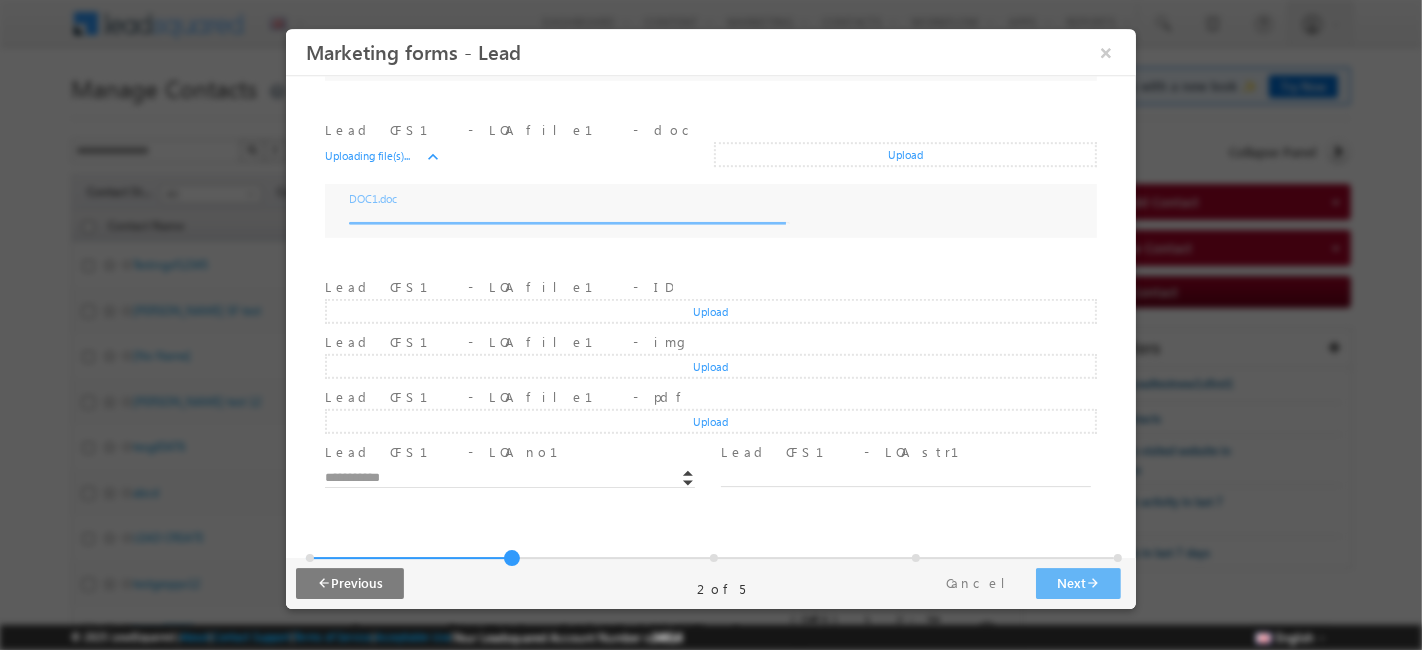 click on "Lead CFS1 - LOA file1 - ID
*" at bounding box center (697, 288) 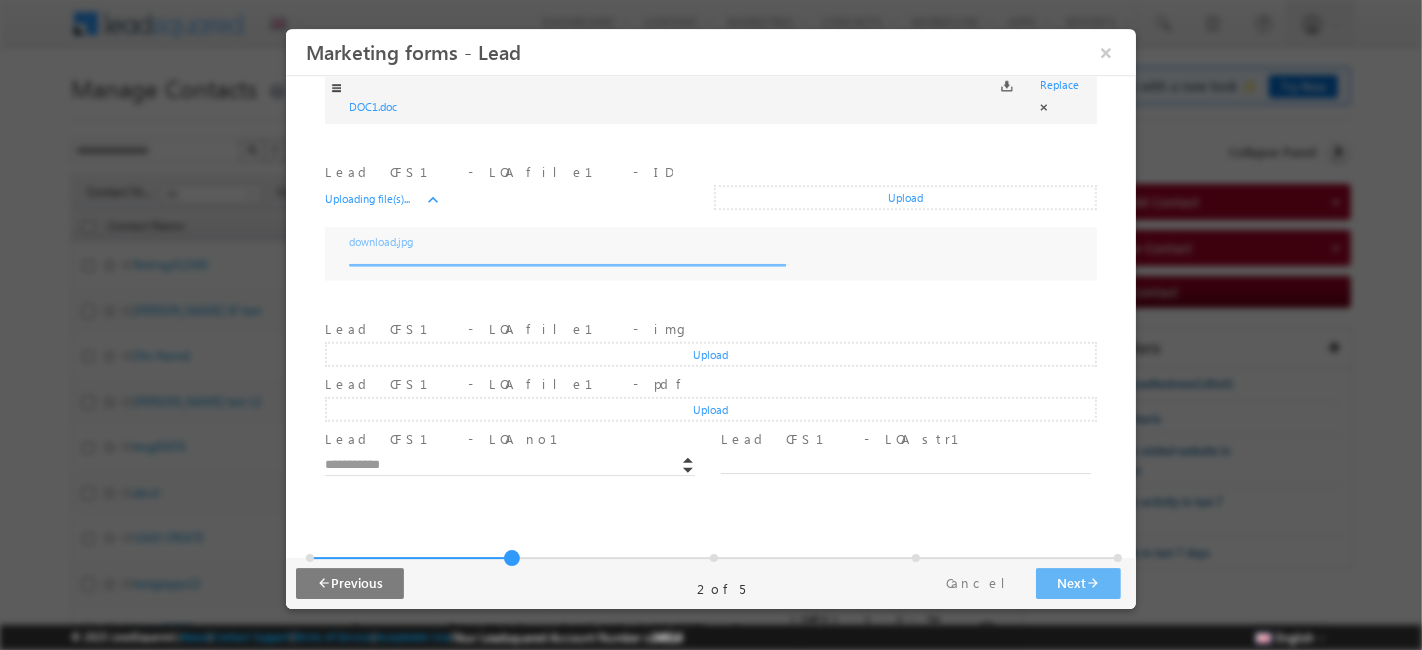 scroll, scrollTop: 1142, scrollLeft: 0, axis: vertical 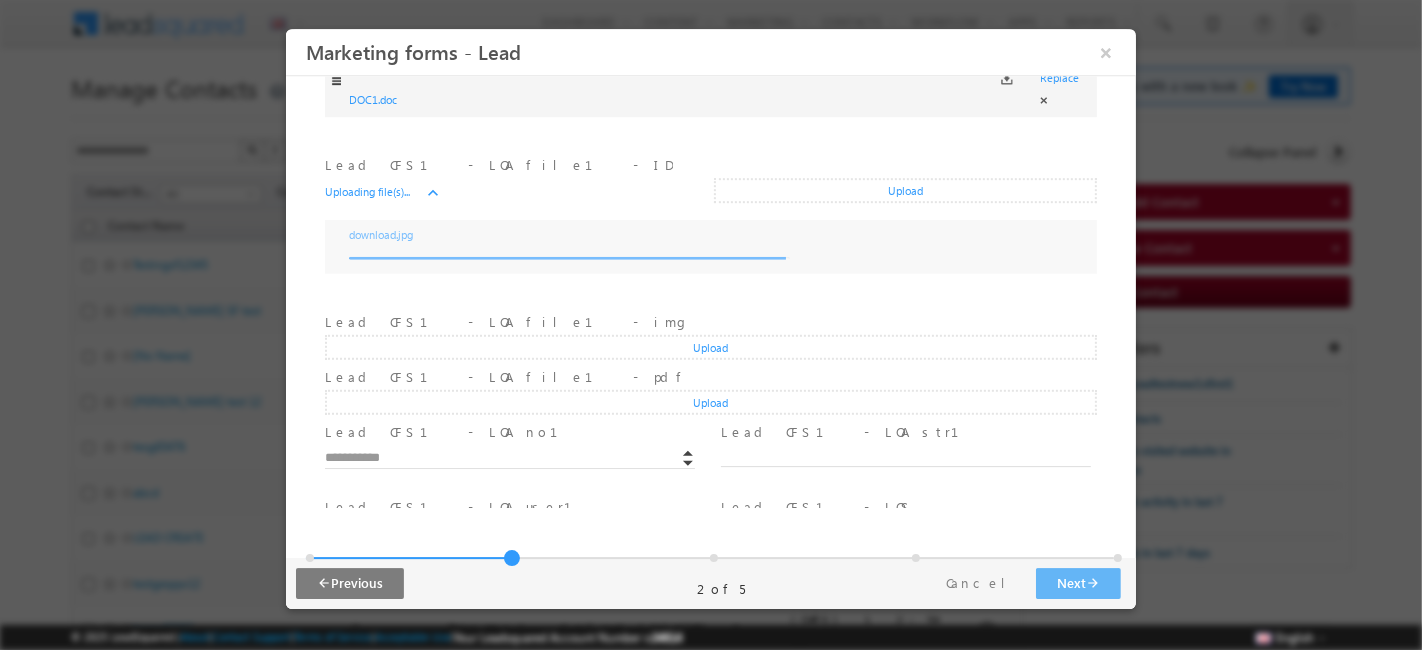 click on "Lead CFS1 - LOA file1 - img
*" at bounding box center [697, 324] 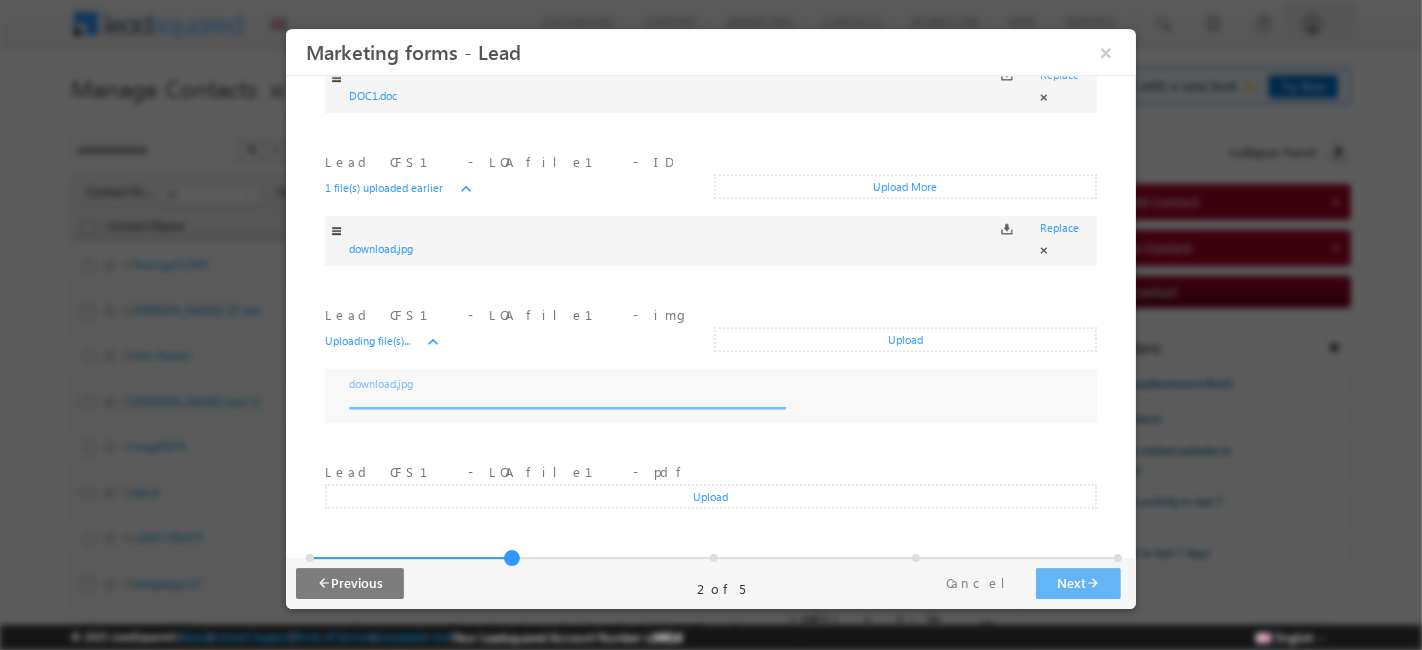 drag, startPoint x: 695, startPoint y: 437, endPoint x: 692, endPoint y: 425, distance: 12.369317 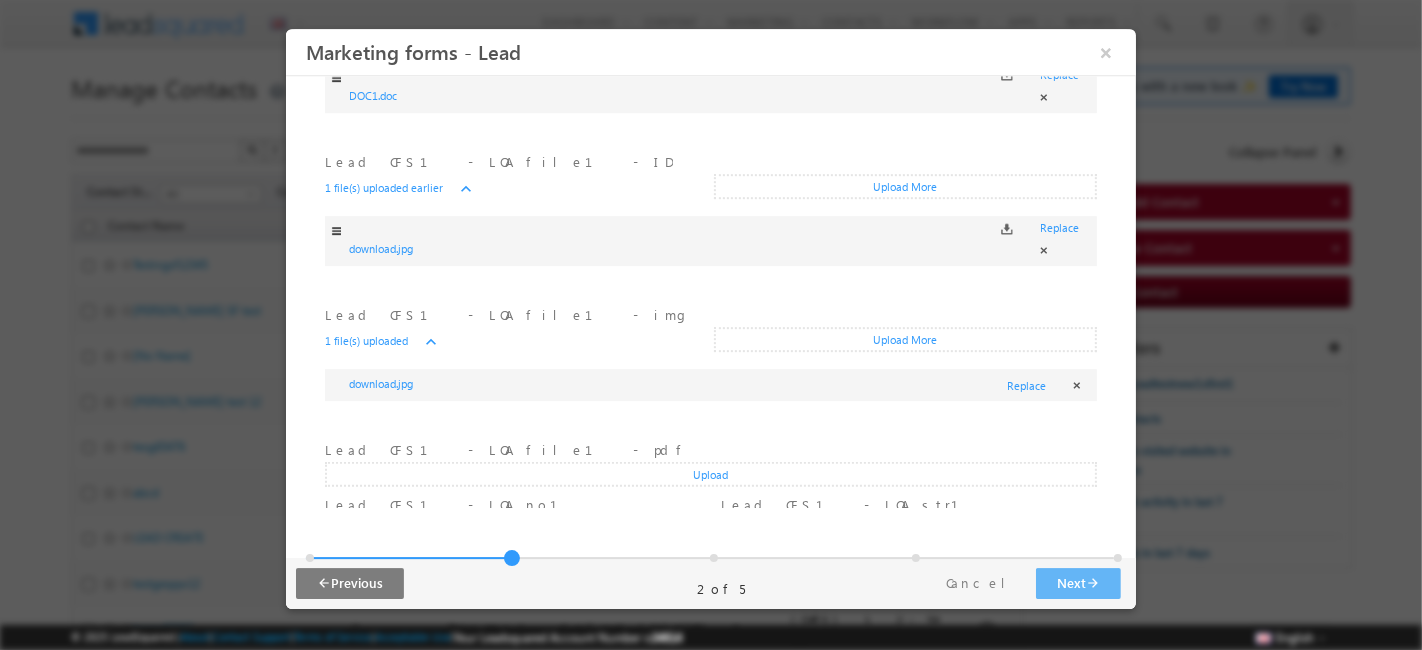 click on "Upload" at bounding box center (710, 474) 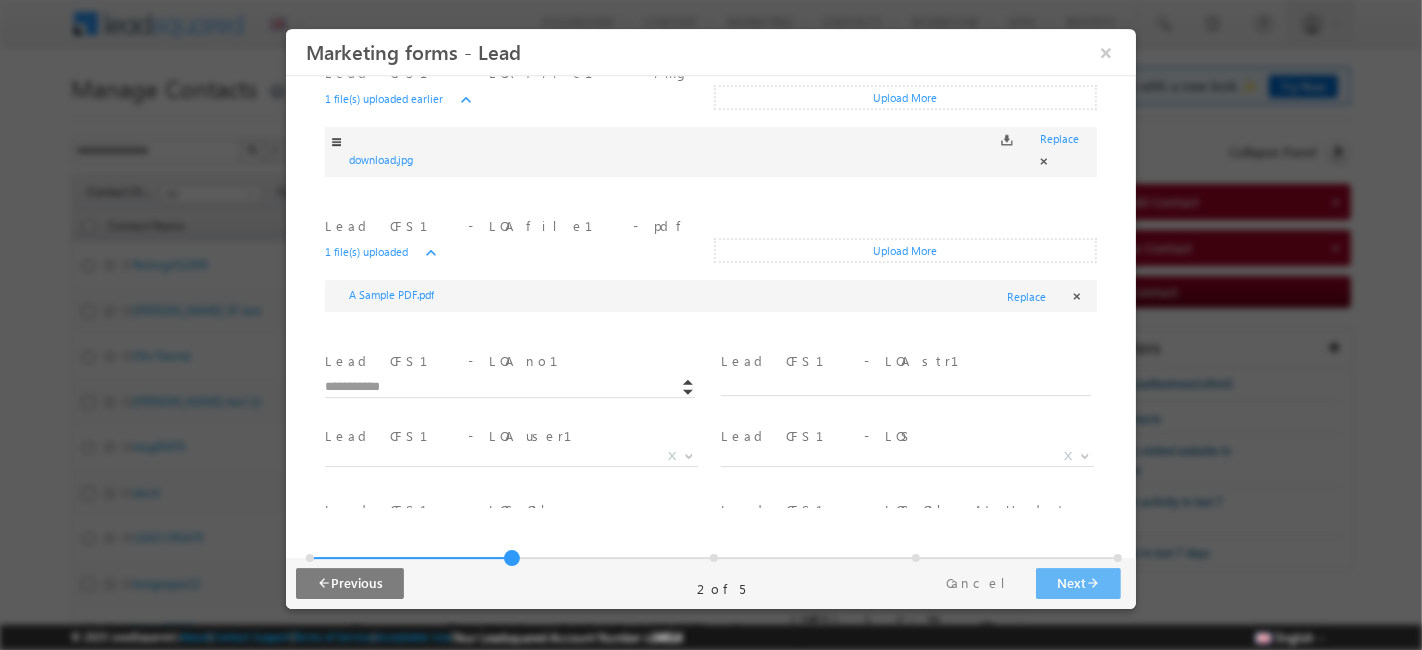 scroll, scrollTop: 1377, scrollLeft: 0, axis: vertical 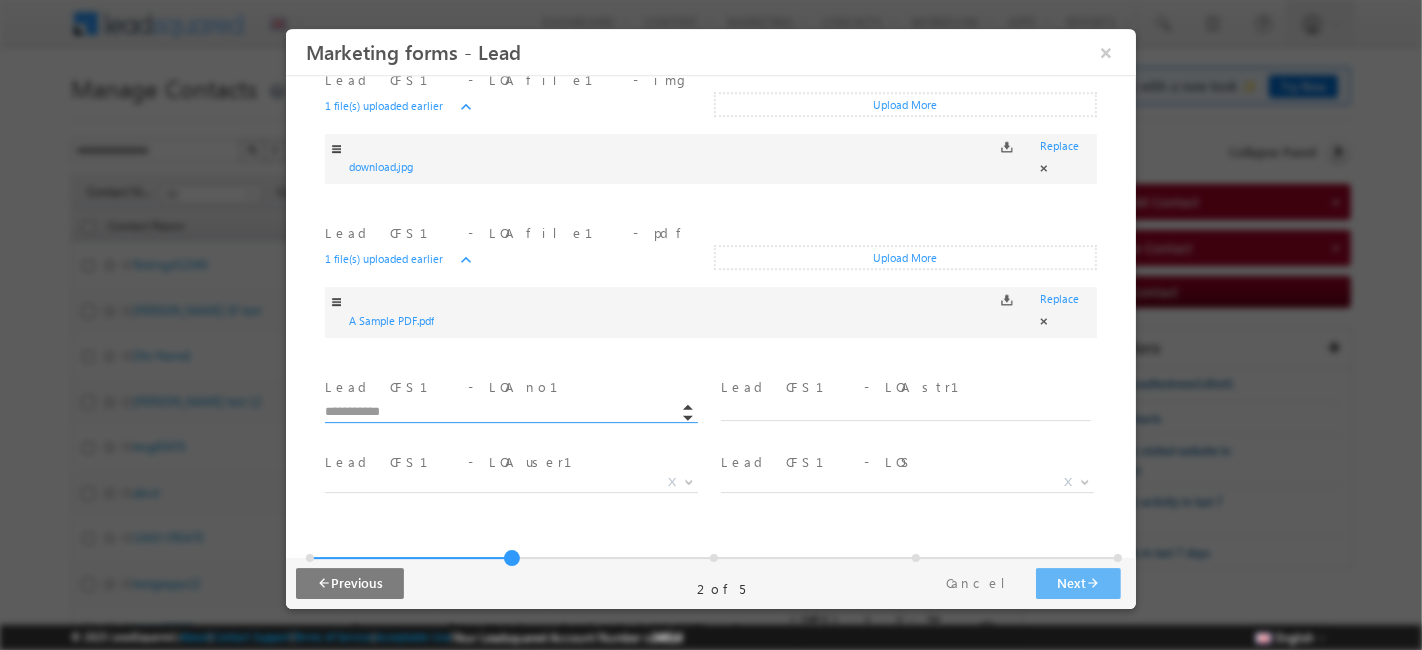 click at bounding box center (509, 413) 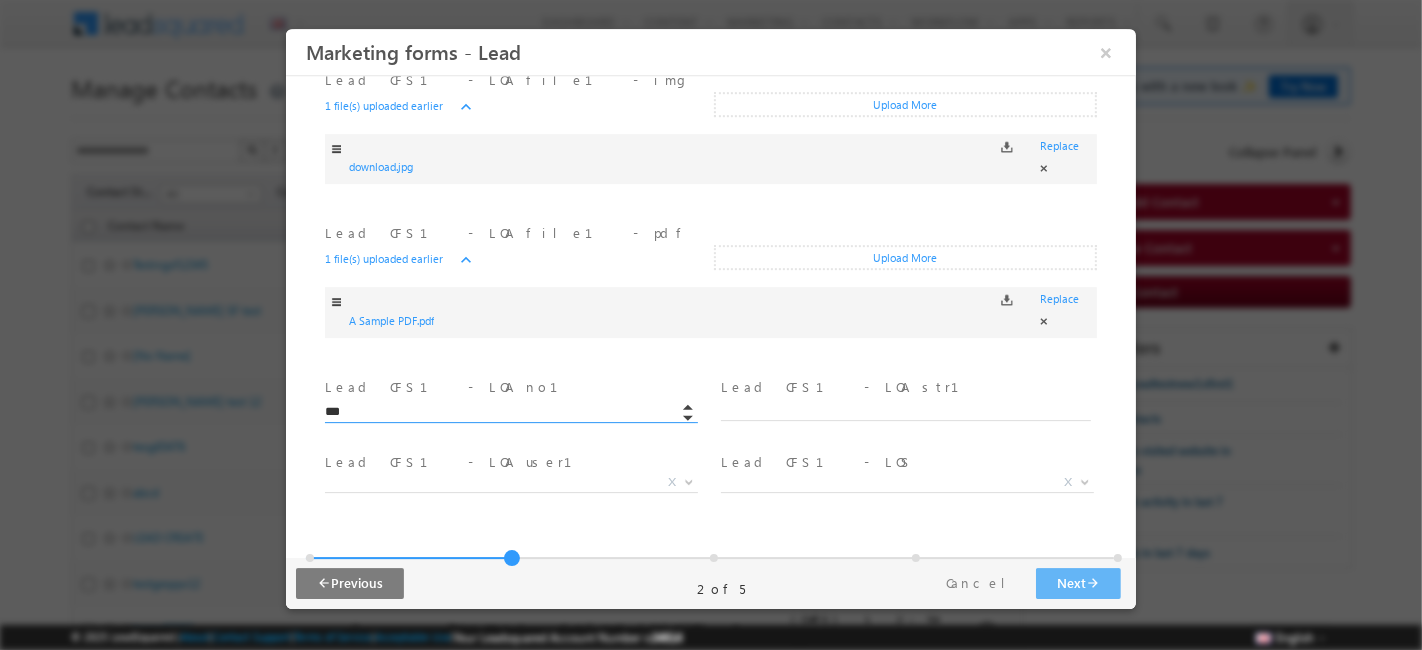 type on "******" 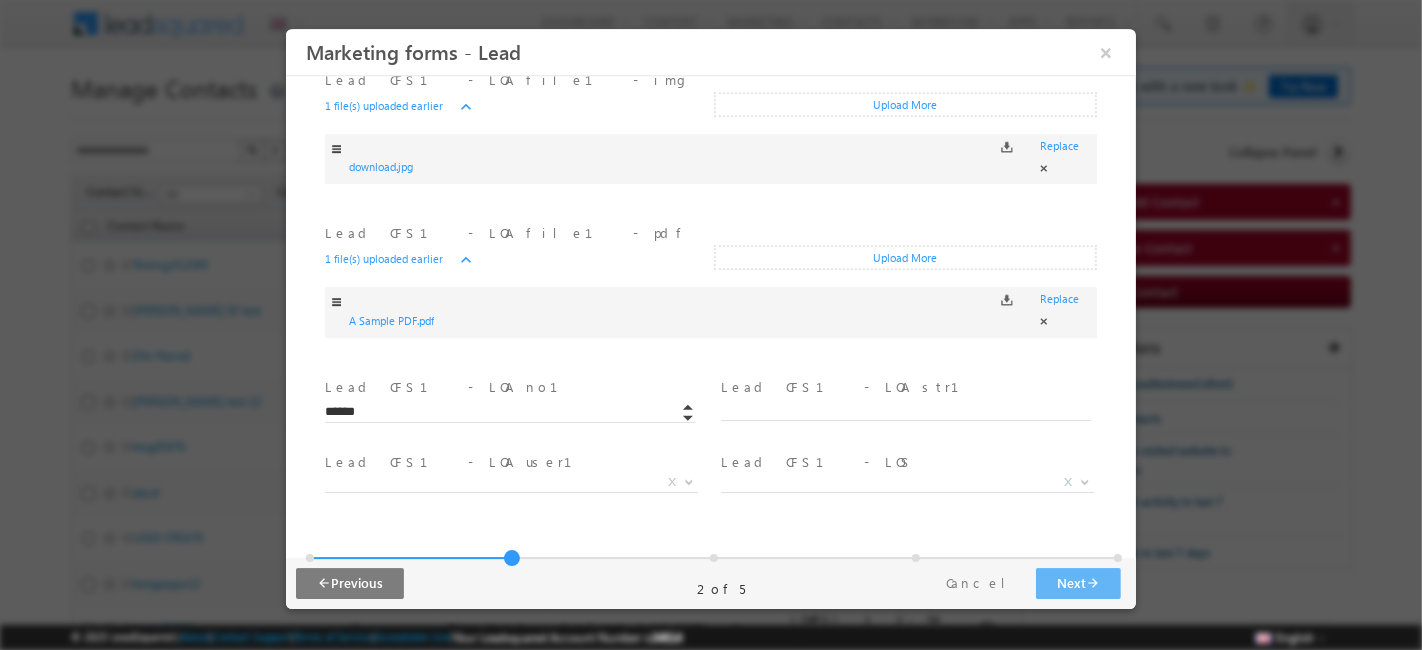 type 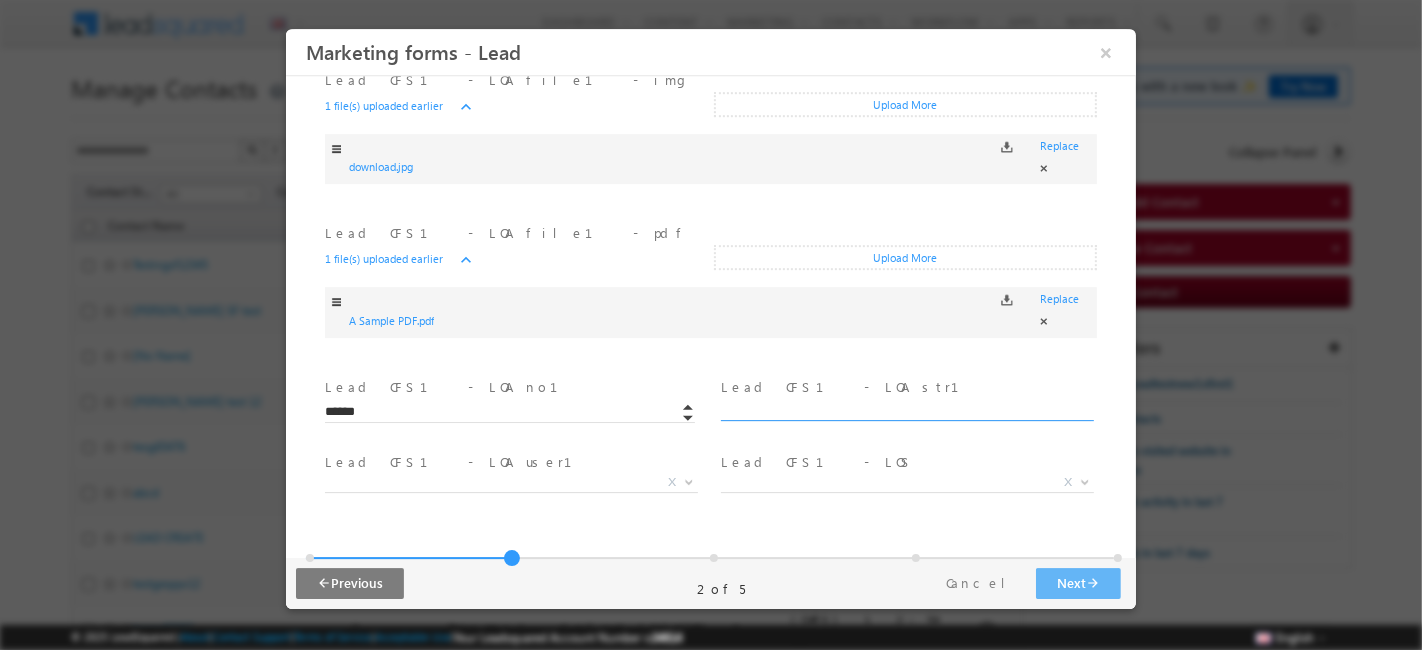 paste on "**********" 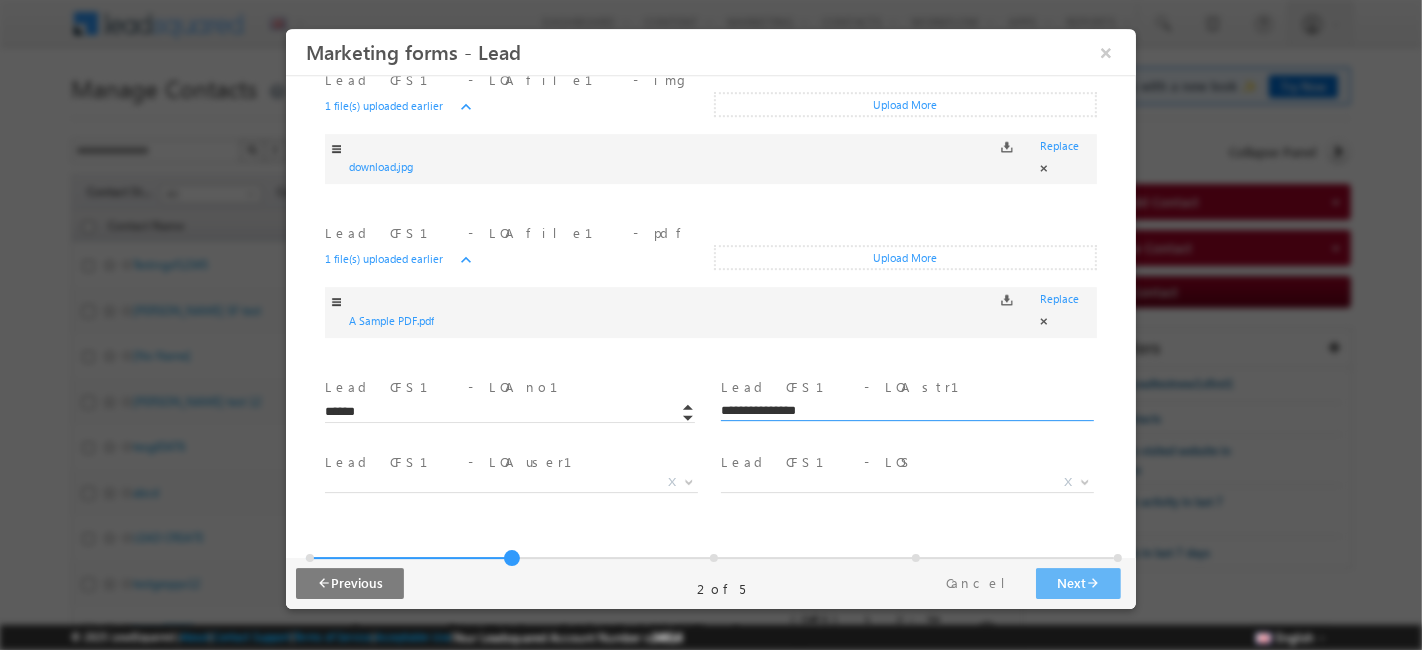 type on "**********" 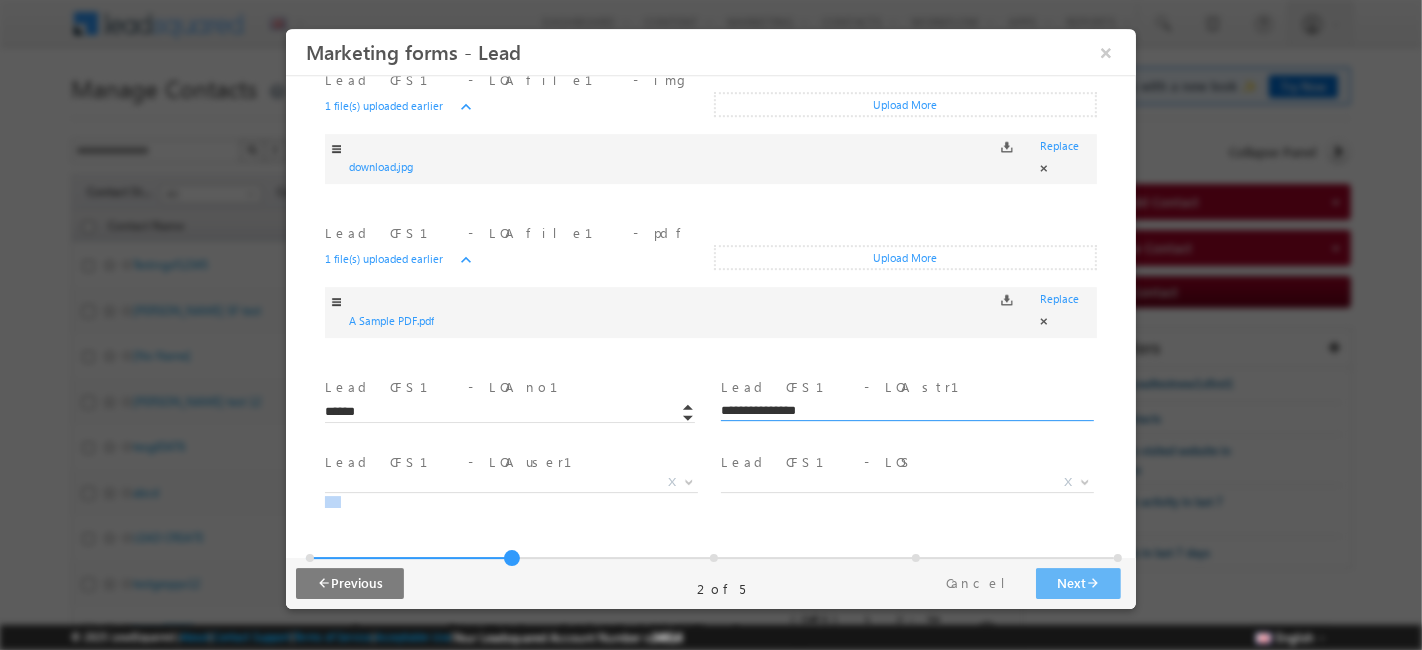 click on "X" at bounding box center [518, 486] 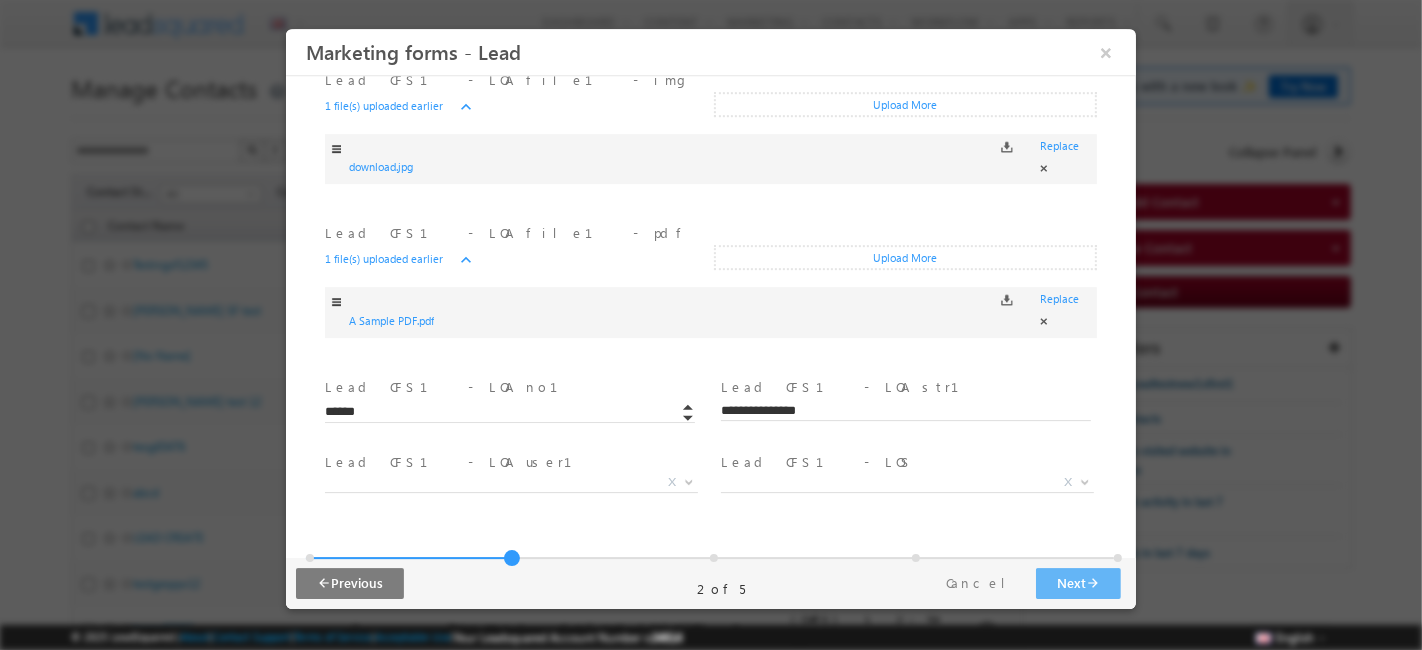 click on "X" at bounding box center [510, 483] 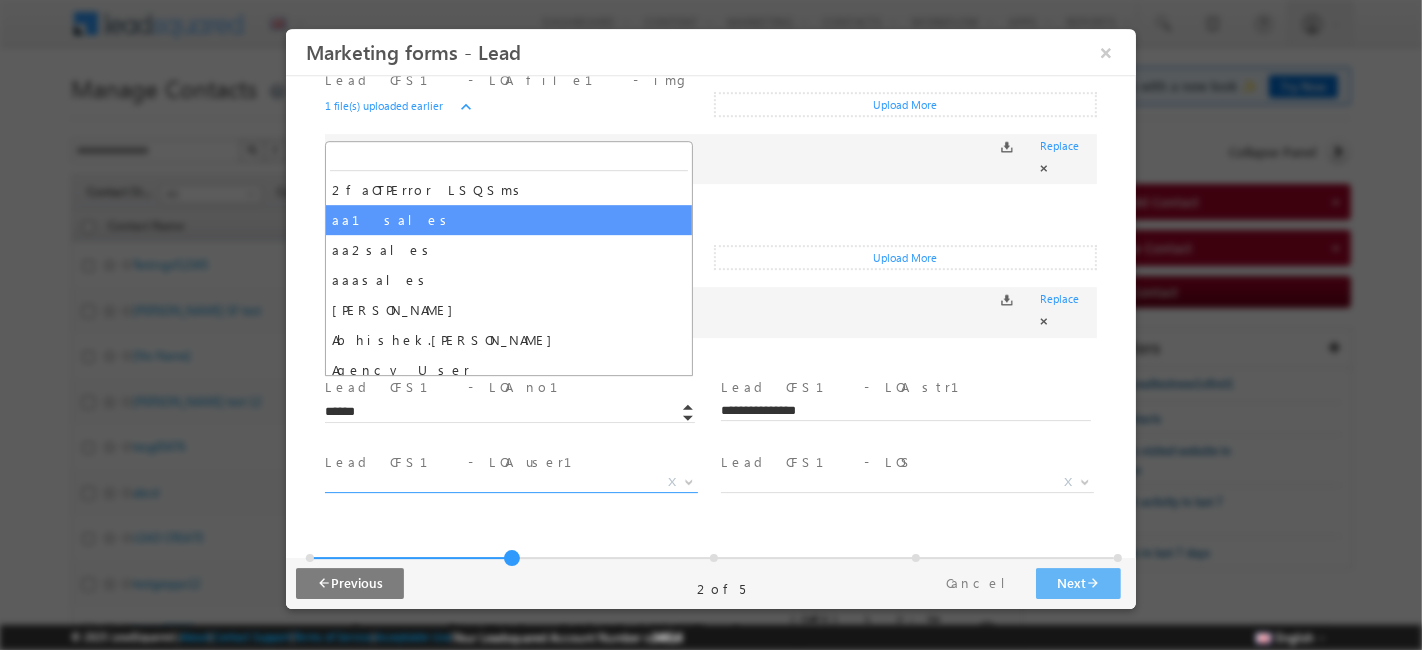 select on "**********" 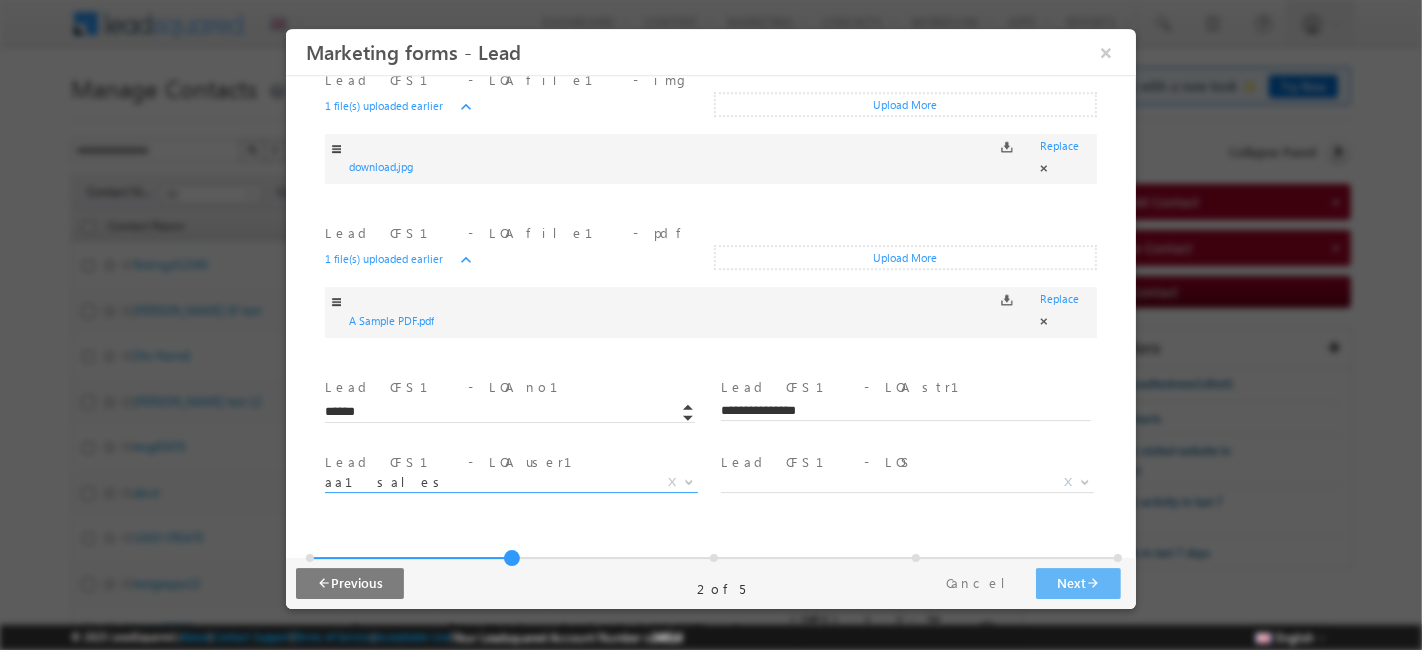 click on "X" at bounding box center [906, 483] 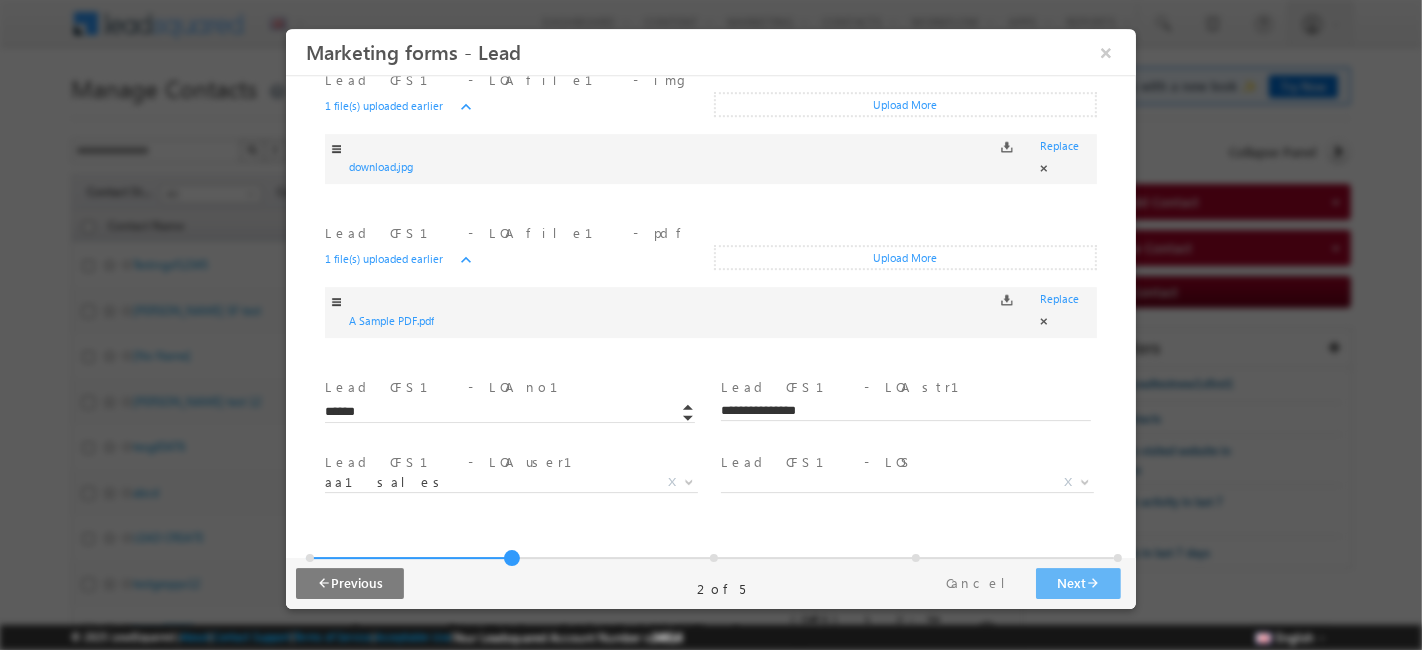 click on "Lead CFS1 - LOA user1
*
******** aa1sales X" at bounding box center (518, 485) 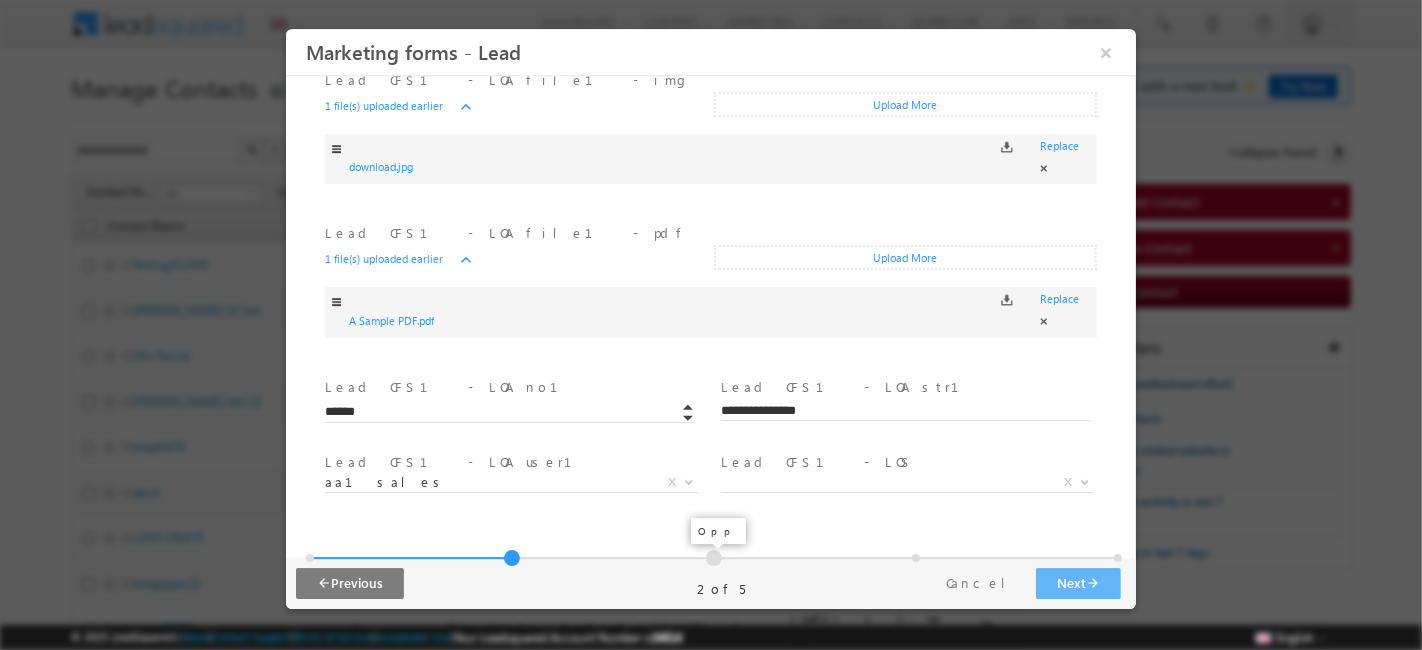 click at bounding box center [713, 558] 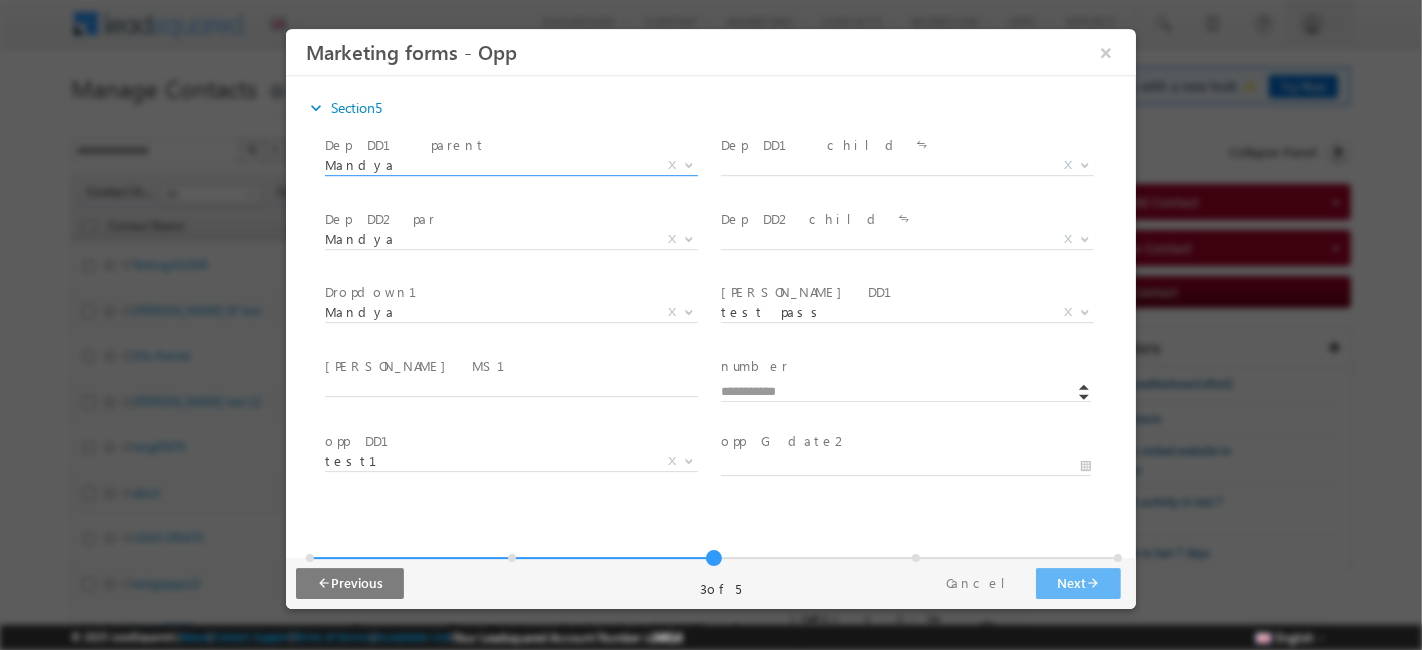 click on "Mandya" at bounding box center [486, 165] 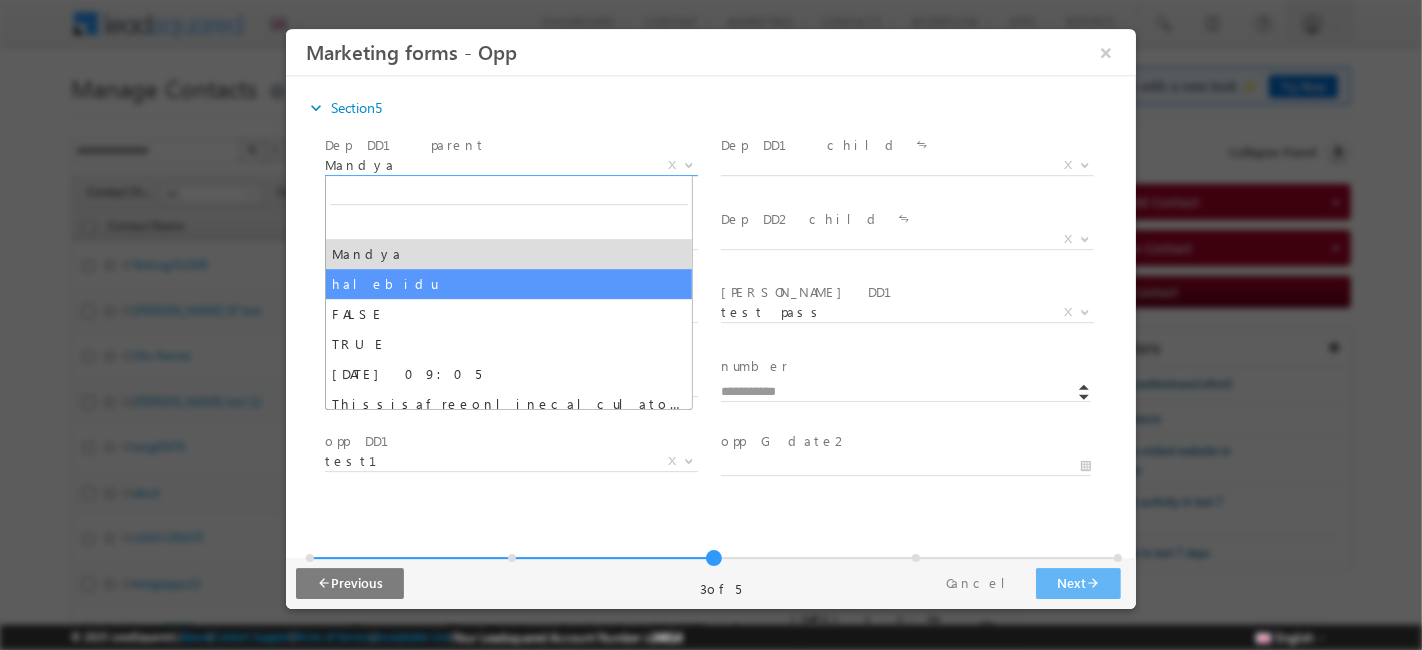 select on "********" 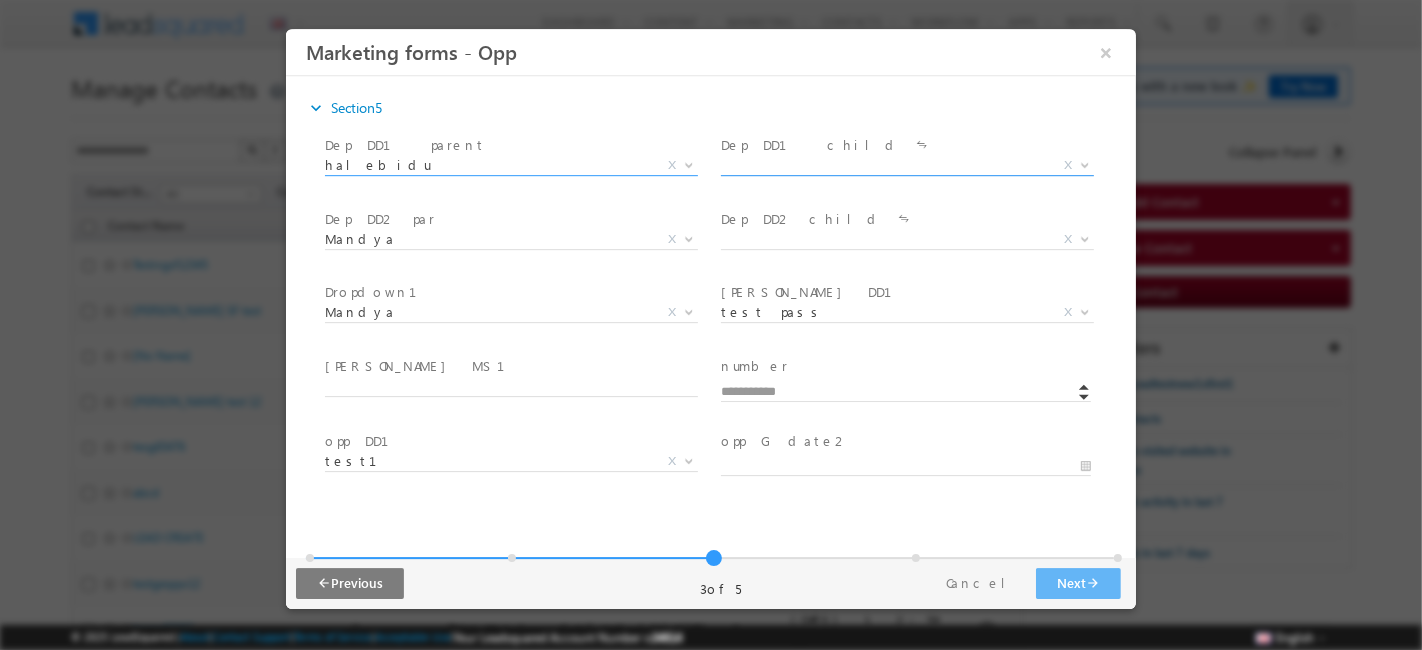 click on "X" at bounding box center (906, 166) 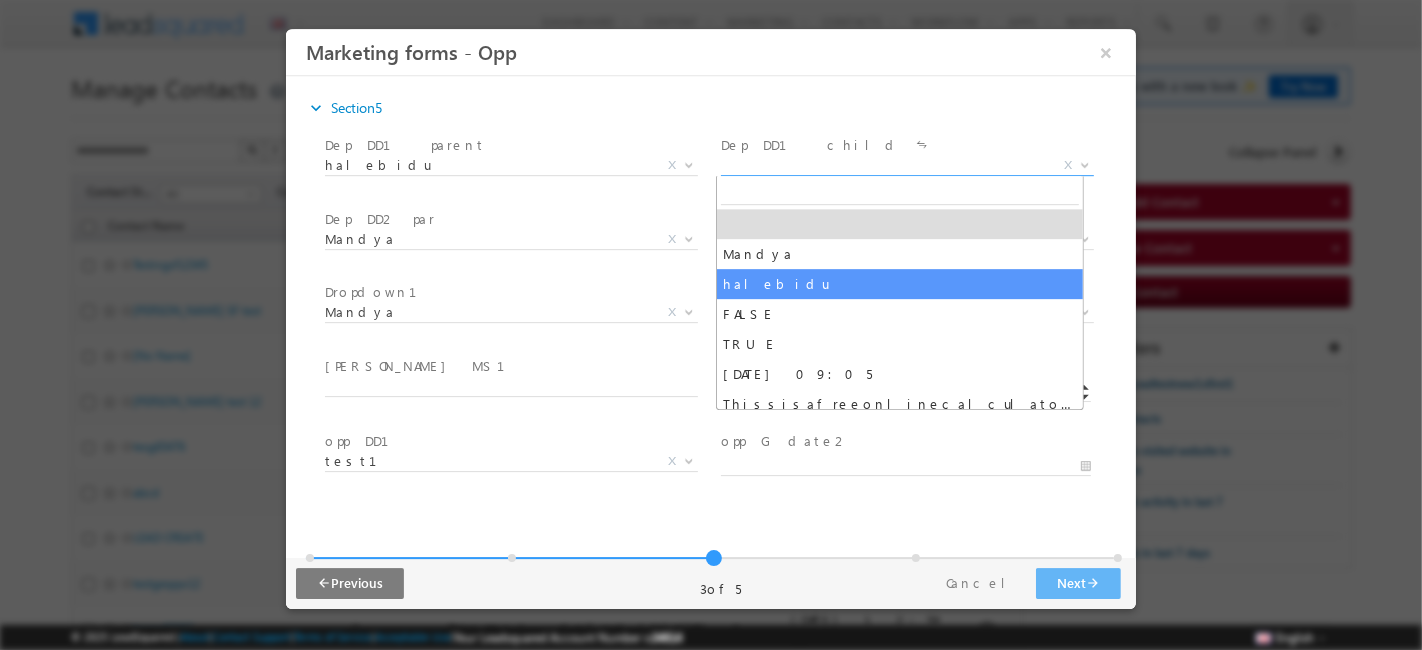 drag, startPoint x: 769, startPoint y: 281, endPoint x: 769, endPoint y: 269, distance: 12 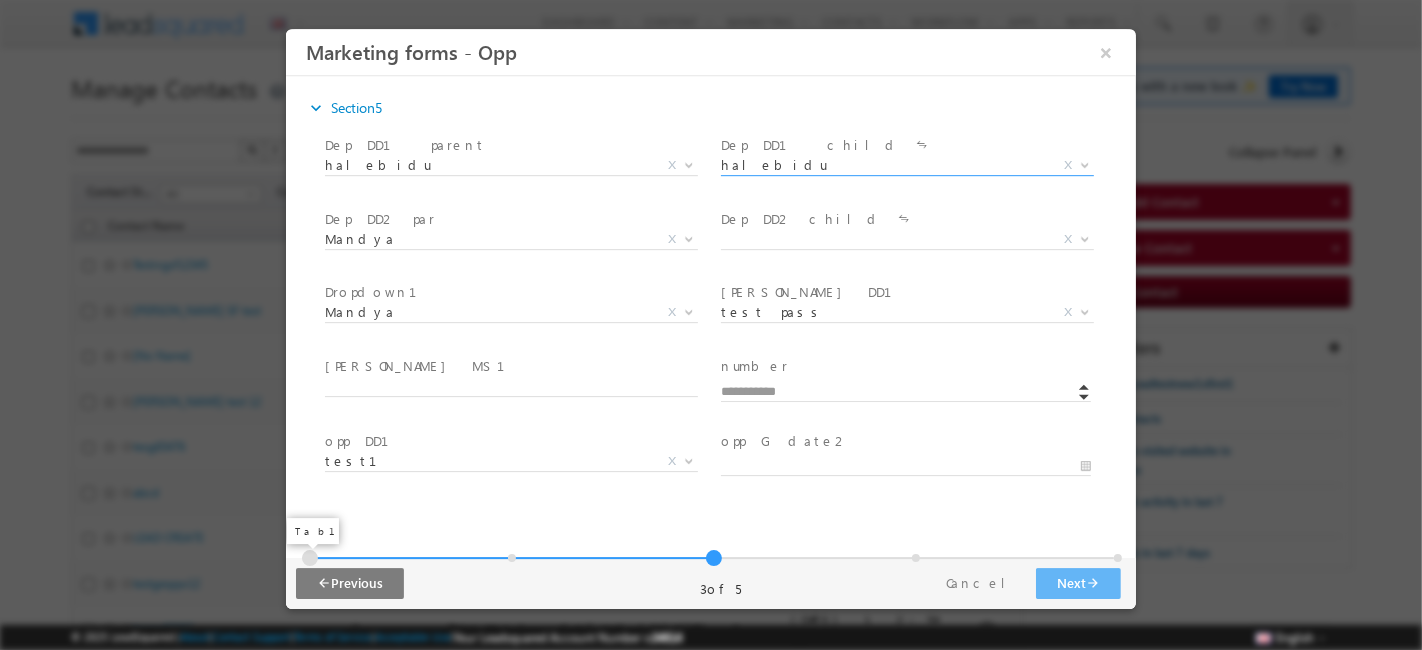 click at bounding box center (309, 558) 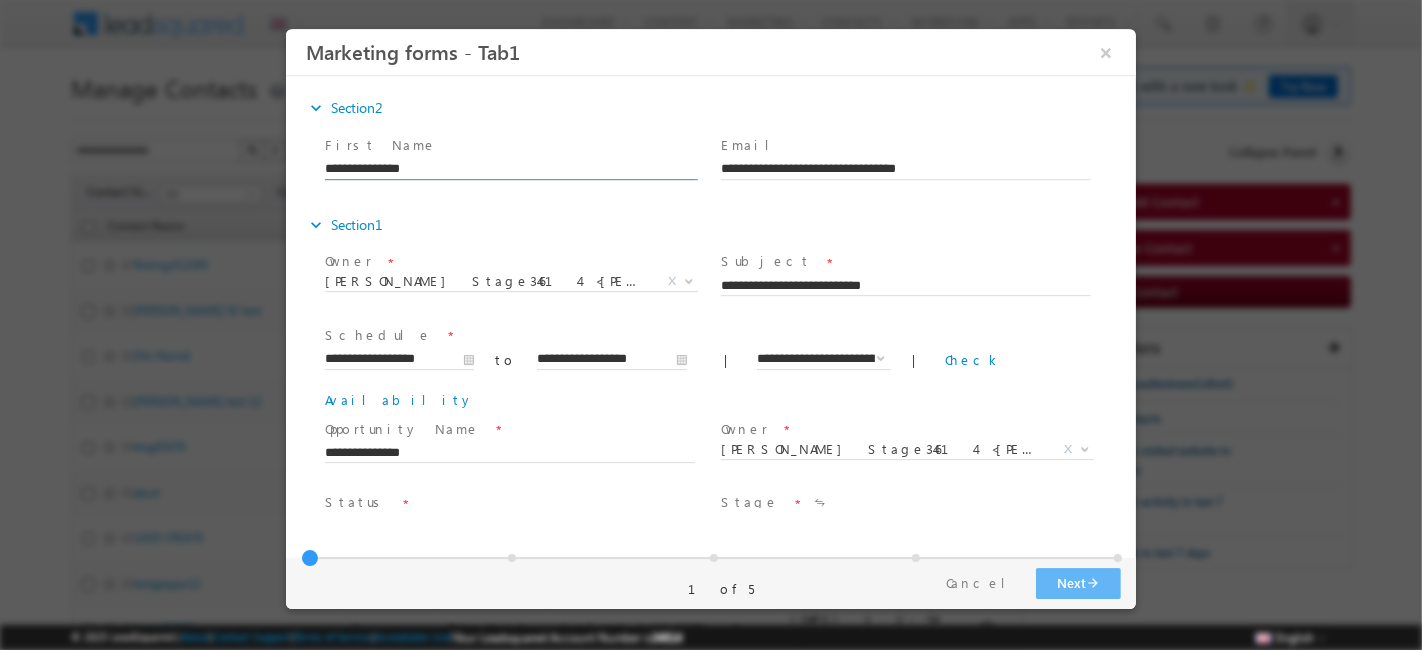 click on "**********" at bounding box center (509, 170) 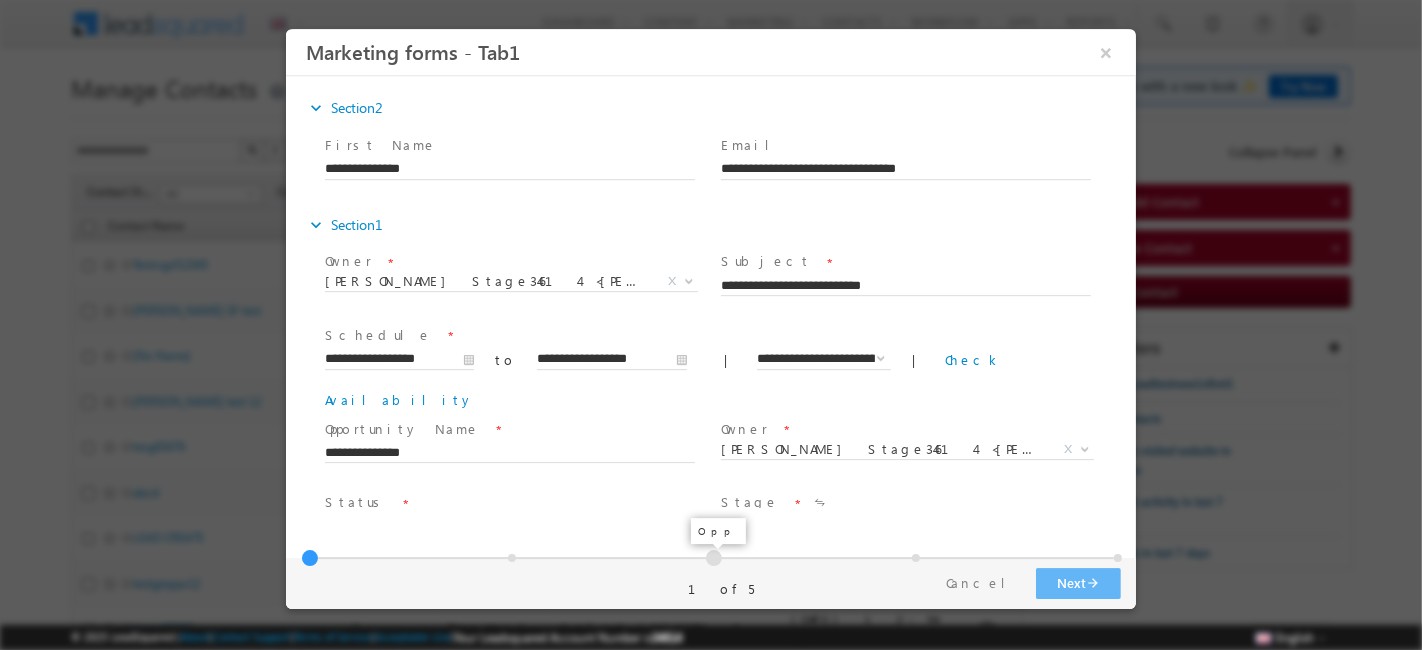 click at bounding box center [713, 558] 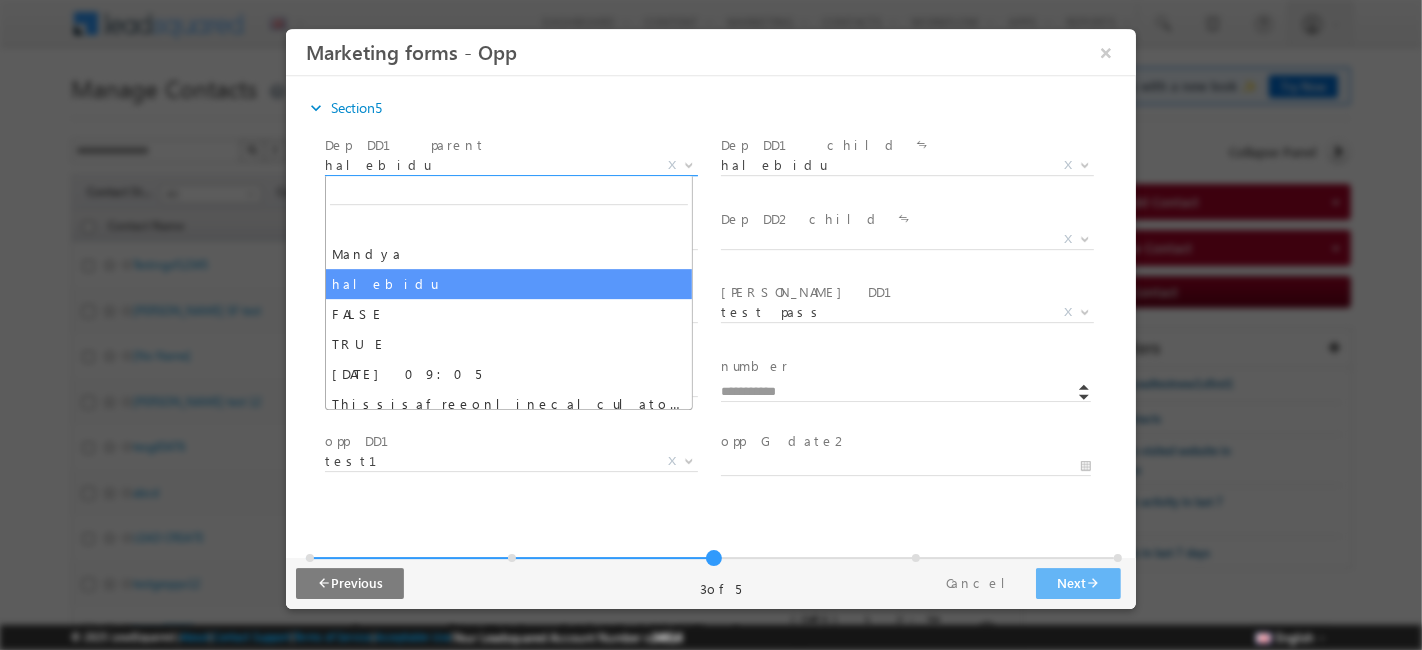 click on "halebidu" at bounding box center [486, 165] 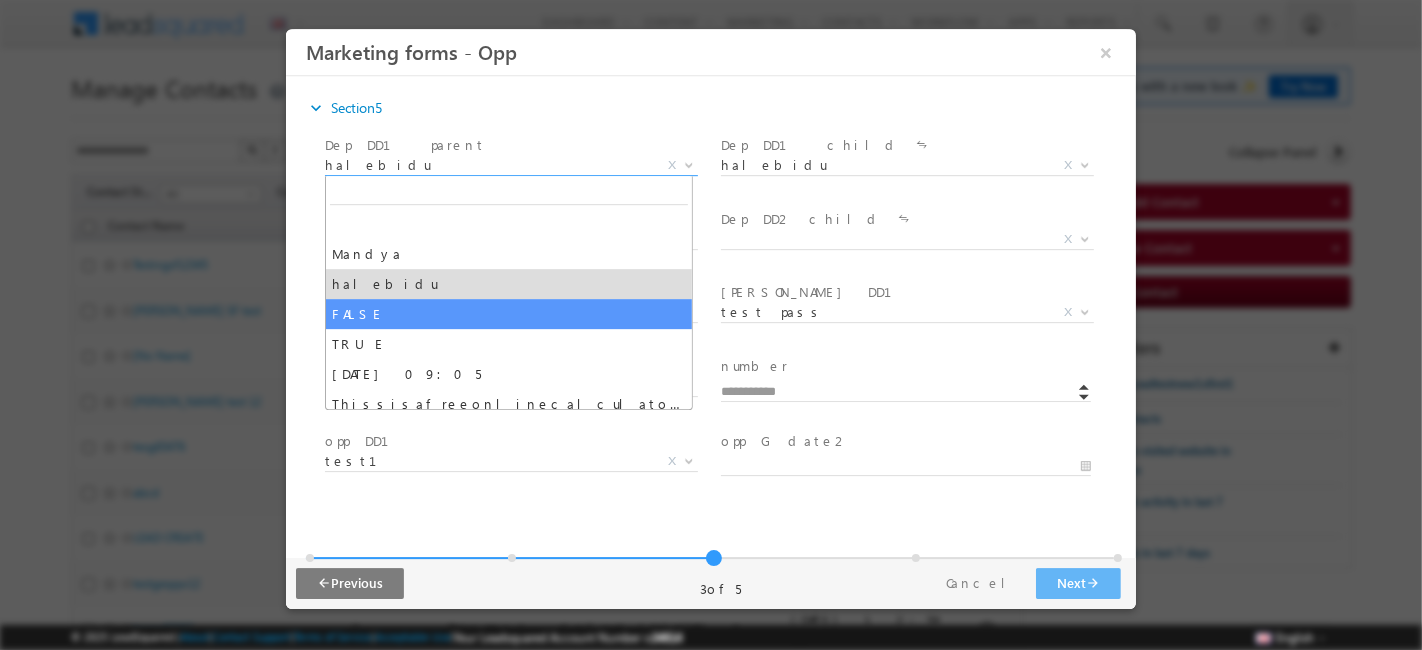 select on "*****" 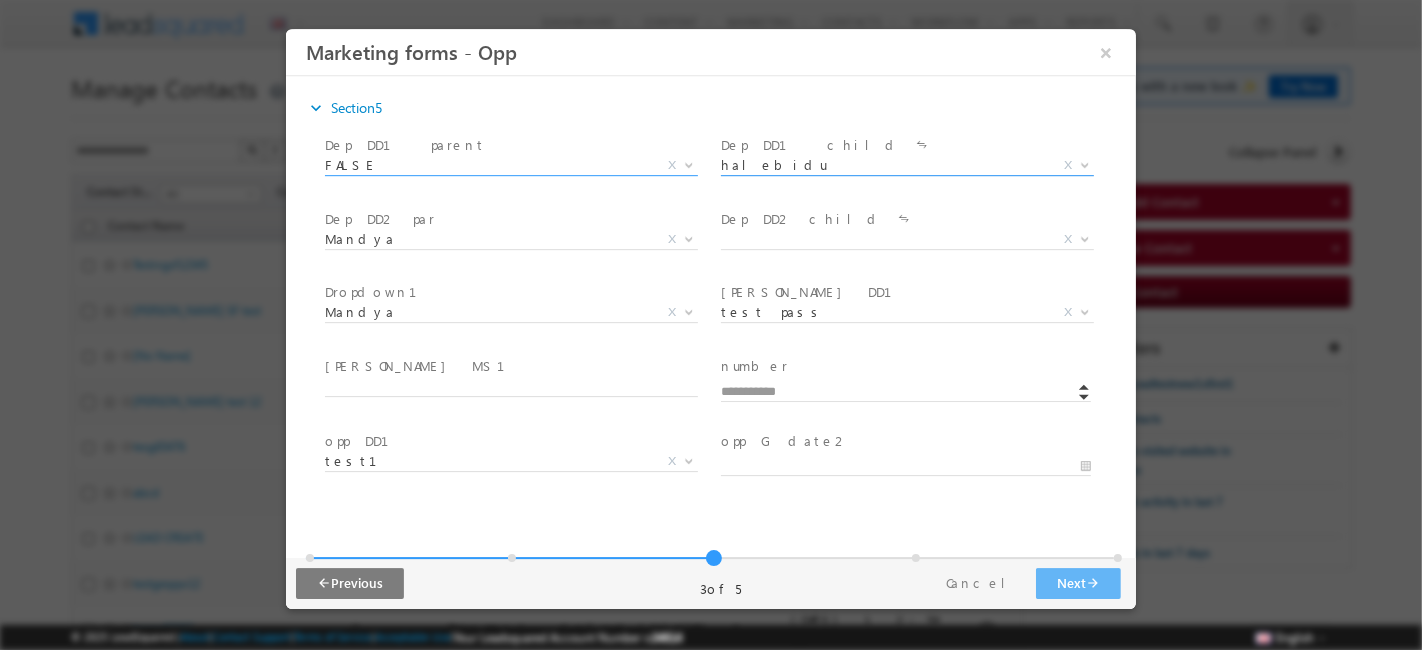 click on "halebidu" at bounding box center (882, 165) 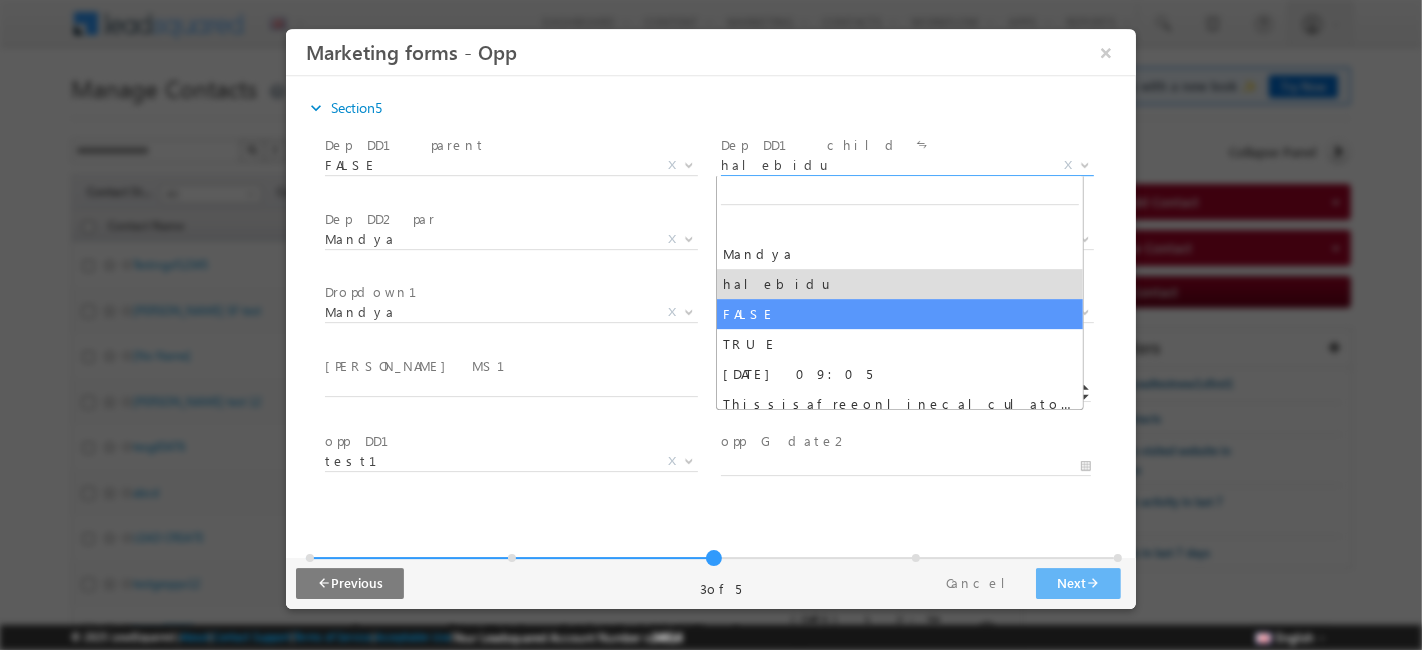 select on "*****" 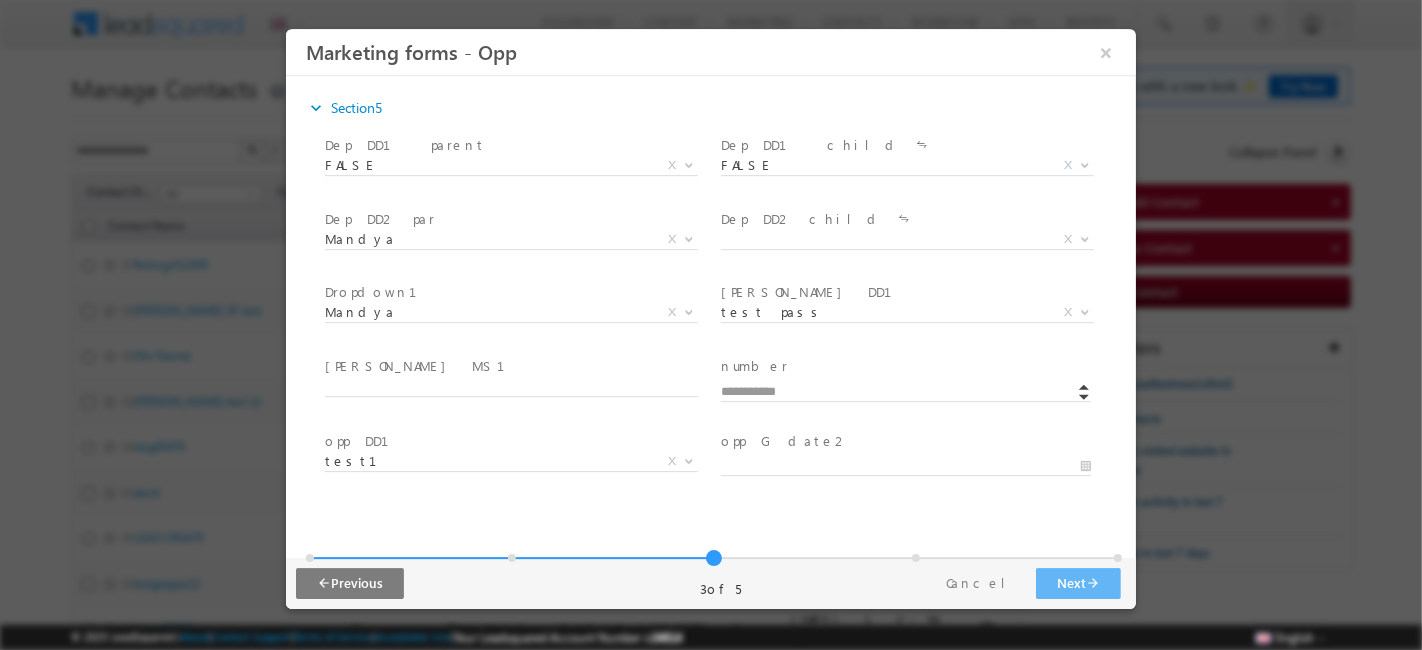 click at bounding box center (508, 264) 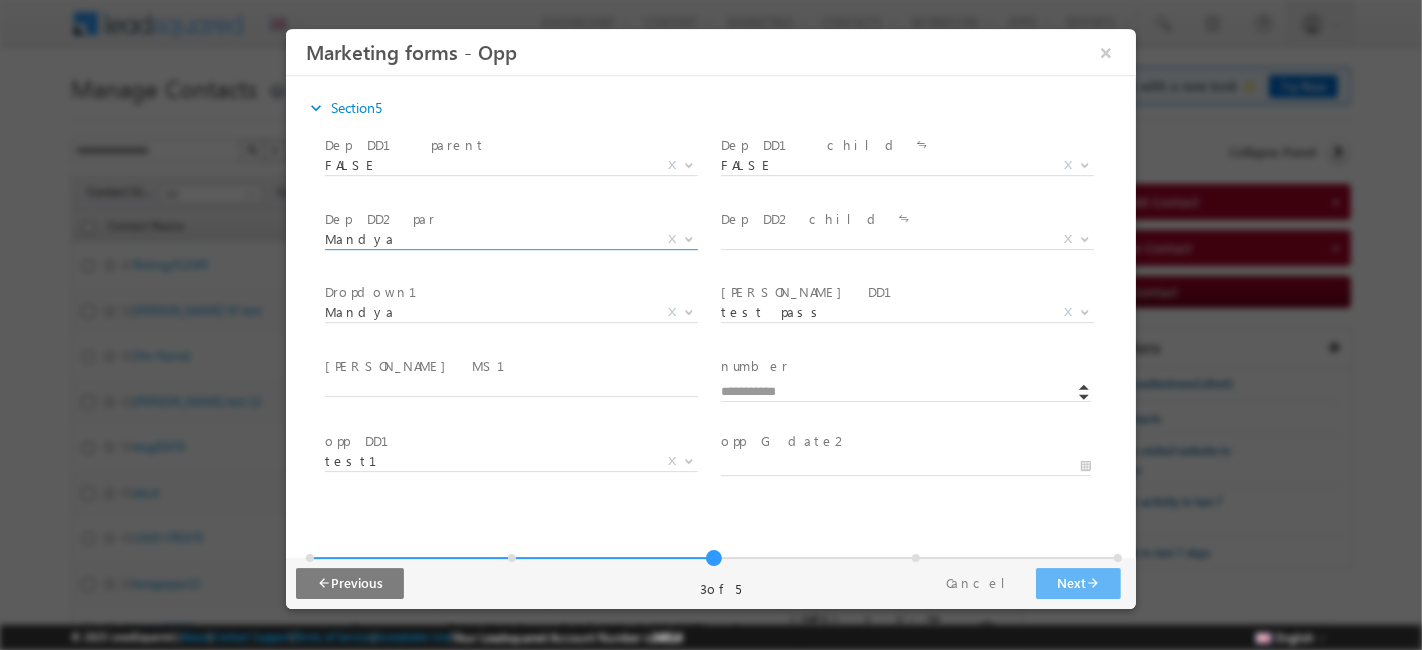 click on "Mandya" at bounding box center [486, 239] 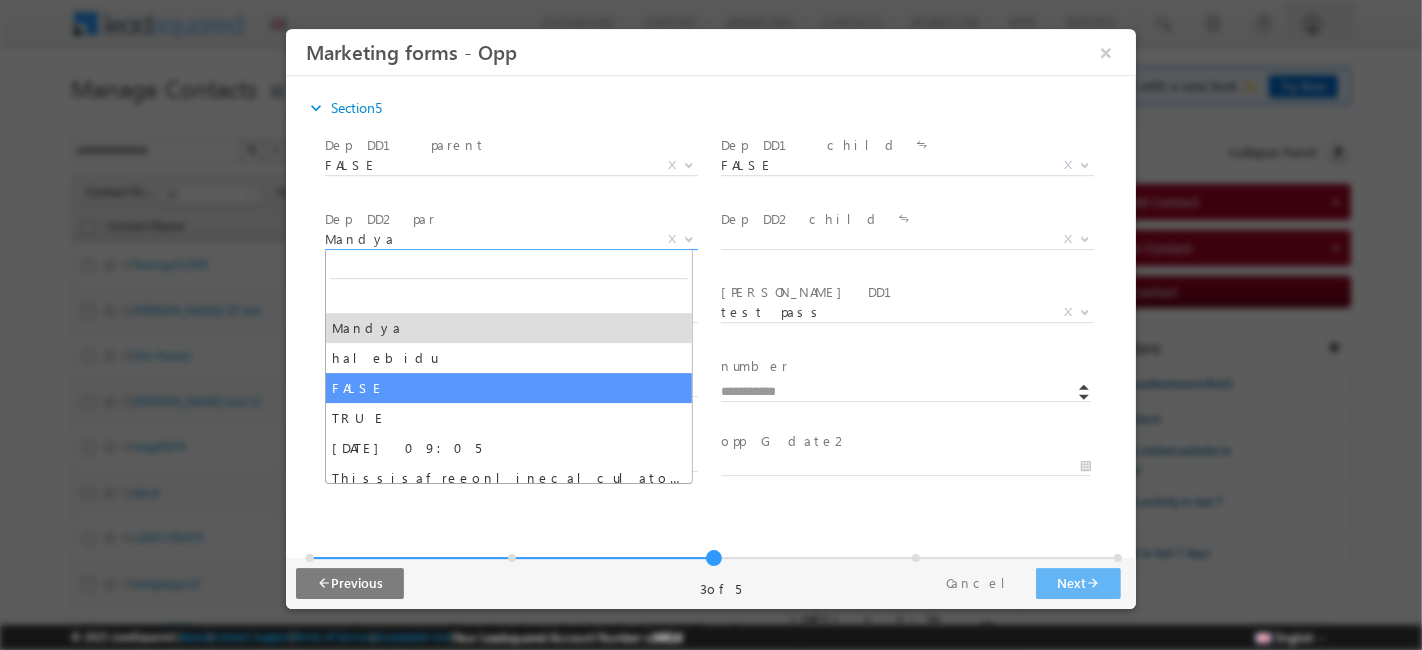 select on "*****" 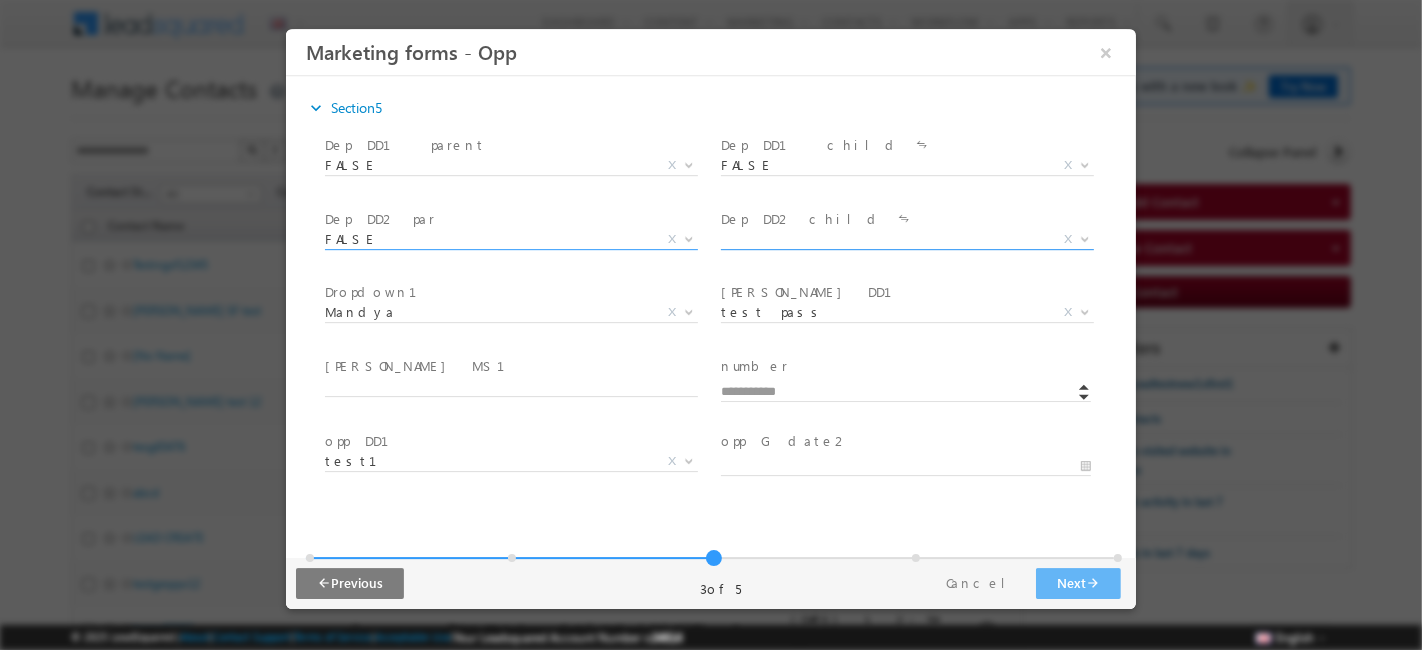 click on "X" at bounding box center (906, 240) 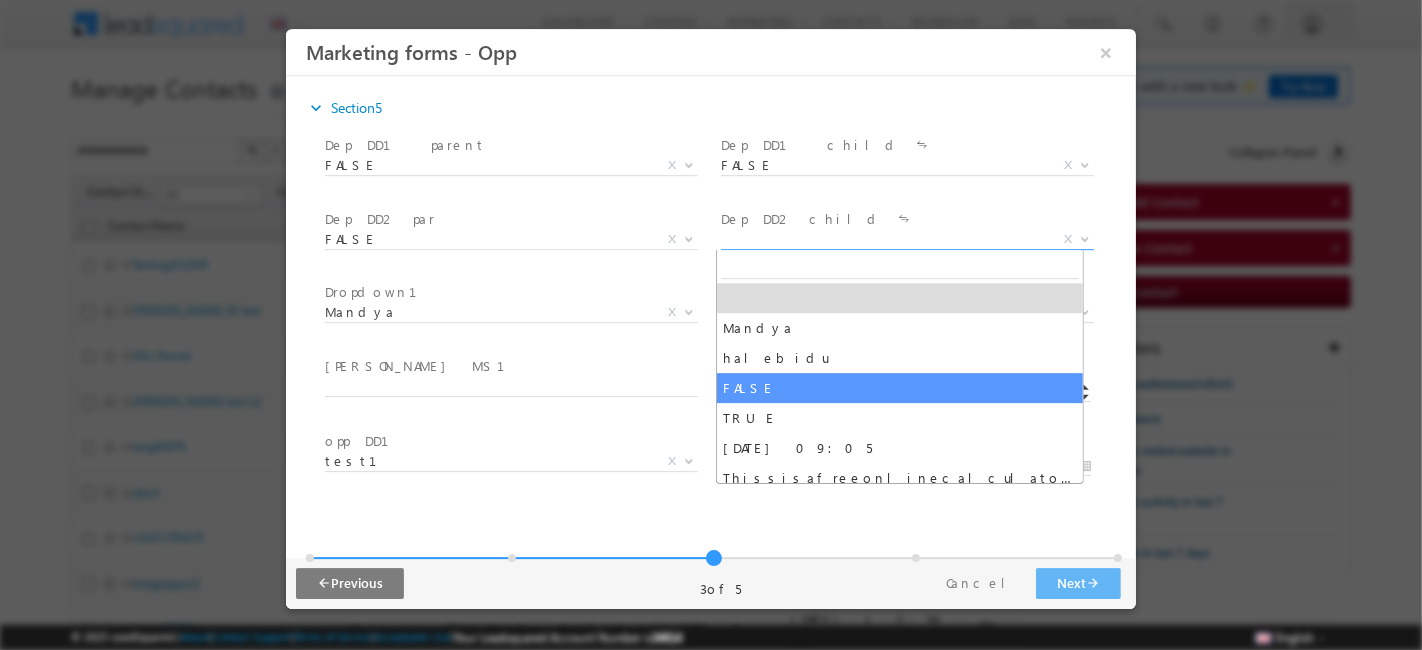 drag, startPoint x: 772, startPoint y: 383, endPoint x: 763, endPoint y: 374, distance: 12.727922 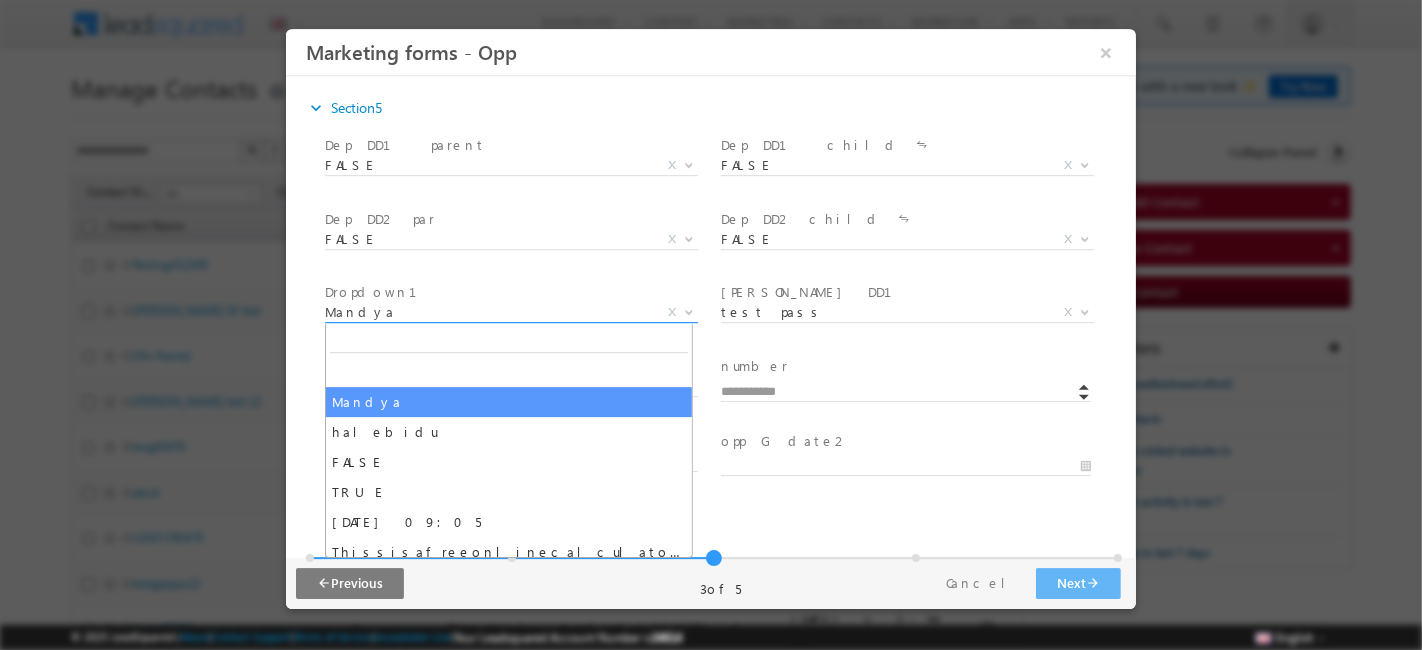 click on "Mandya" at bounding box center (486, 312) 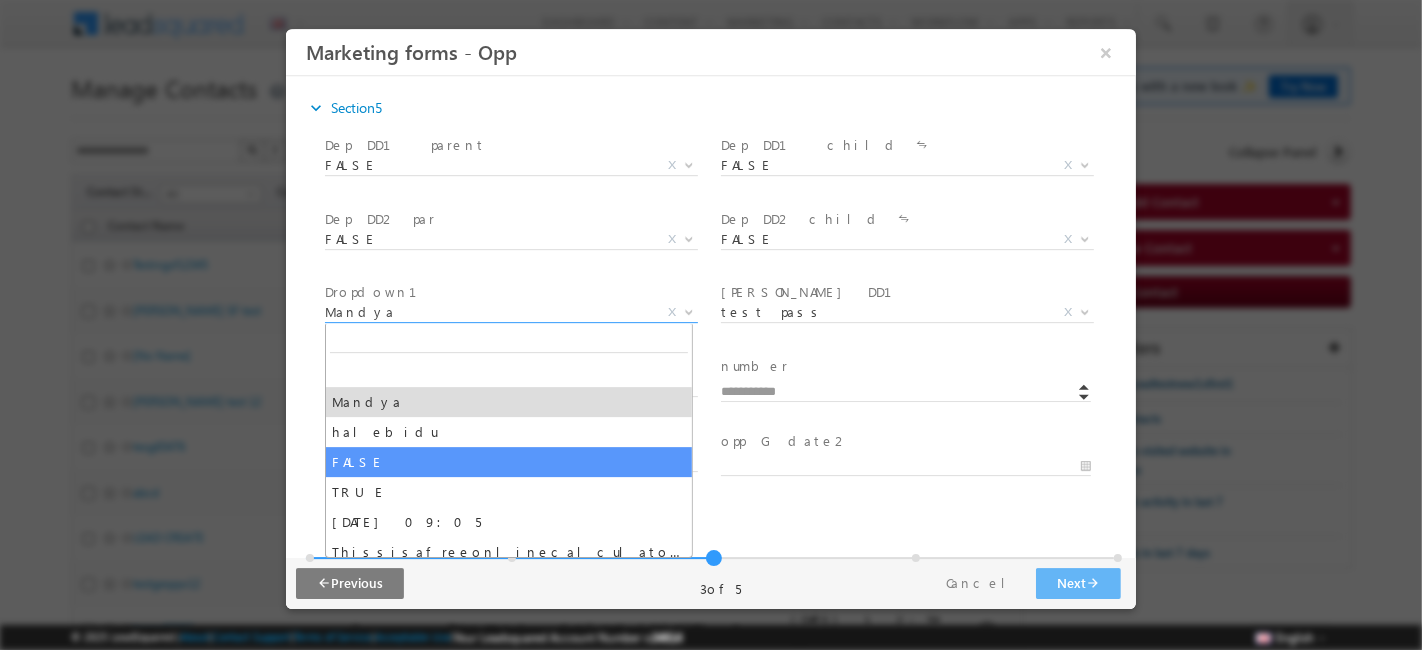 select on "*****" 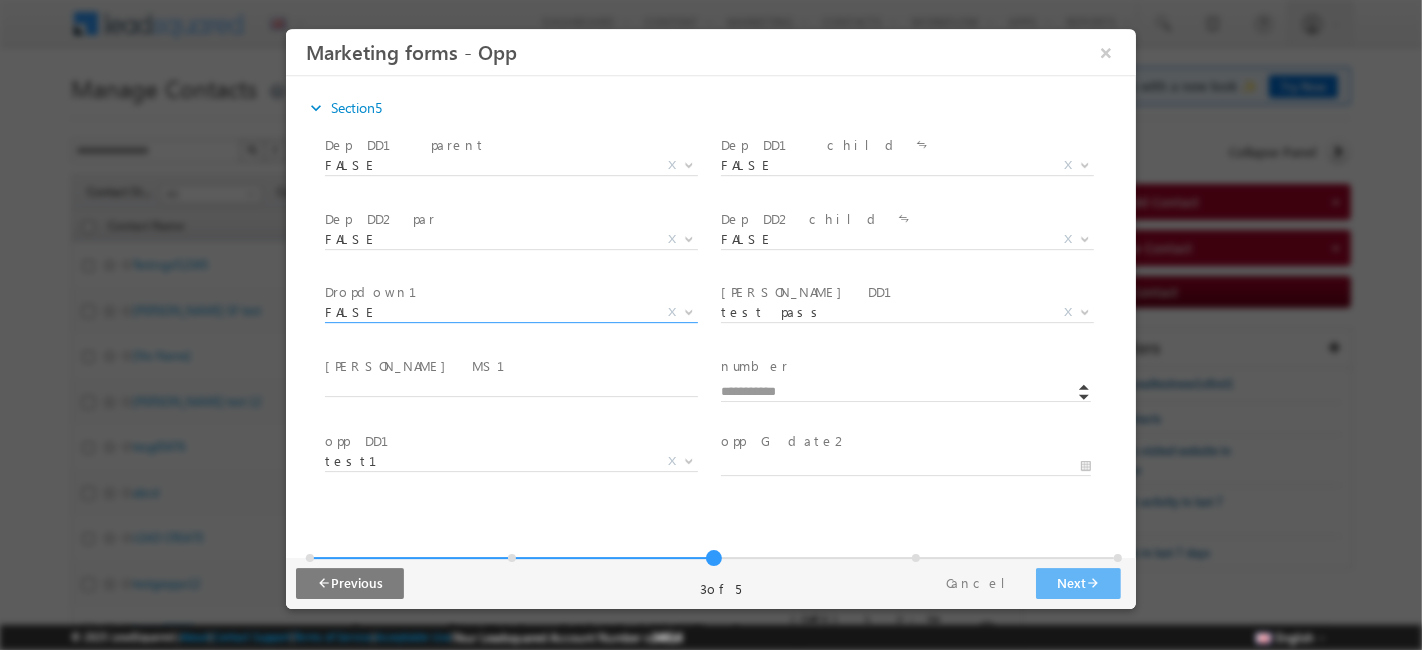 click on "[PERSON_NAME] DD1" at bounding box center (817, 292) 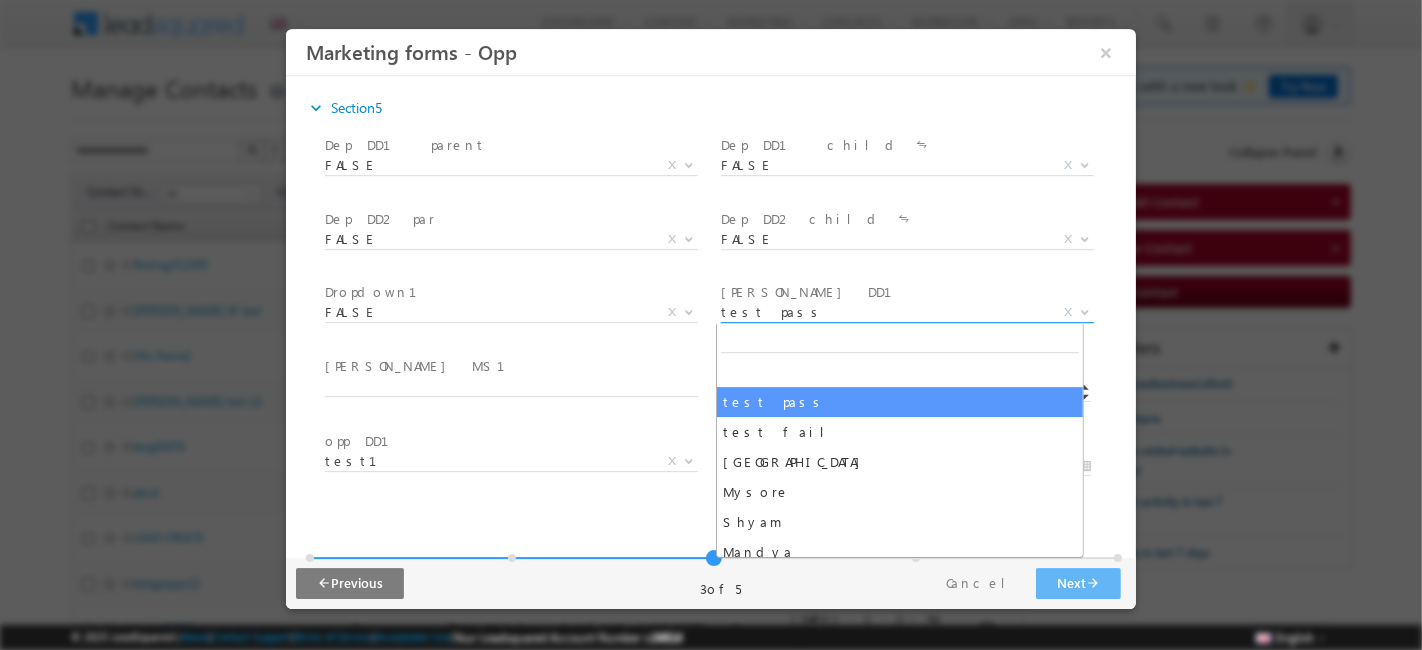 click on "test pass" at bounding box center [882, 312] 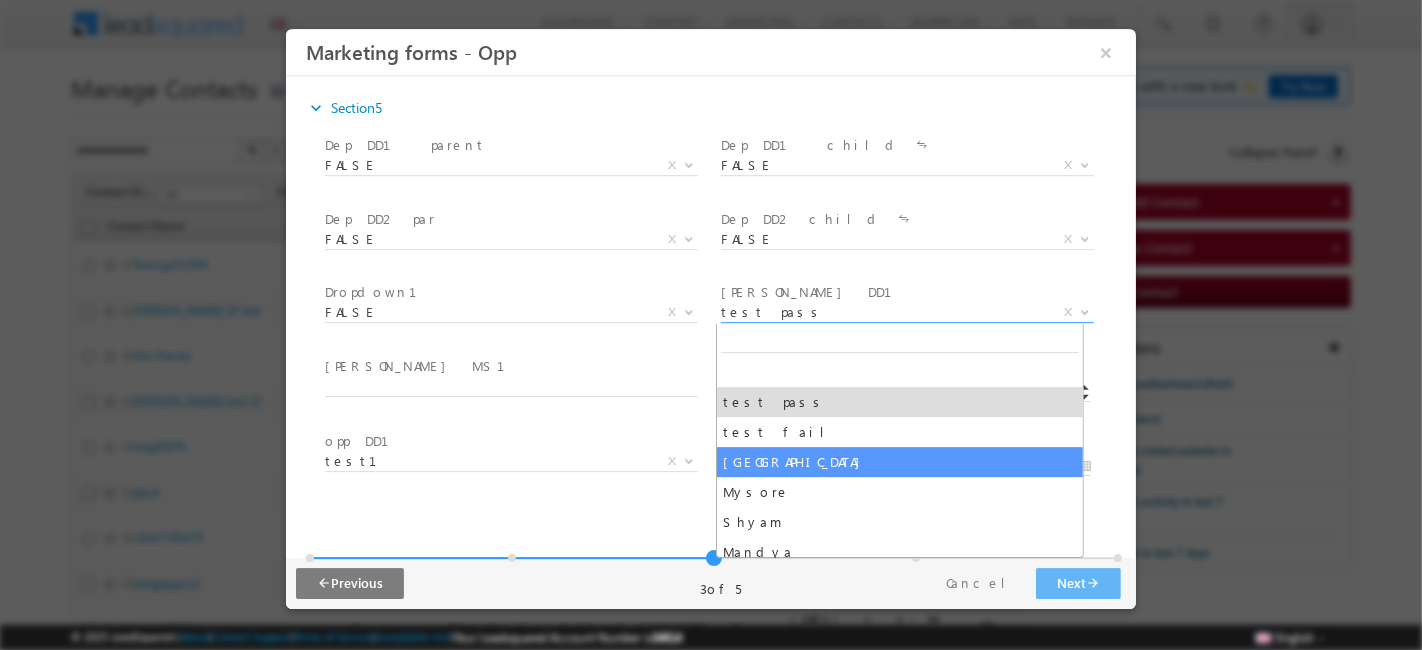 select on "*********" 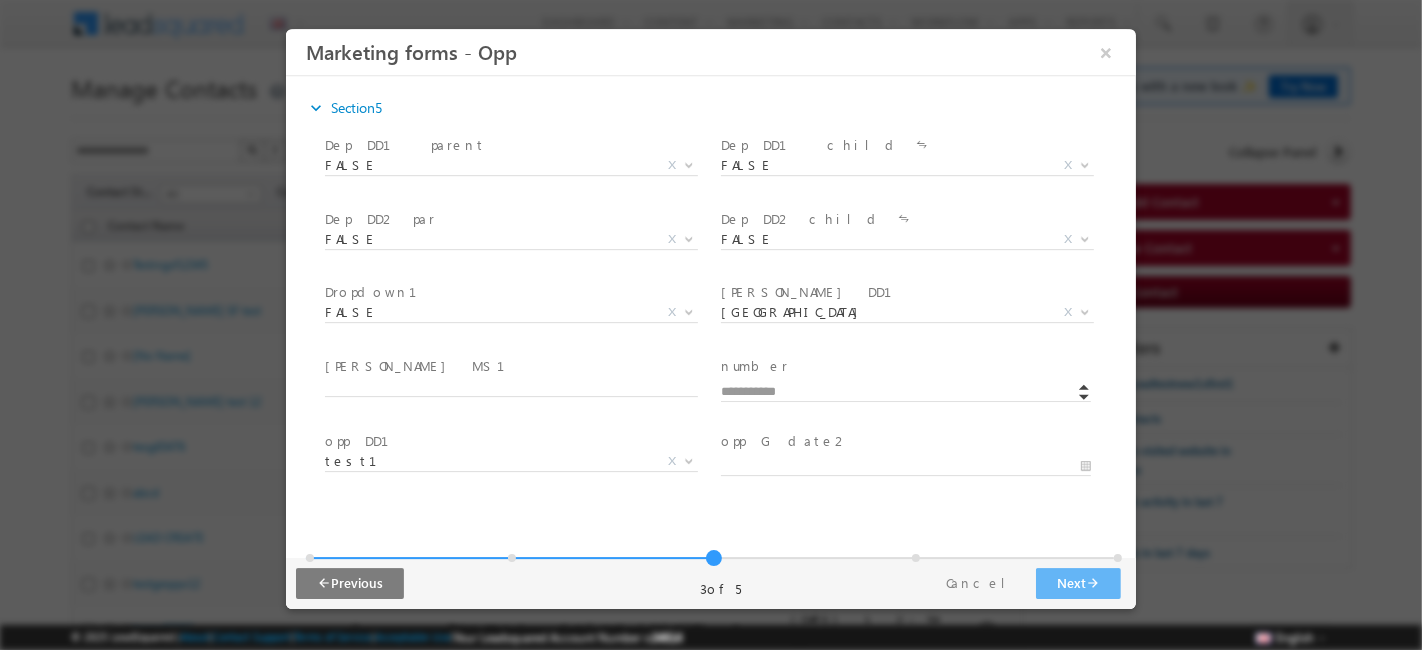 click on "**********" at bounding box center (518, 390) 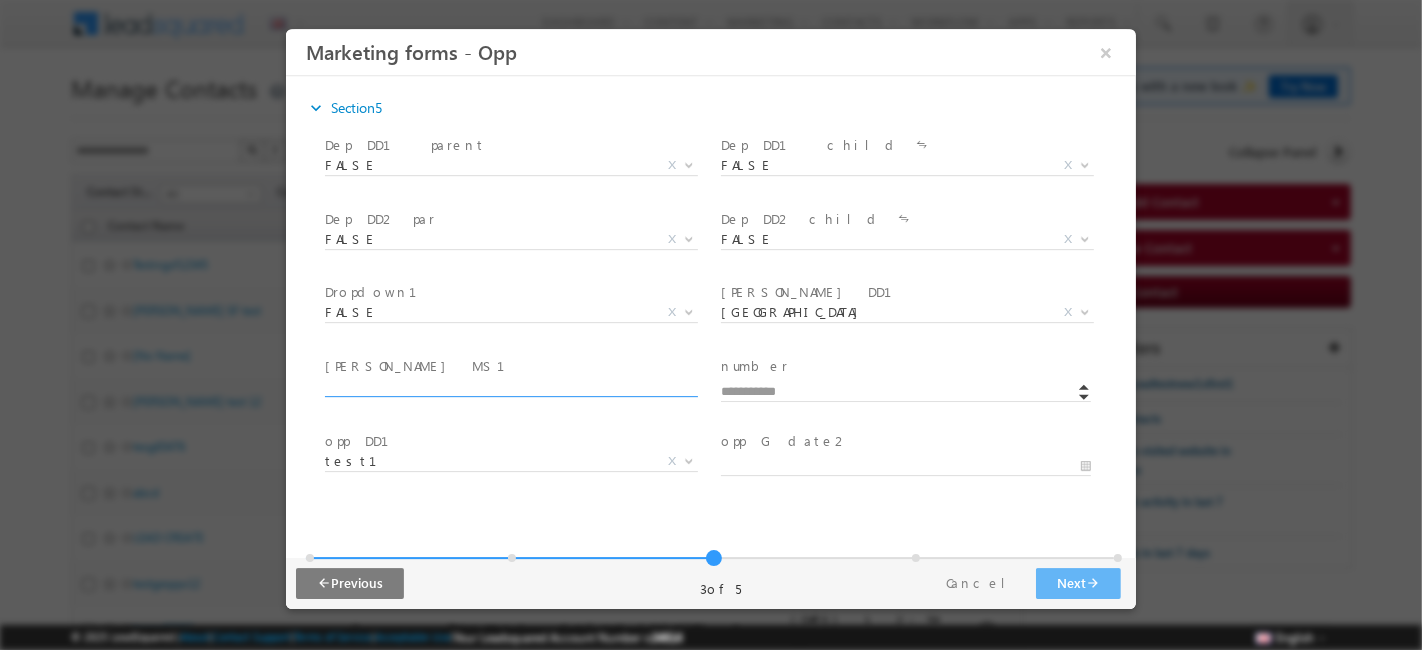 click at bounding box center [510, 396] 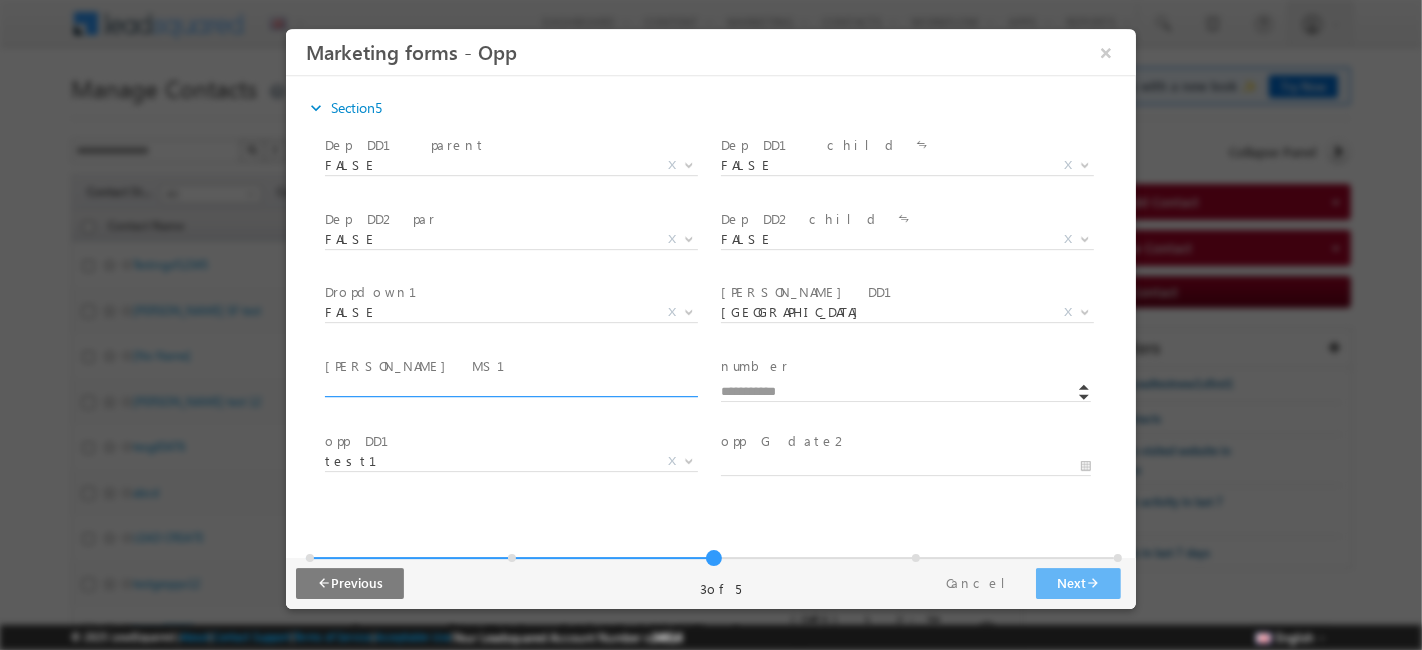 click at bounding box center (510, 387) 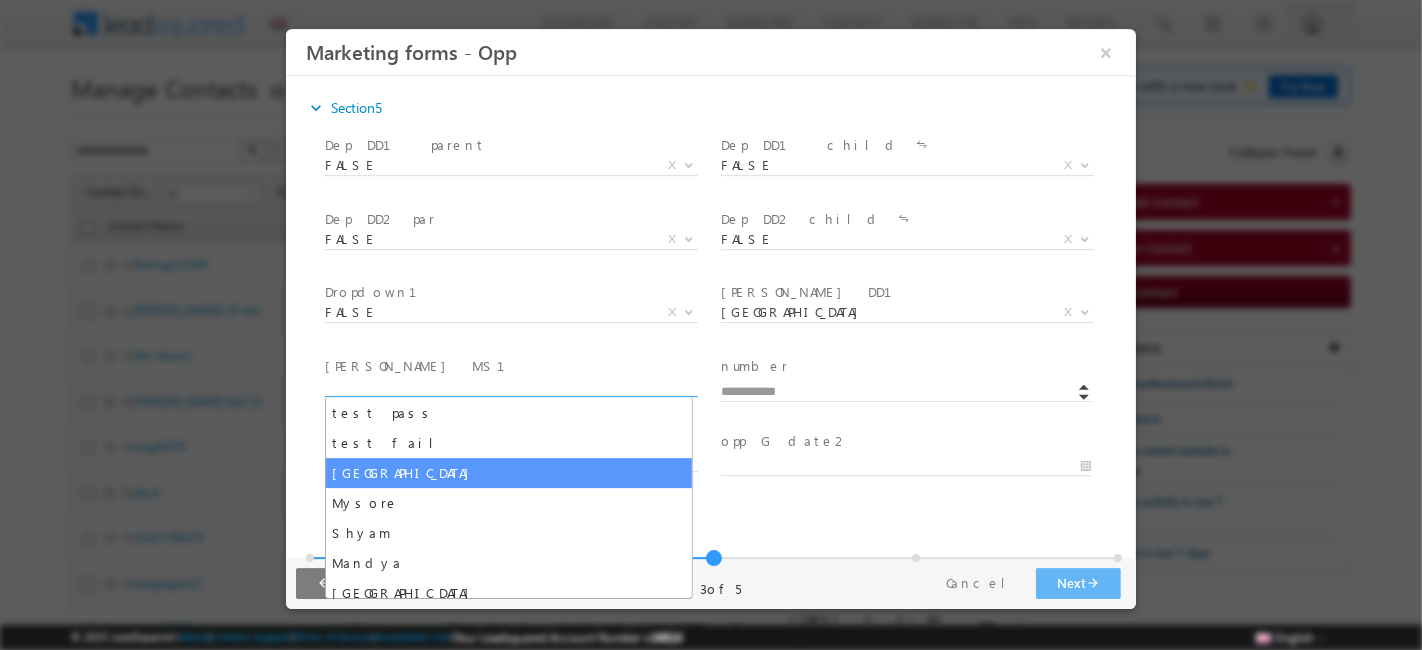 select on "*********" 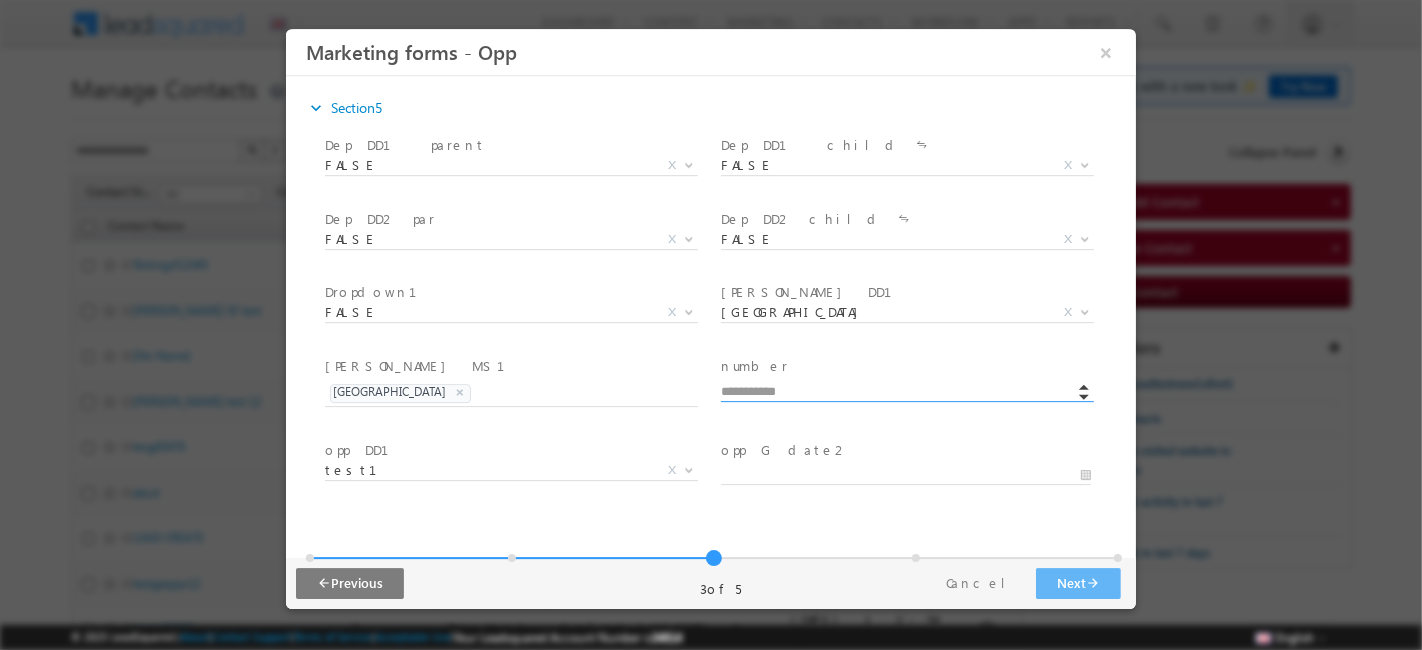 click at bounding box center (905, 393) 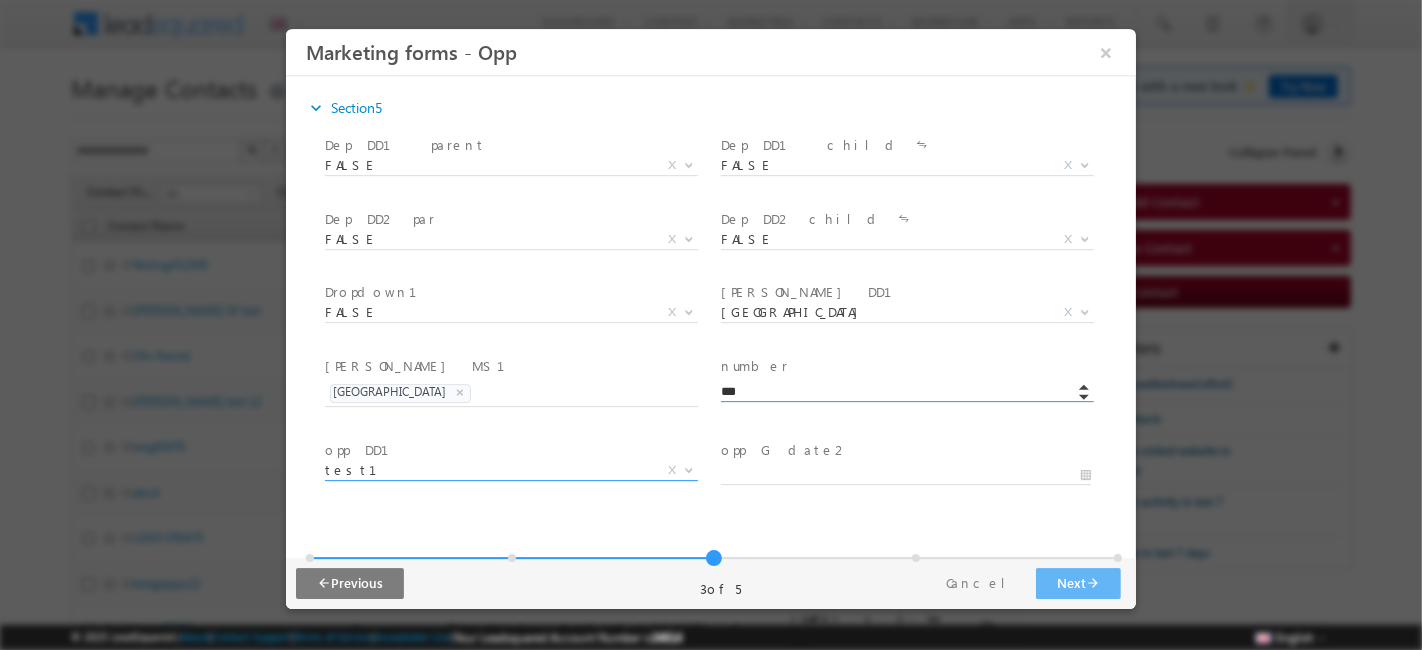 type on "******" 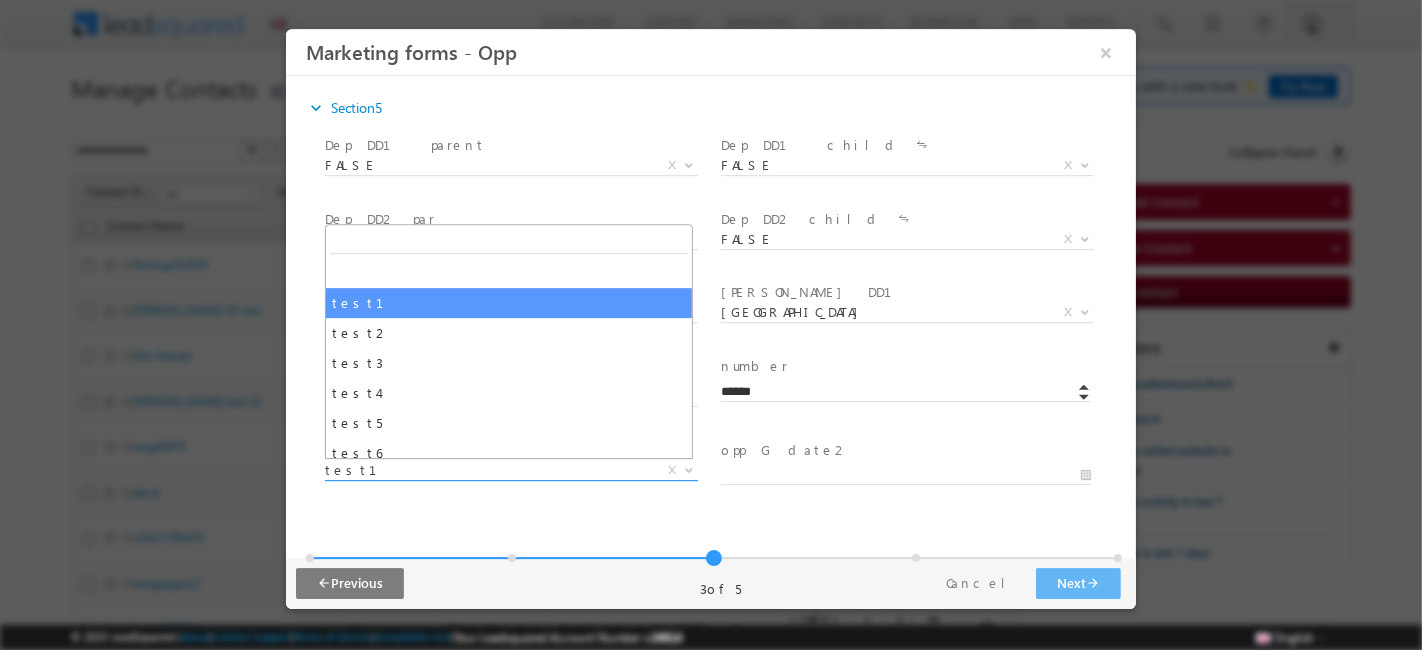 click on "test1" at bounding box center [486, 470] 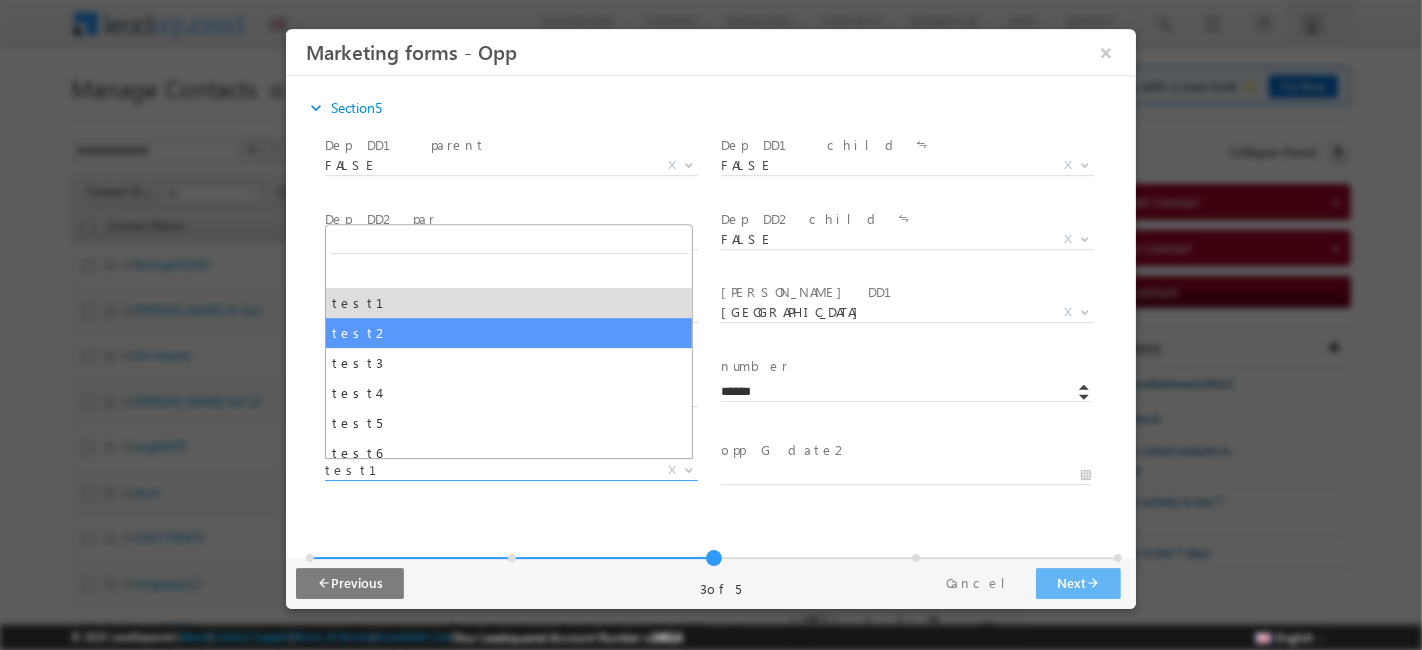 select on "*****" 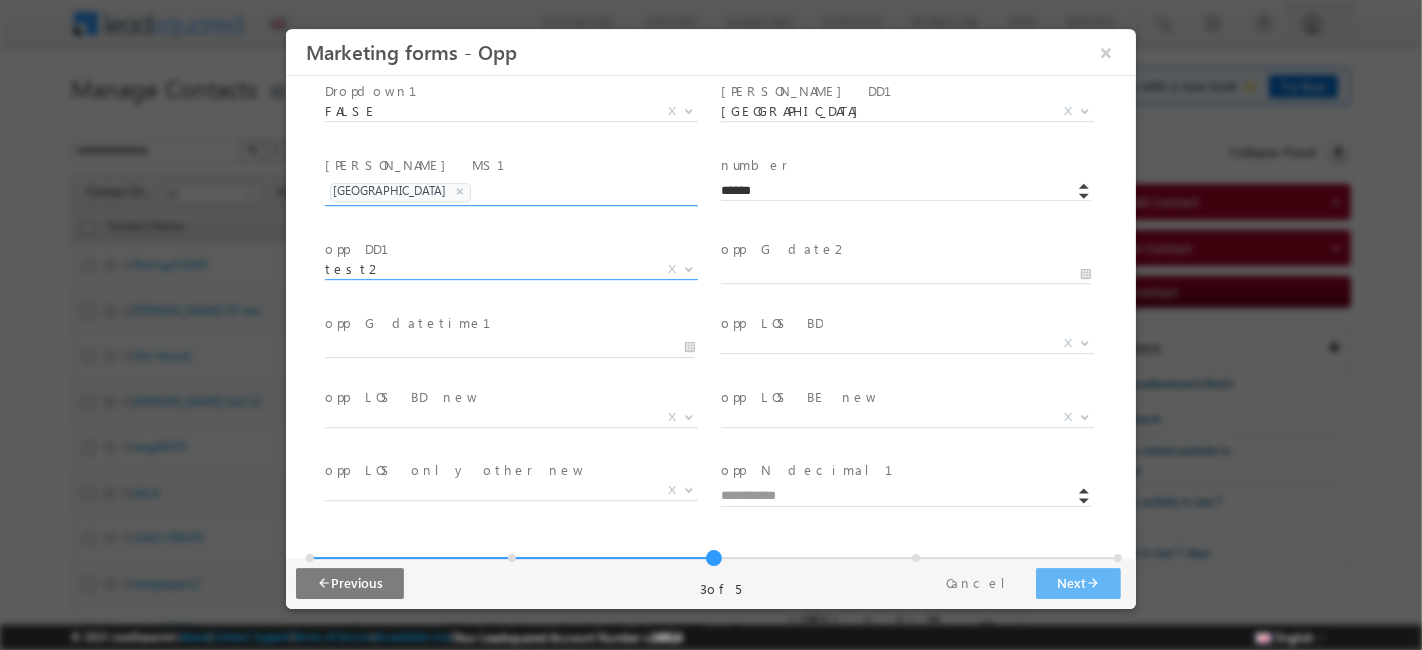scroll, scrollTop: 203, scrollLeft: 0, axis: vertical 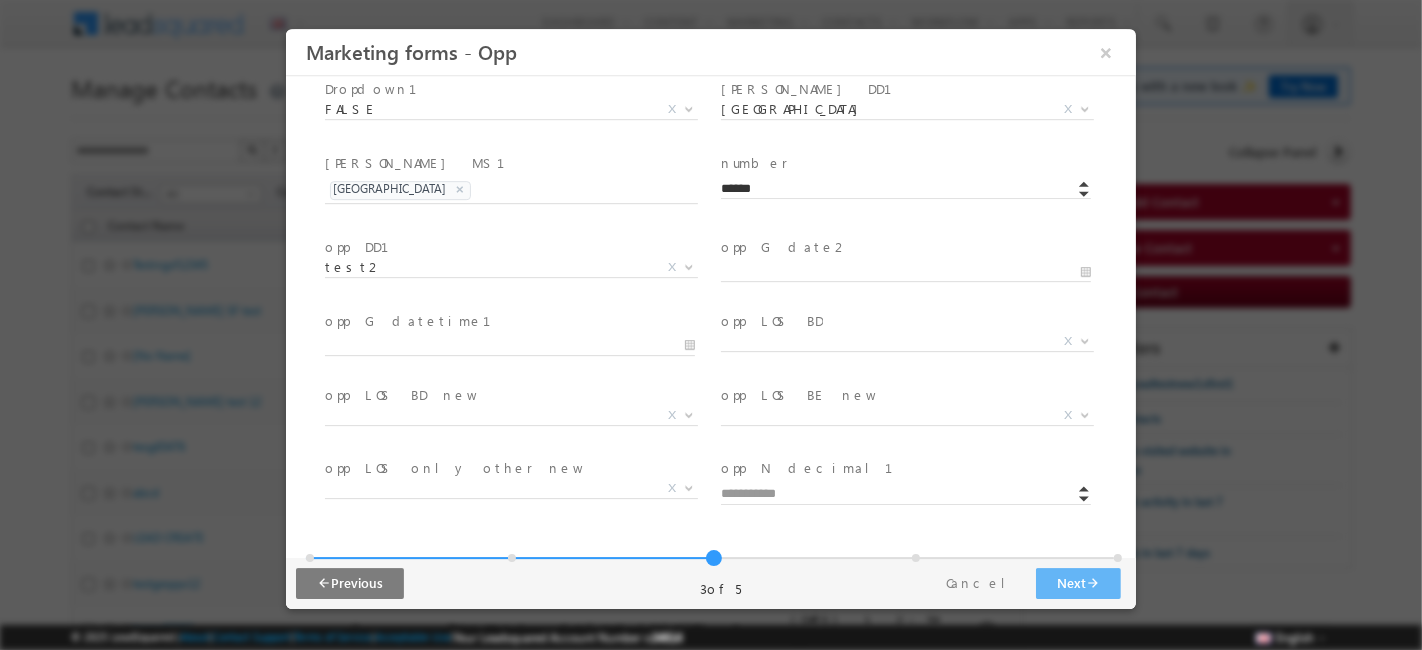 click on "opp G date2
*" at bounding box center [914, 260] 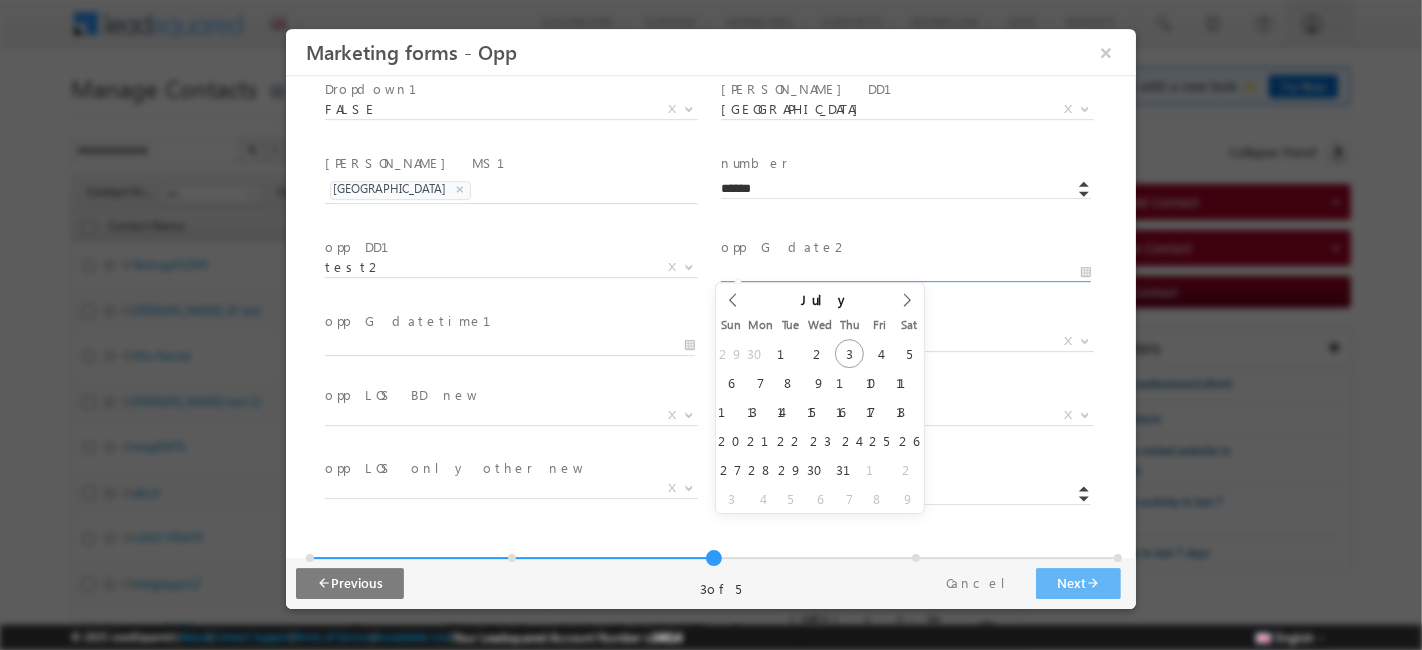 click at bounding box center (905, 272) 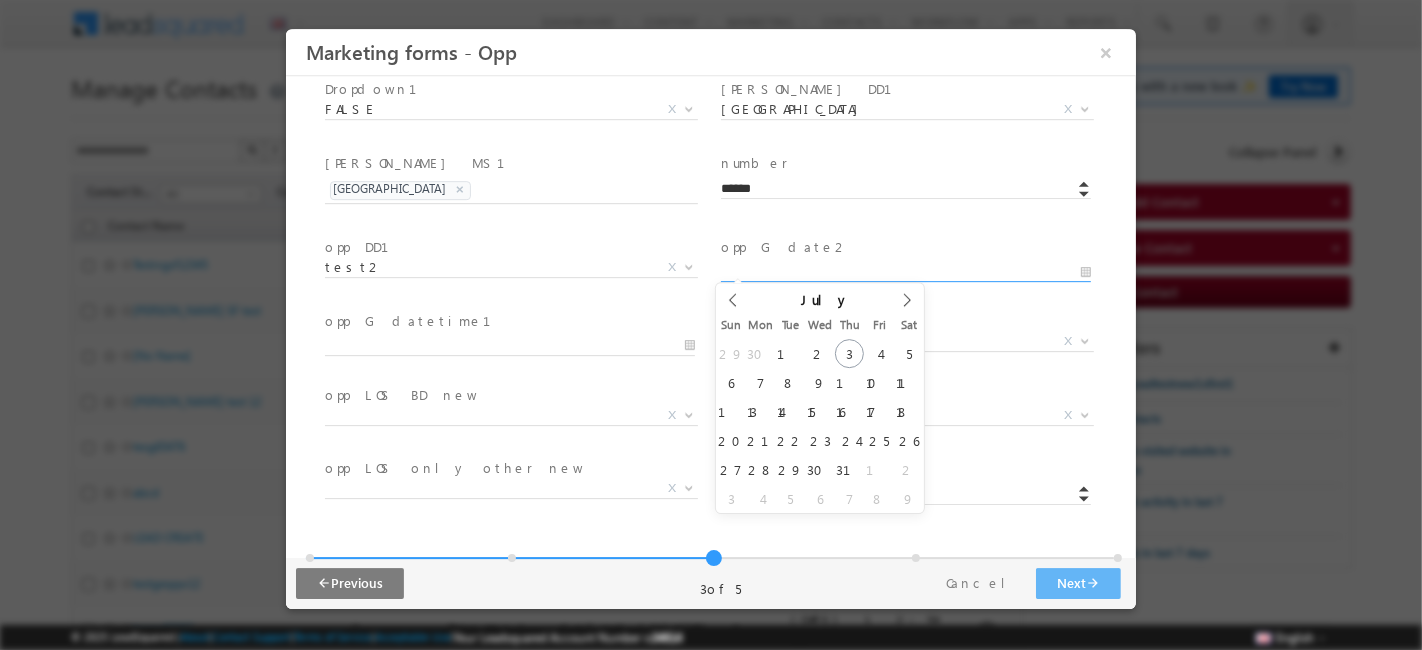type on "**********" 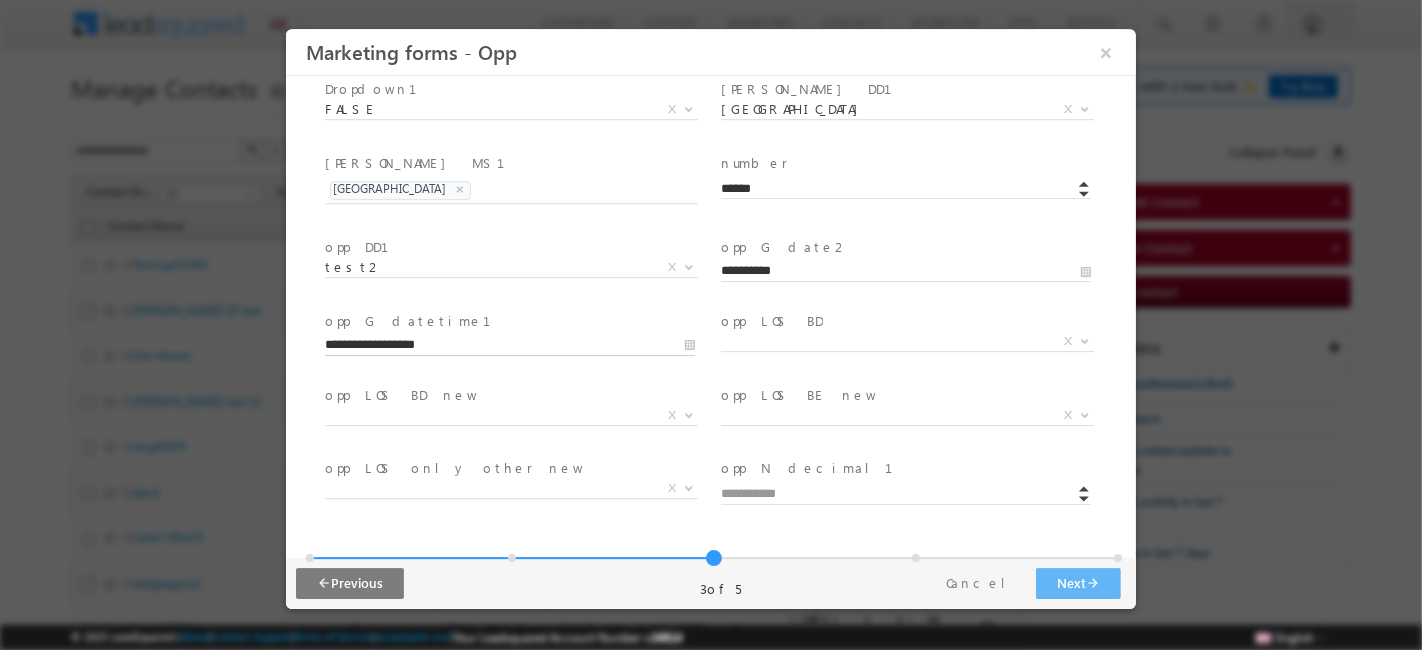 click on "**********" at bounding box center [509, 346] 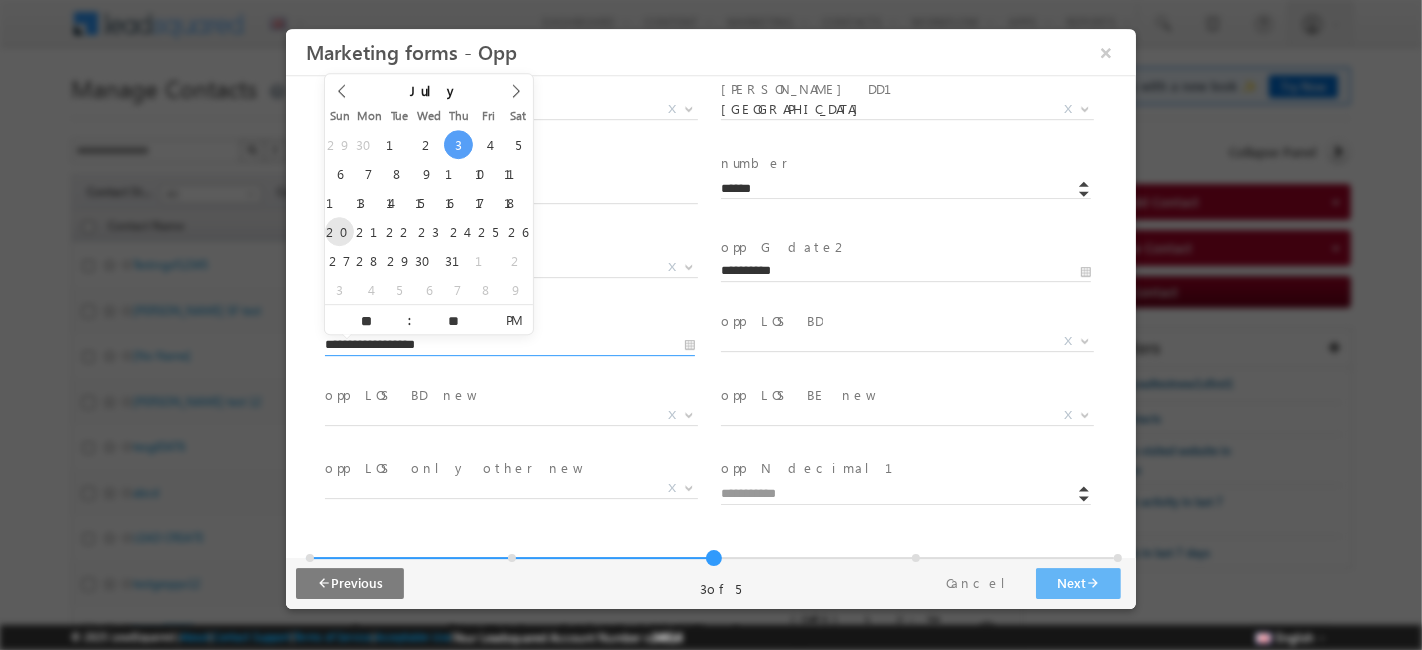 type on "**********" 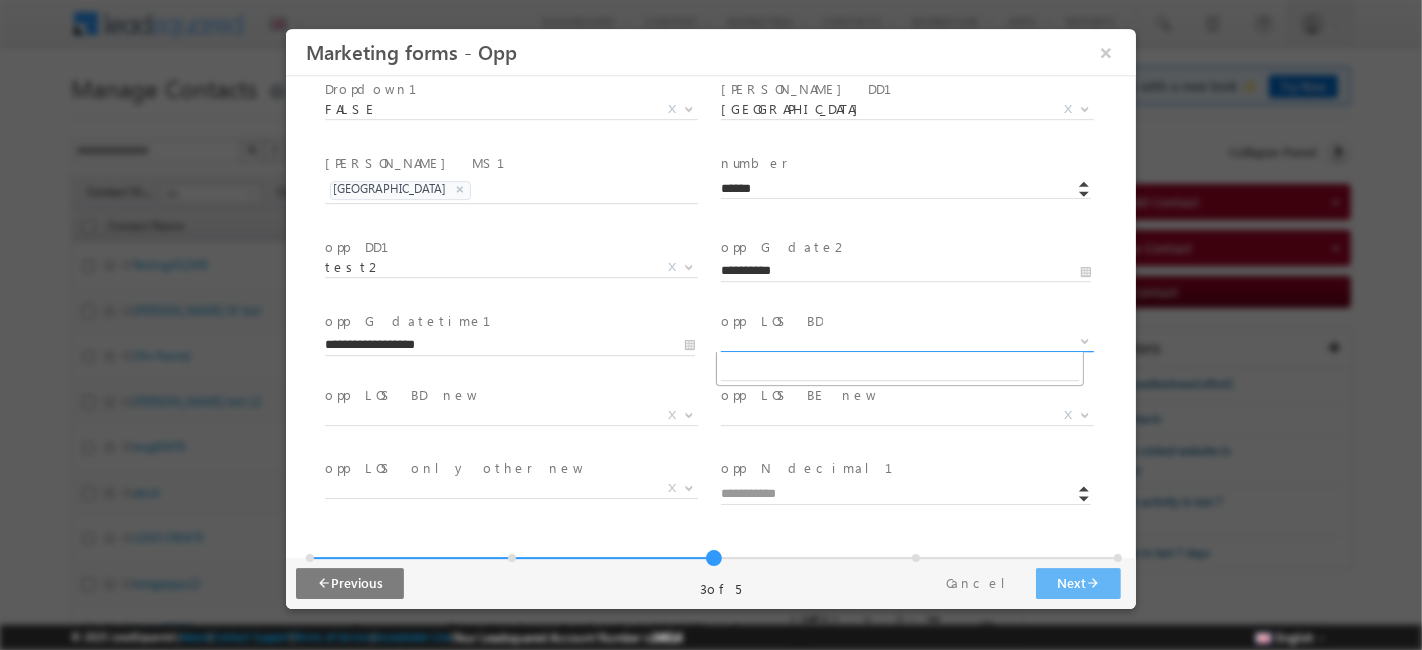 click on "X" at bounding box center (906, 342) 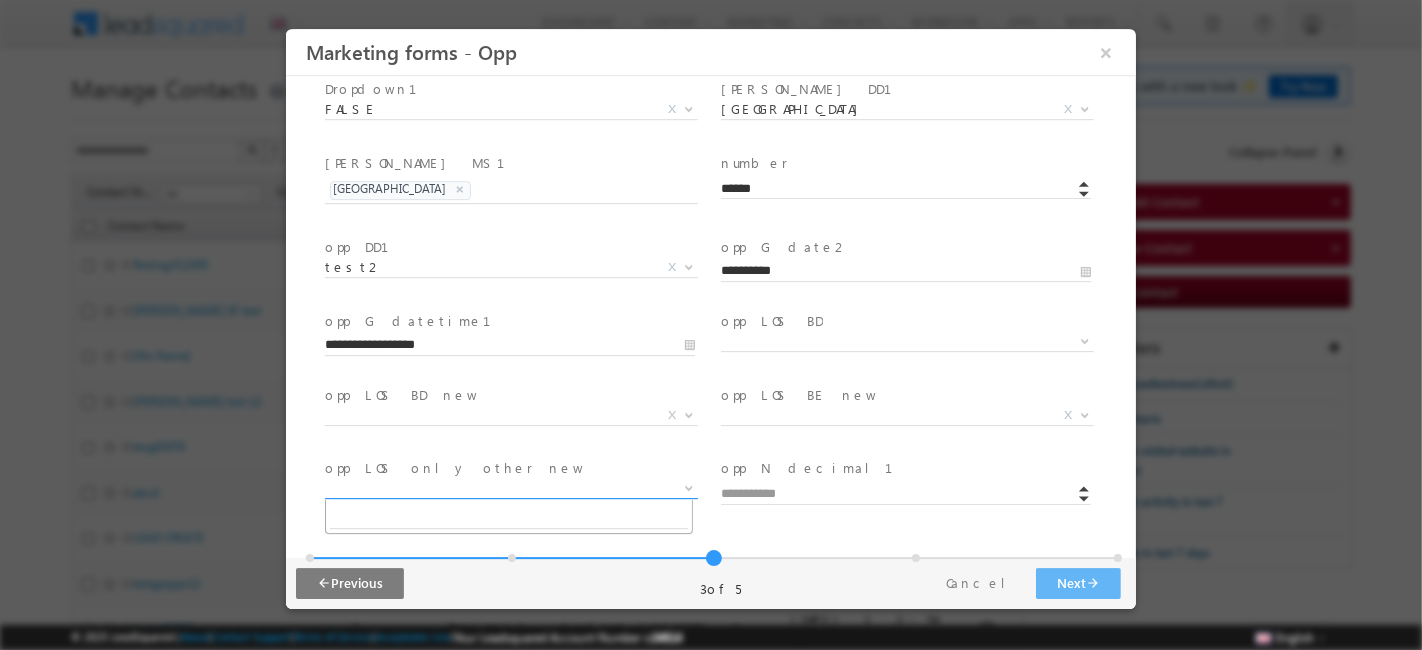 click on "X" at bounding box center [510, 489] 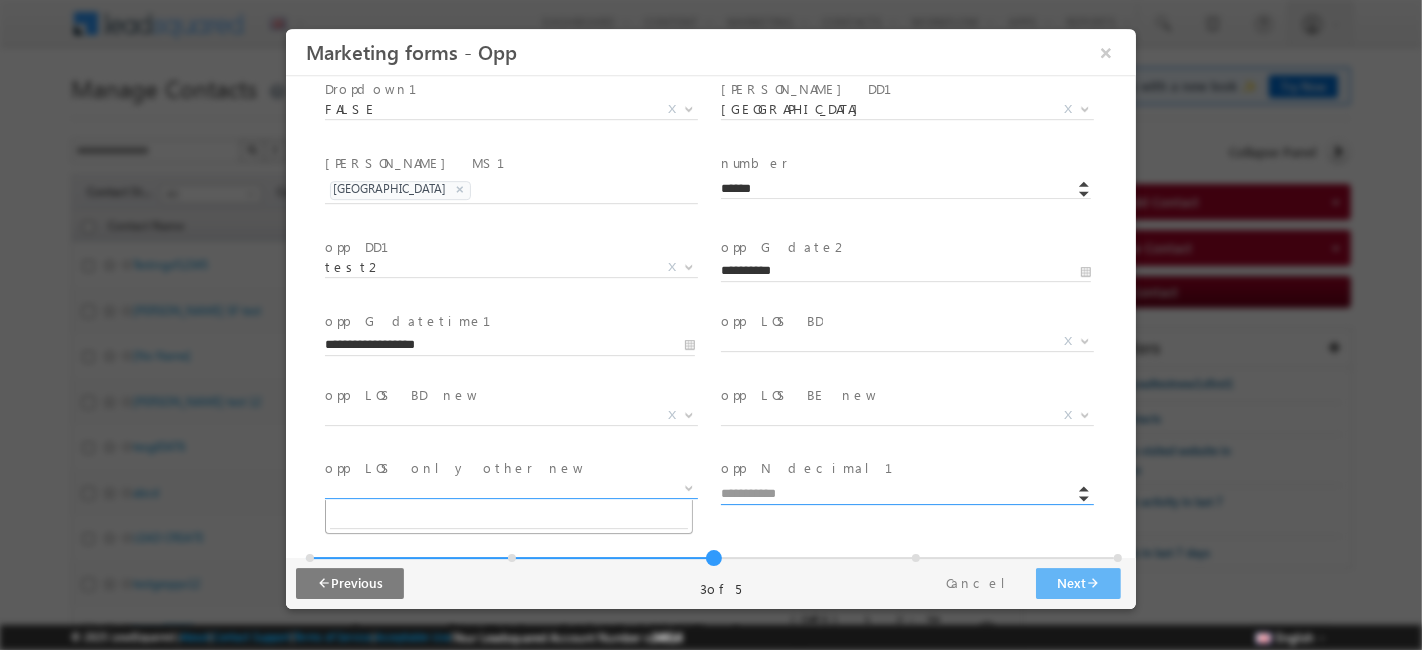 click at bounding box center (905, 495) 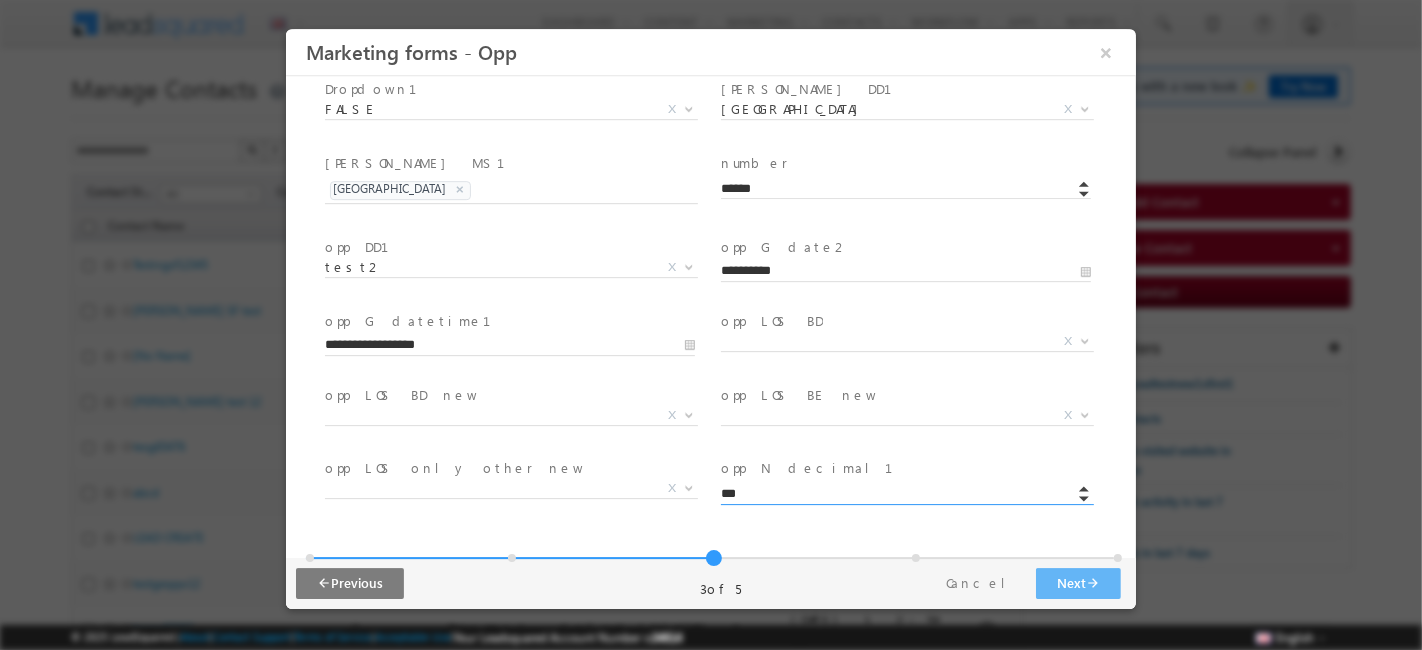 type on "******" 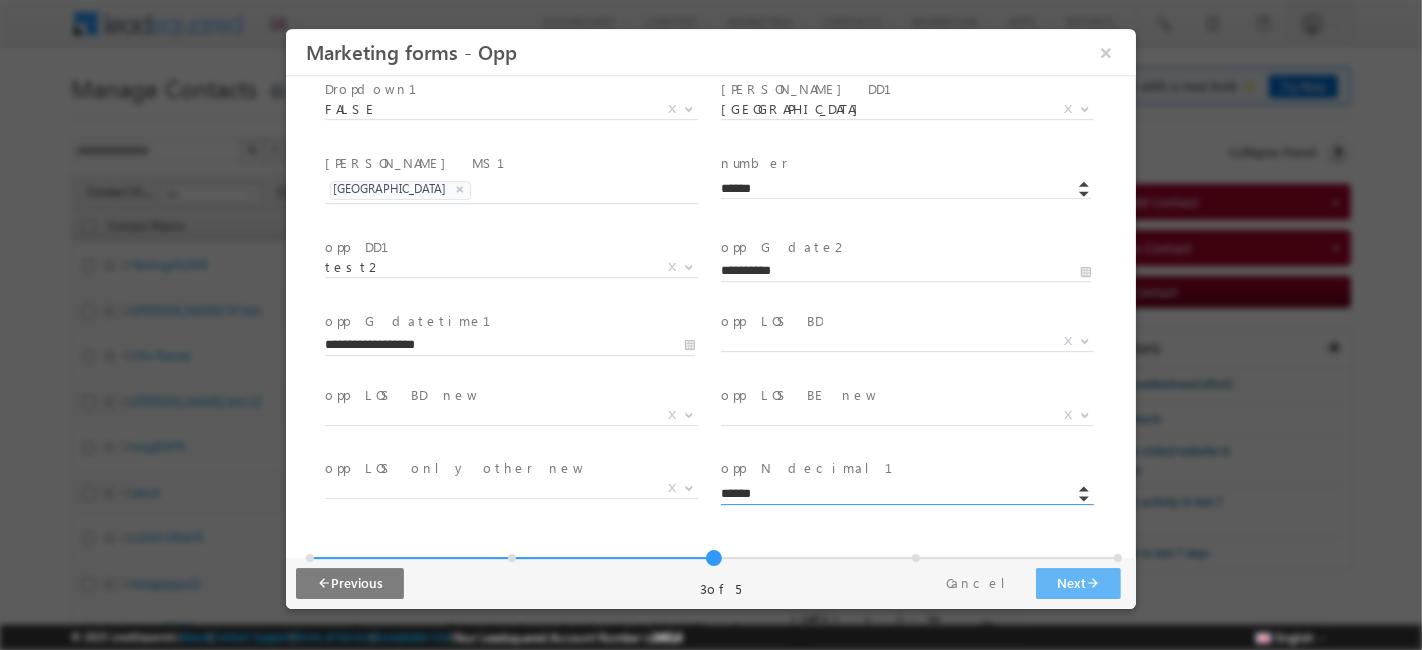 click at bounding box center (904, 440) 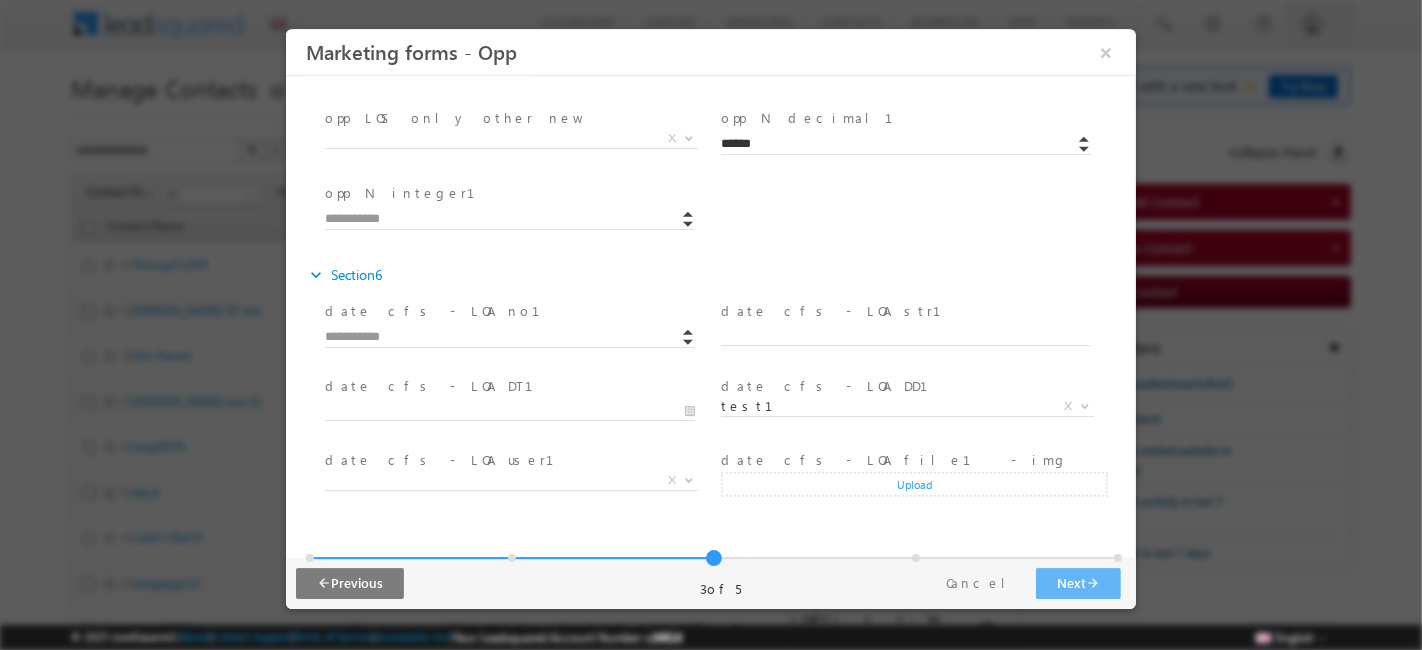 scroll, scrollTop: 554, scrollLeft: 0, axis: vertical 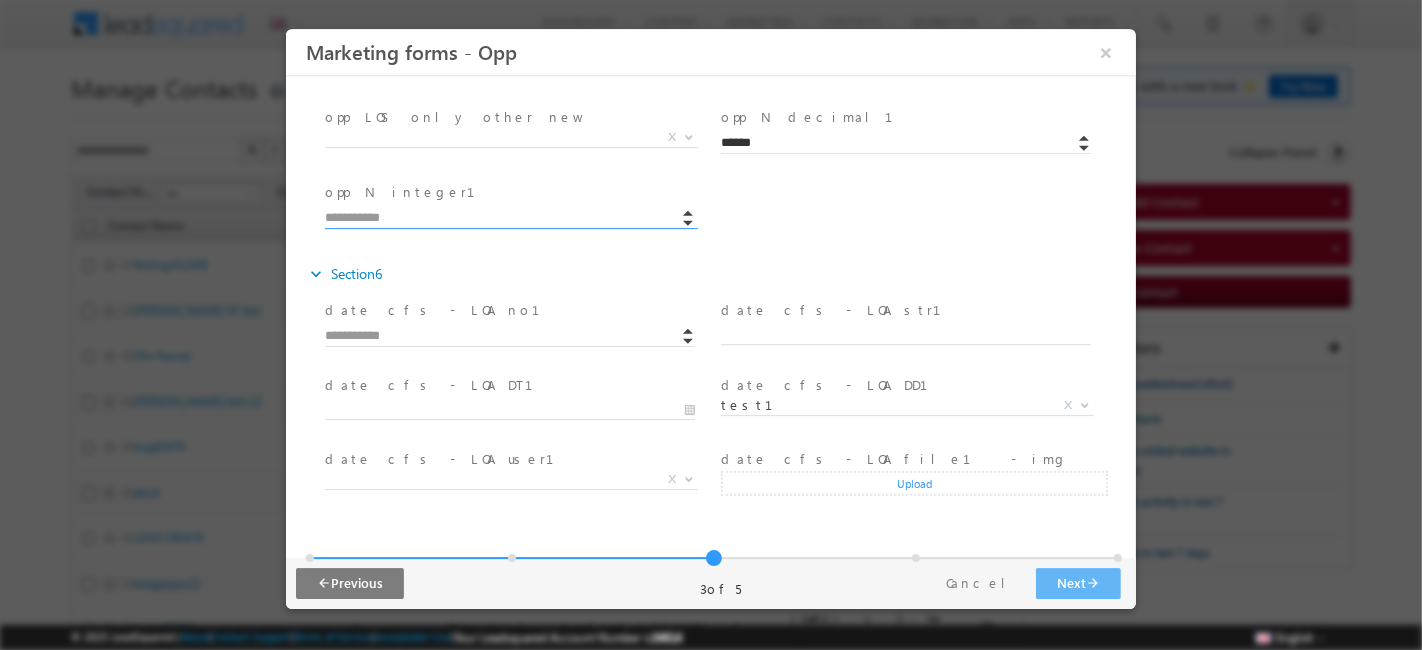 click at bounding box center [509, 219] 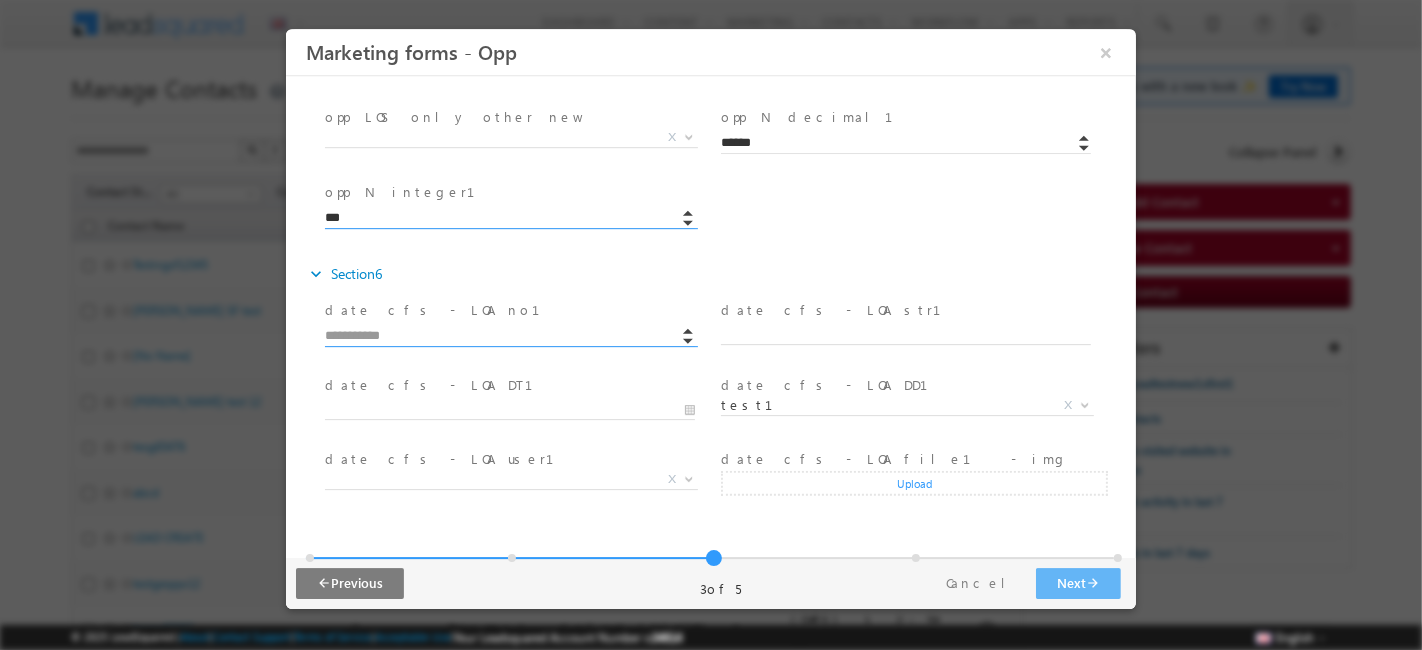 type on "***" 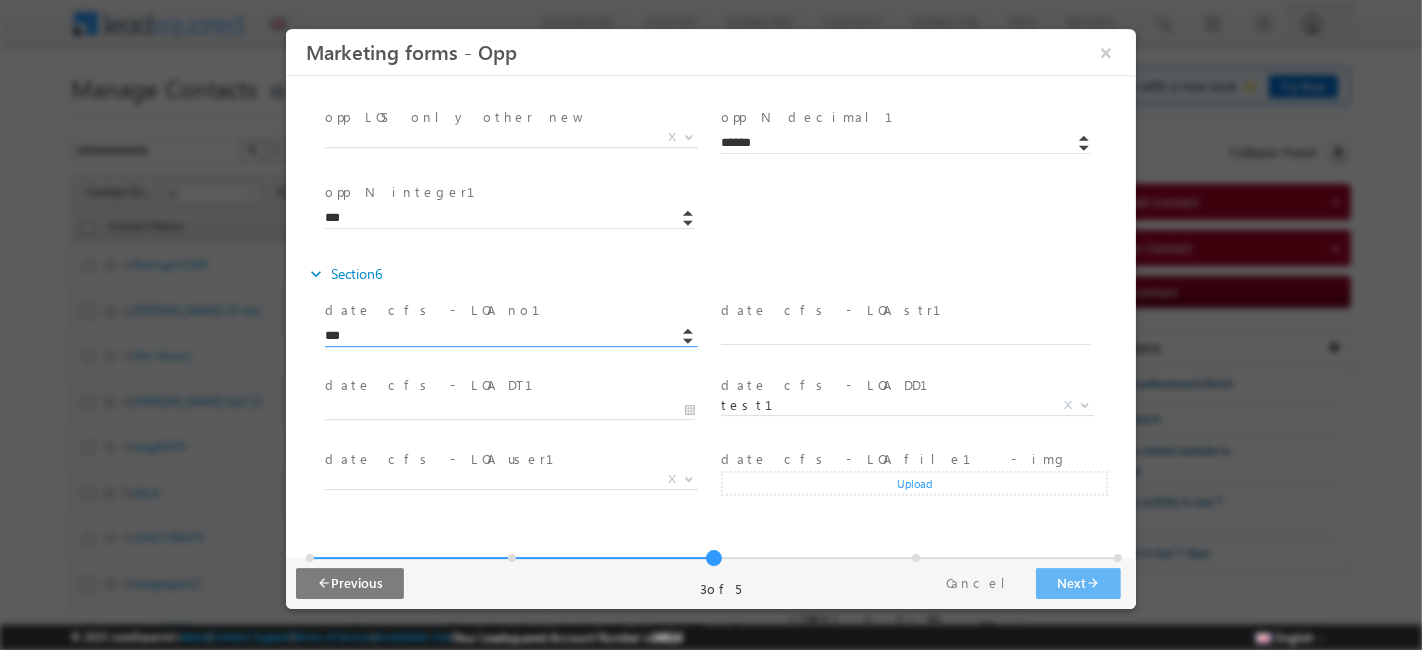 type on "******" 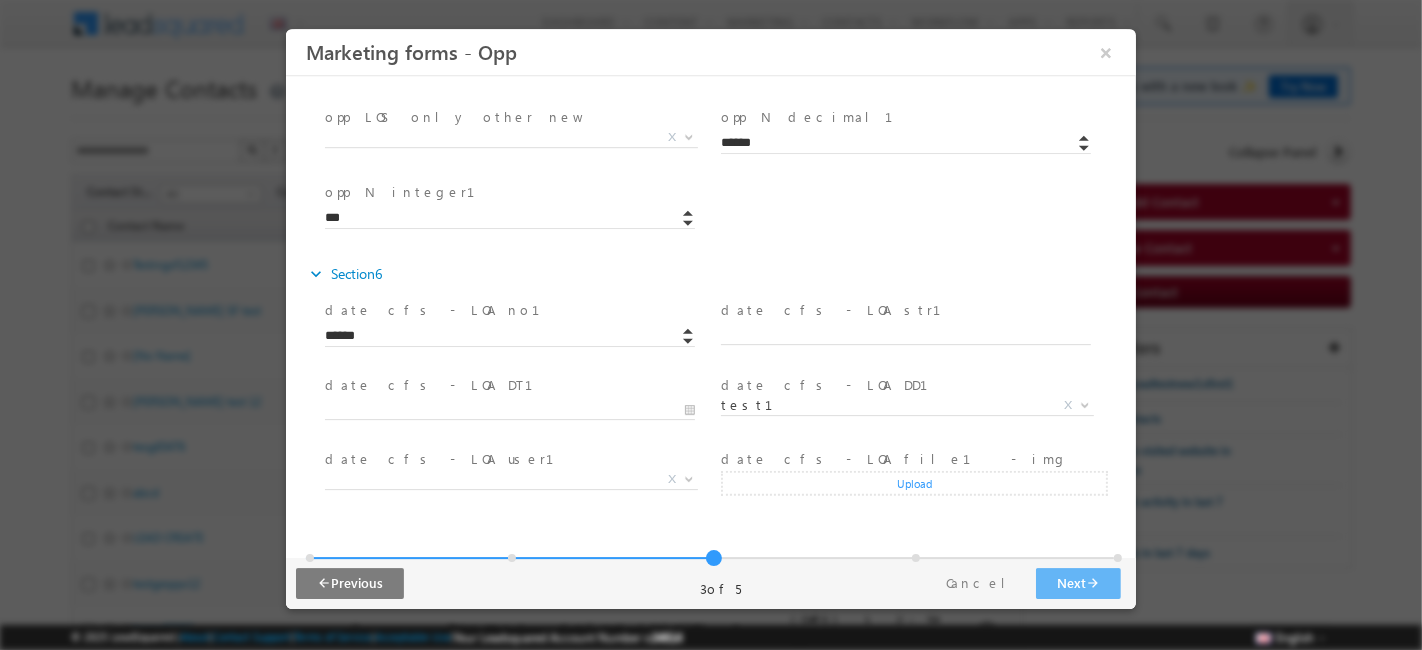 type 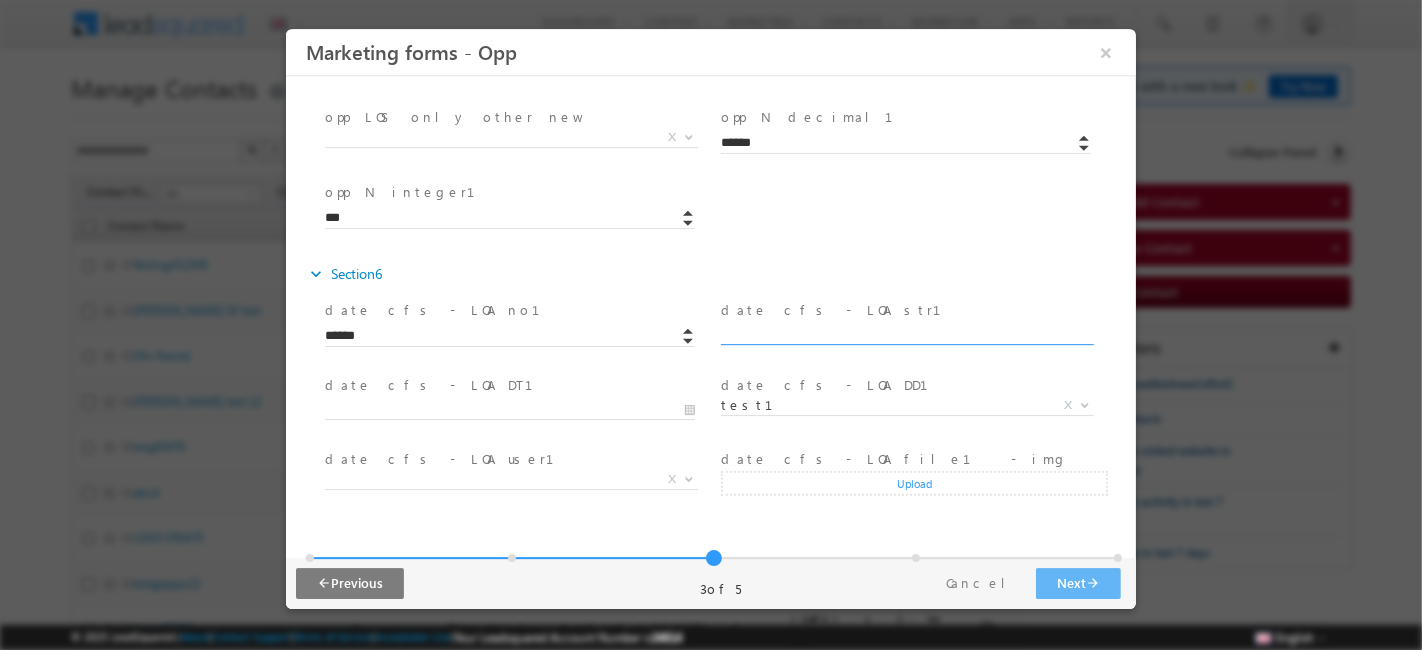 paste on "**********" 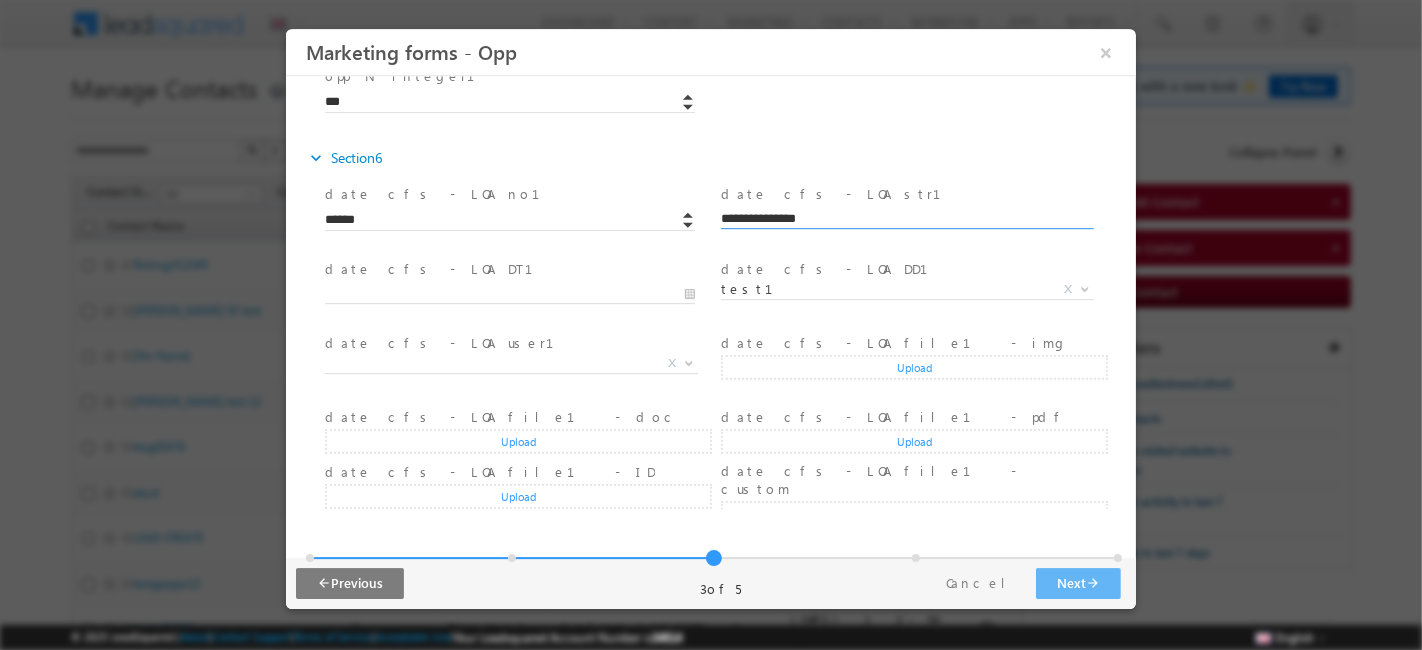 scroll, scrollTop: 672, scrollLeft: 0, axis: vertical 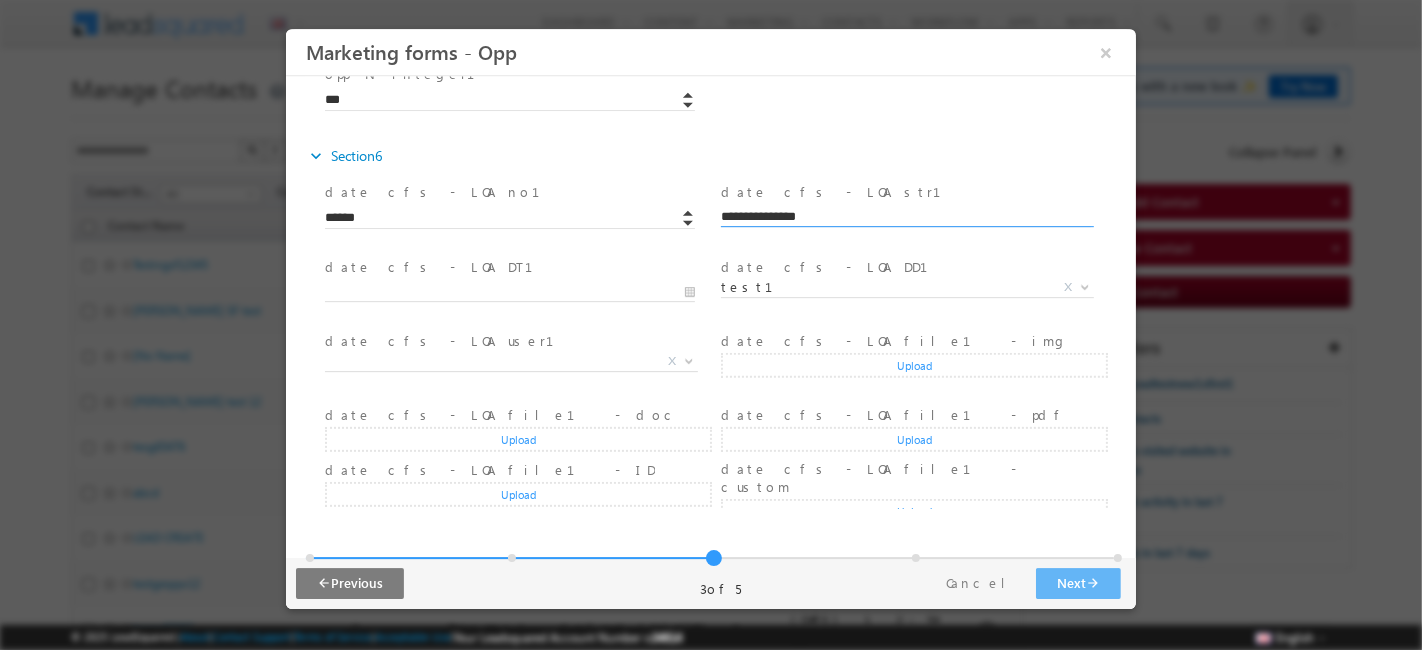 type on "**********" 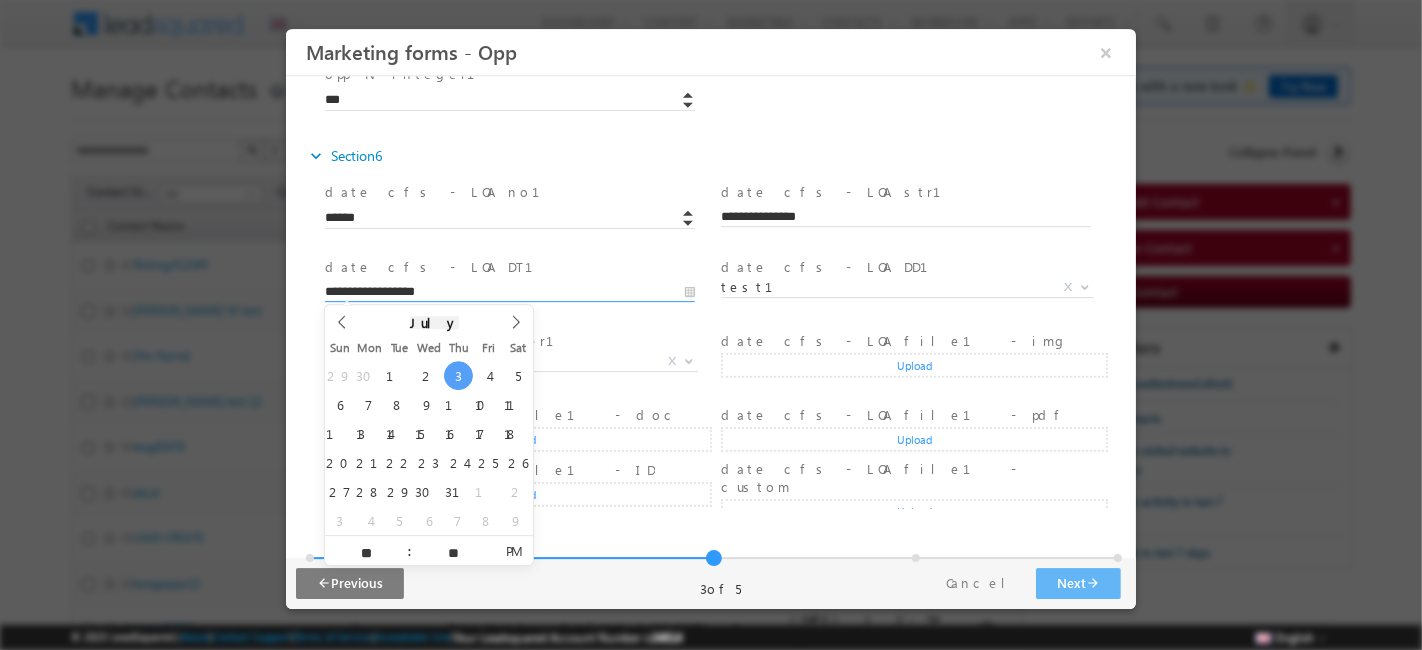 click on "**********" at bounding box center [509, 293] 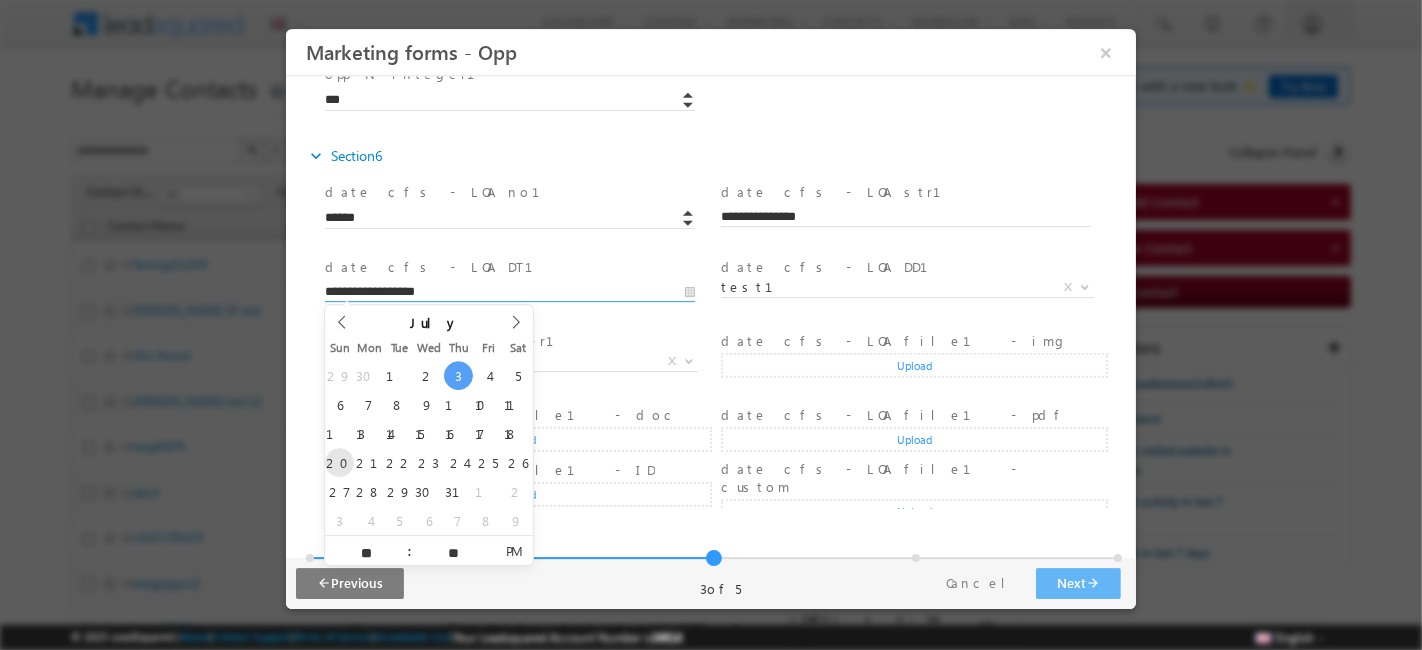 type on "**********" 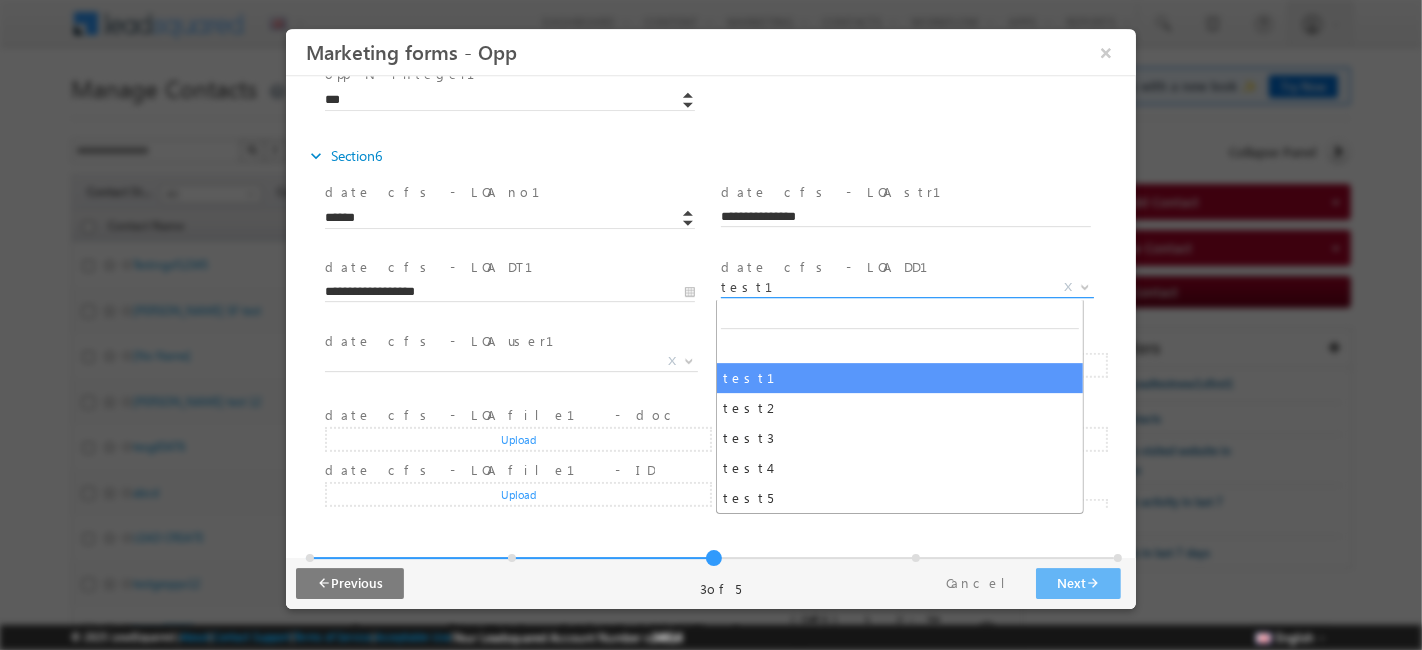 click on "test1" at bounding box center (882, 287) 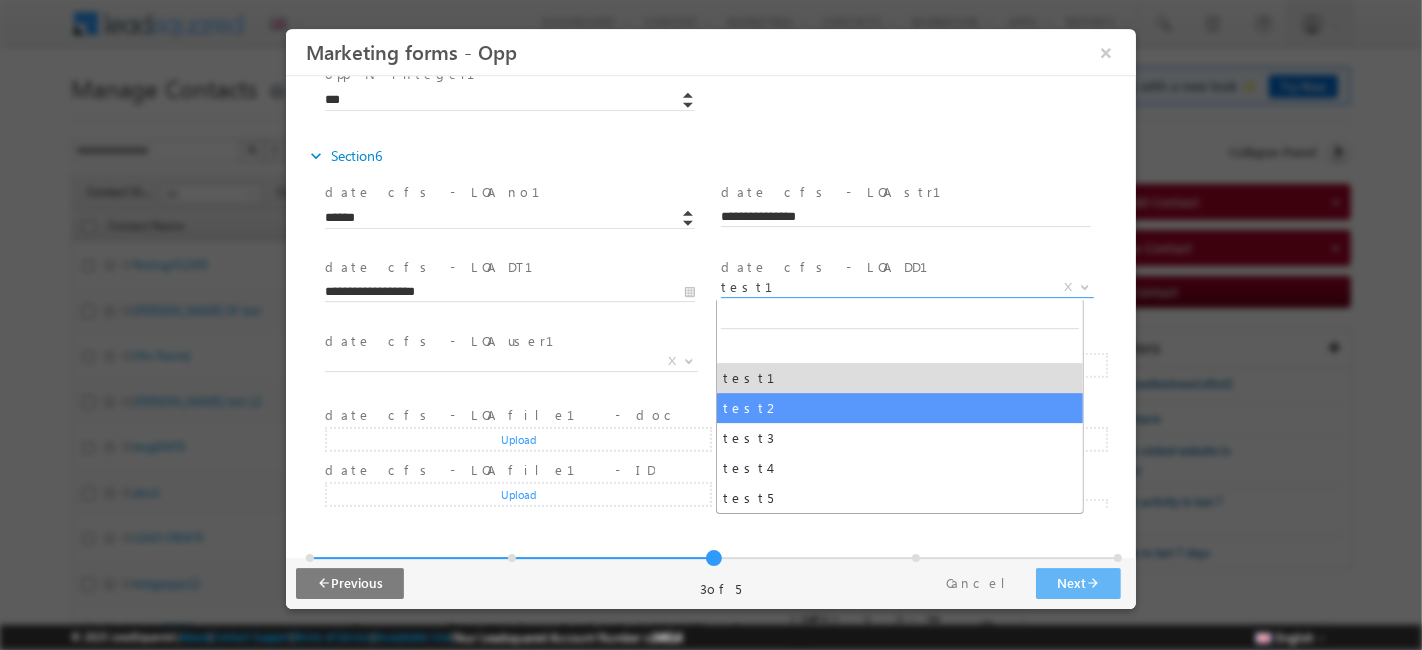 select on "*****" 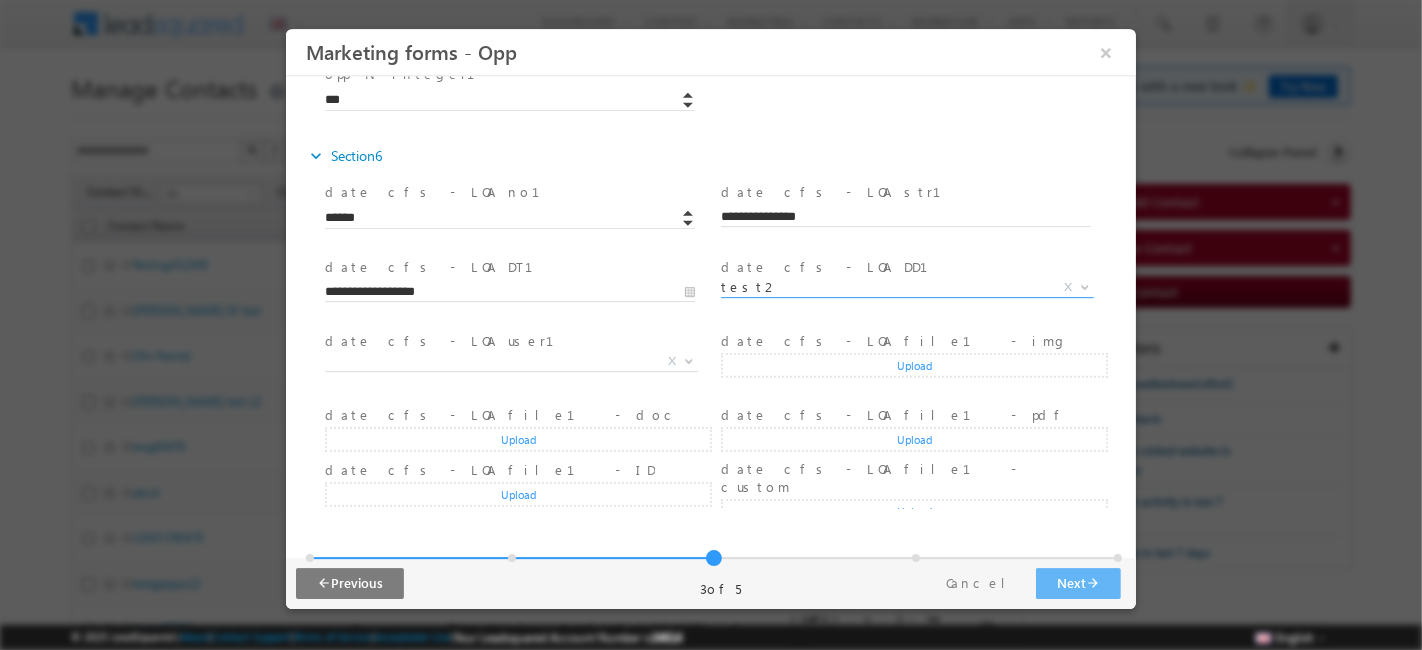 click on "Upload" at bounding box center (913, 365) 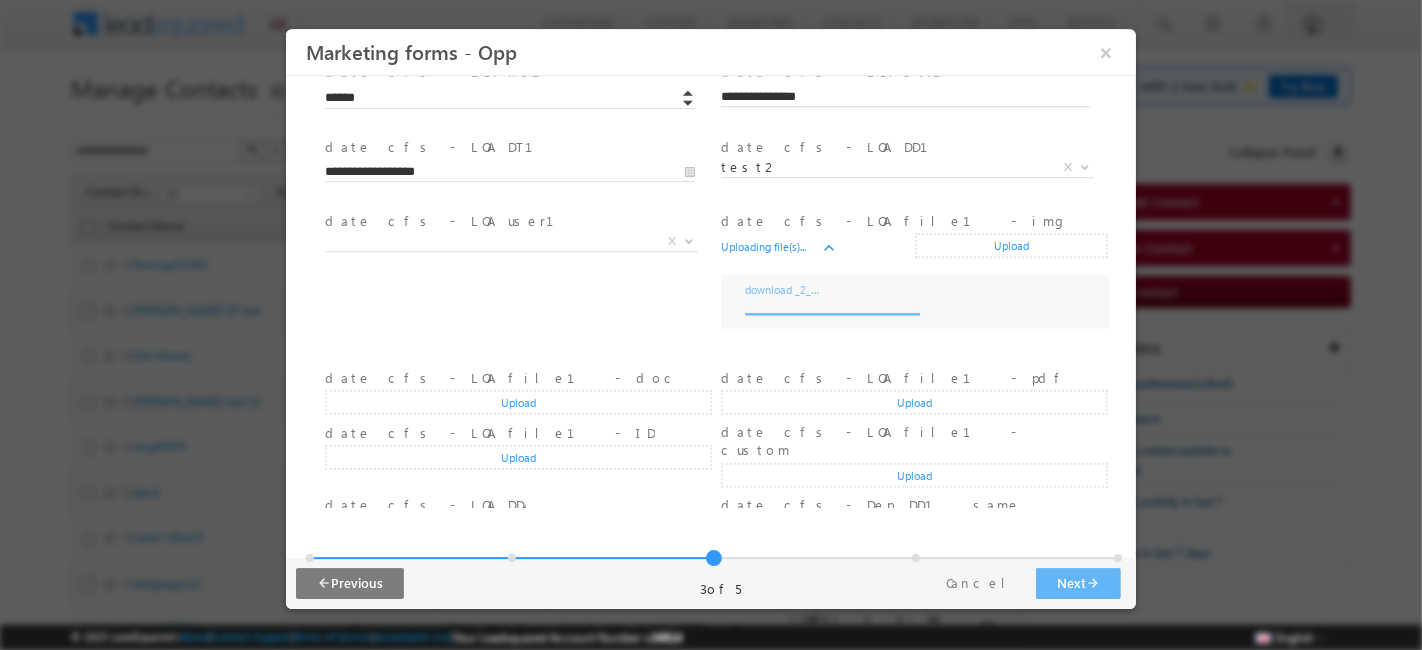 scroll, scrollTop: 817, scrollLeft: 0, axis: vertical 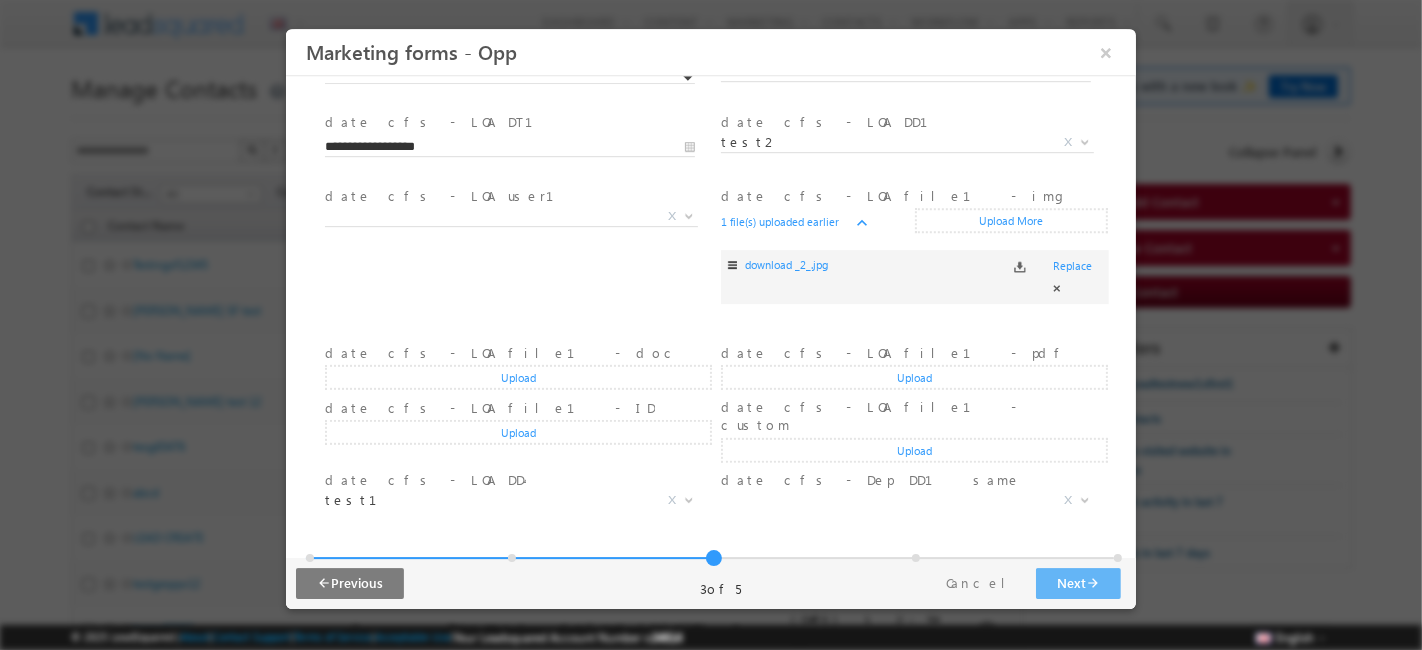 click on "Upload" at bounding box center (517, 377) 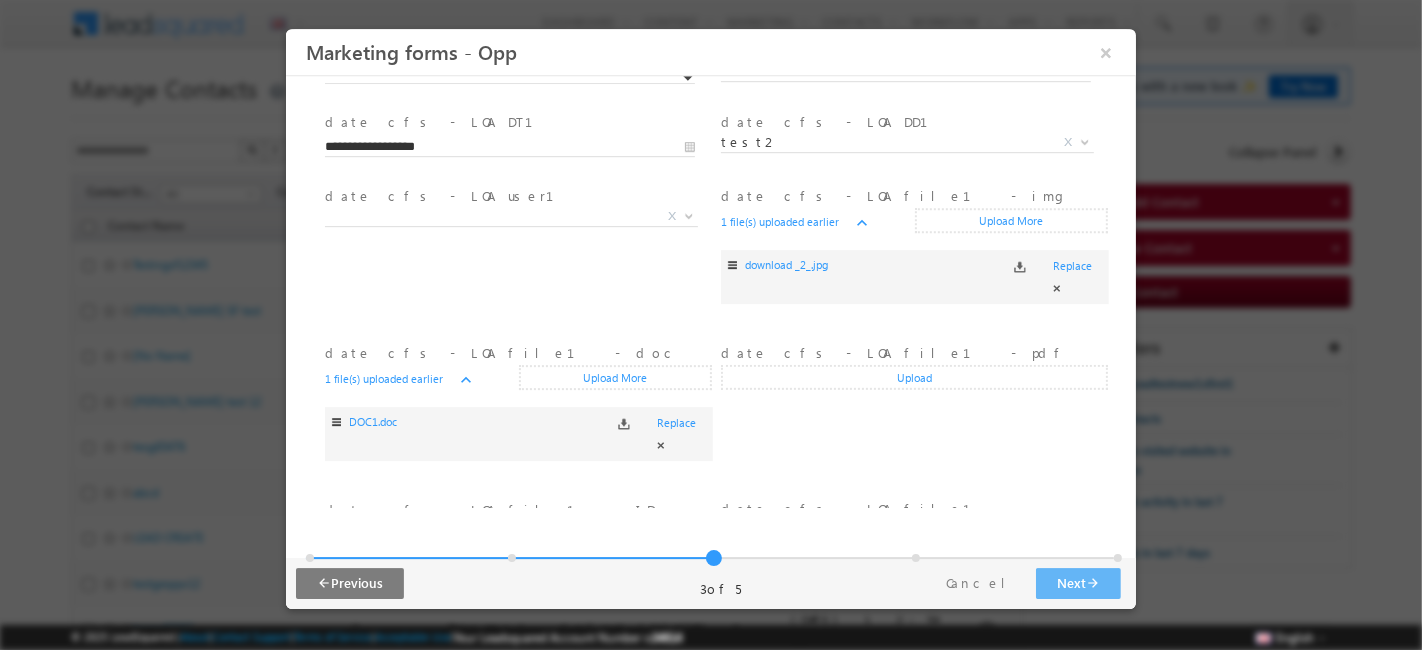 click on "Upload" at bounding box center [913, 377] 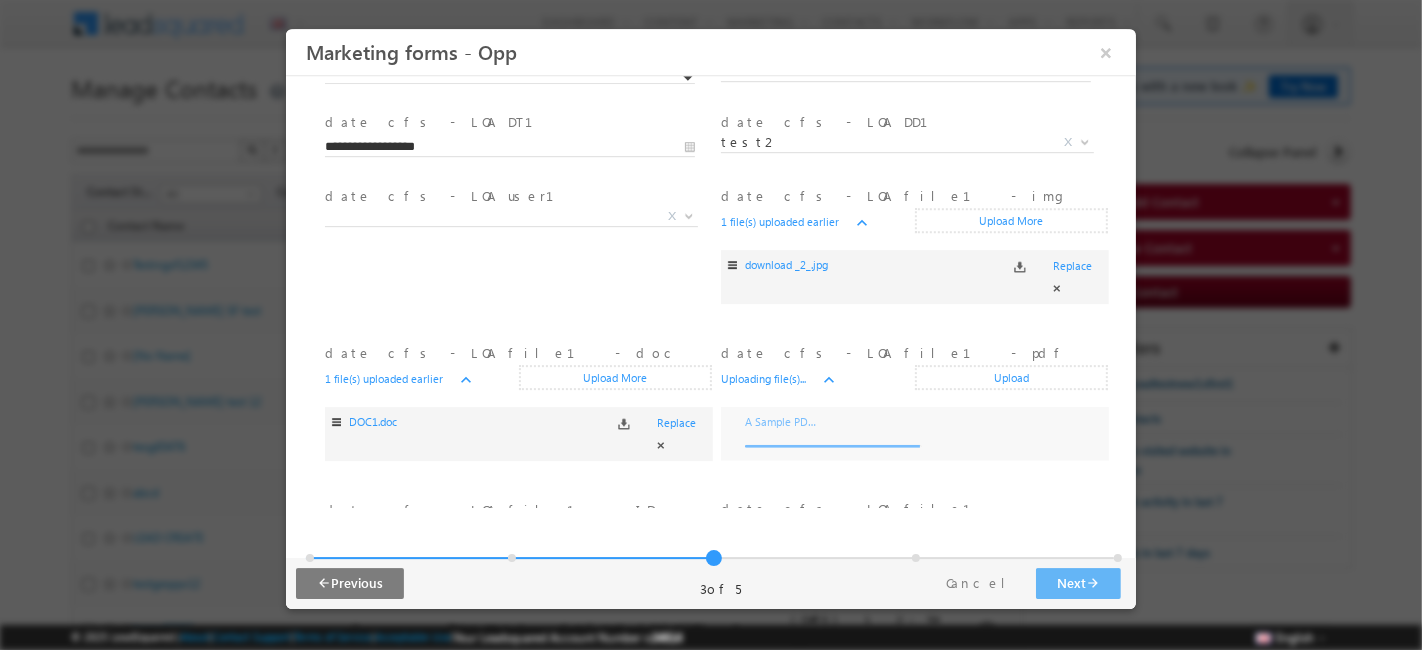 scroll, scrollTop: 897, scrollLeft: 0, axis: vertical 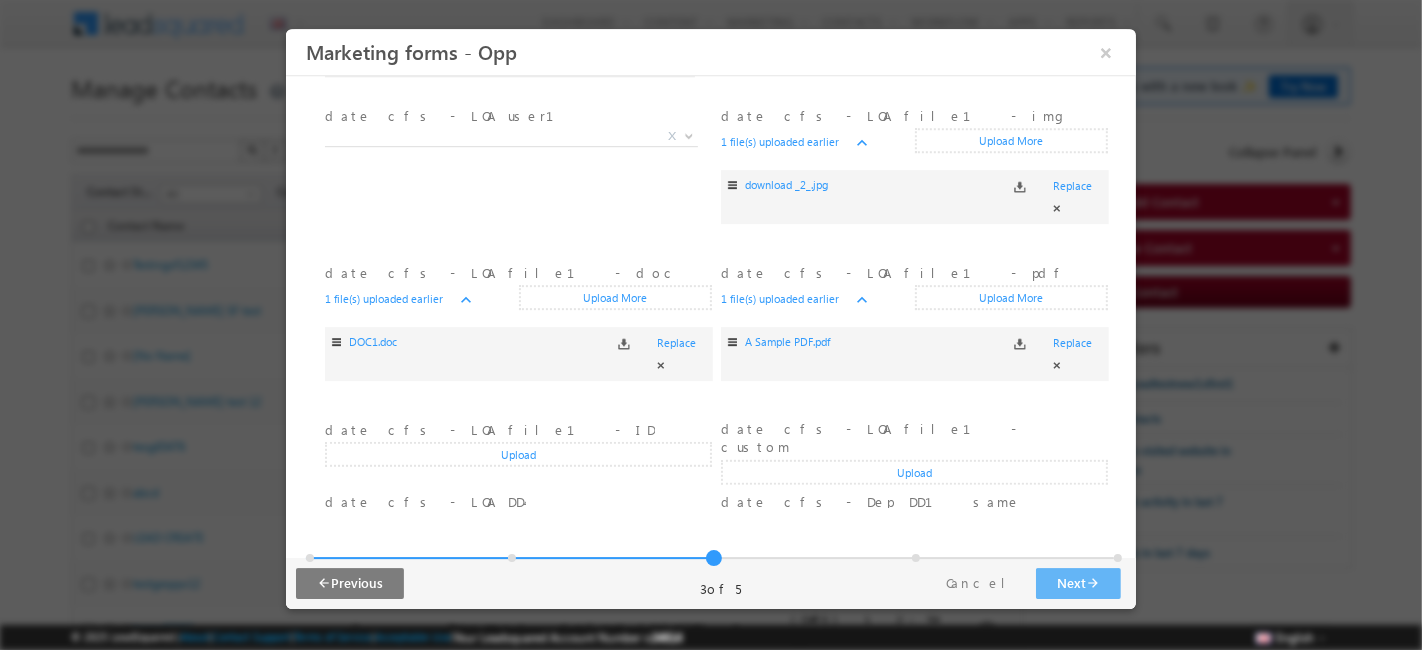 click on "Upload" at bounding box center [517, 454] 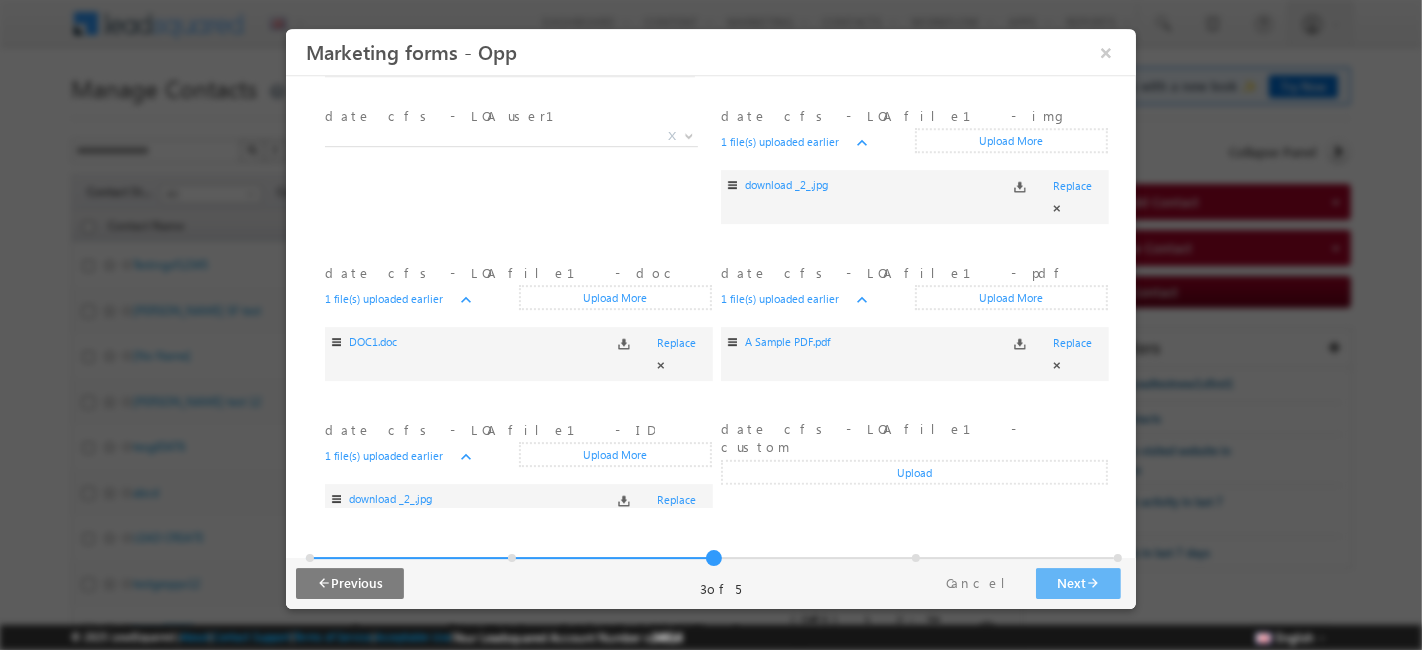 click on "Upload" at bounding box center (913, 472) 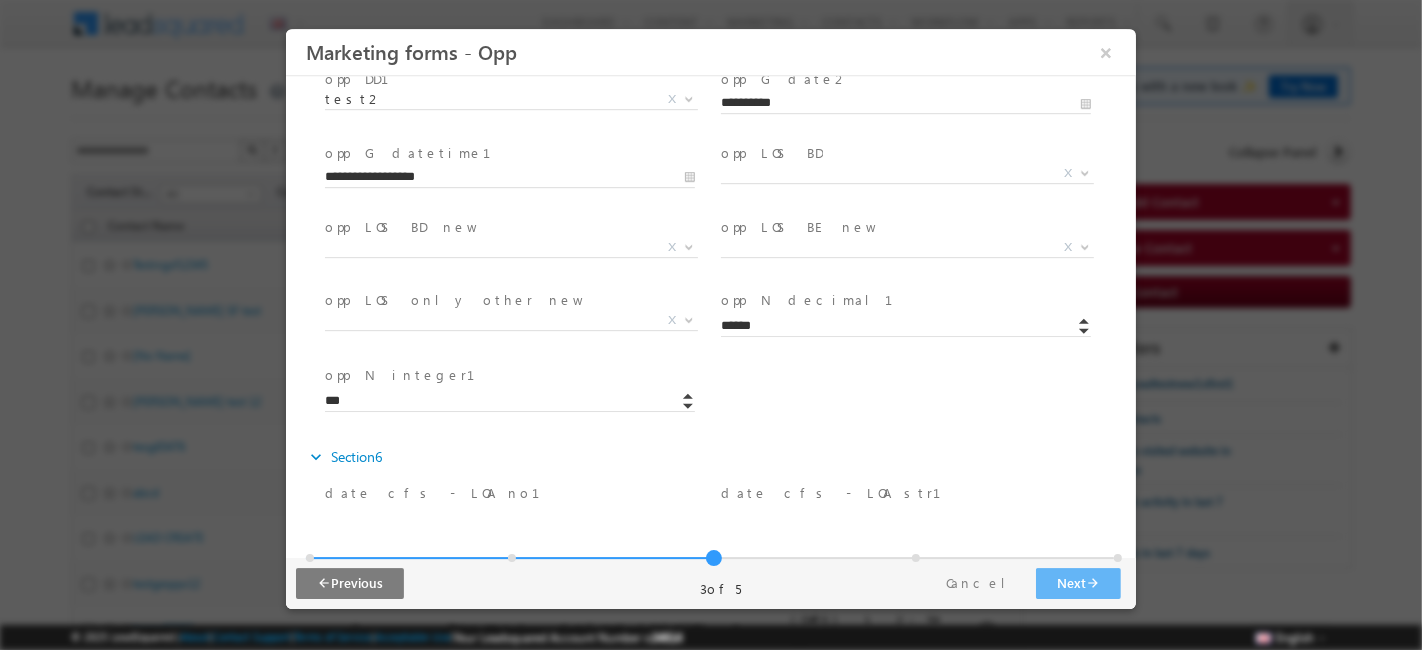 scroll, scrollTop: 354, scrollLeft: 0, axis: vertical 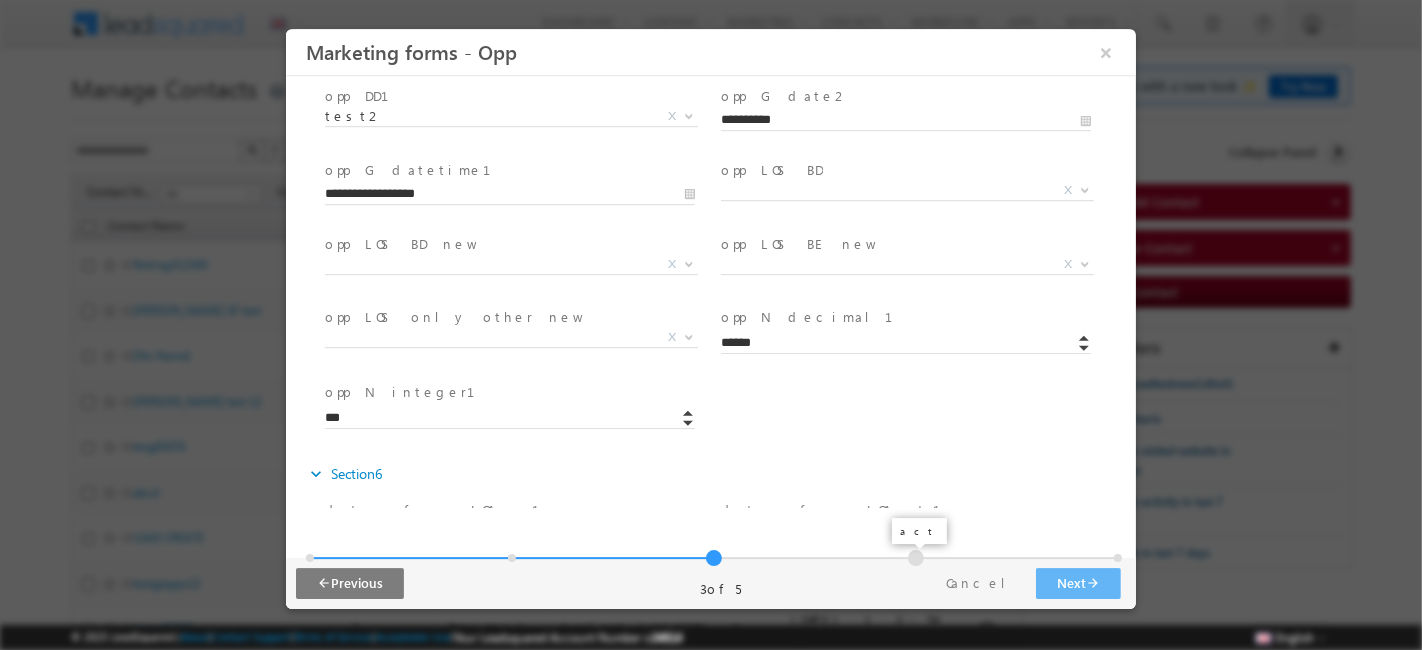 click at bounding box center [915, 558] 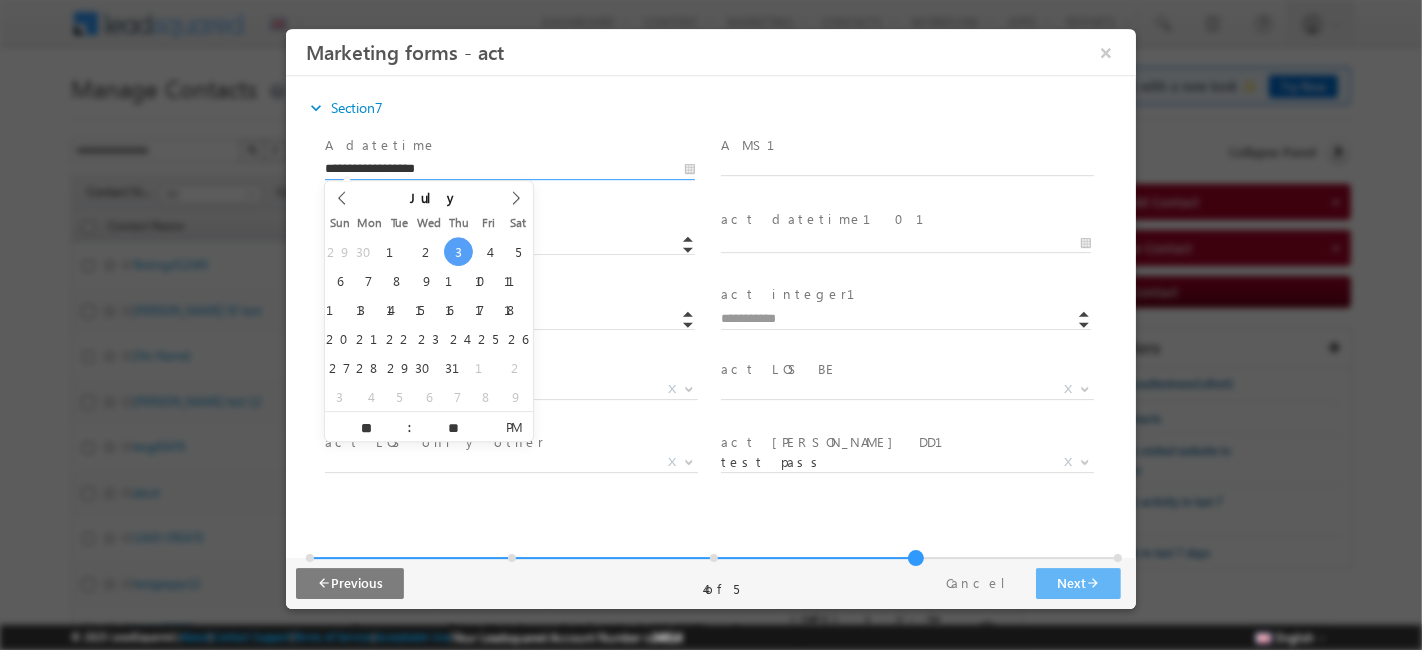 click on "**********" at bounding box center [509, 170] 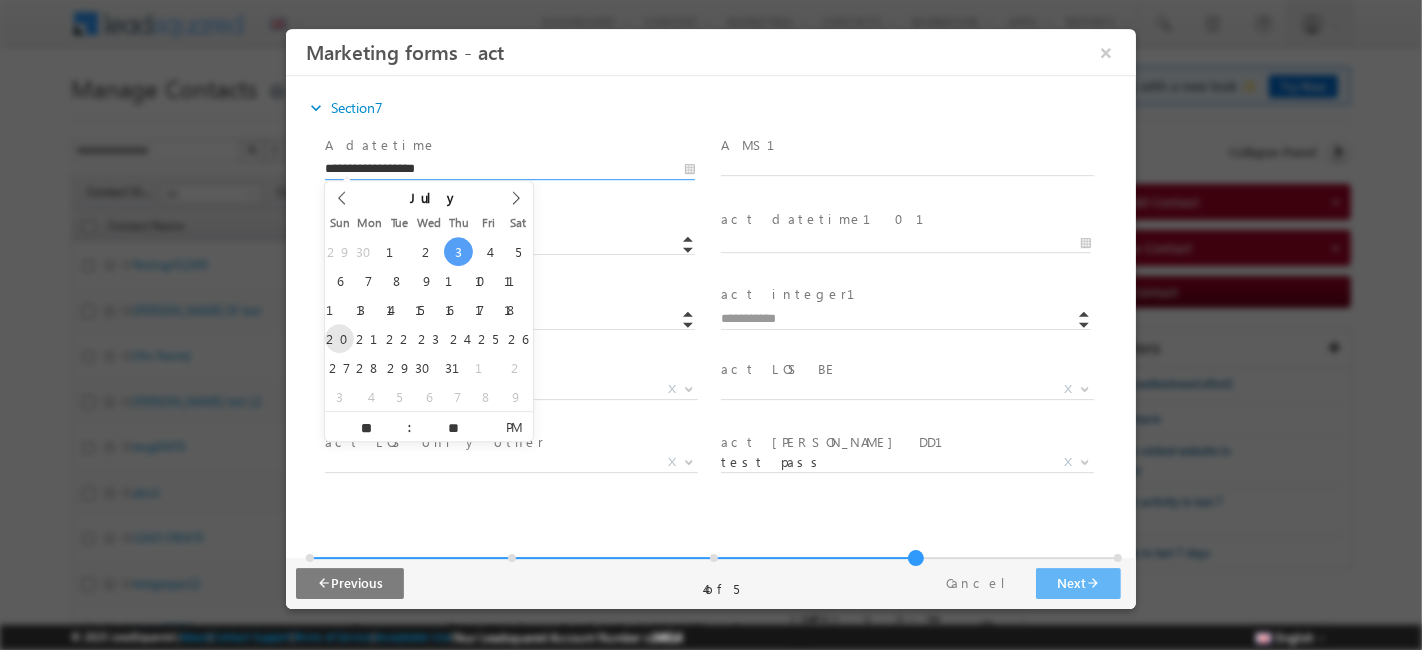 type on "**********" 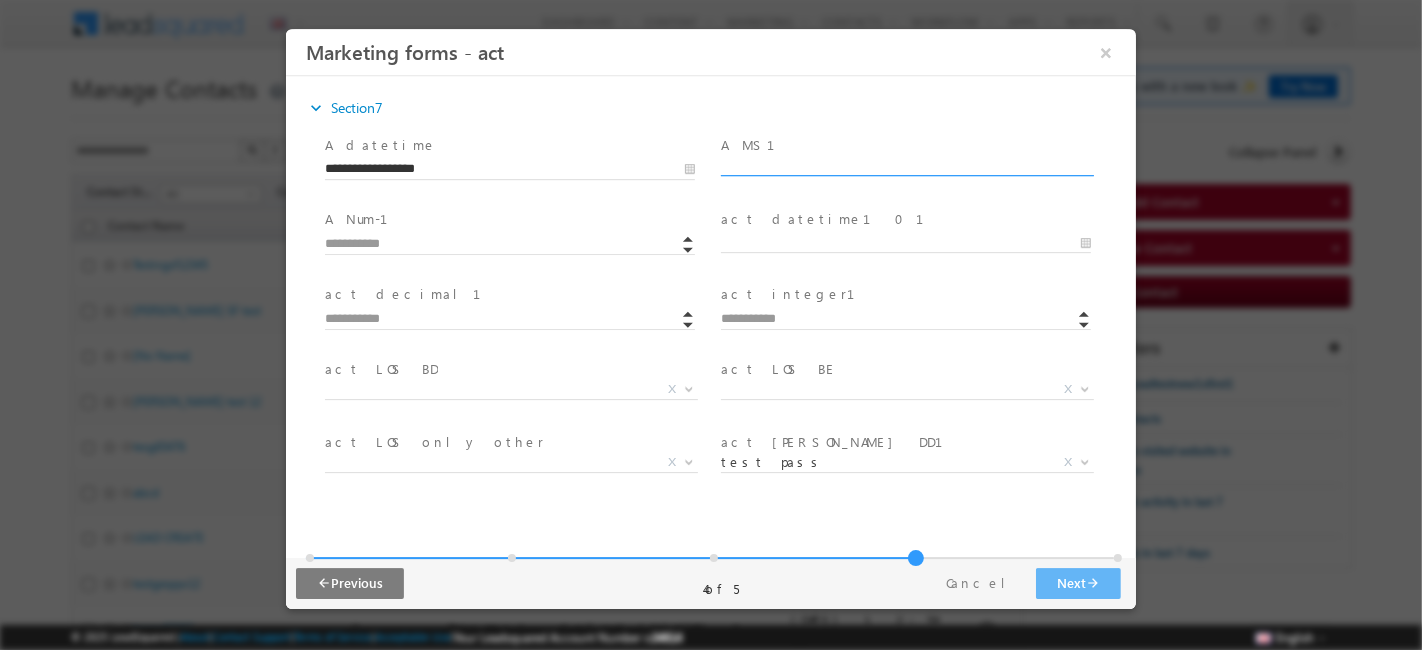 click at bounding box center [906, 166] 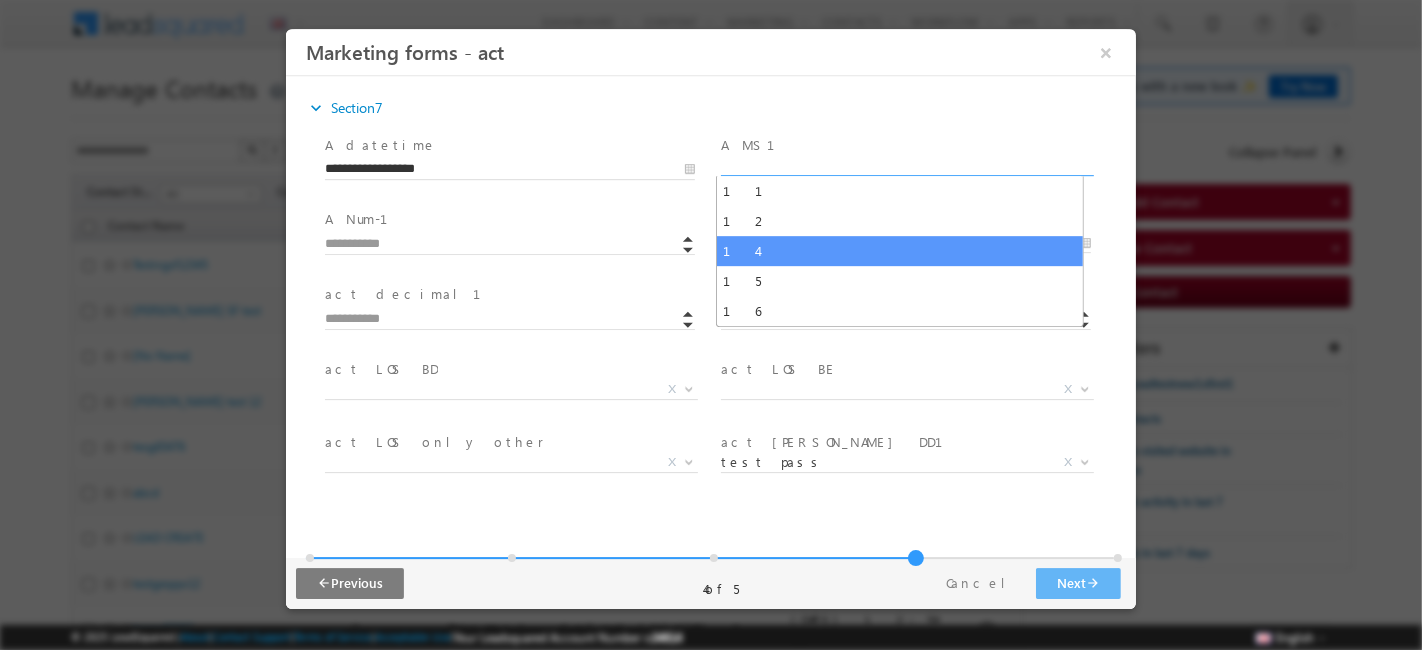 select on "**" 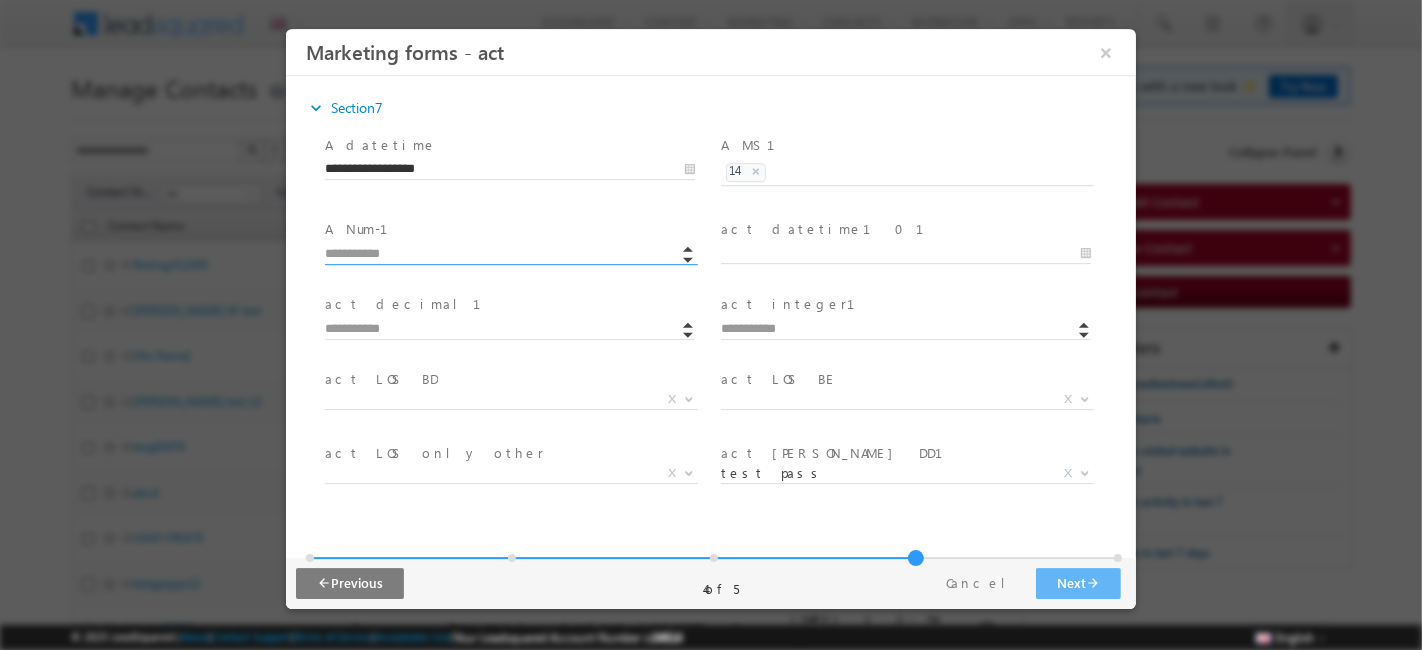 click at bounding box center [509, 255] 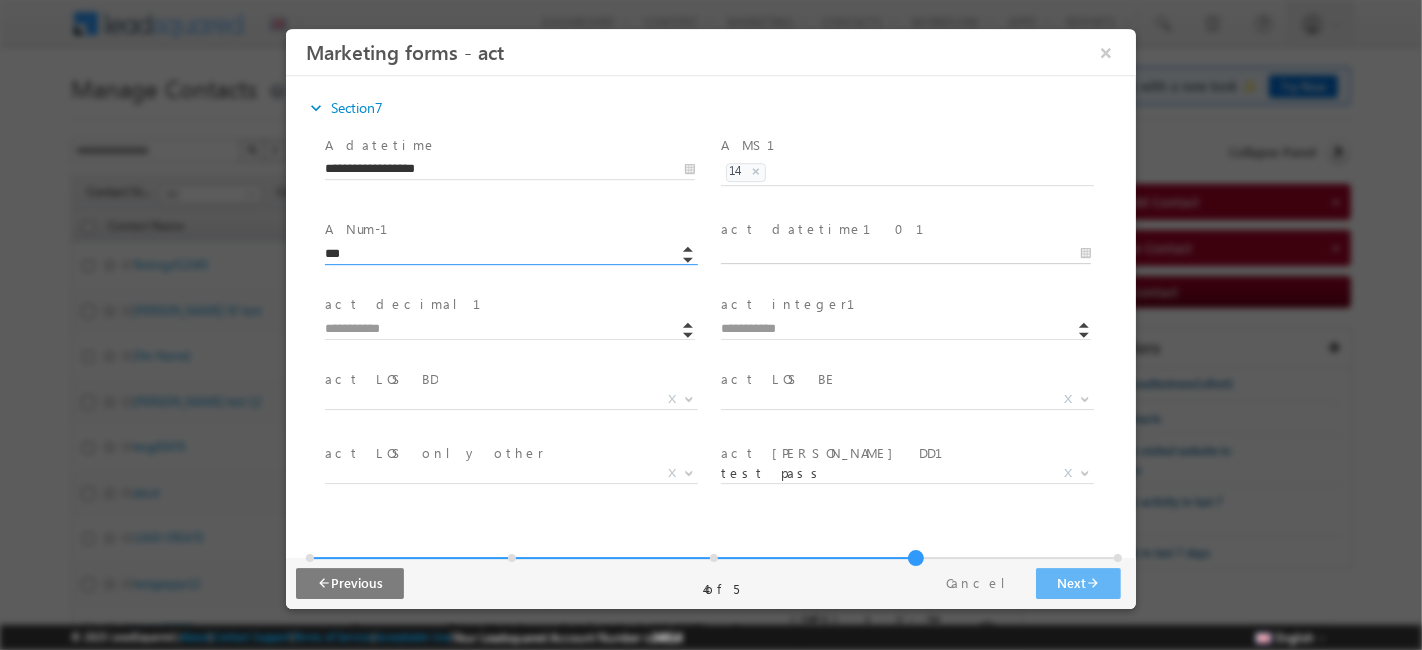 type on "******" 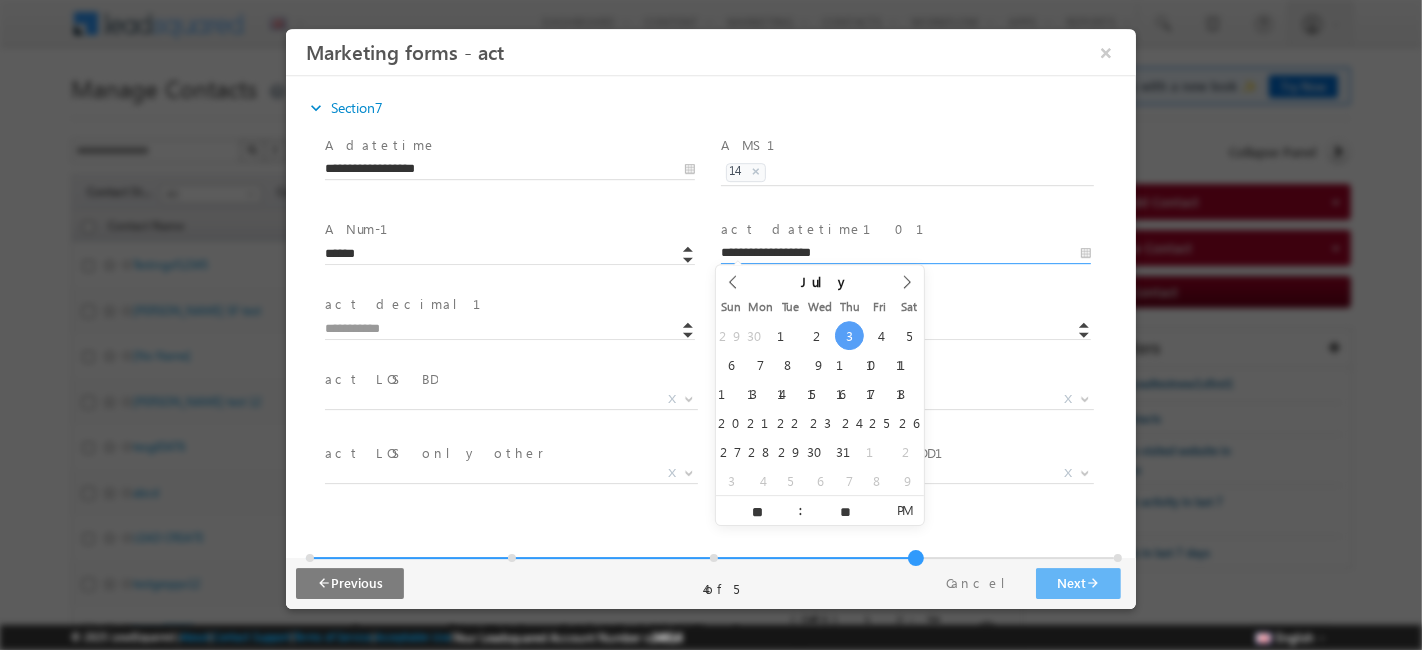 click on "**********" at bounding box center [905, 254] 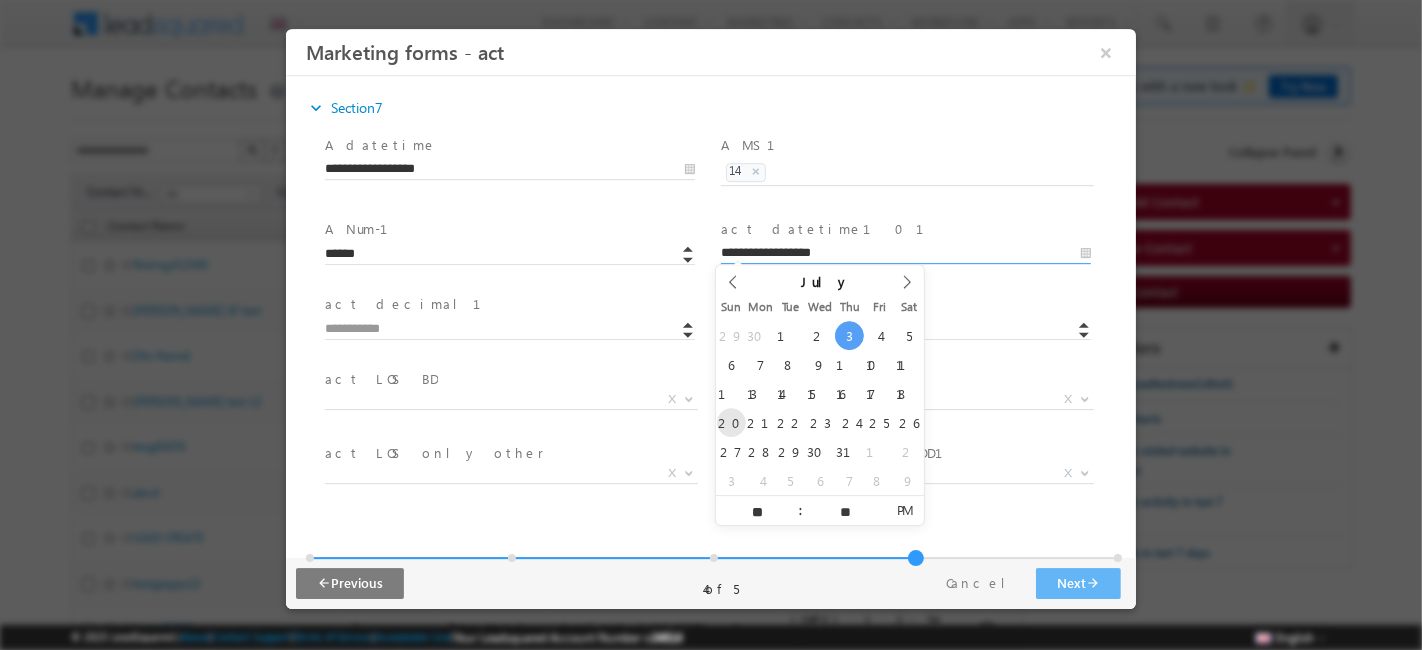 type on "**********" 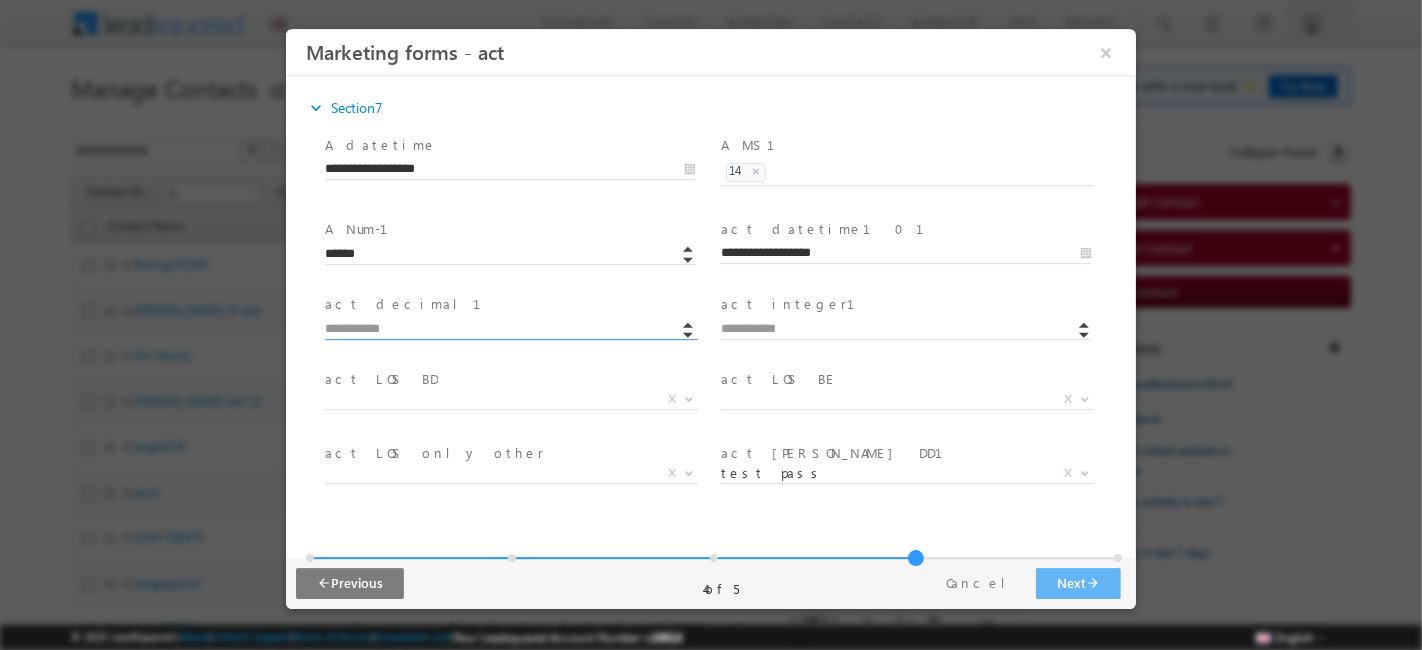 click at bounding box center [509, 330] 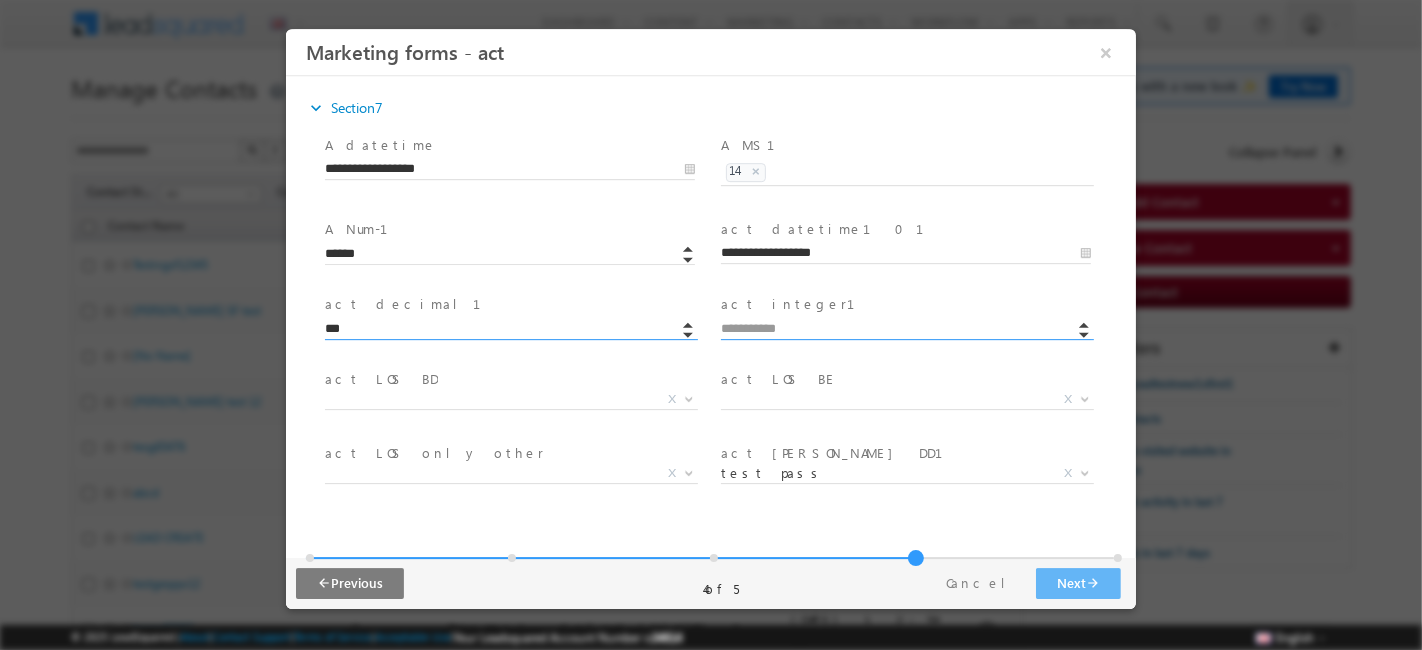 type on "******" 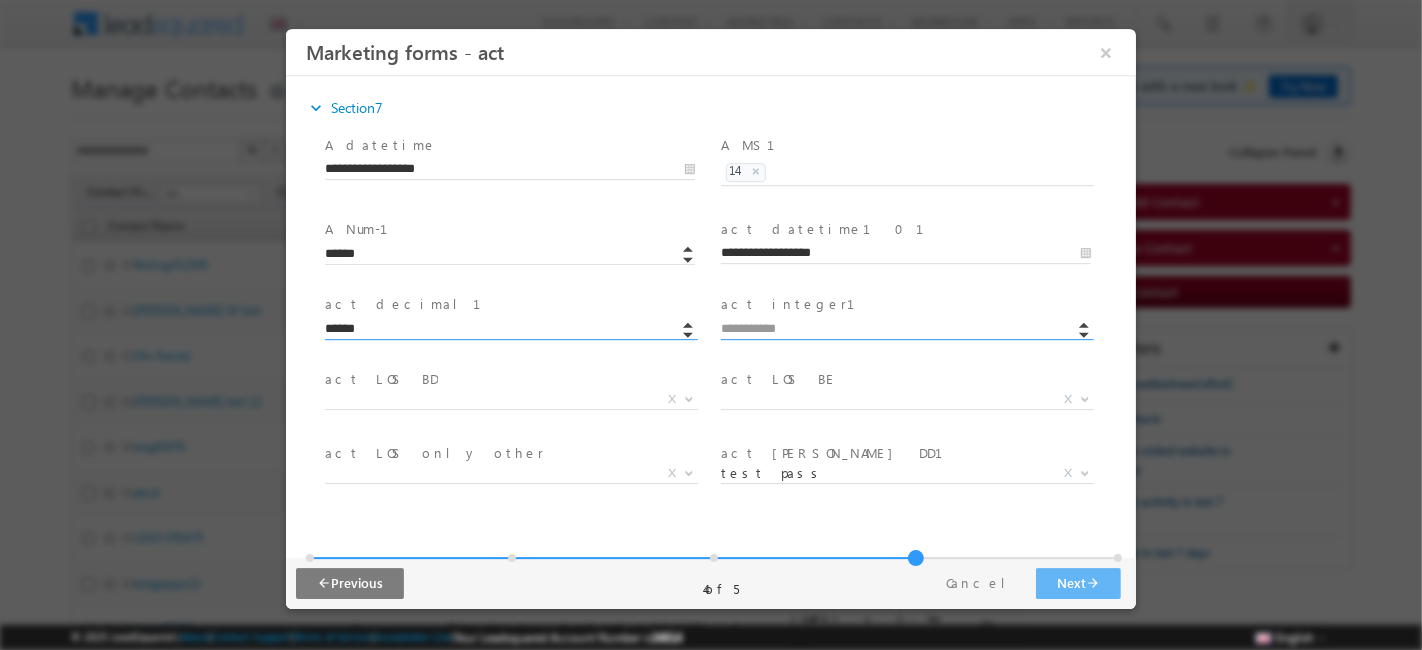 click at bounding box center (905, 330) 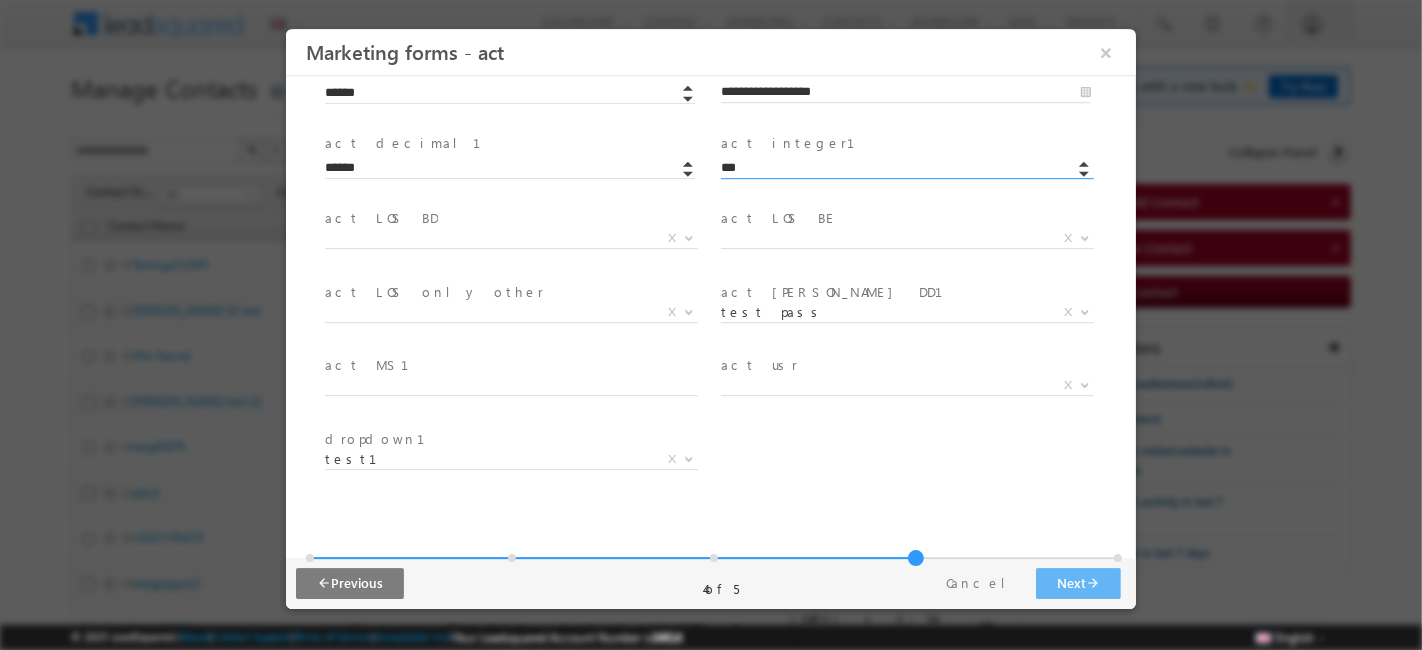 scroll, scrollTop: 162, scrollLeft: 0, axis: vertical 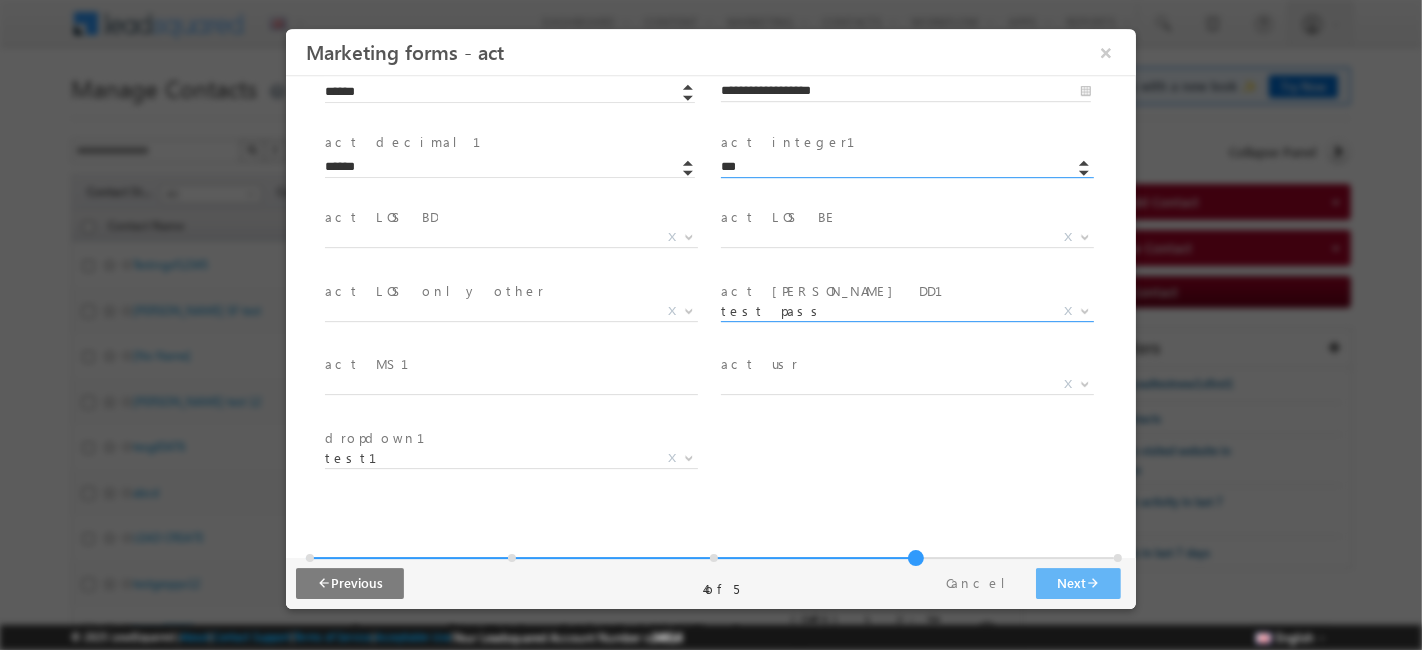 type on "***" 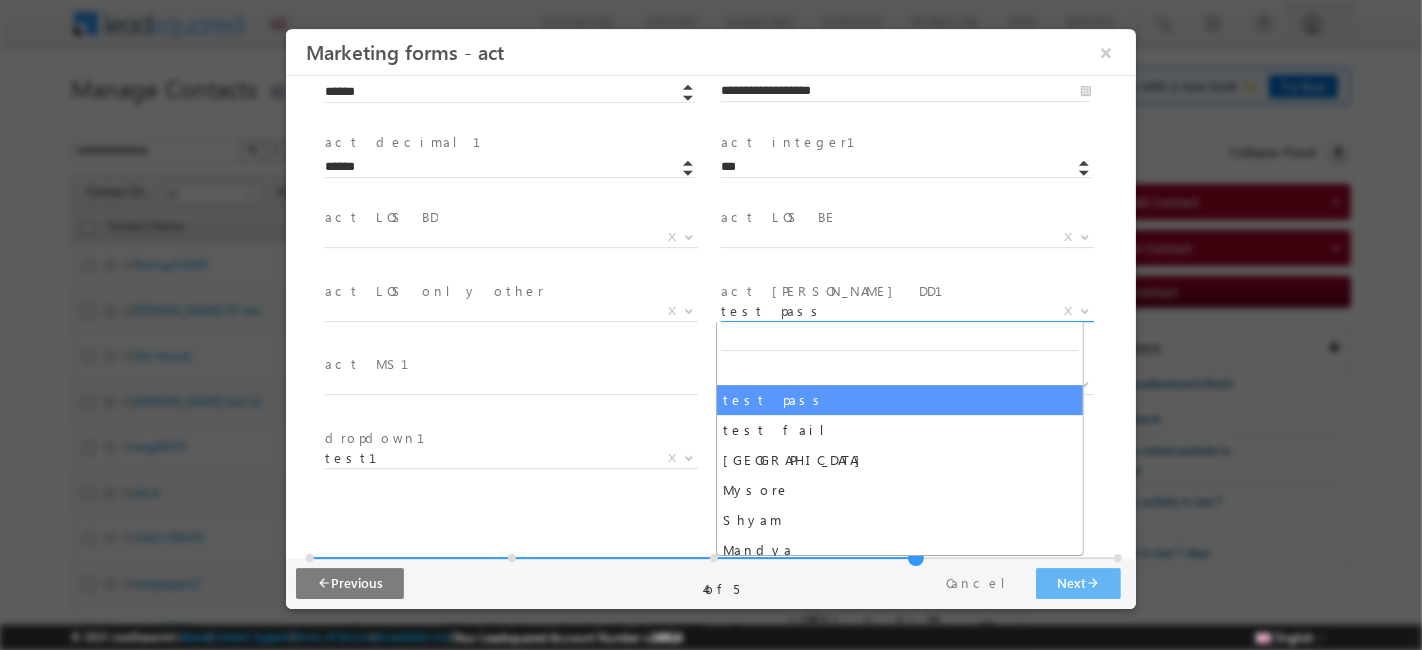 click on "test pass" at bounding box center [882, 311] 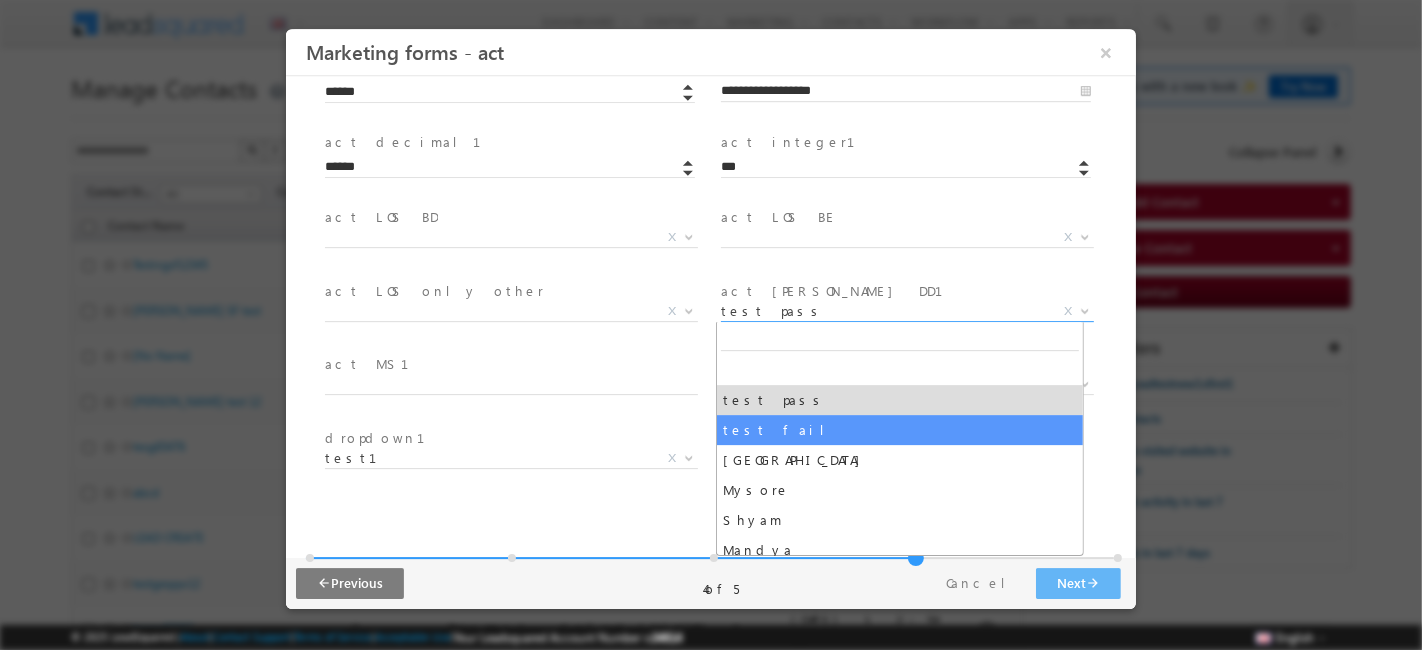 select on "*********" 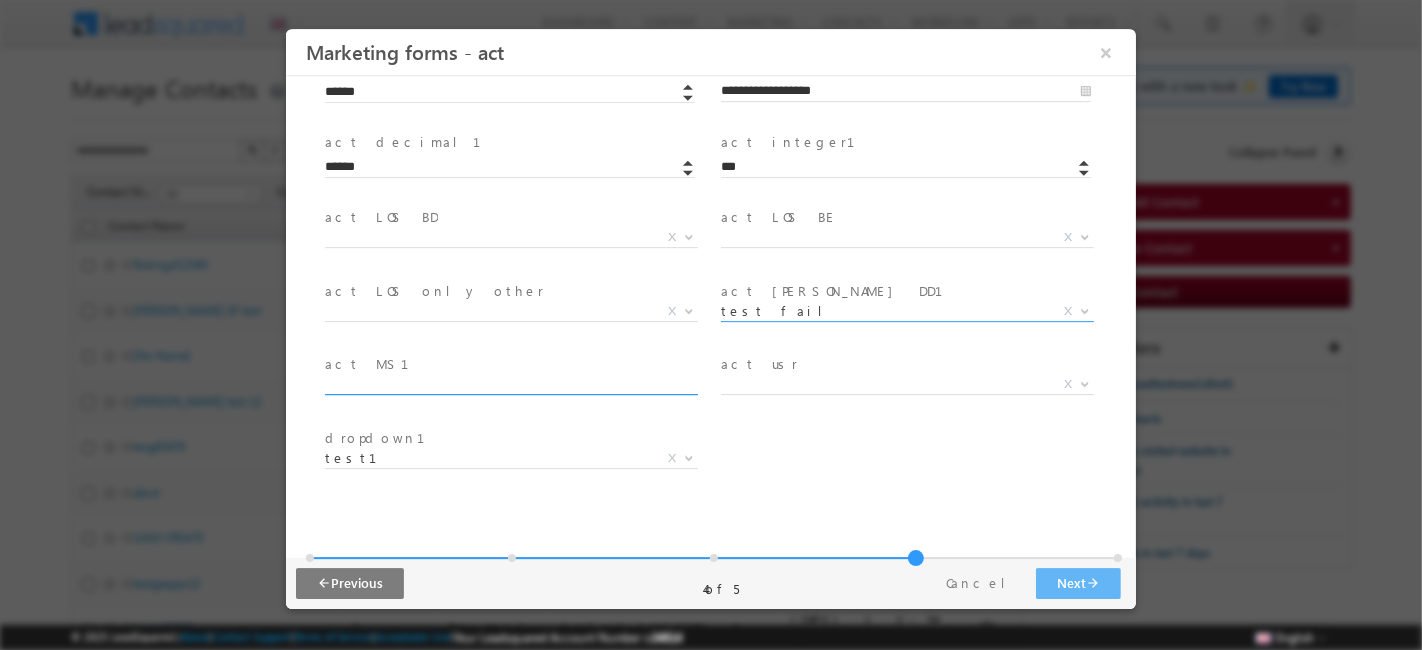 click at bounding box center [510, 385] 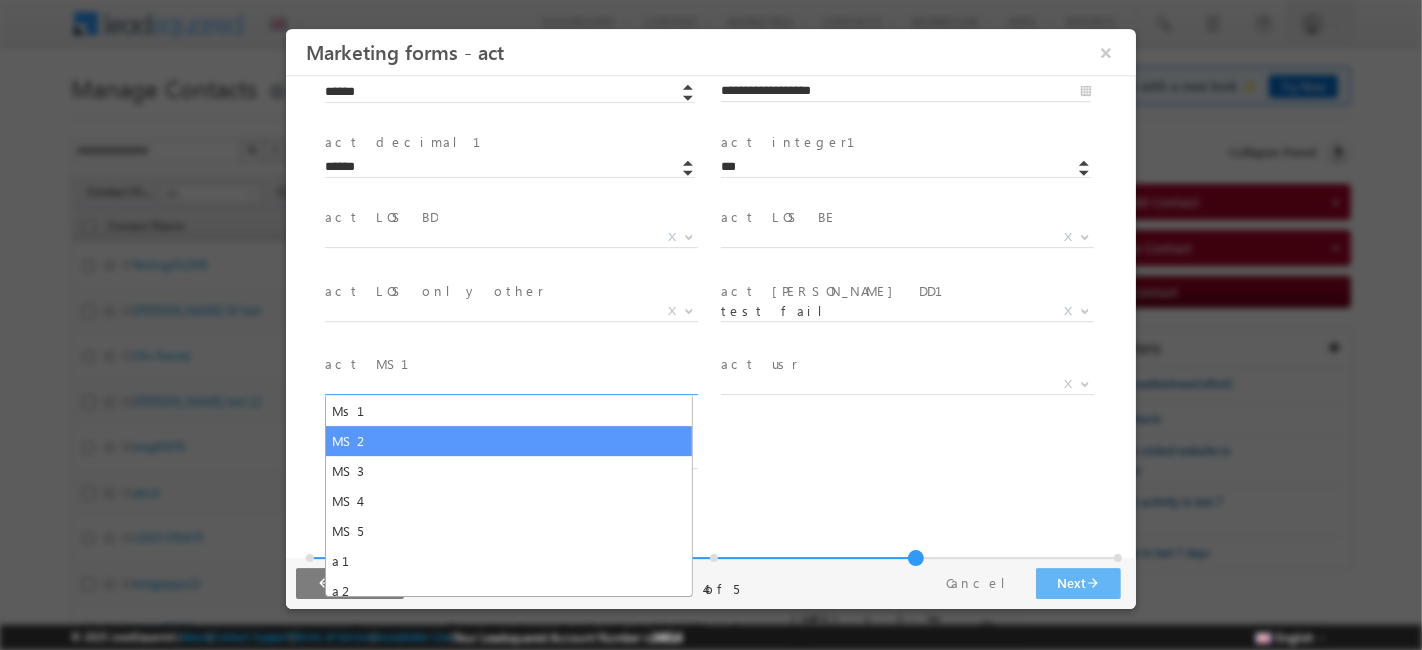 select on "***" 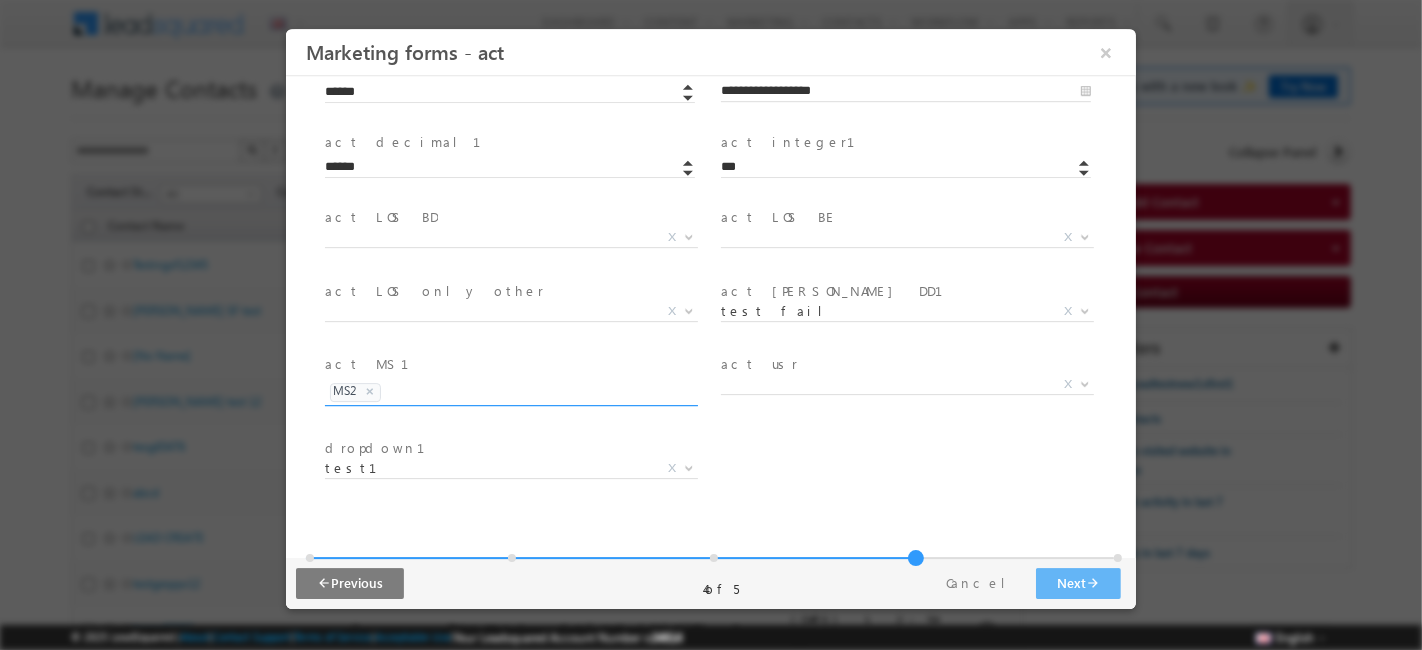 click on "× MS2" at bounding box center [510, 389] 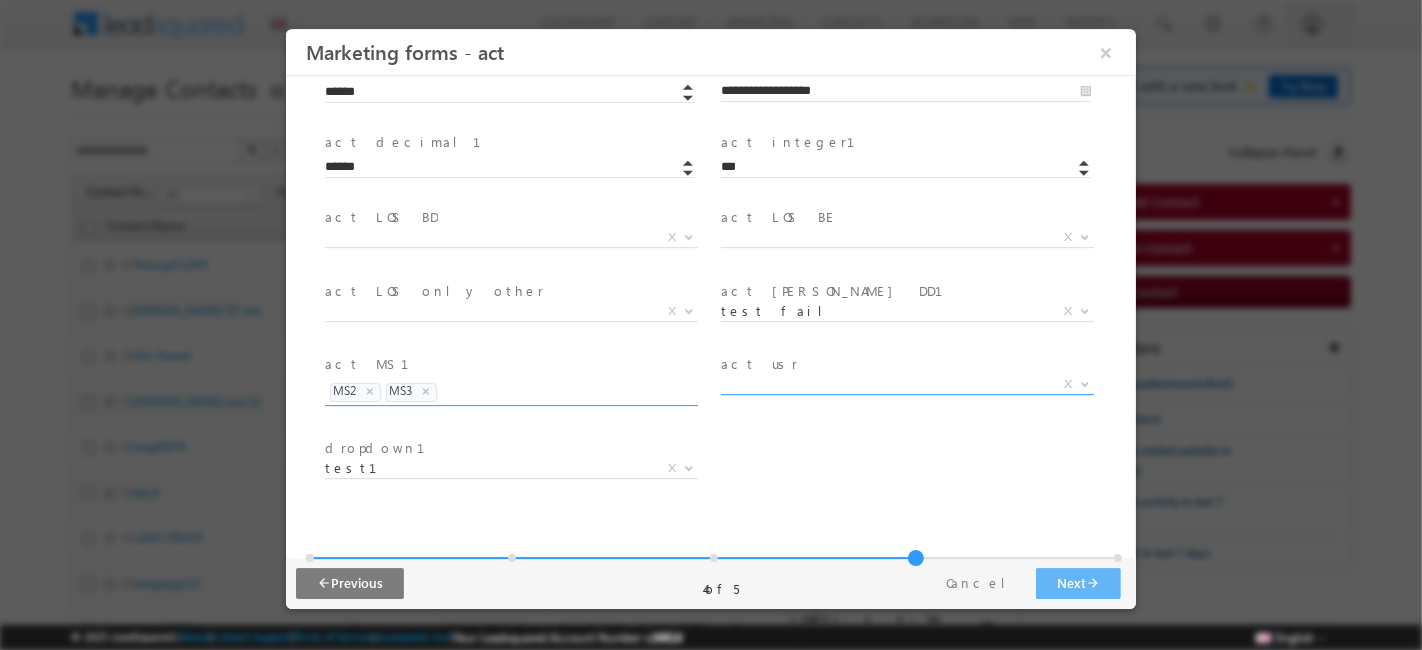 click on "X" at bounding box center [906, 385] 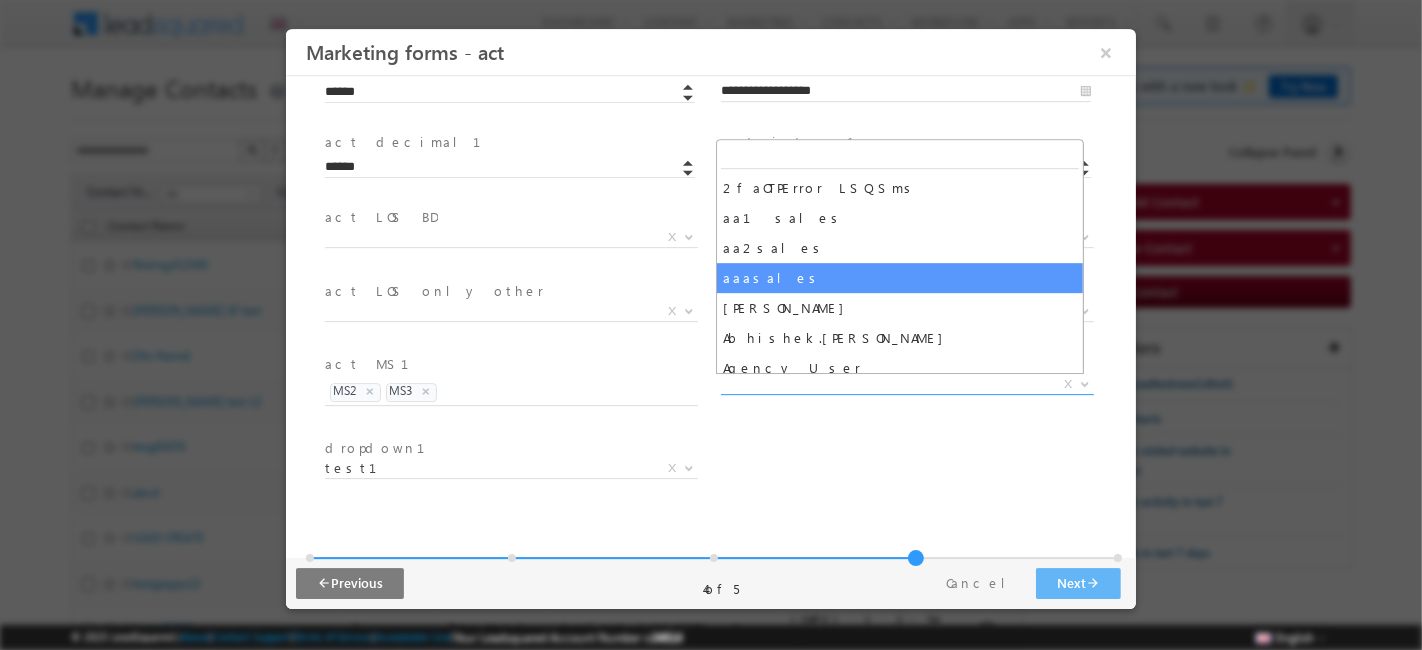 select on "**********" 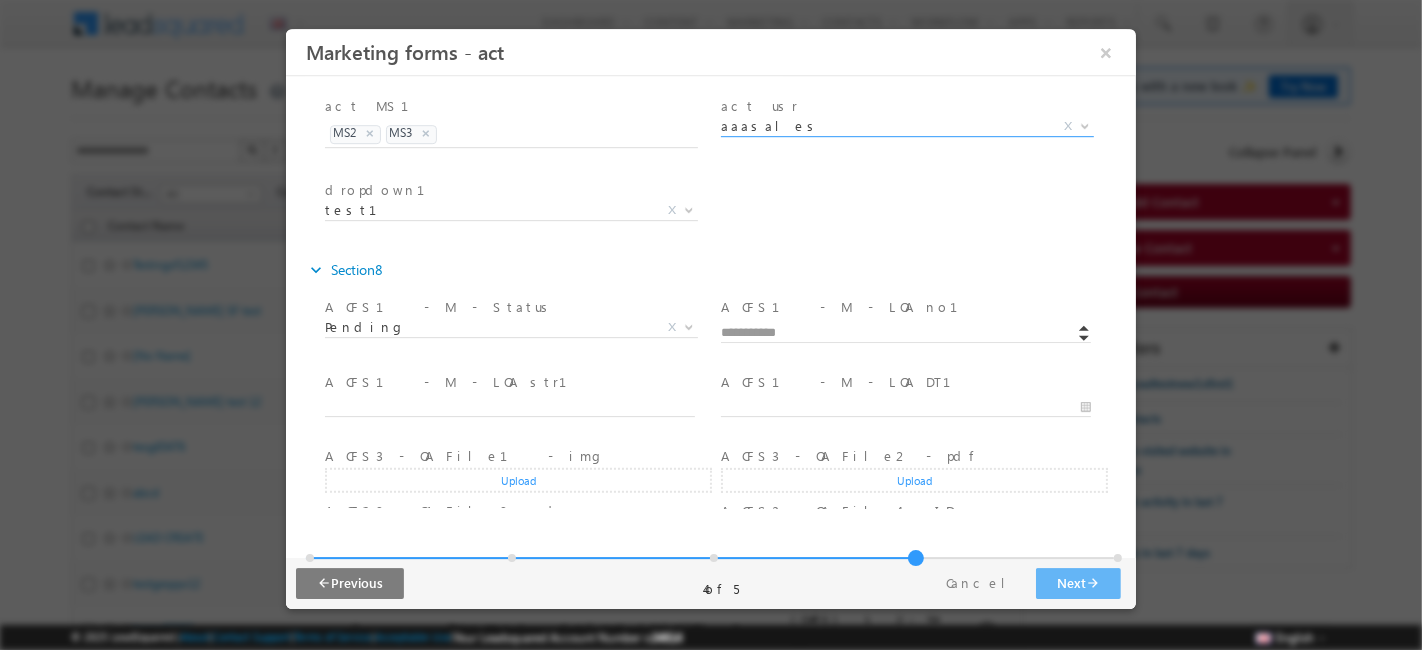 scroll, scrollTop: 422, scrollLeft: 0, axis: vertical 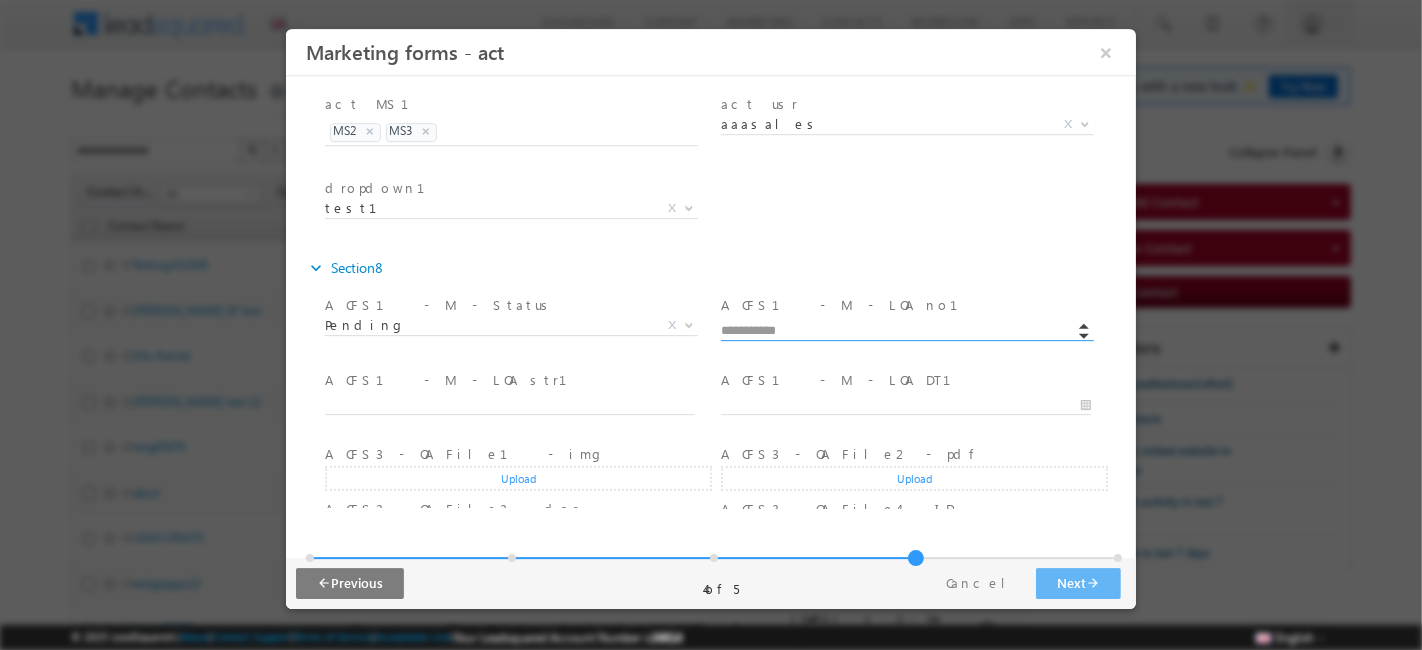 click at bounding box center [905, 332] 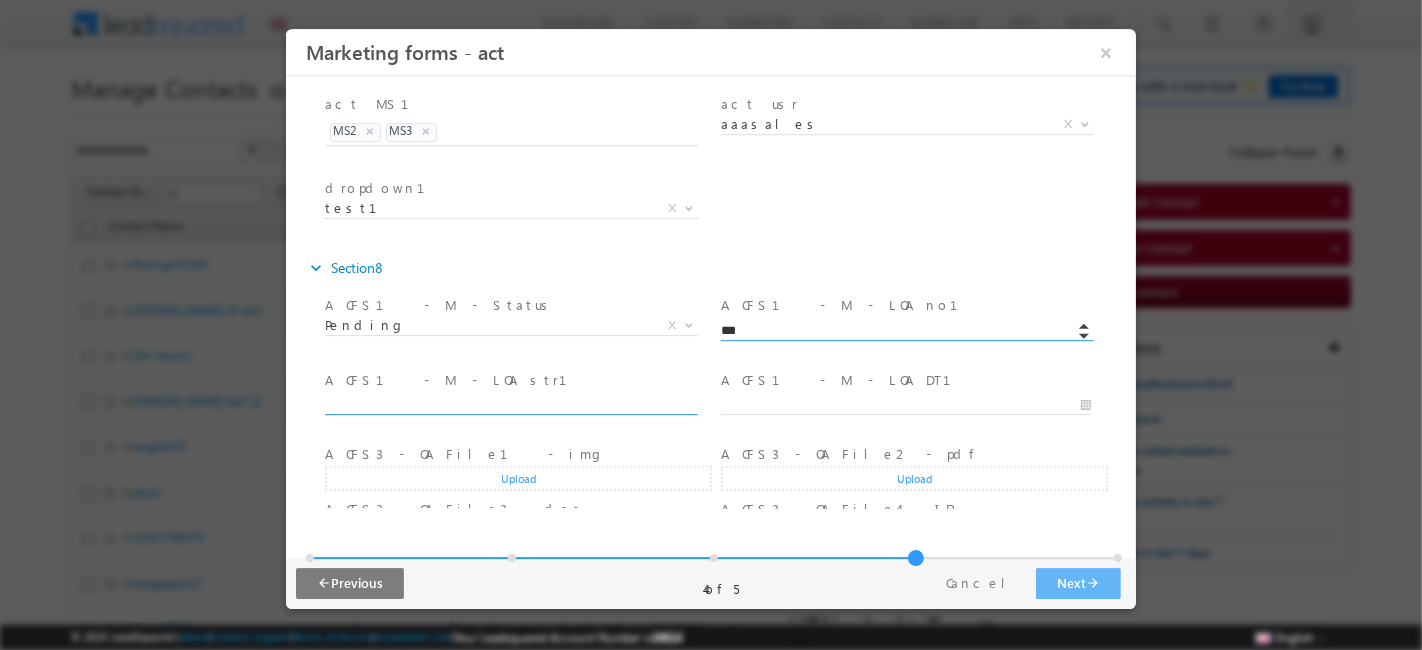 type on "******" 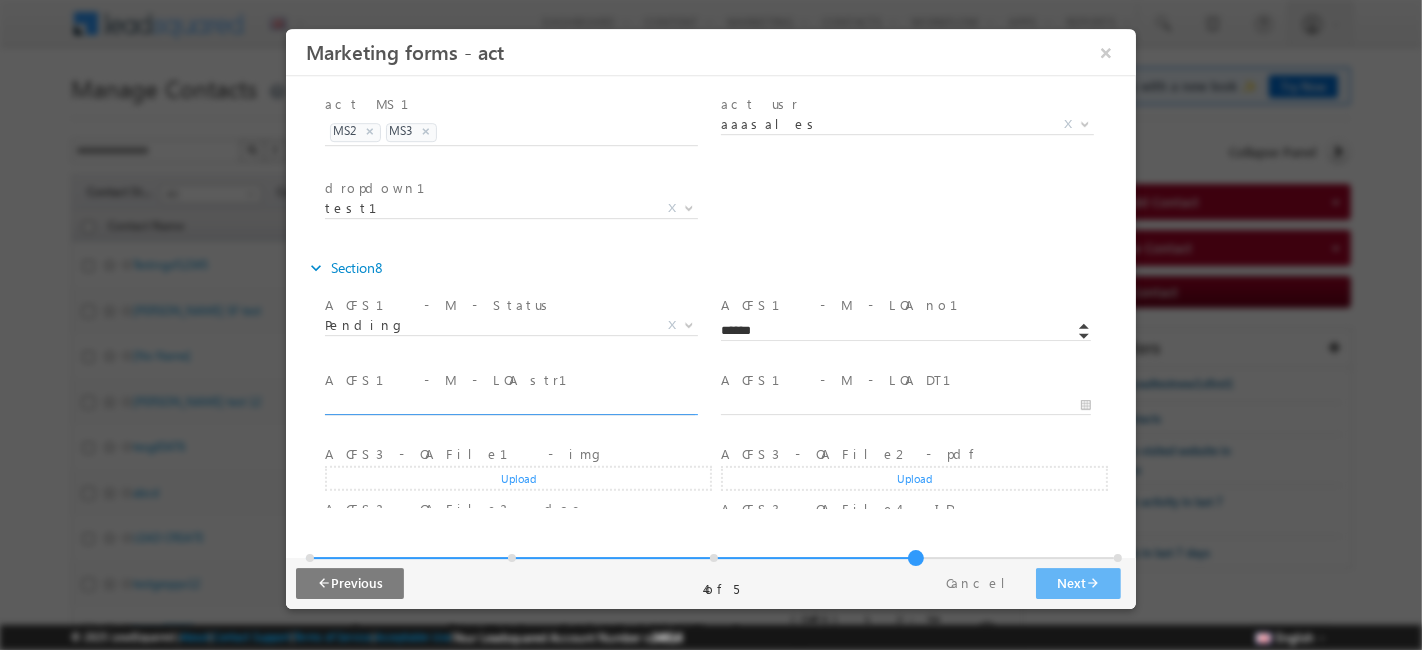 click at bounding box center (509, 405) 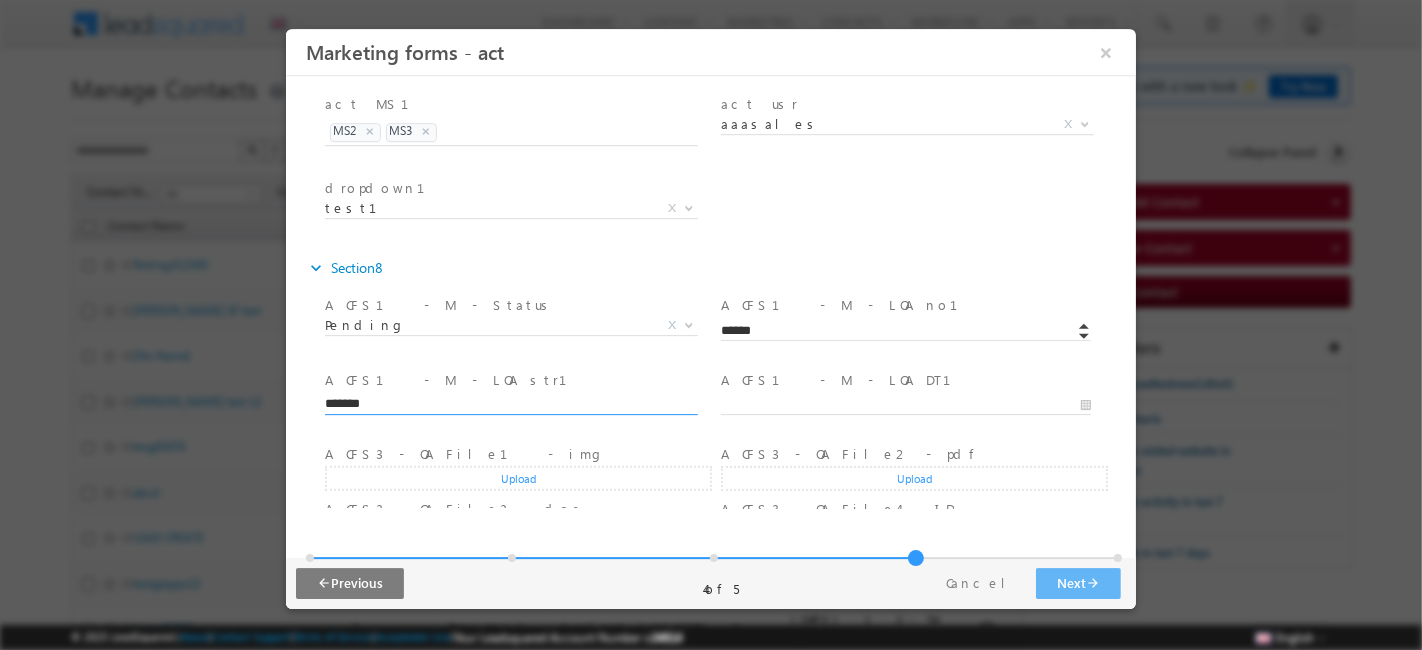 type on "*******" 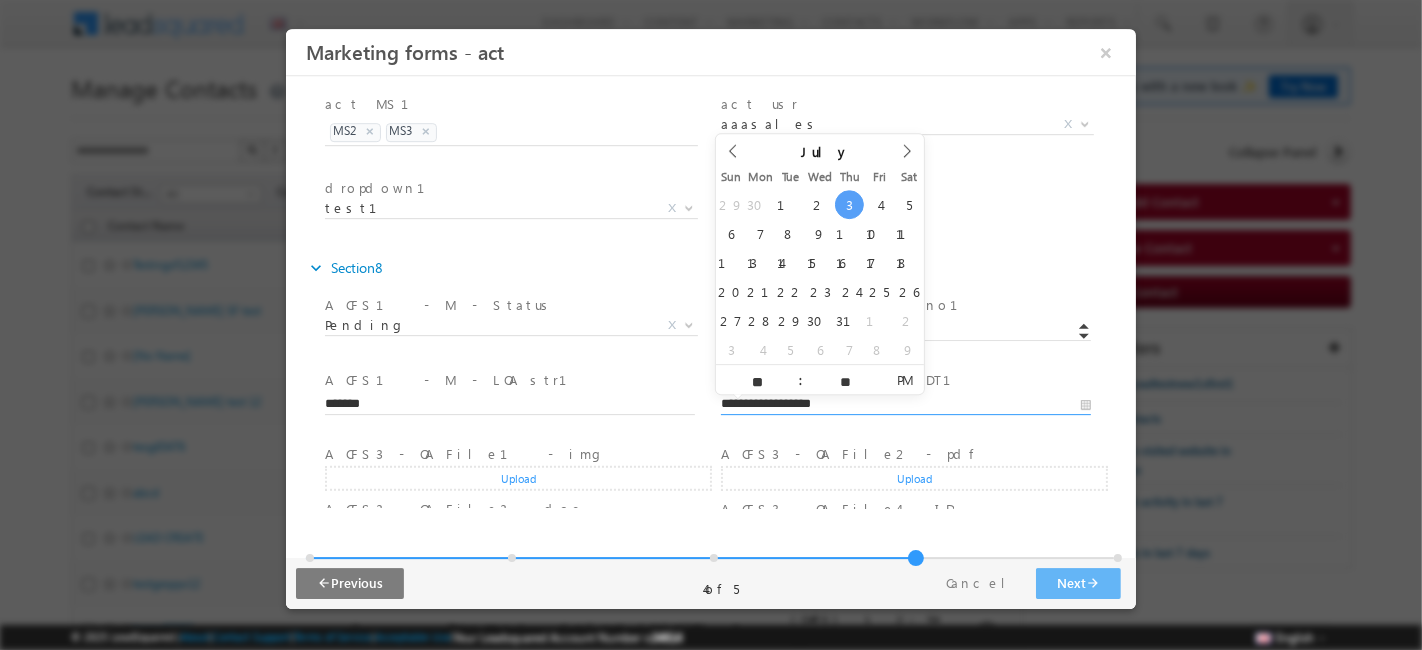 click on "**********" at bounding box center (905, 405) 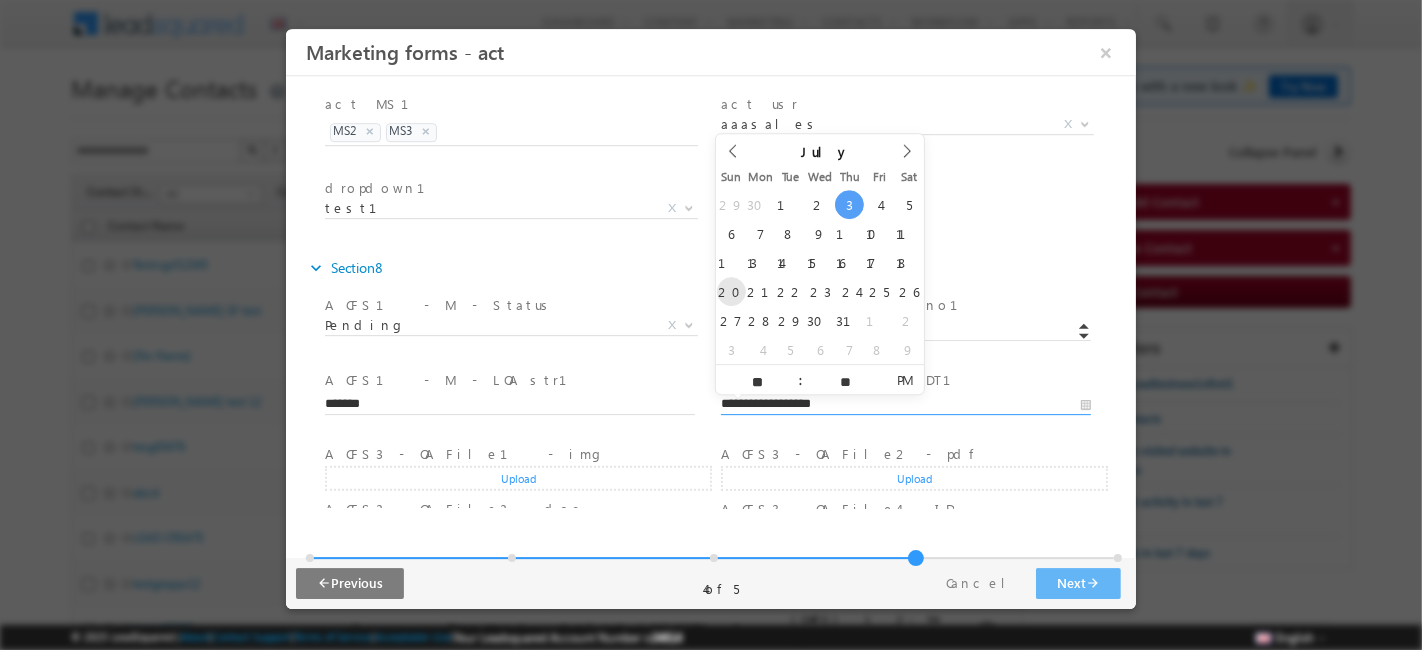 type on "**********" 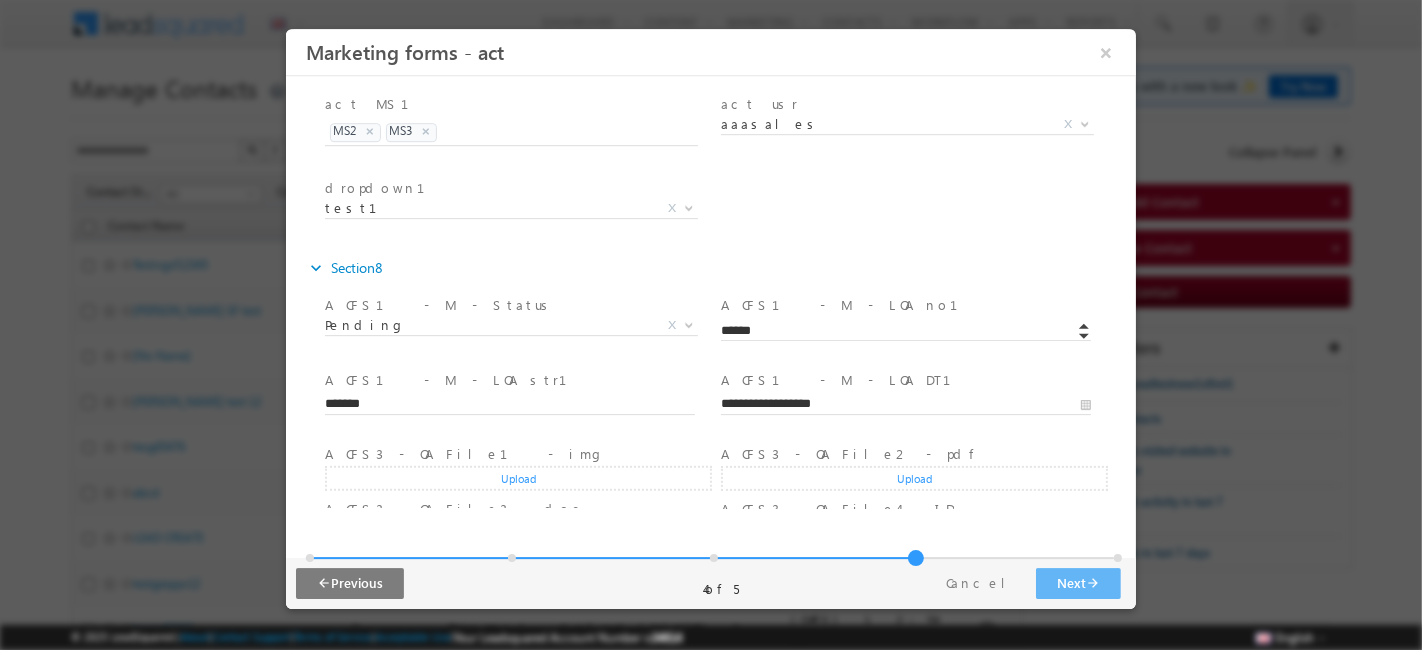 click on "Upload" at bounding box center [517, 478] 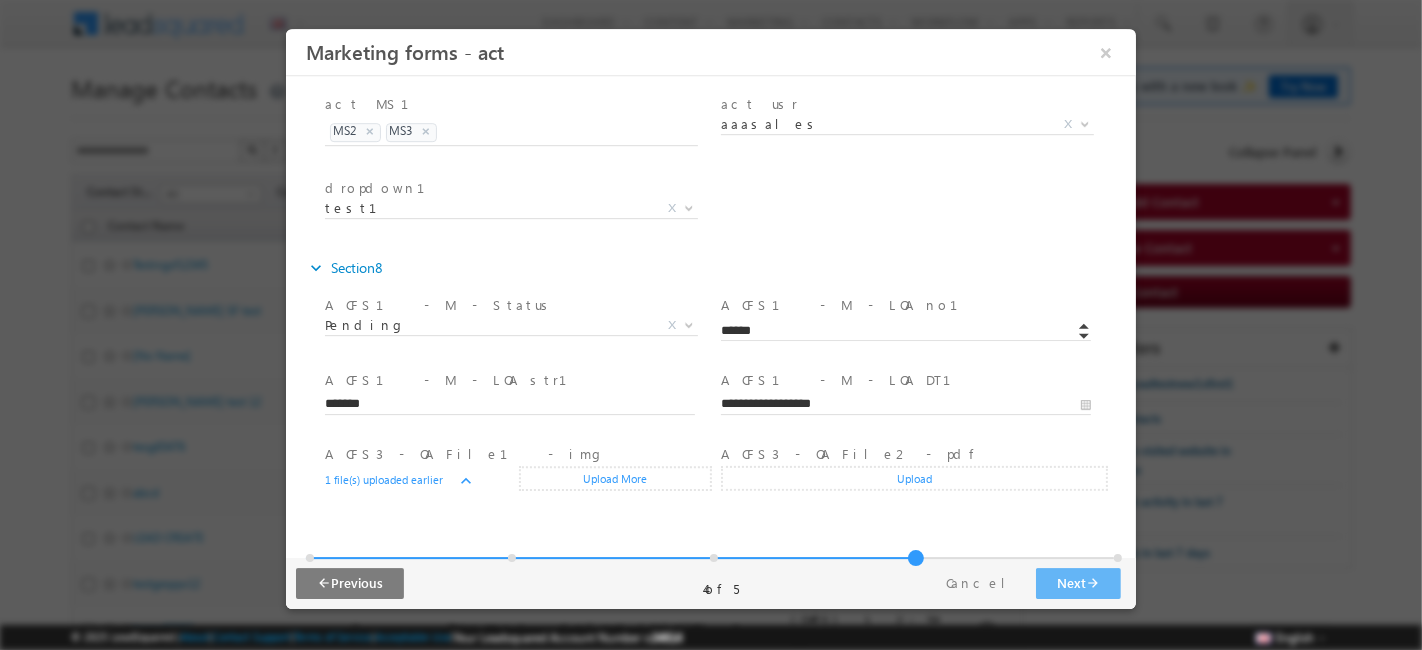 scroll, scrollTop: 678, scrollLeft: 0, axis: vertical 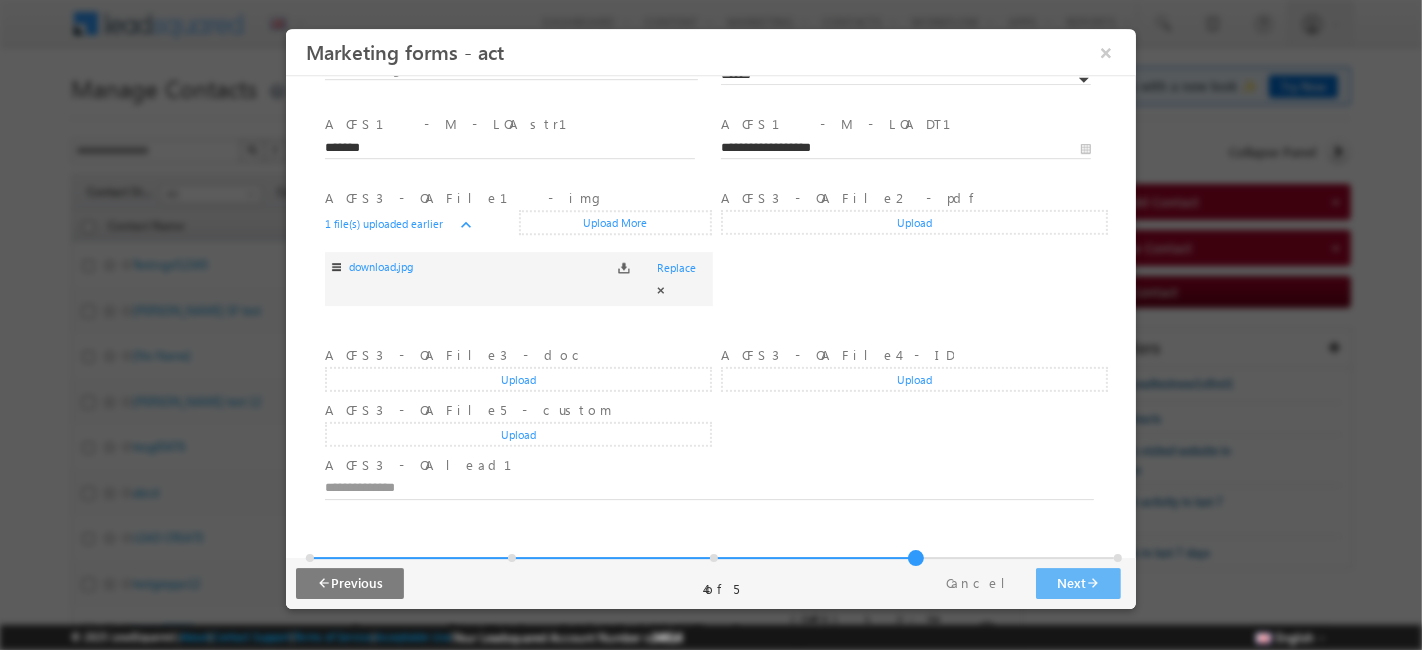 click on "Upload" at bounding box center [913, 222] 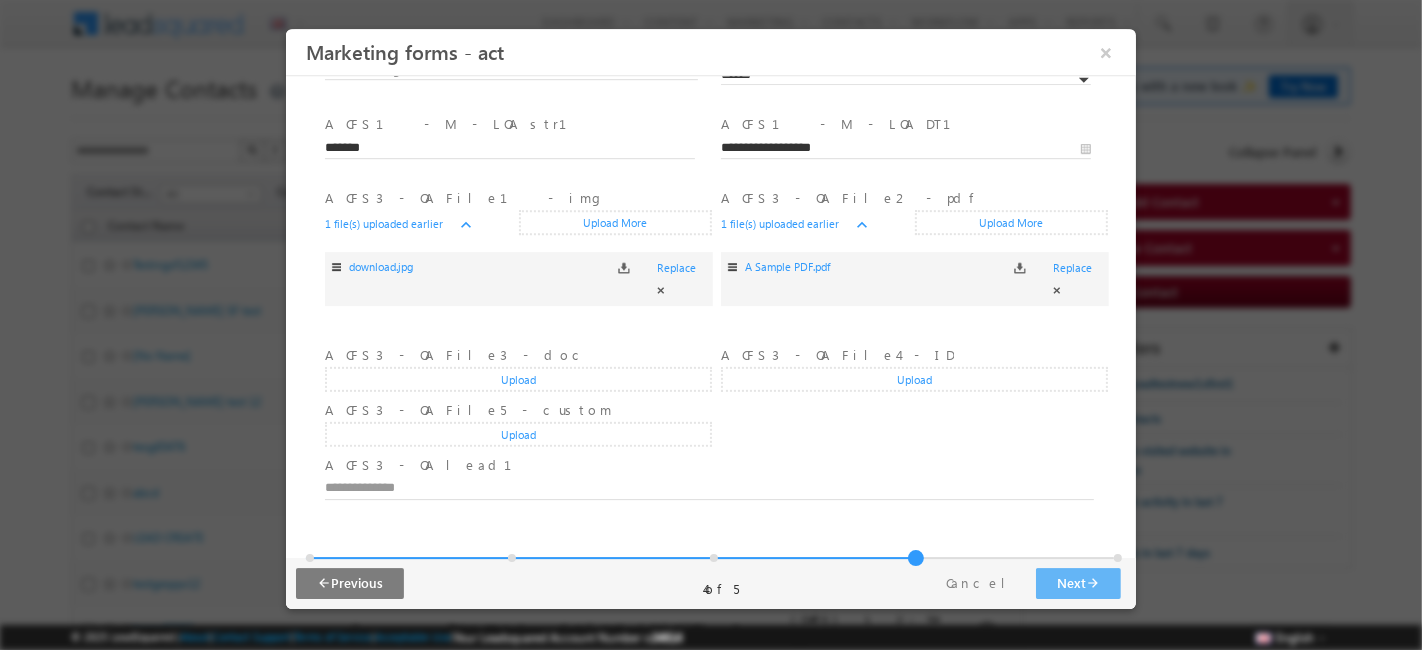 click on "Upload" at bounding box center [517, 379] 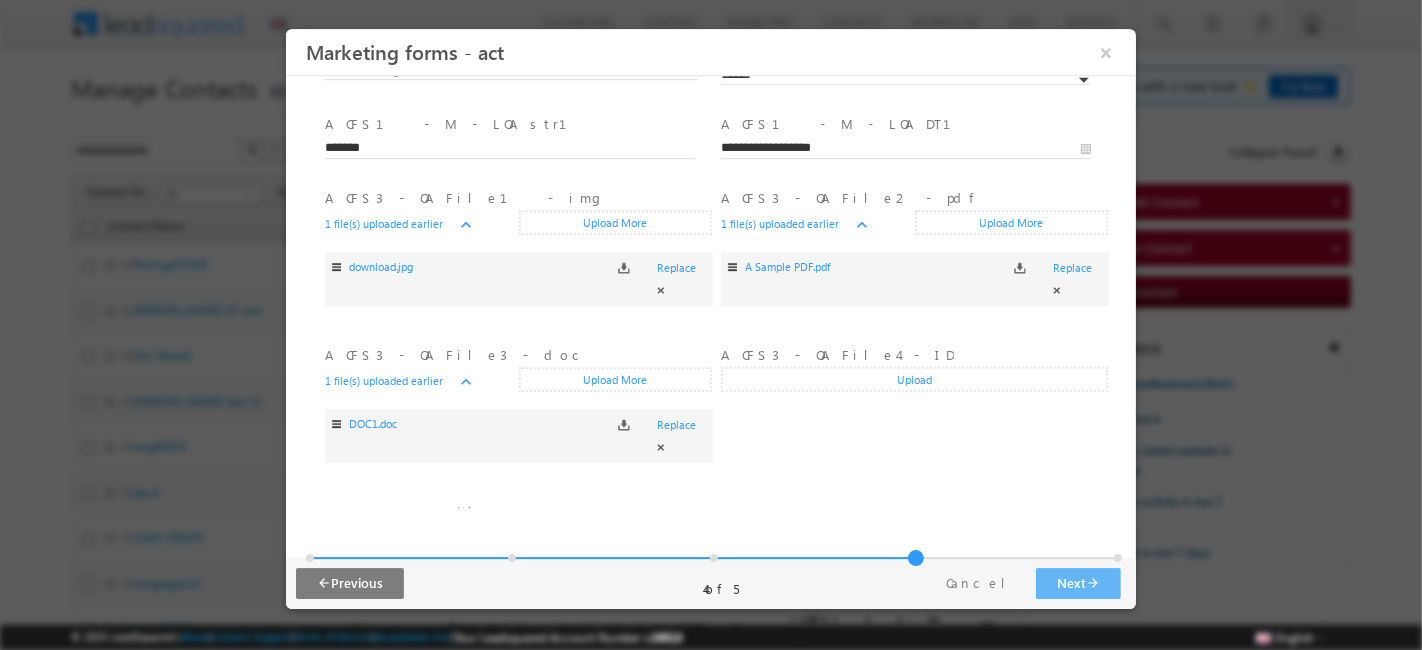 click on "Upload" at bounding box center (913, 379) 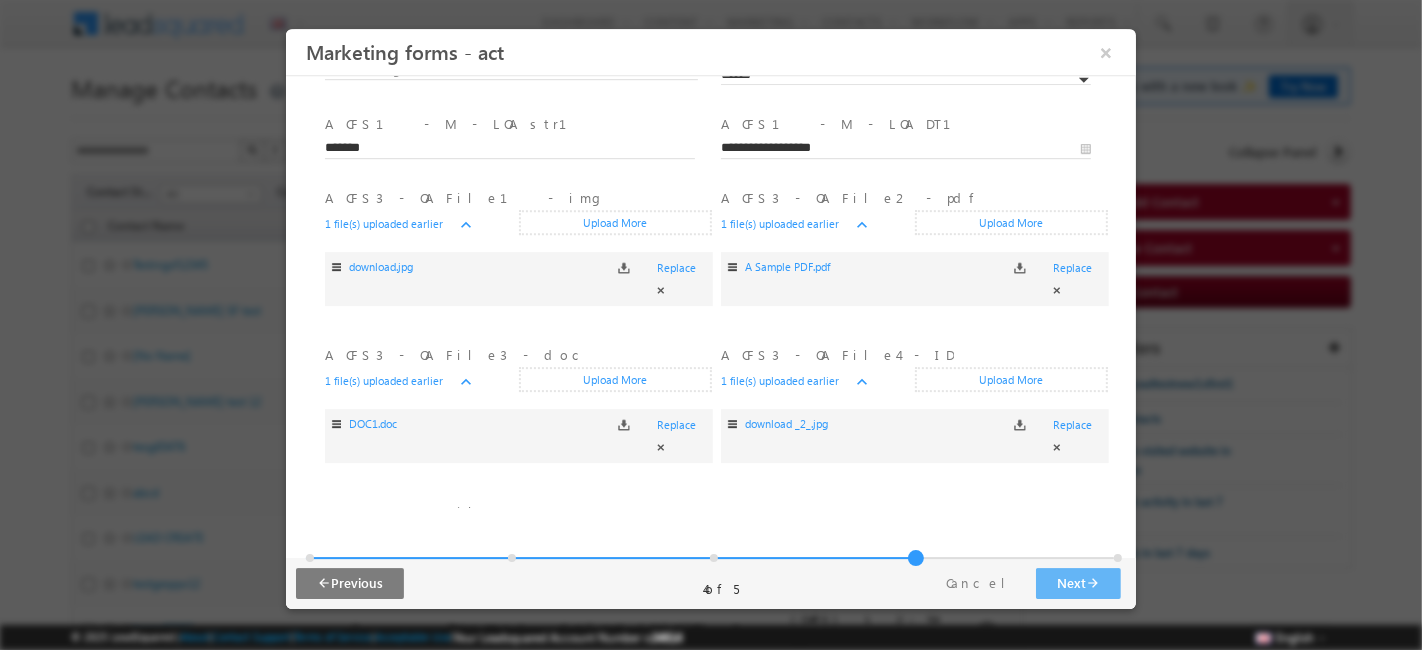 click on "Upload" at bounding box center [517, 536] 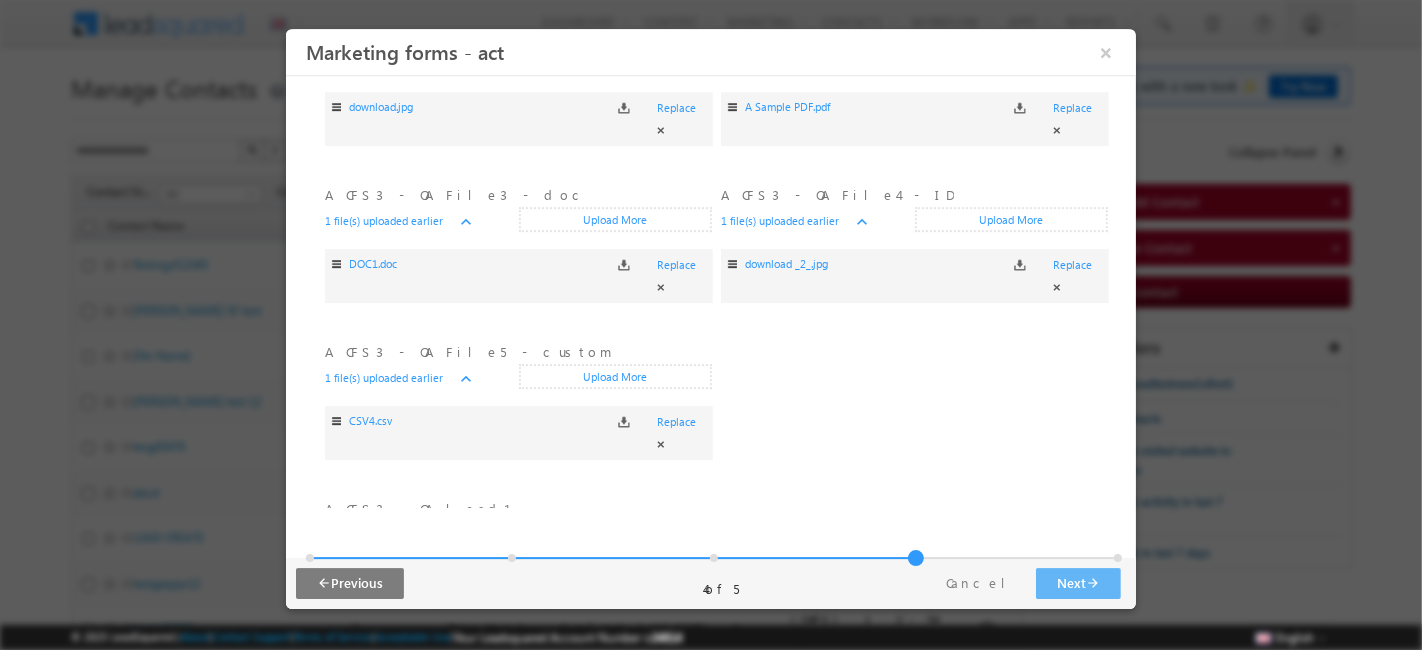 click on "Marketing forms - act
×
Tab1 44% Completed" at bounding box center (710, 268) 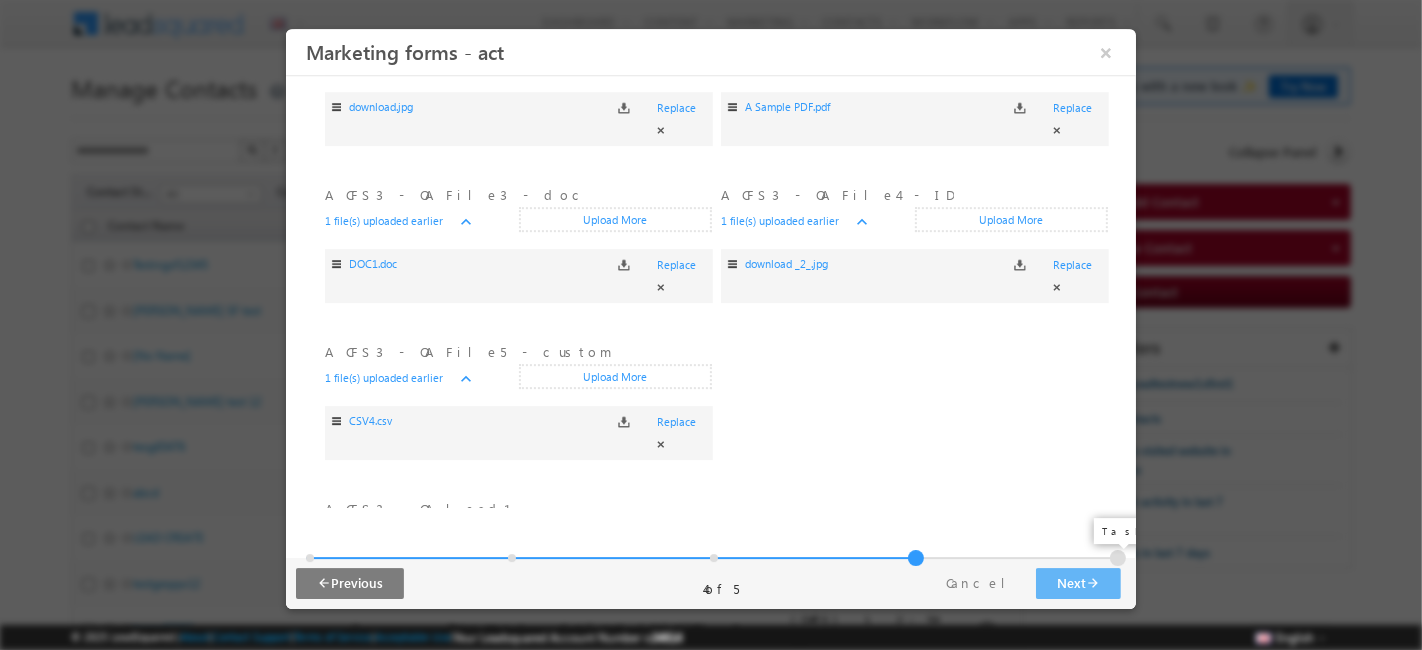 click at bounding box center (1117, 558) 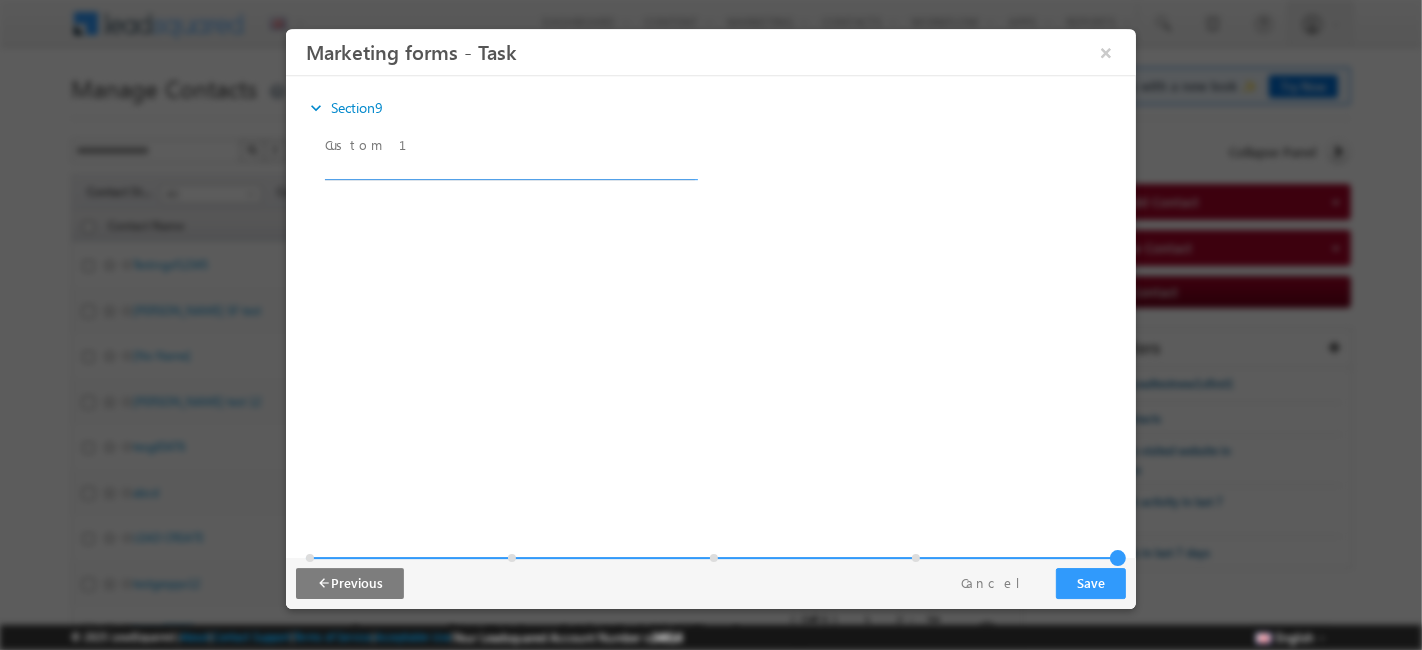 click at bounding box center [509, 170] 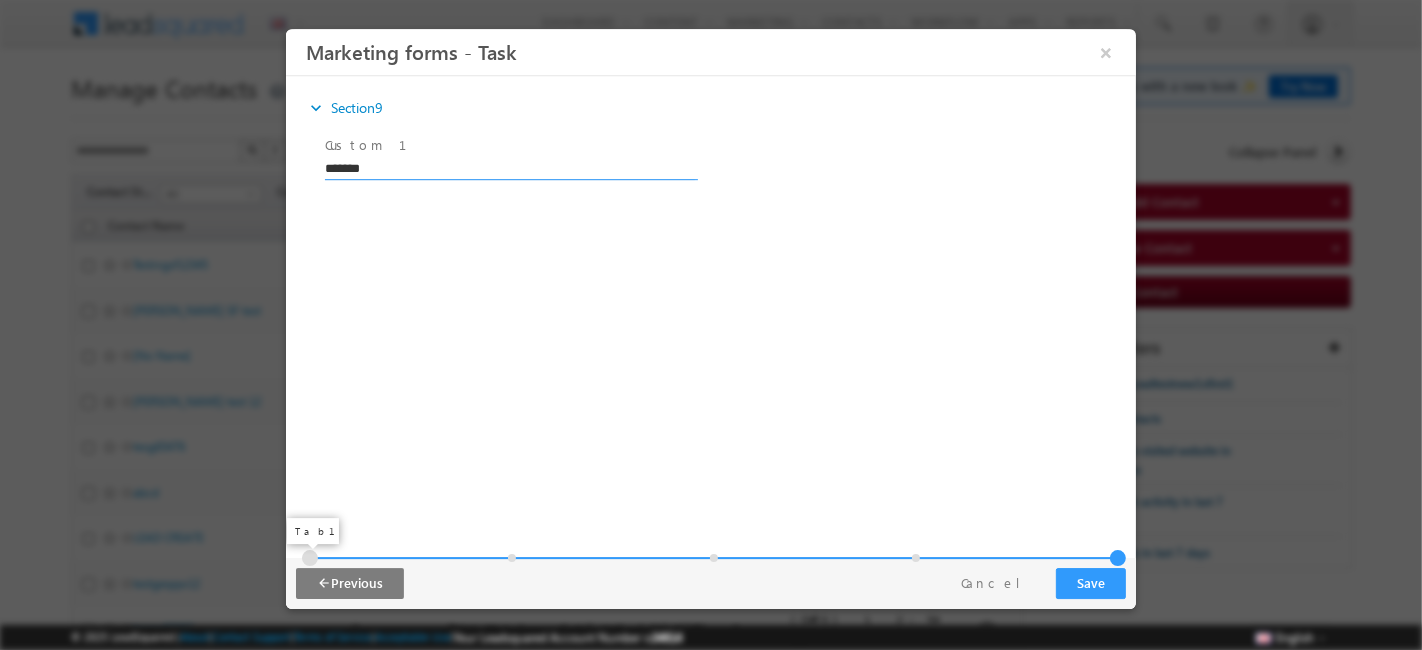 type on "*******" 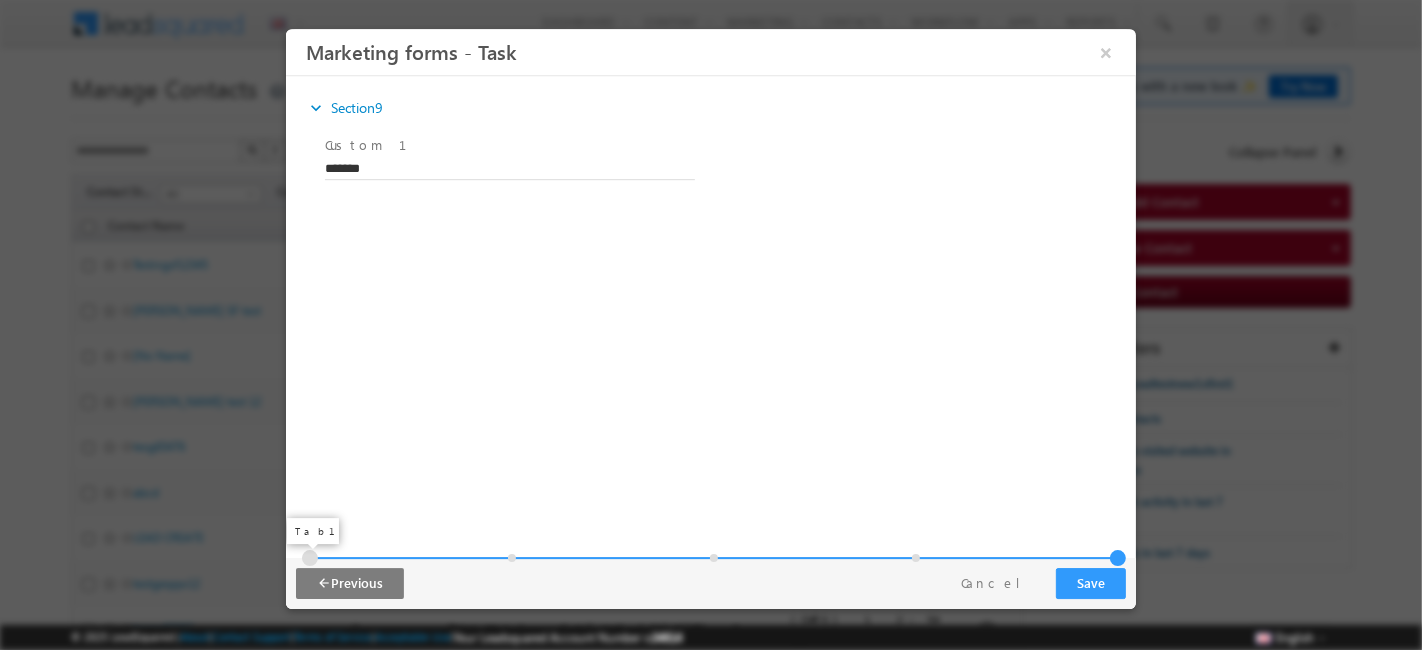 click at bounding box center [309, 558] 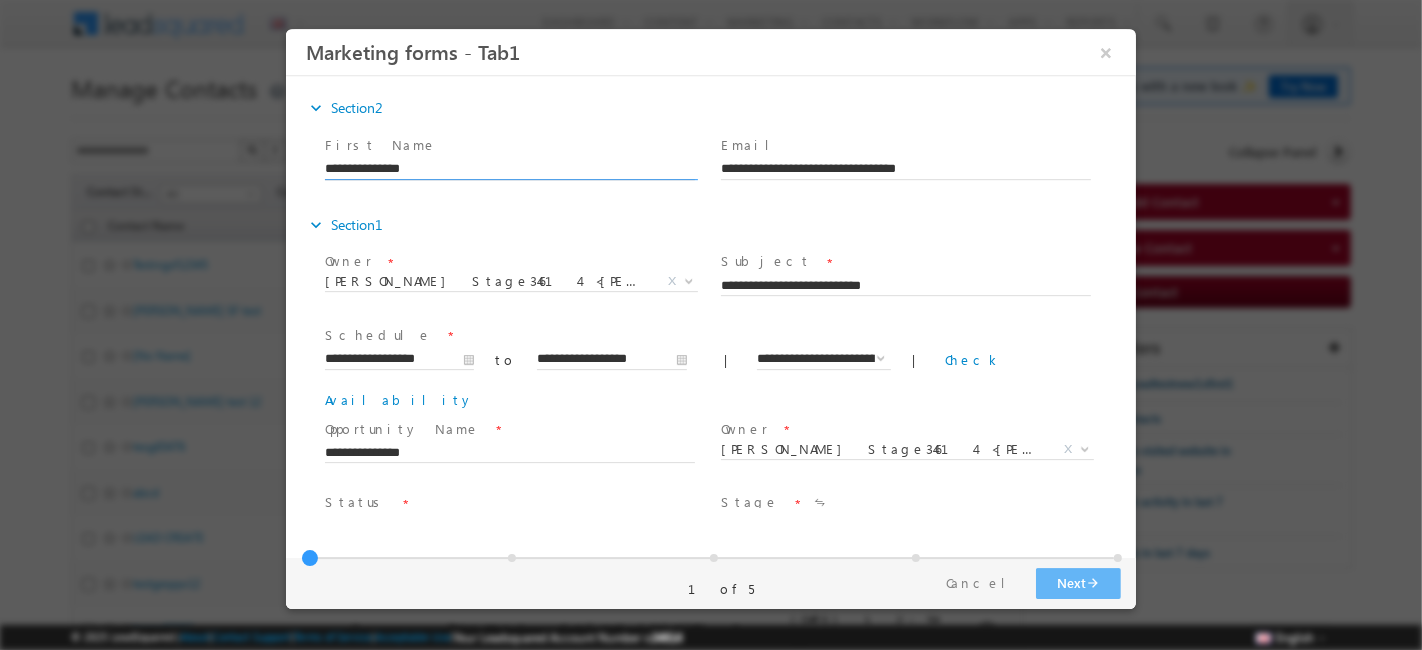 click on "**********" at bounding box center [509, 170] 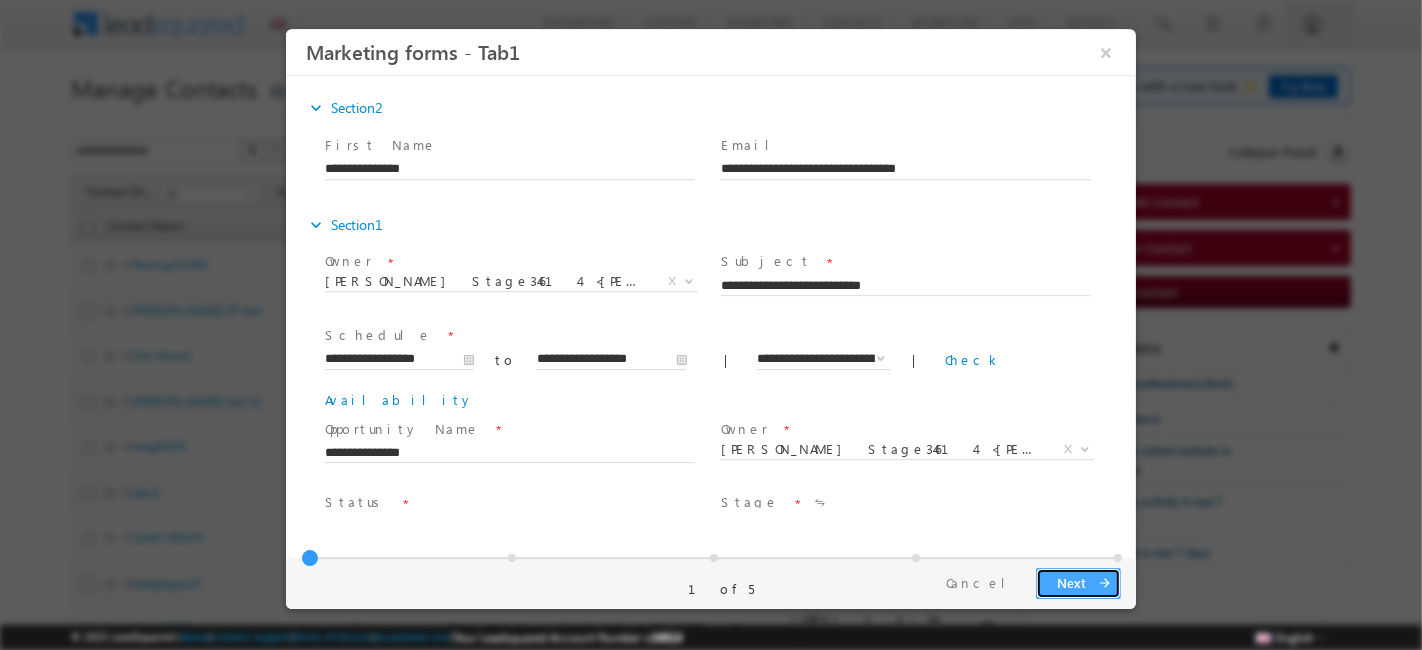 click on "Next  arrow_forward" at bounding box center [1077, 583] 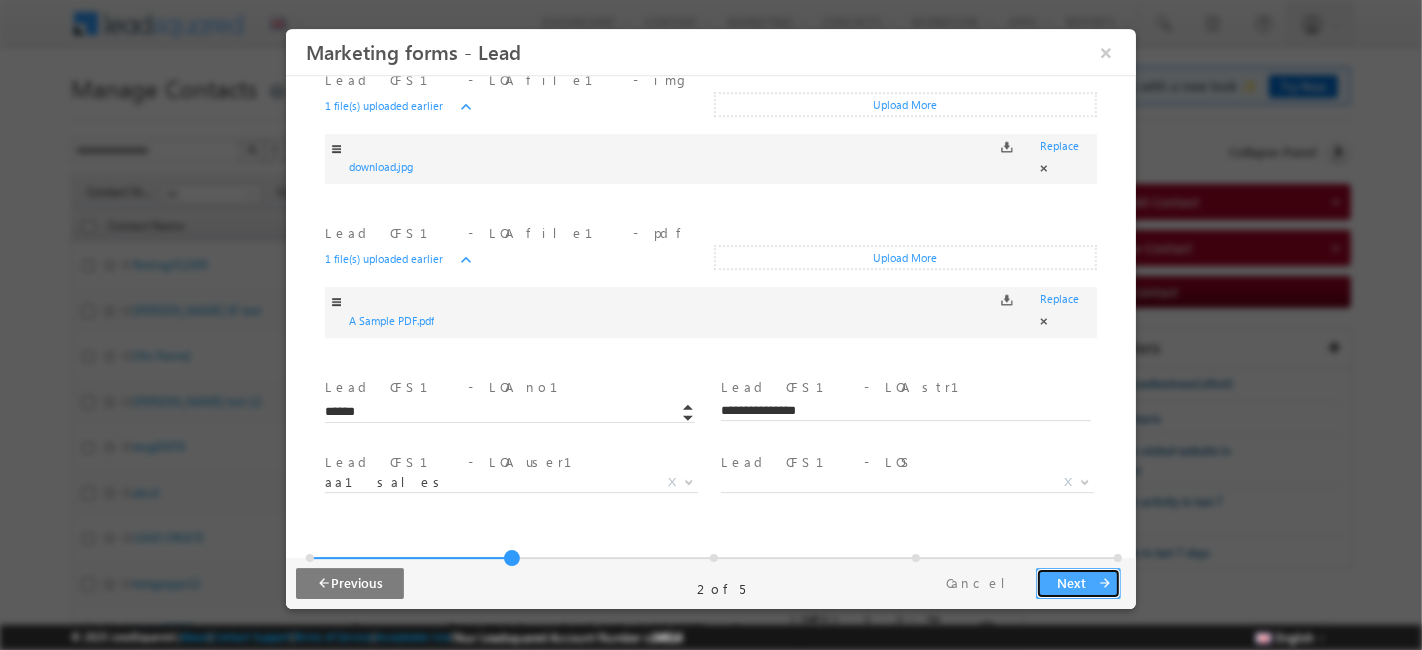 click on "Next  arrow_forward" at bounding box center (1077, 583) 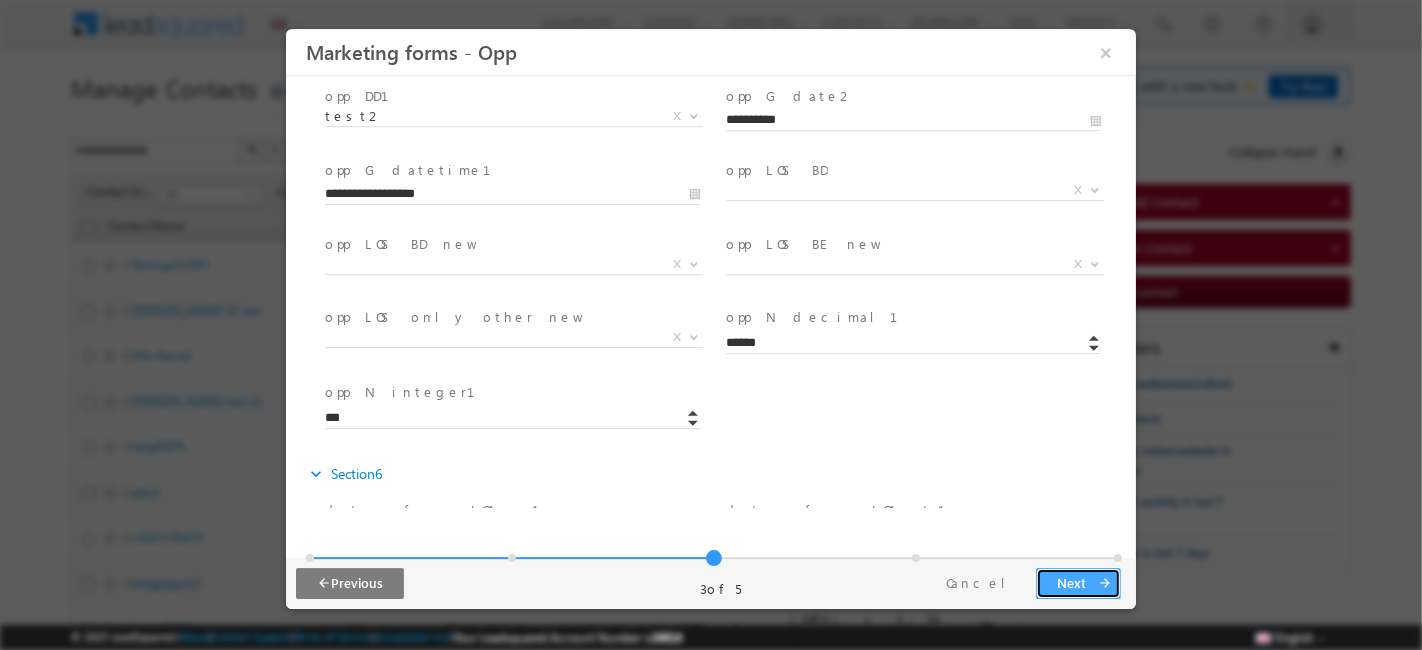 click on "Next  arrow_forward" at bounding box center (1077, 583) 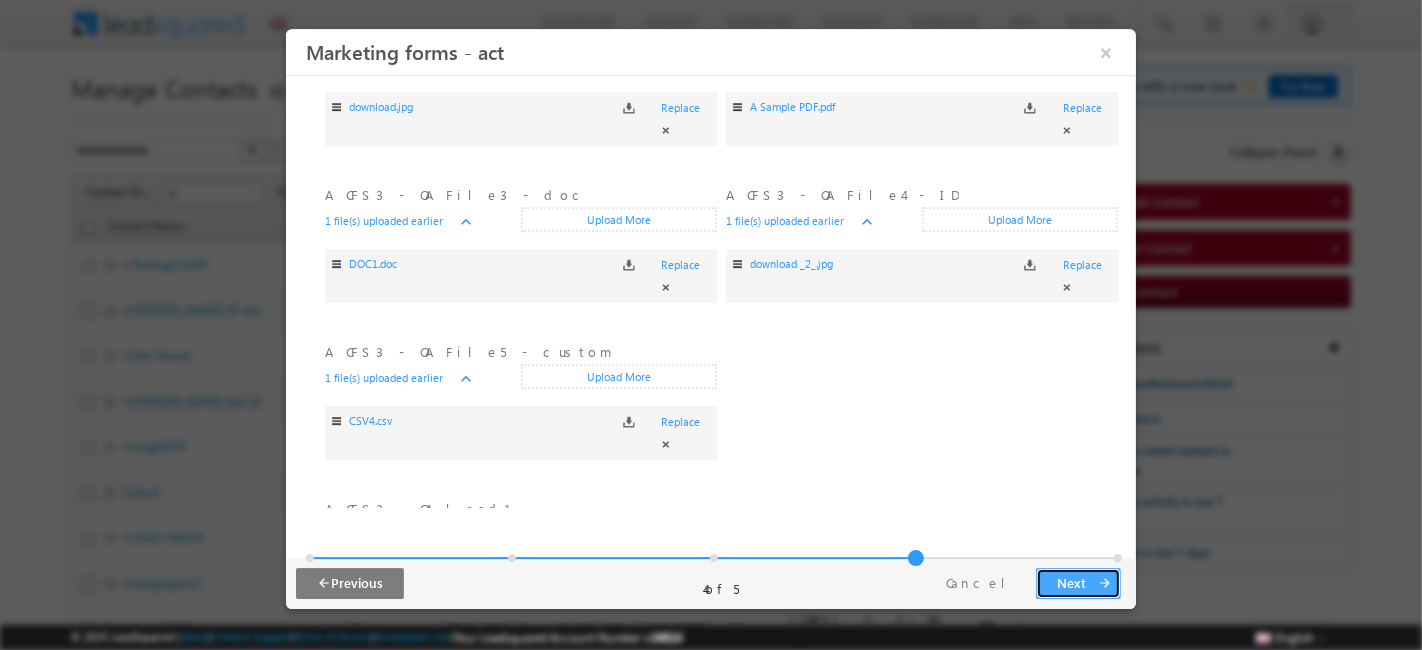 click on "Next  arrow_forward" at bounding box center (1077, 583) 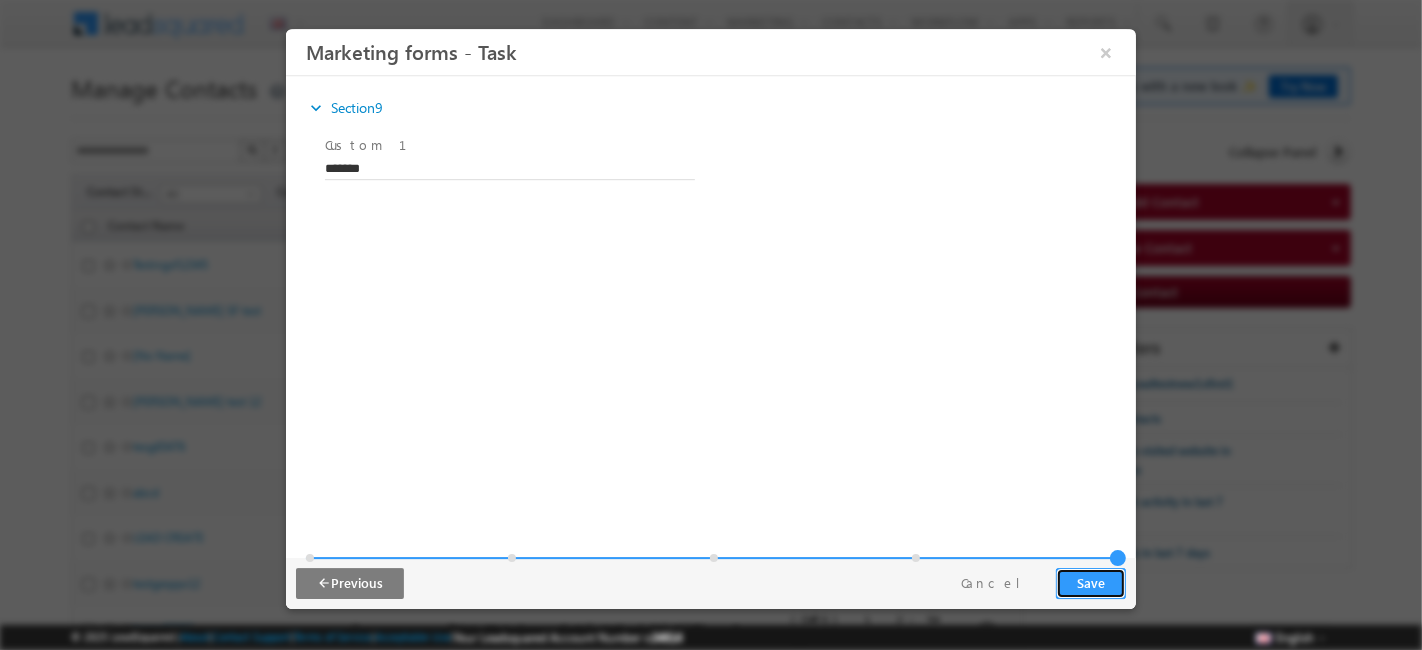 click on "Save" at bounding box center (1090, 583) 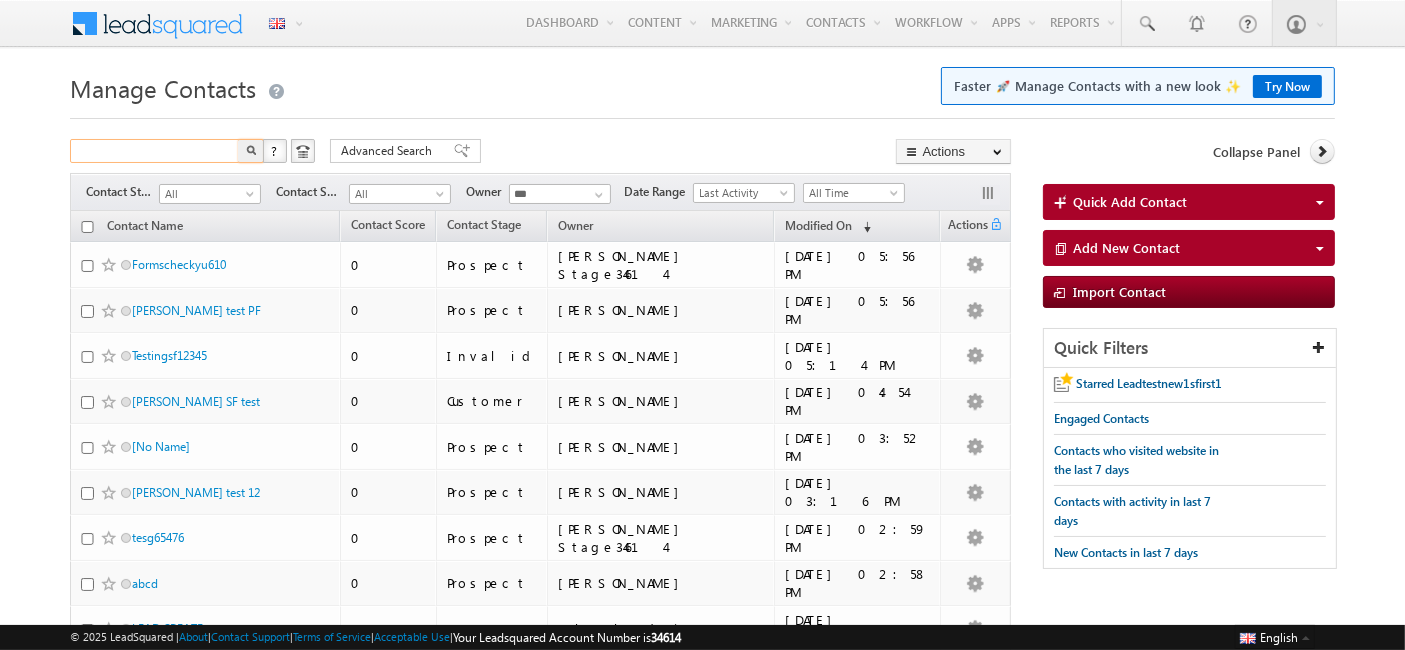 click at bounding box center [155, 151] 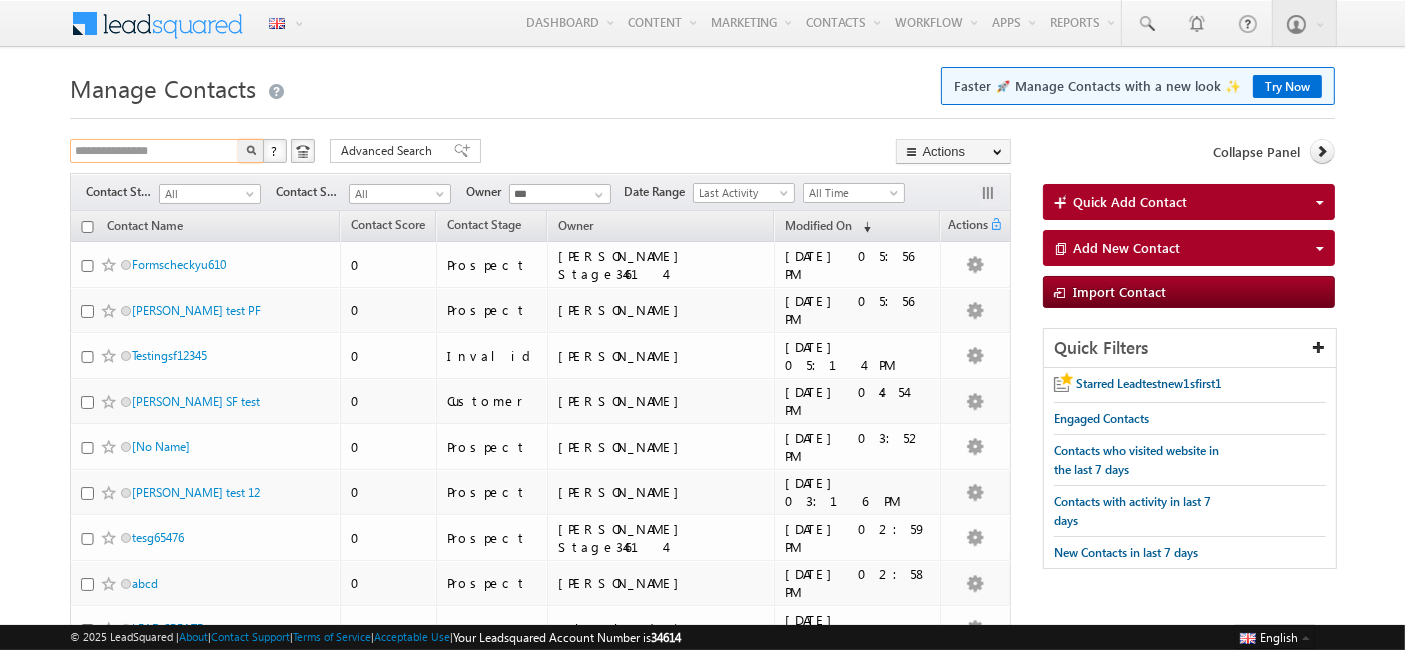 type on "**********" 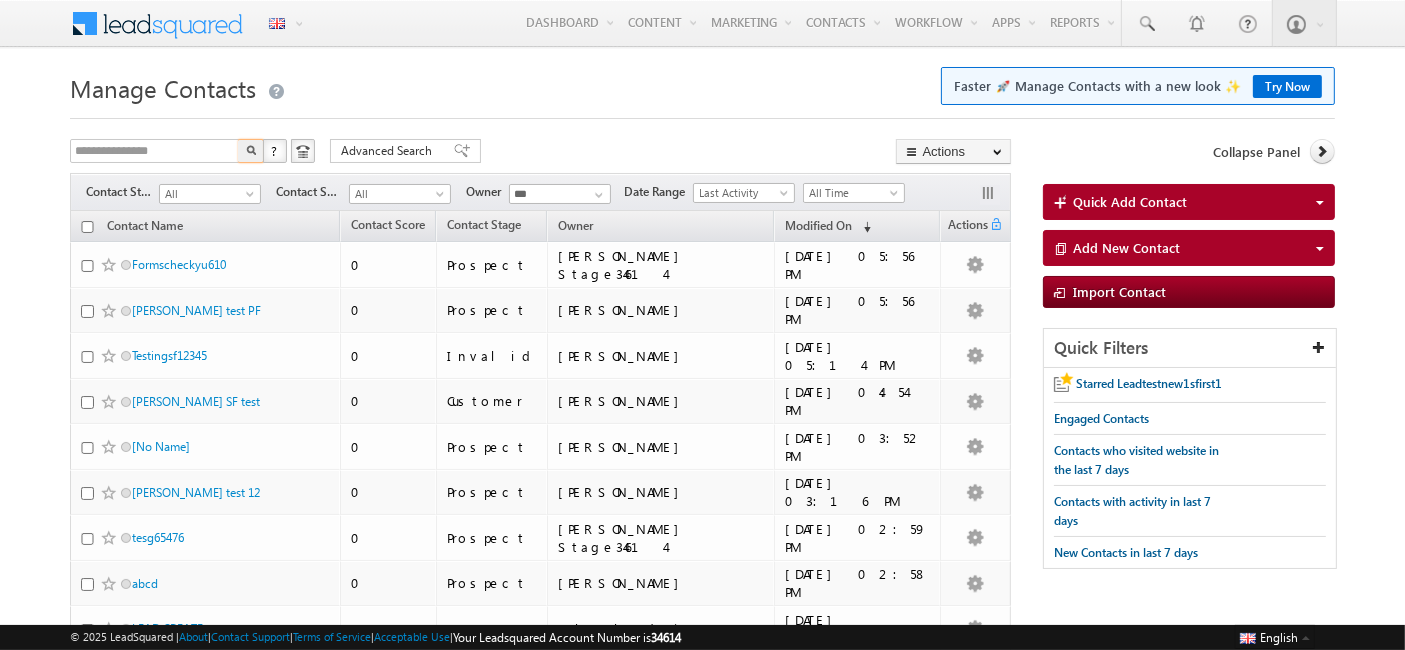 click at bounding box center (251, 150) 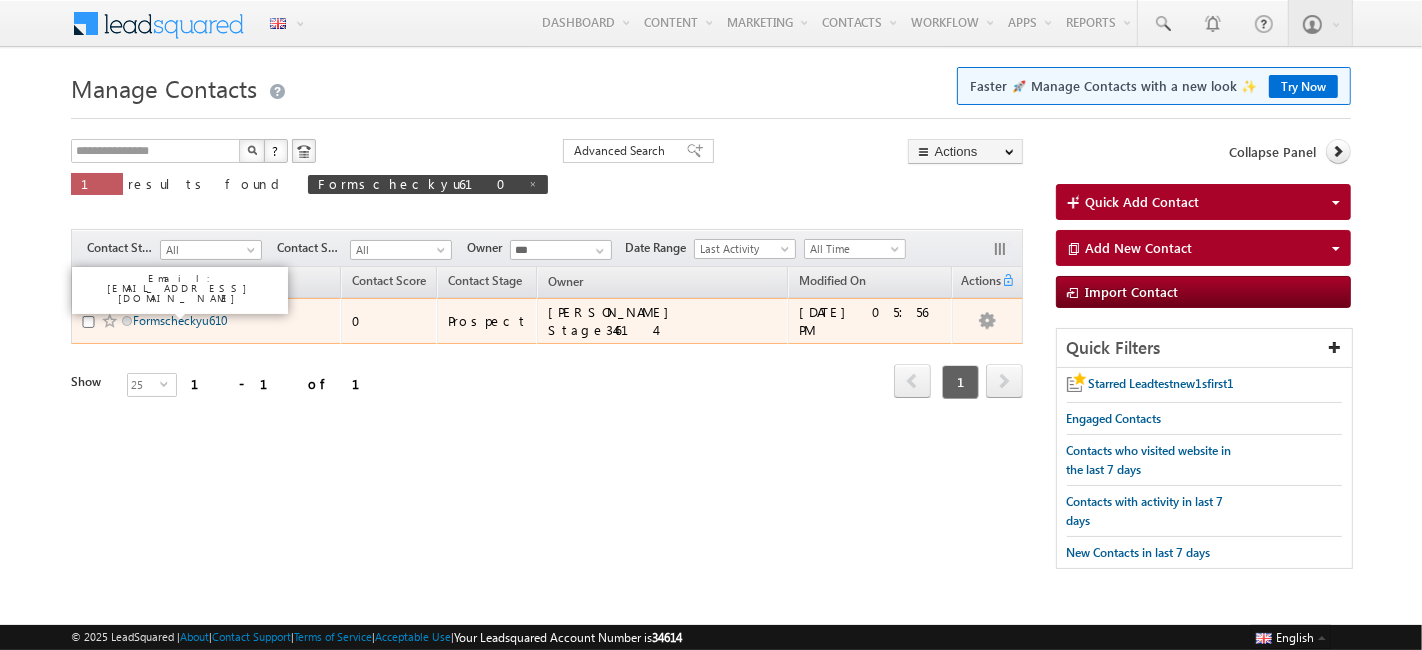 click on "Formscheckyu610" at bounding box center (180, 320) 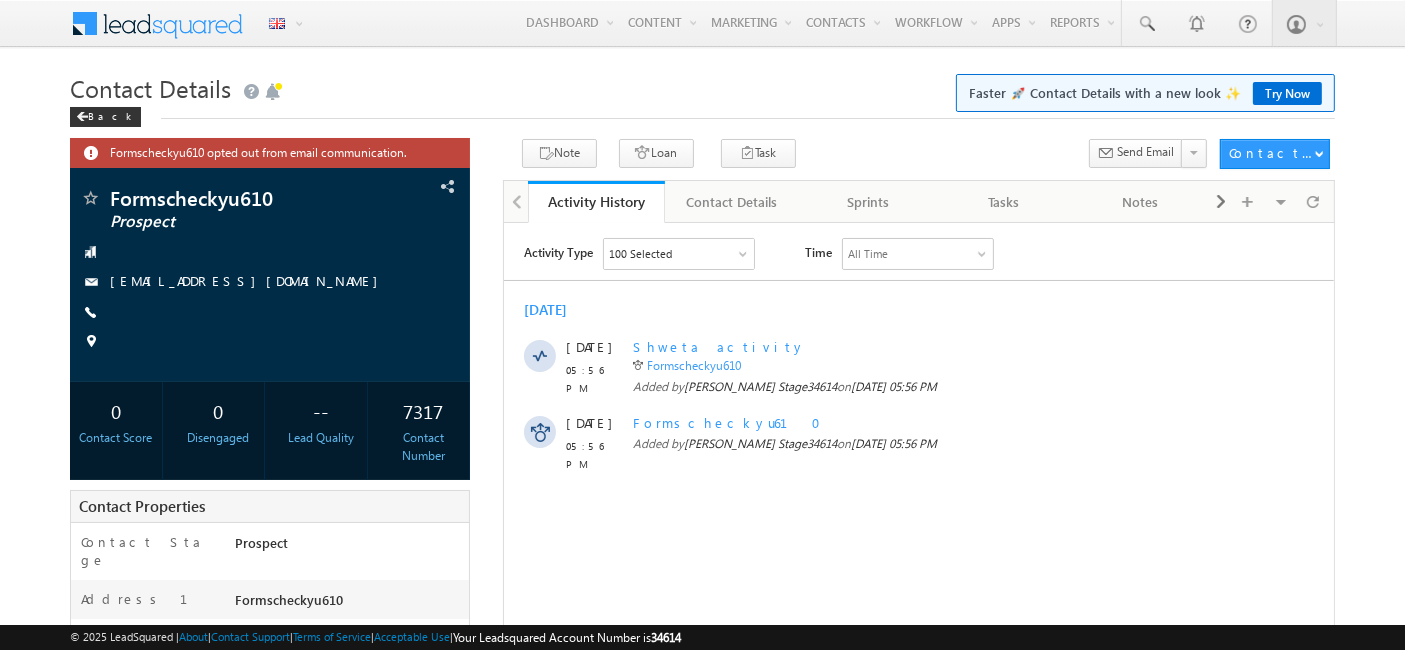 scroll, scrollTop: 0, scrollLeft: 0, axis: both 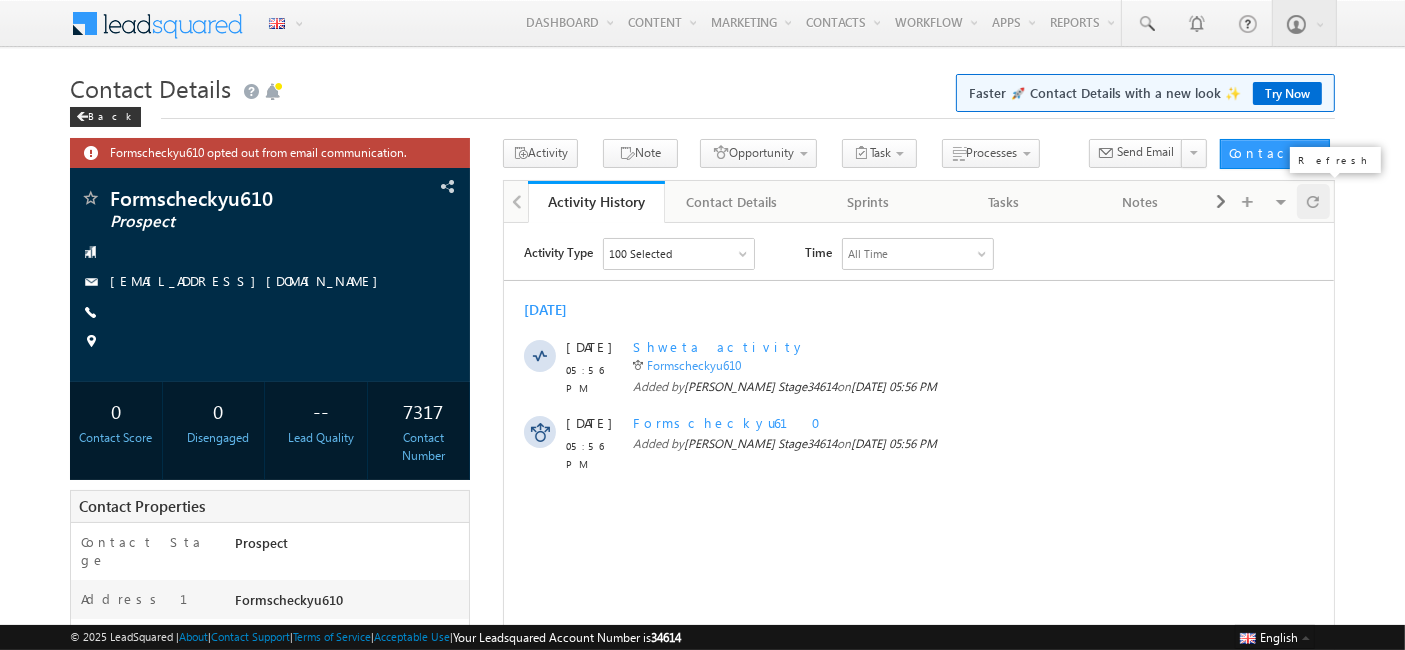click at bounding box center (1313, 201) 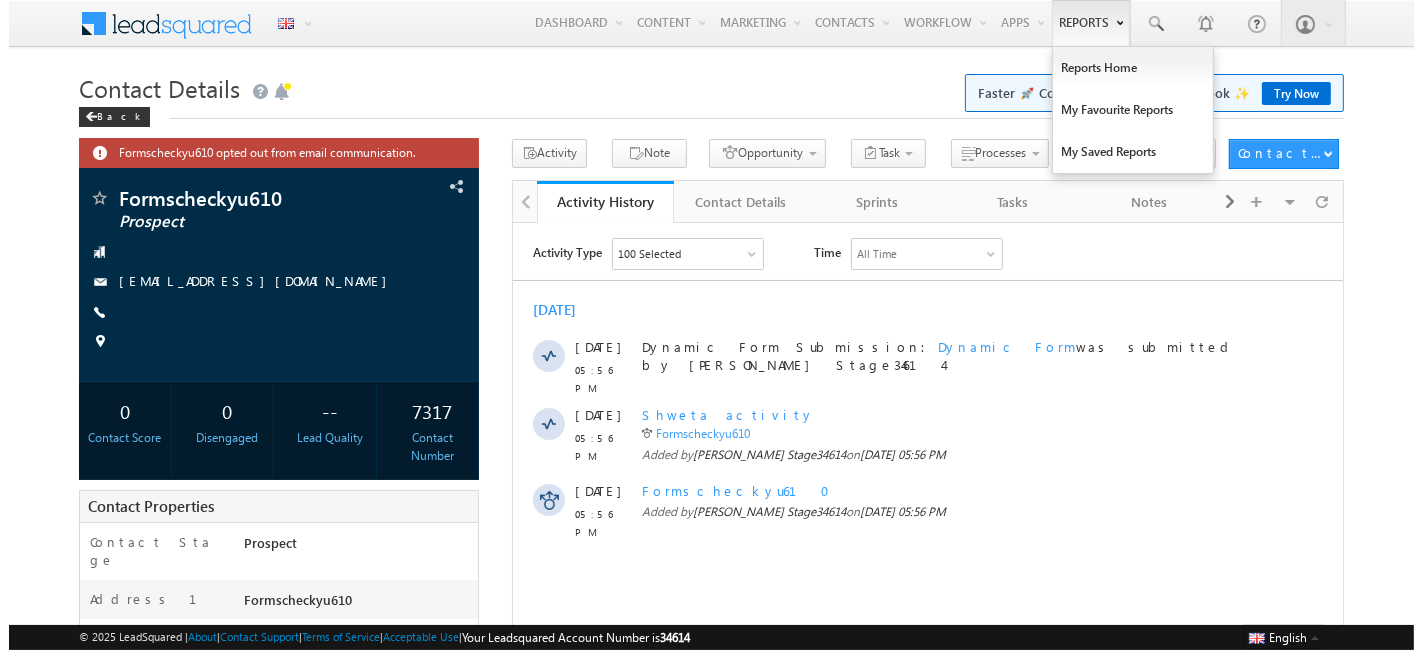 scroll, scrollTop: 0, scrollLeft: 0, axis: both 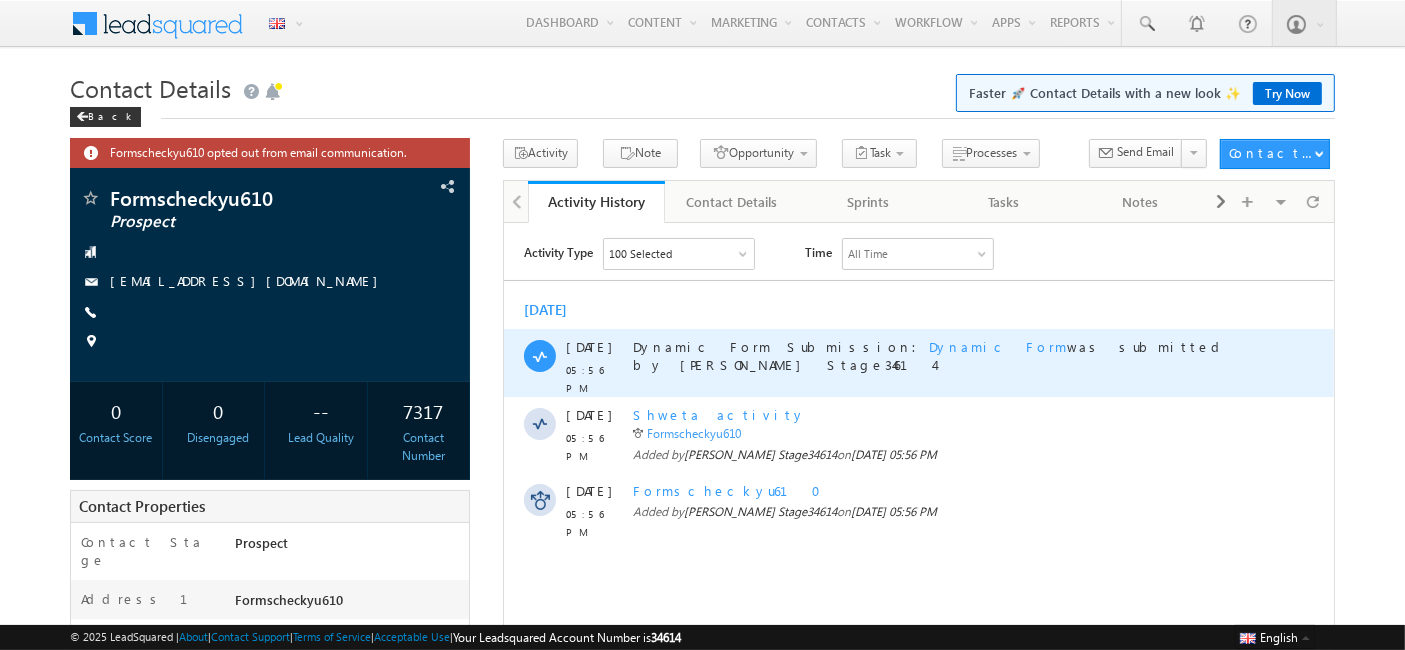 click on "Dynamic Form" at bounding box center [997, 345] 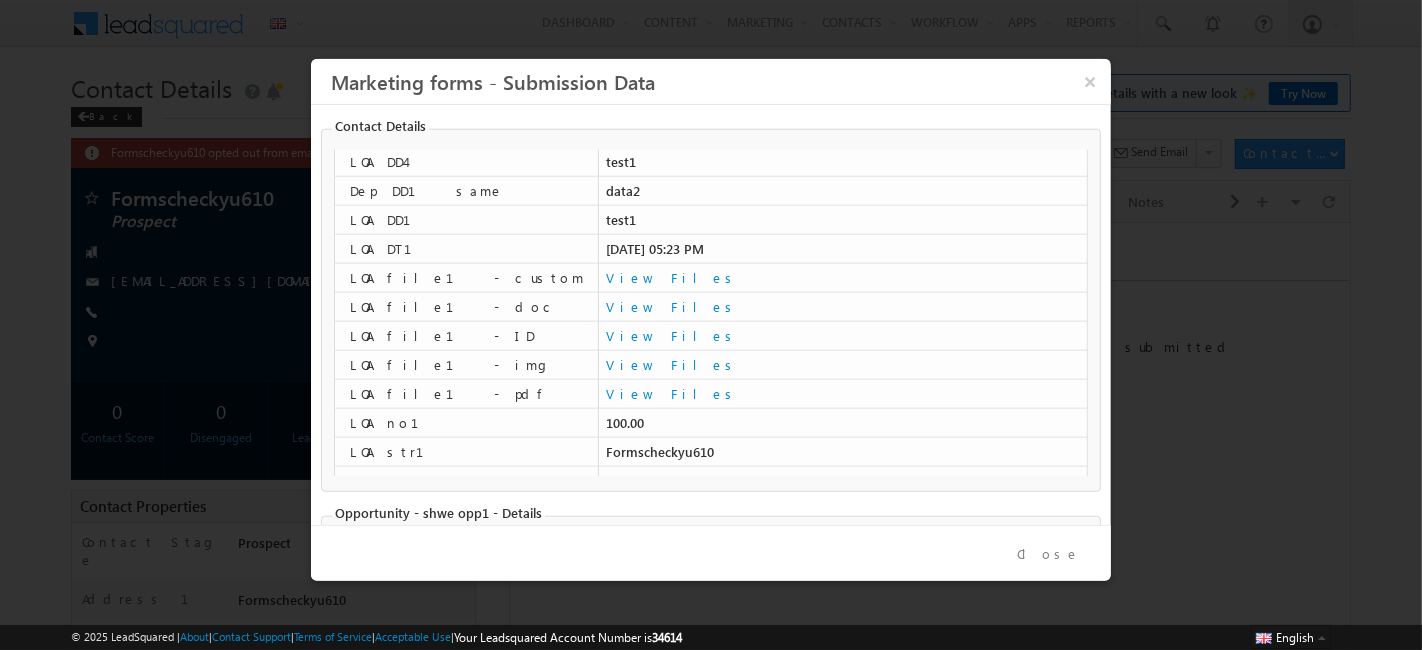scroll, scrollTop: 754, scrollLeft: 0, axis: vertical 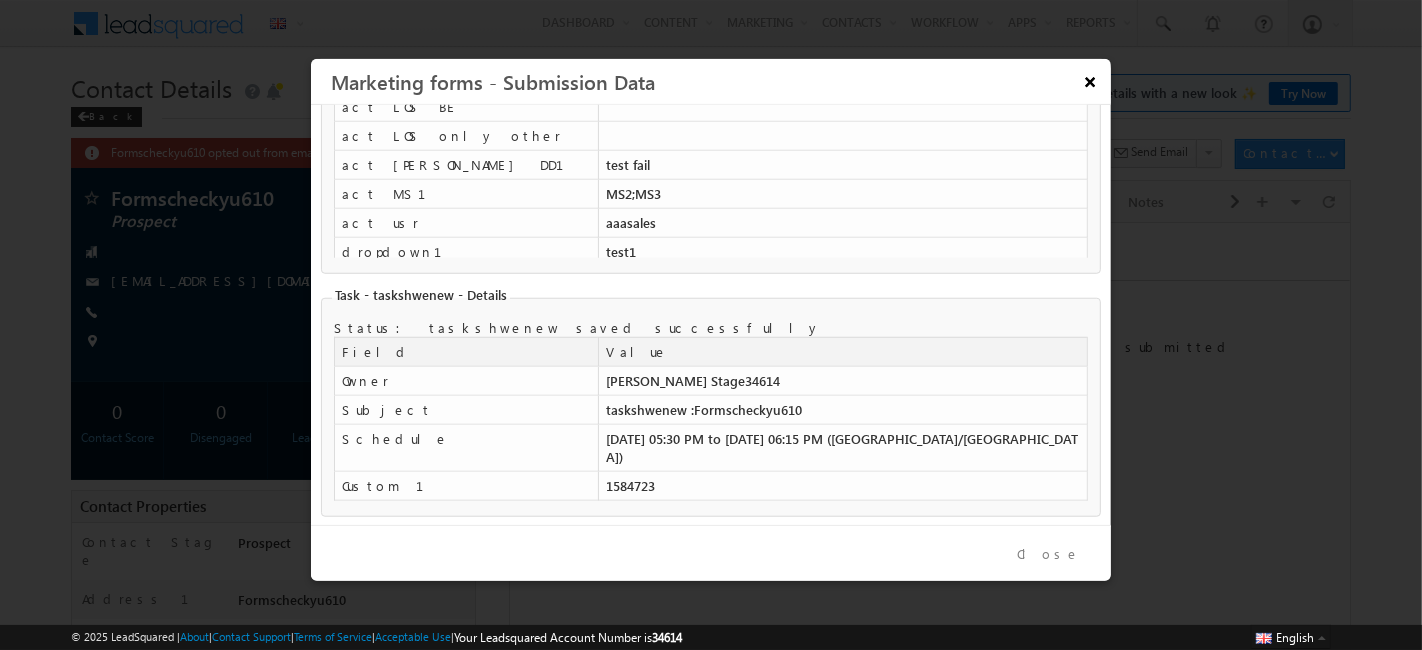 click on "×" at bounding box center [1089, 81] 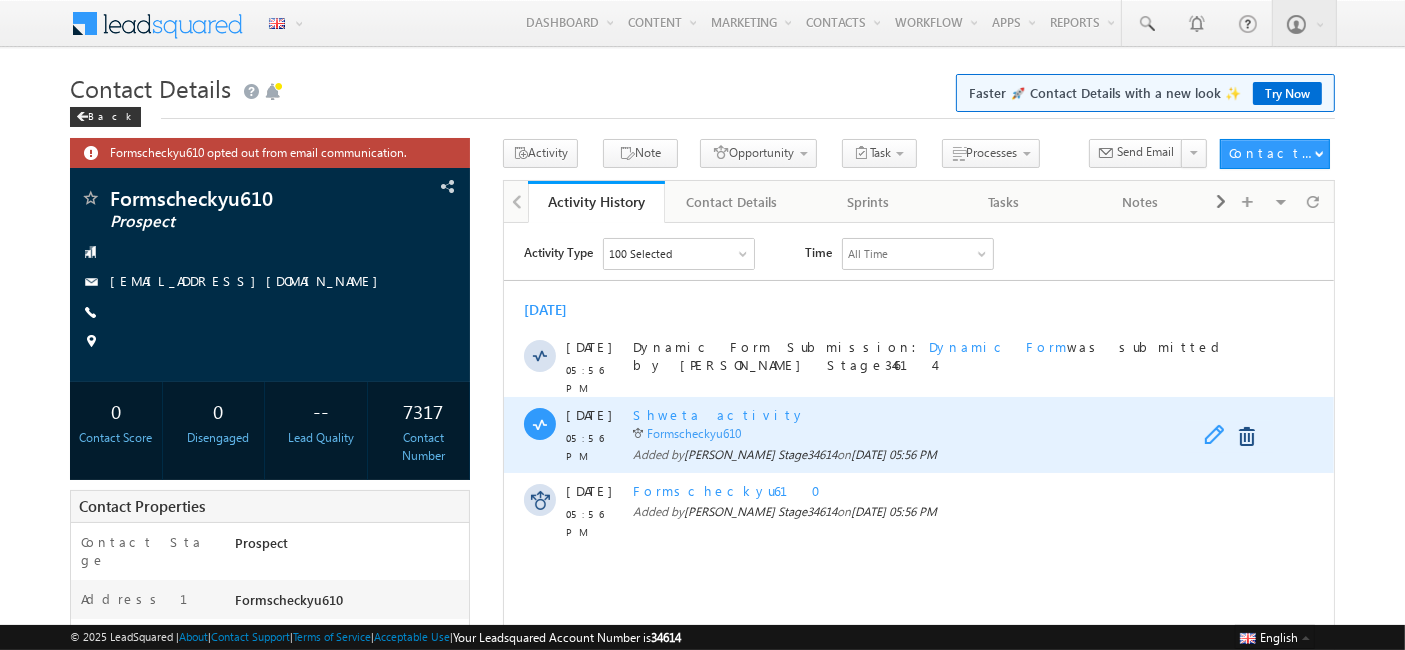click at bounding box center (1218, 436) 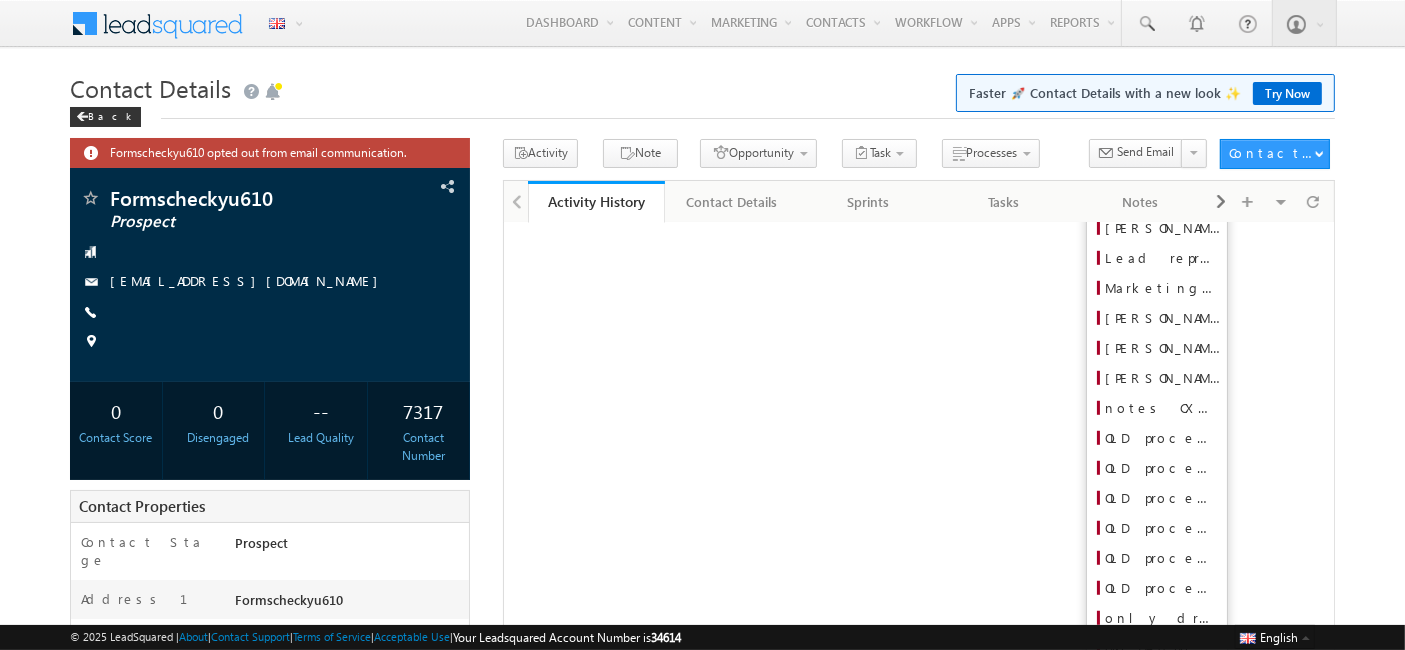 scroll, scrollTop: 1441, scrollLeft: 0, axis: vertical 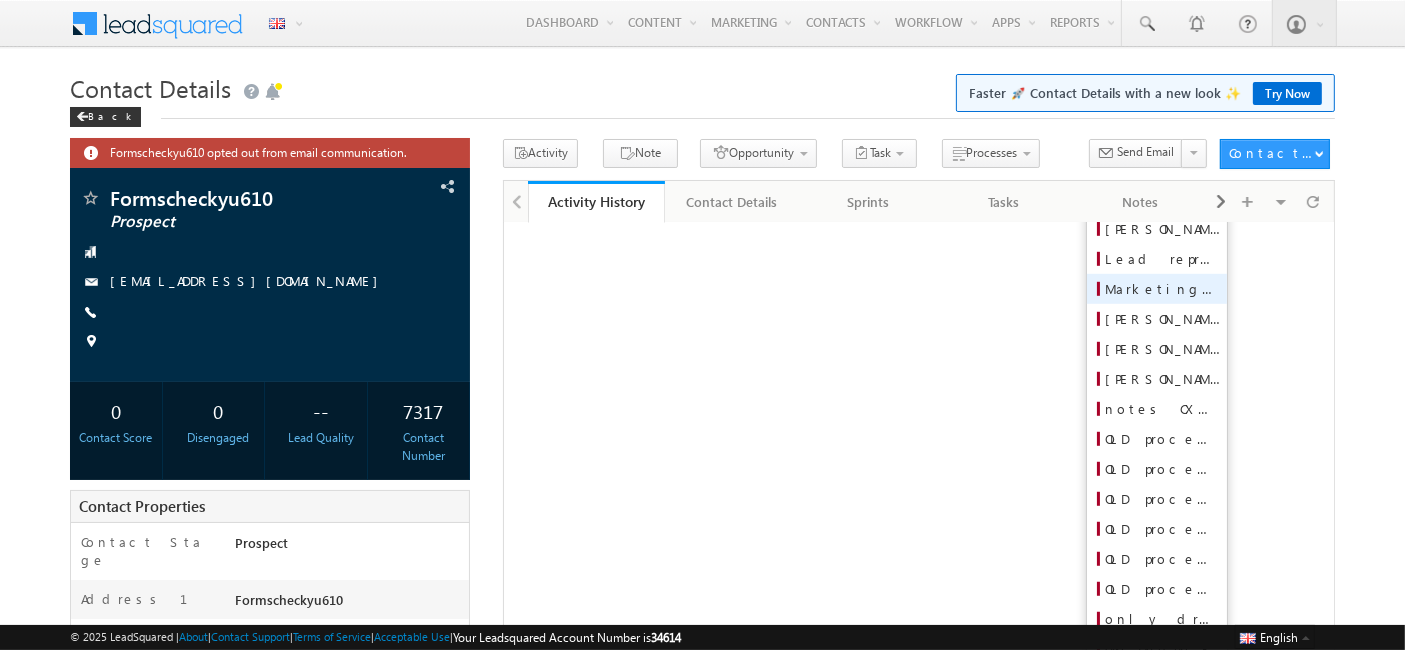 click on "Marketing forms" at bounding box center (1162, 288) 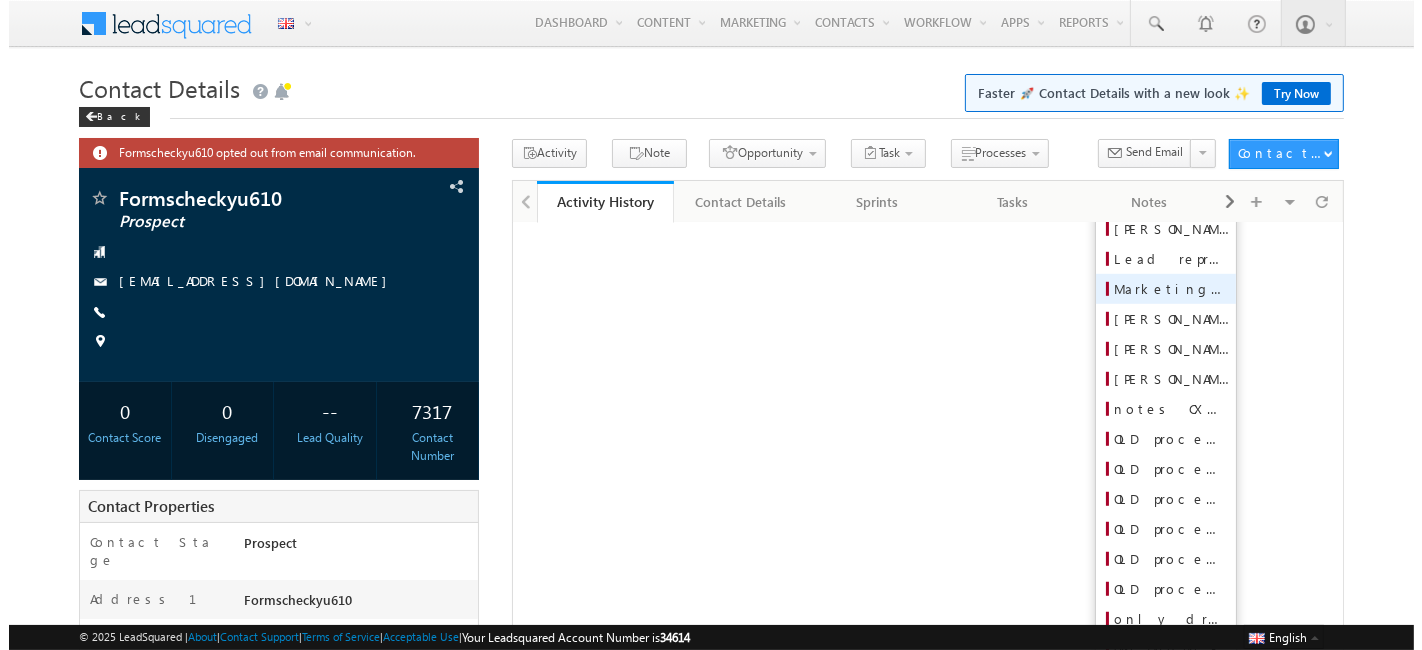 scroll, scrollTop: 0, scrollLeft: 0, axis: both 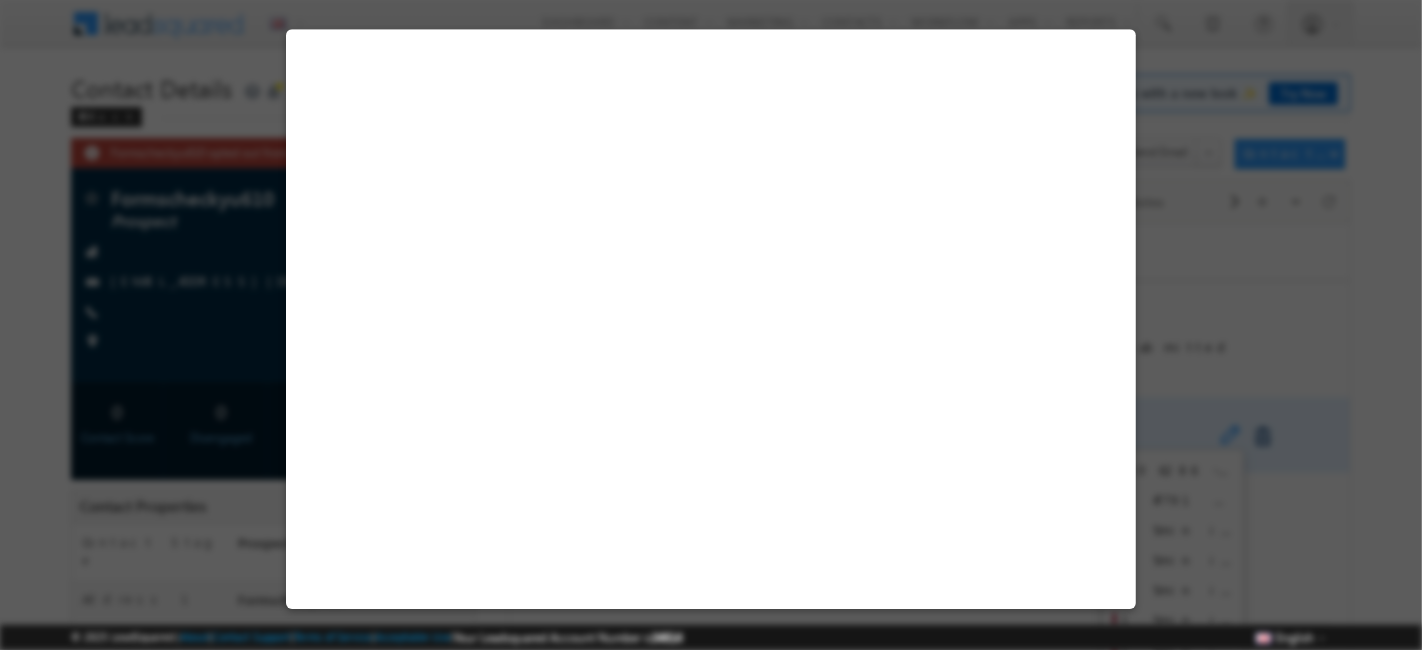 select on "********" 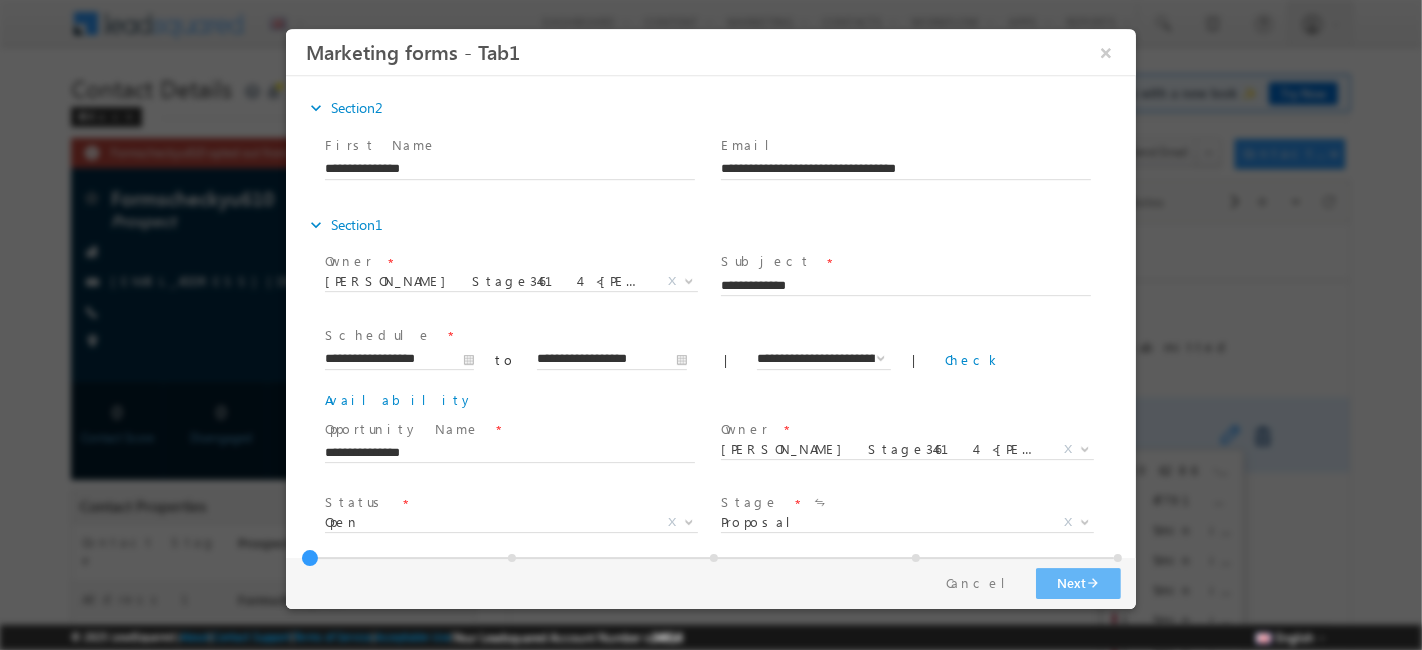 scroll, scrollTop: 0, scrollLeft: 0, axis: both 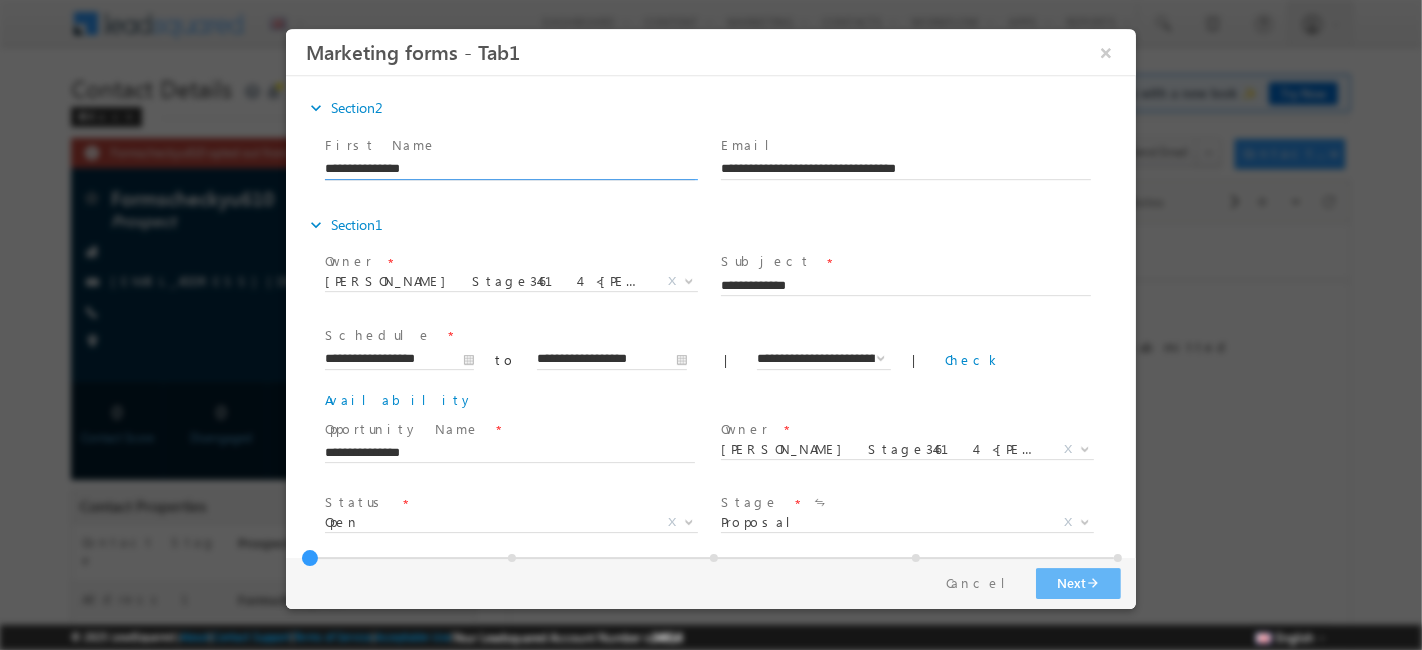 click on "**********" at bounding box center (509, 170) 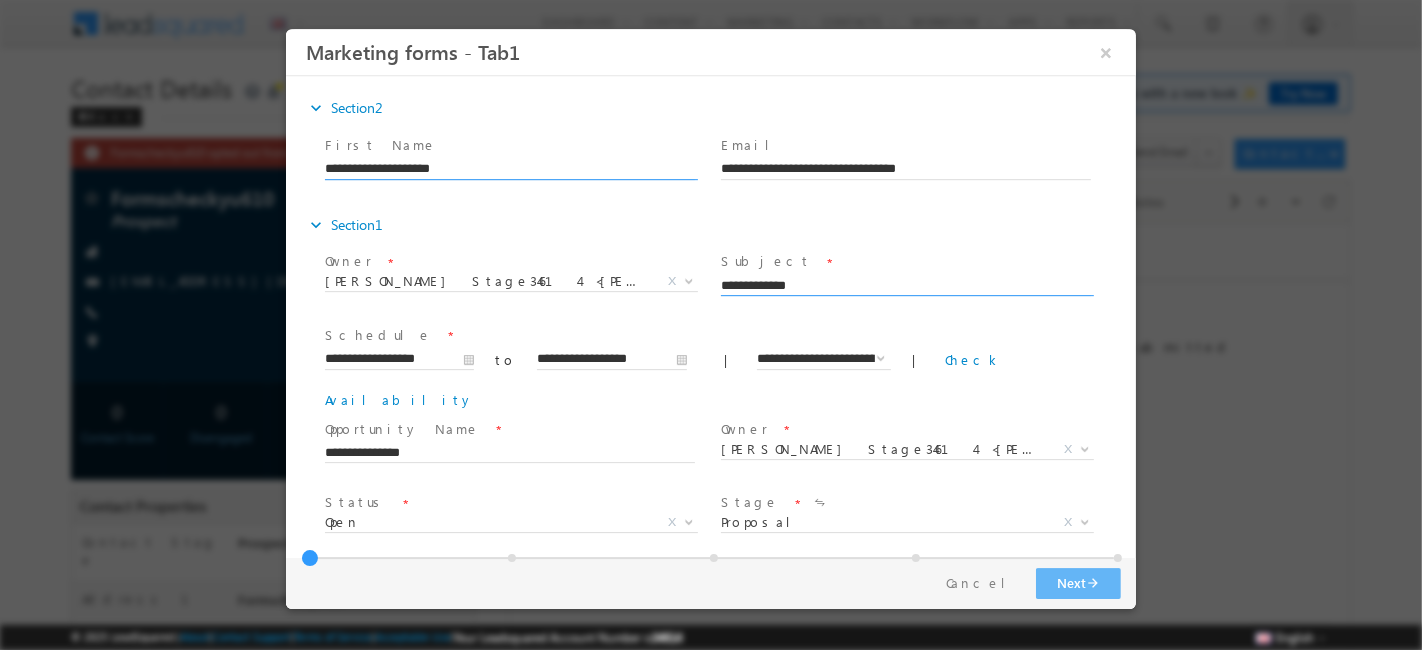 type on "**********" 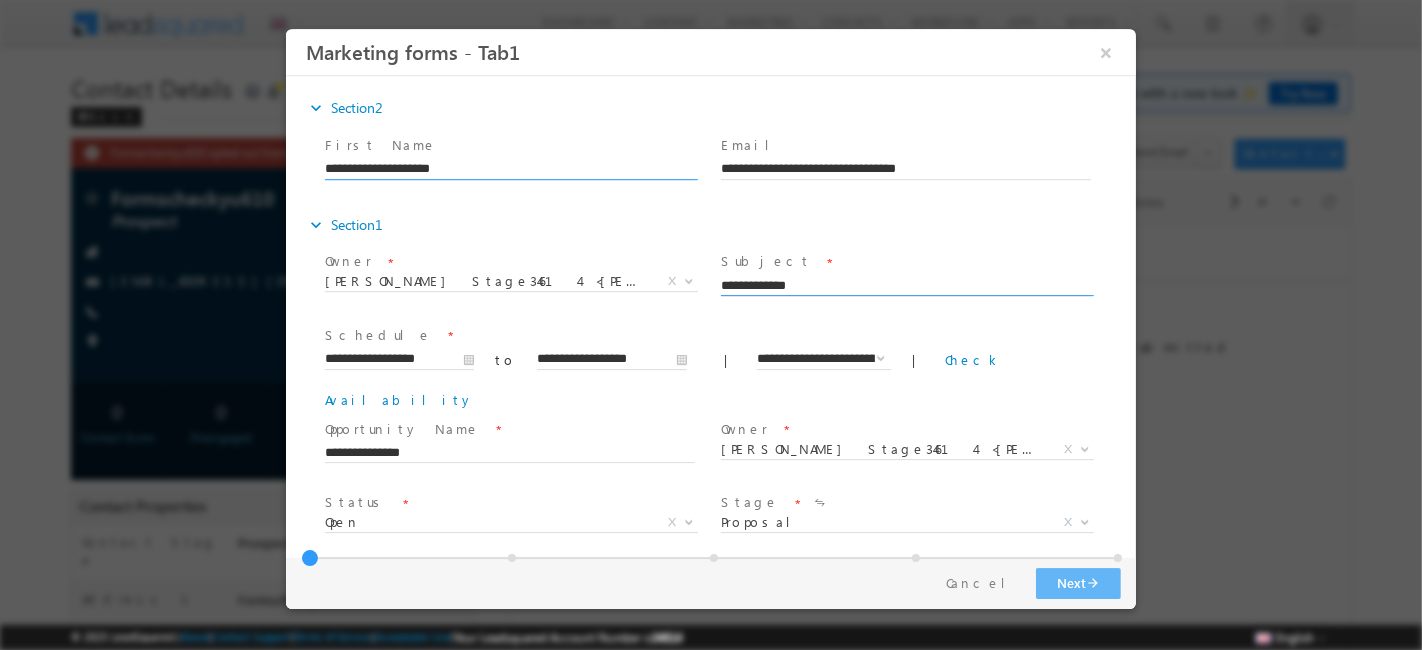 click on "**********" at bounding box center (905, 287) 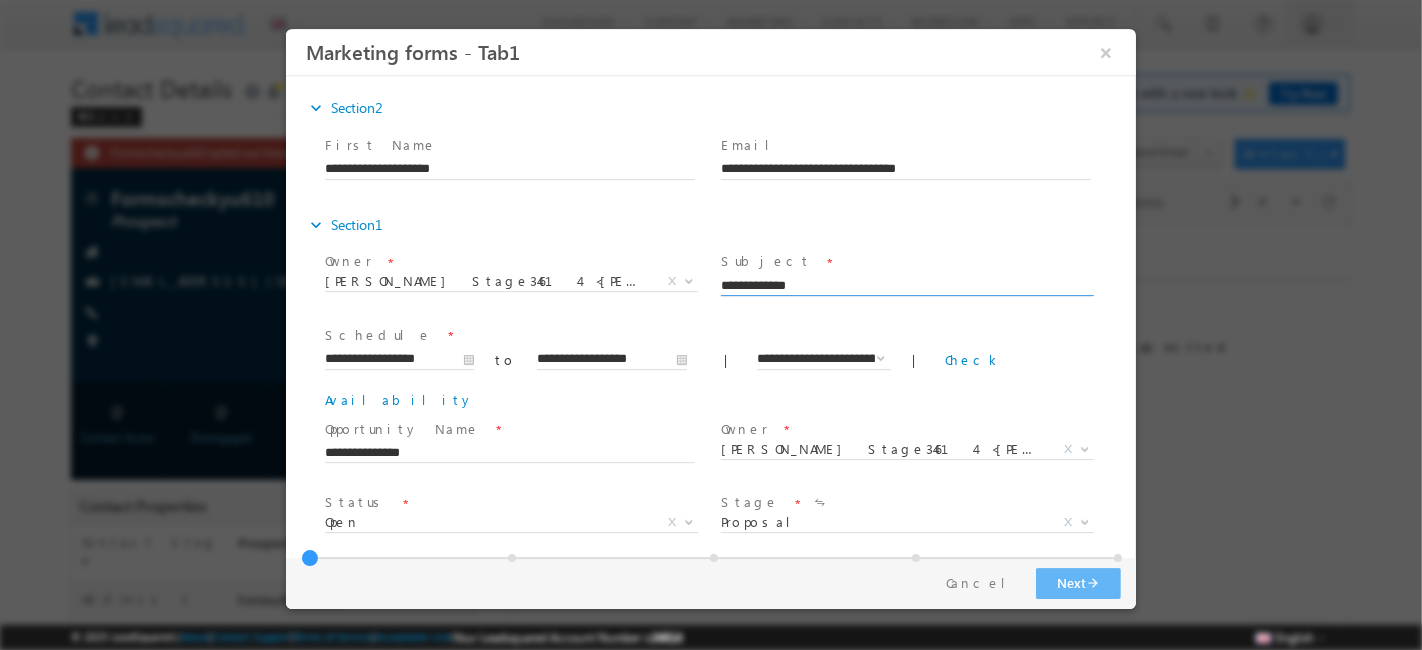 paste on "******" 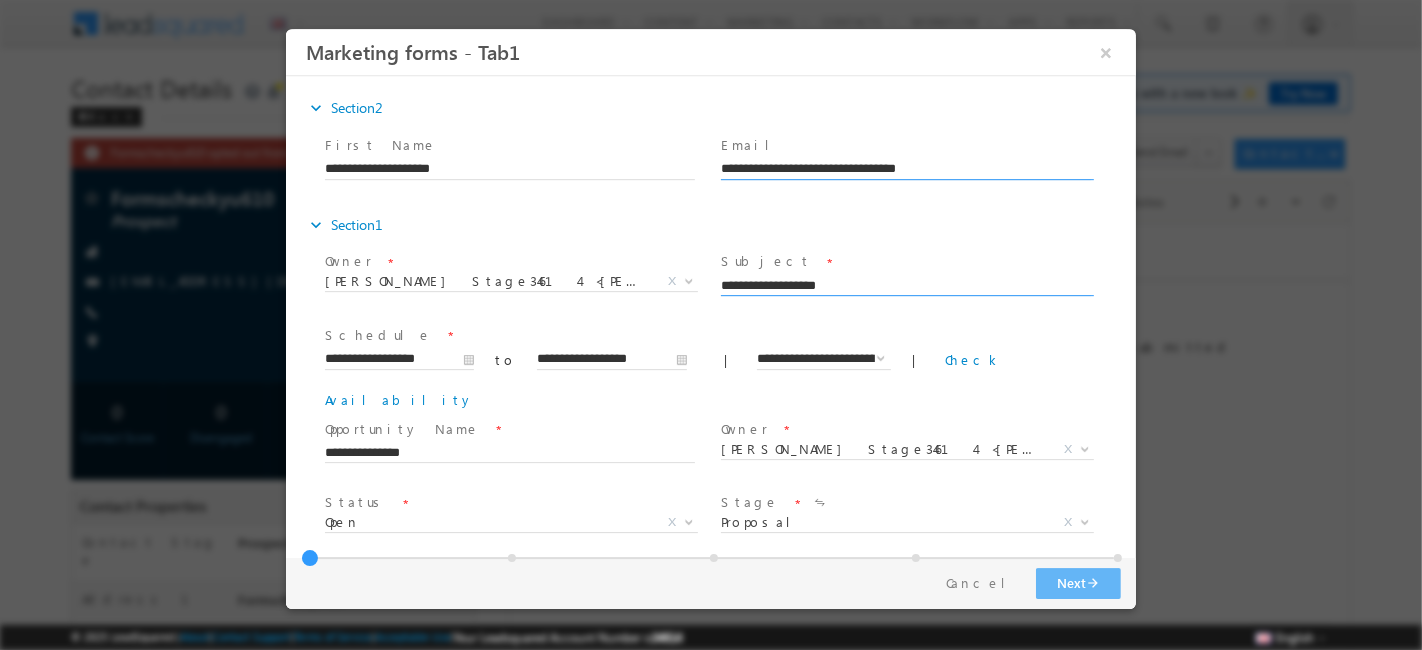 type on "**********" 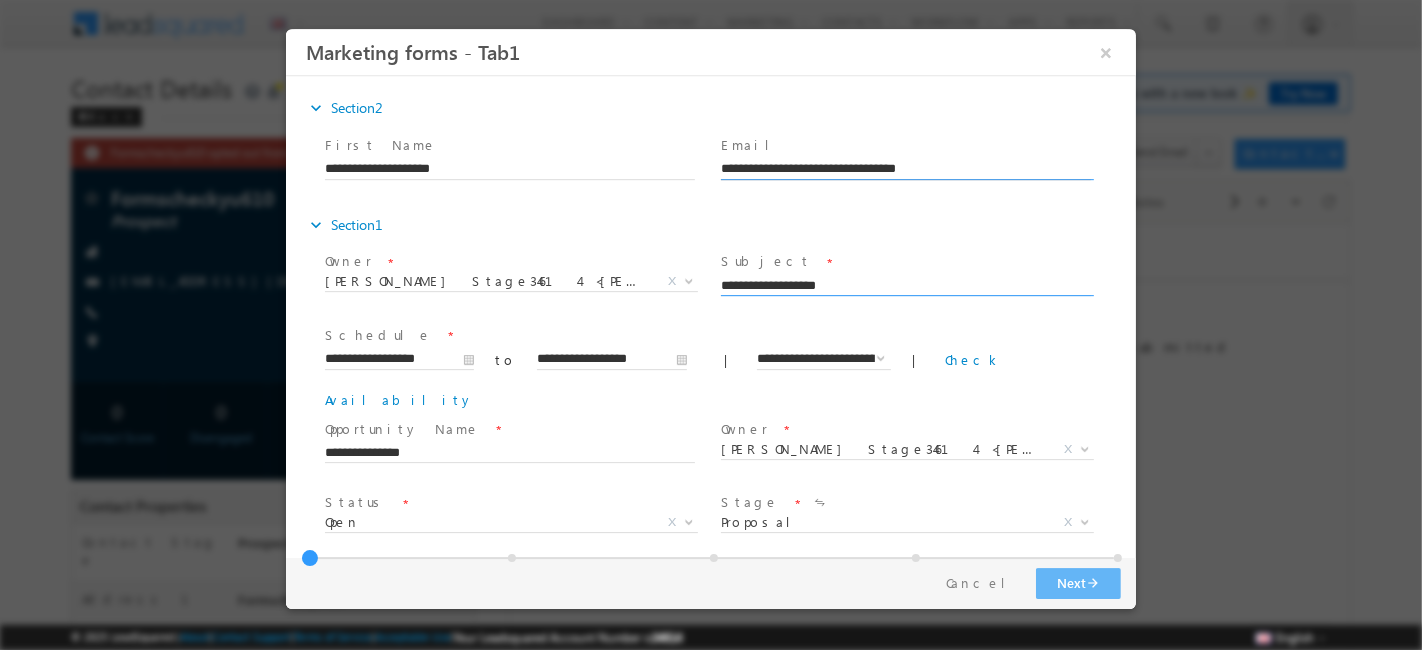 click on "**********" 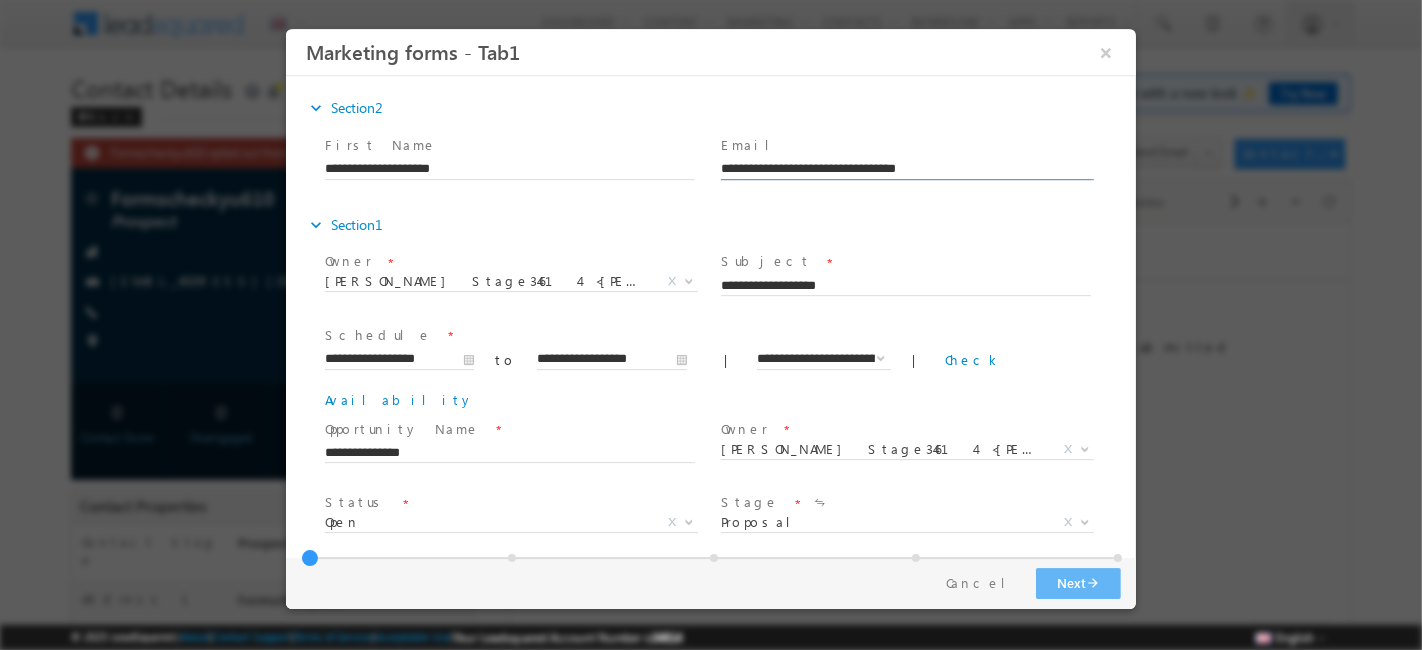 paste on "******" 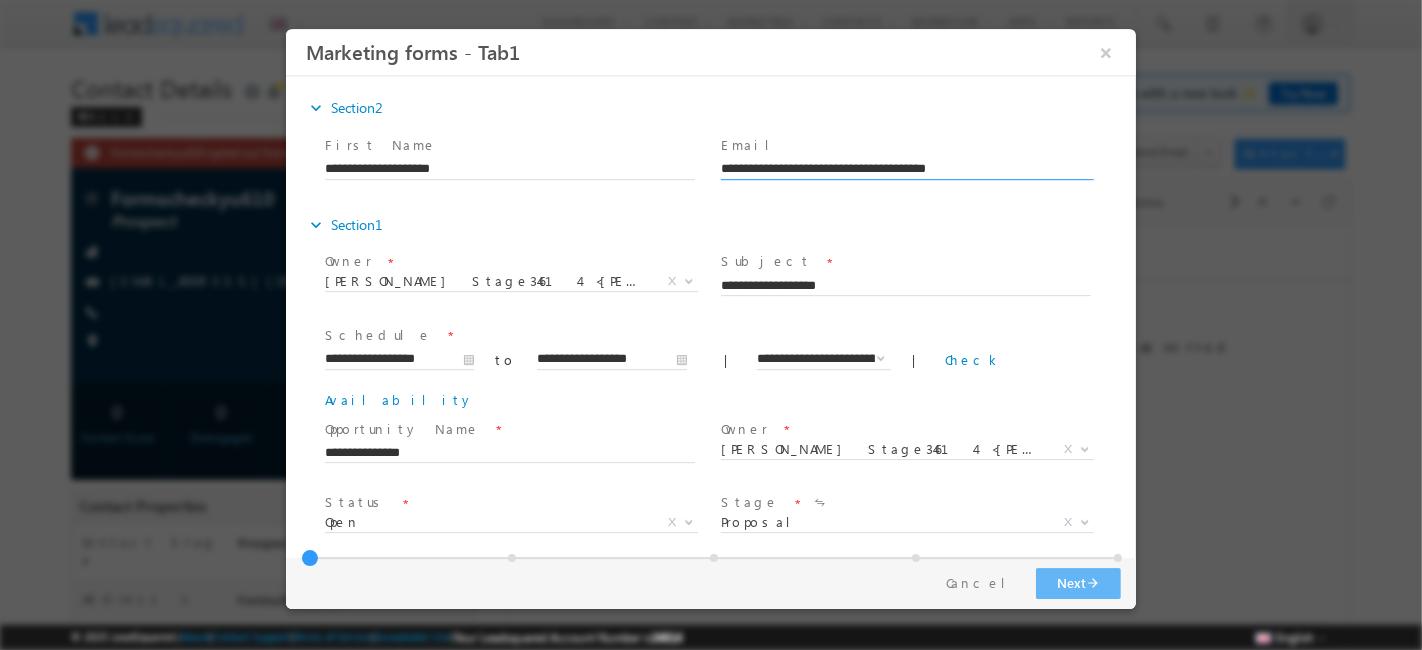 type on "**********" 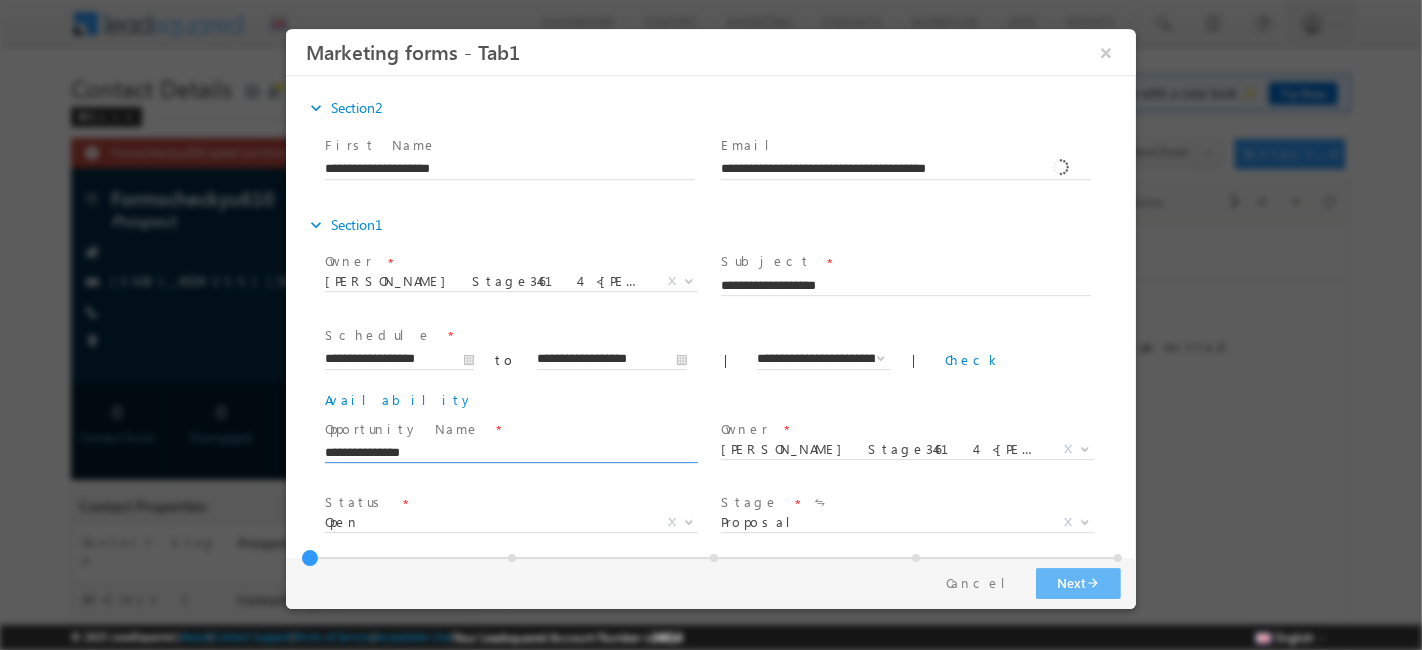 click on "**********" at bounding box center [509, 454] 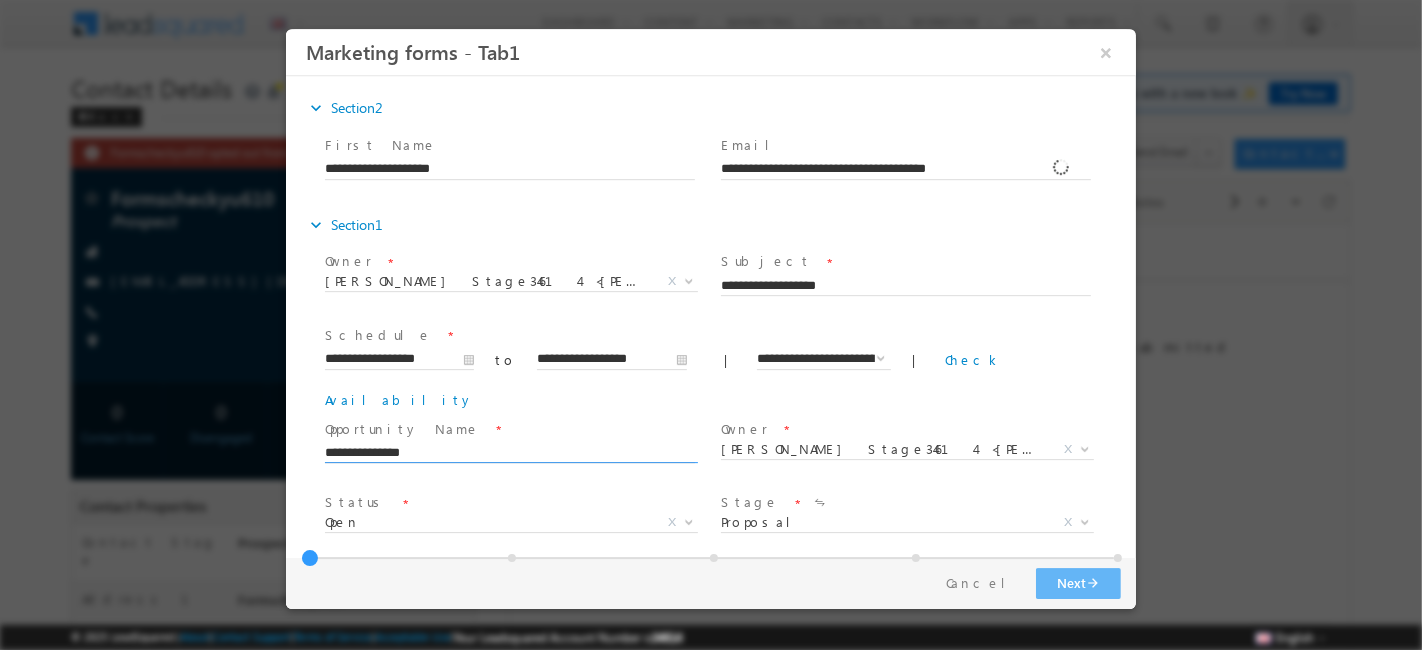 paste on "******" 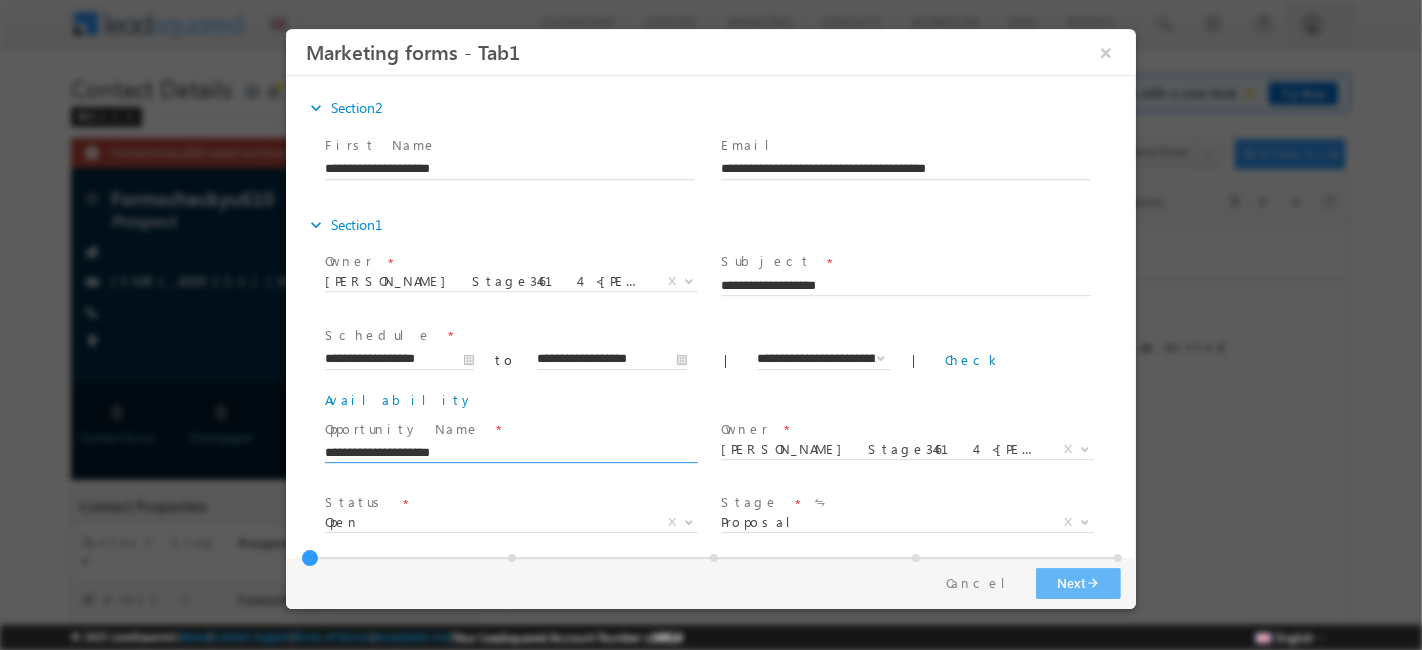type on "**********" 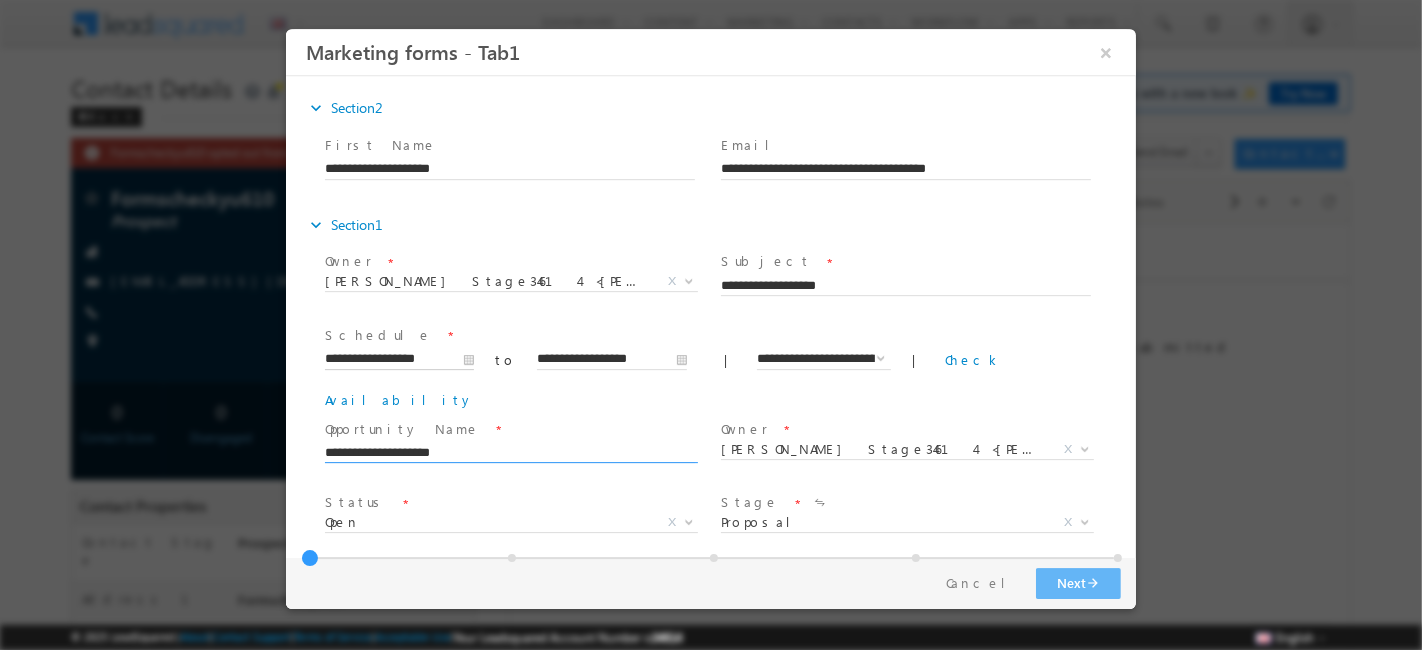 click on "**********" at bounding box center (398, 360) 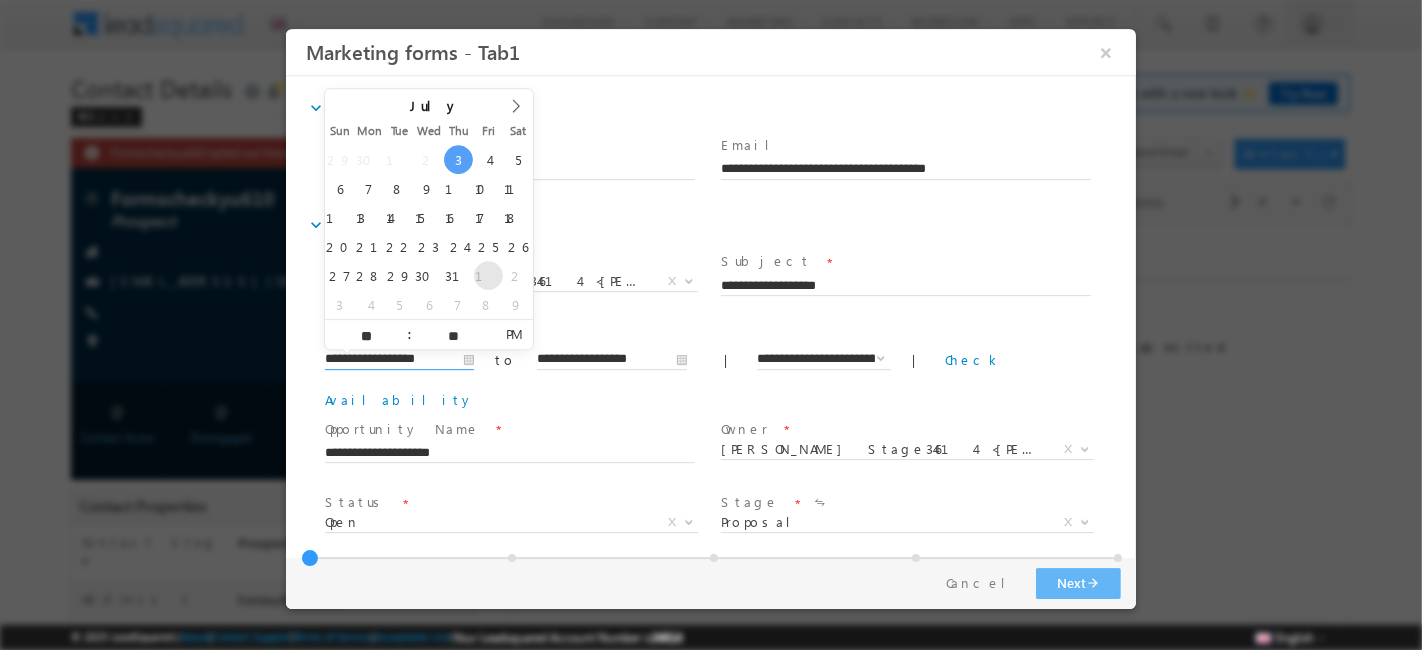 type on "**********" 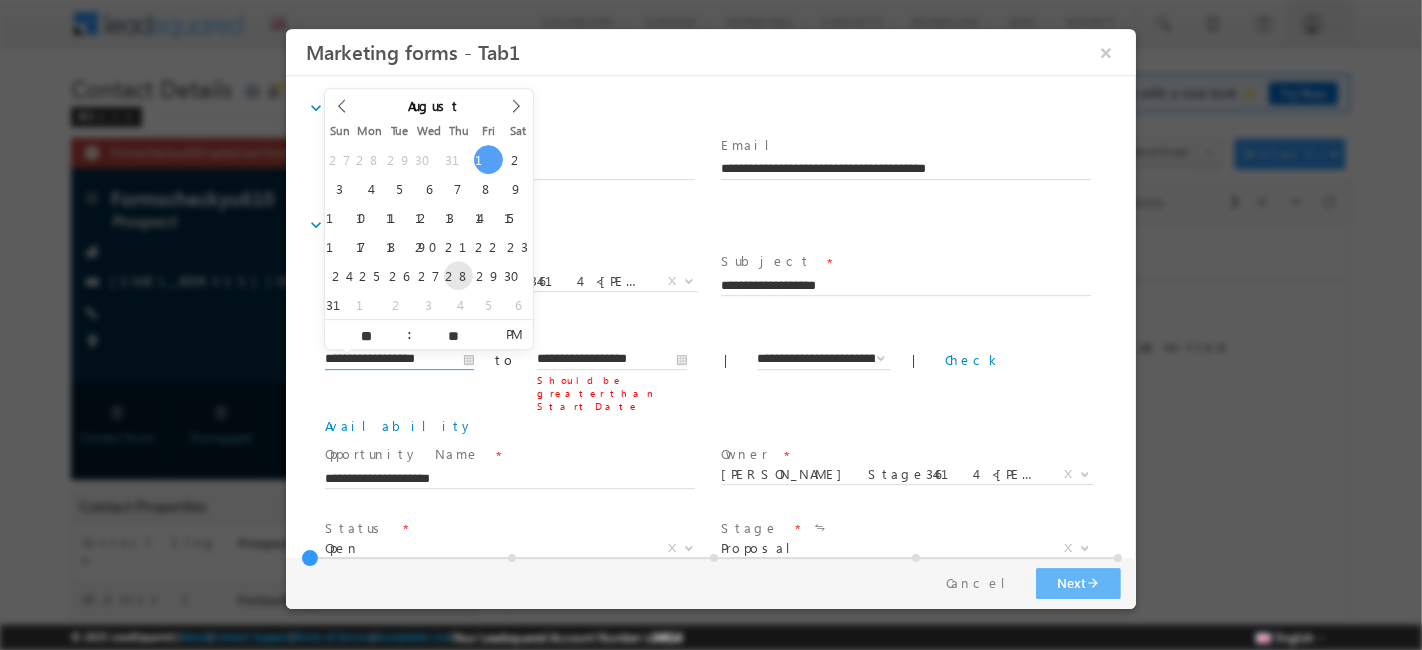 type on "**********" 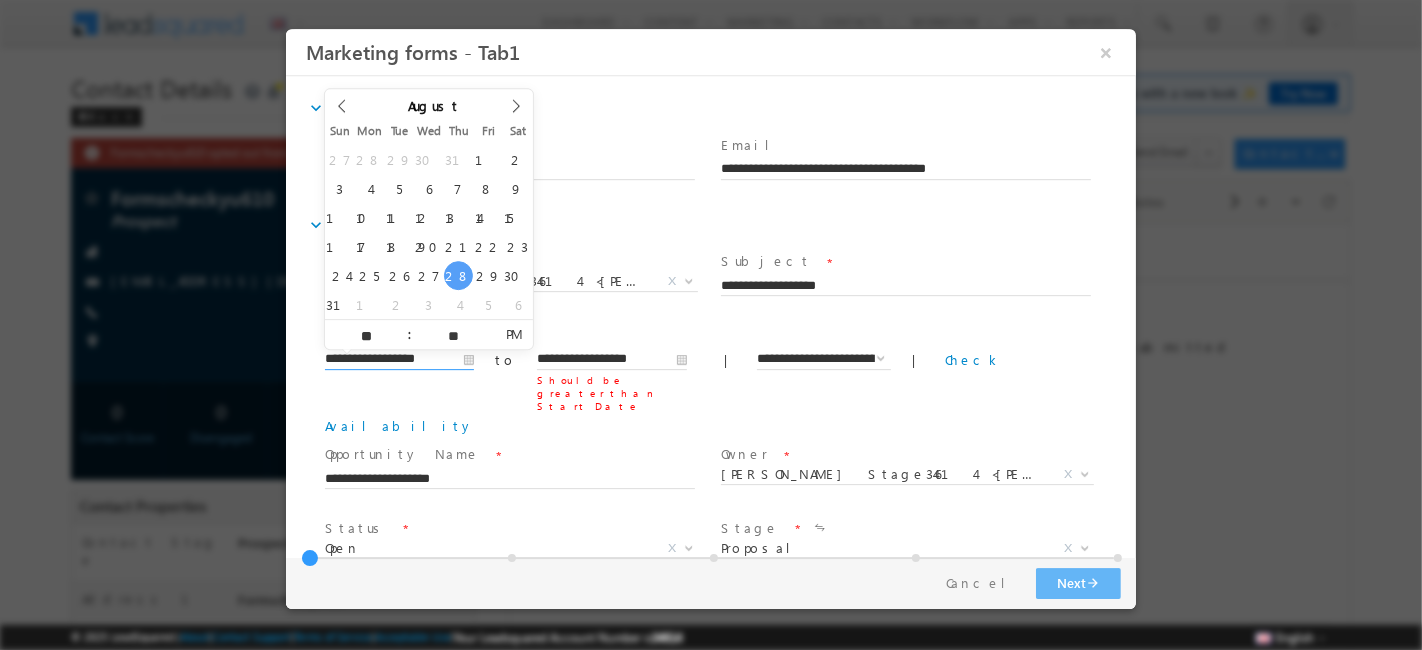 click on "Opportunity Name
*" at bounding box center [508, 456] 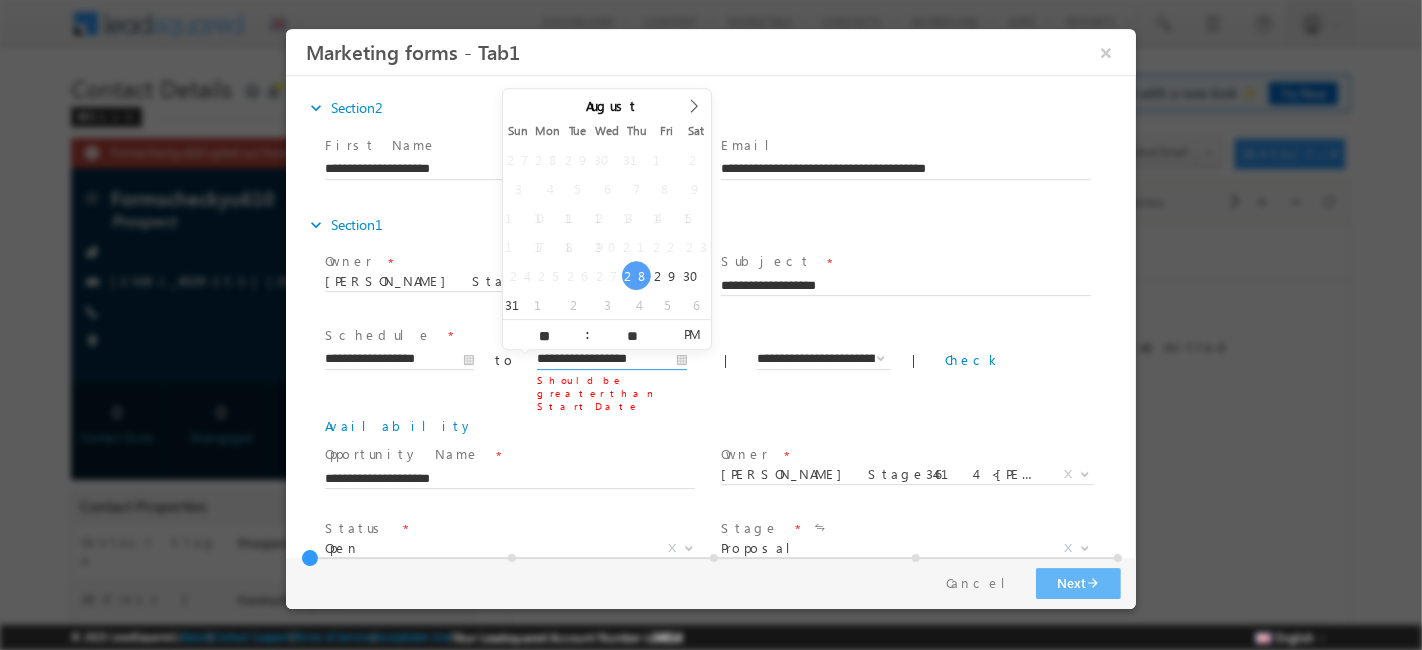 click on "**********" at bounding box center (610, 360) 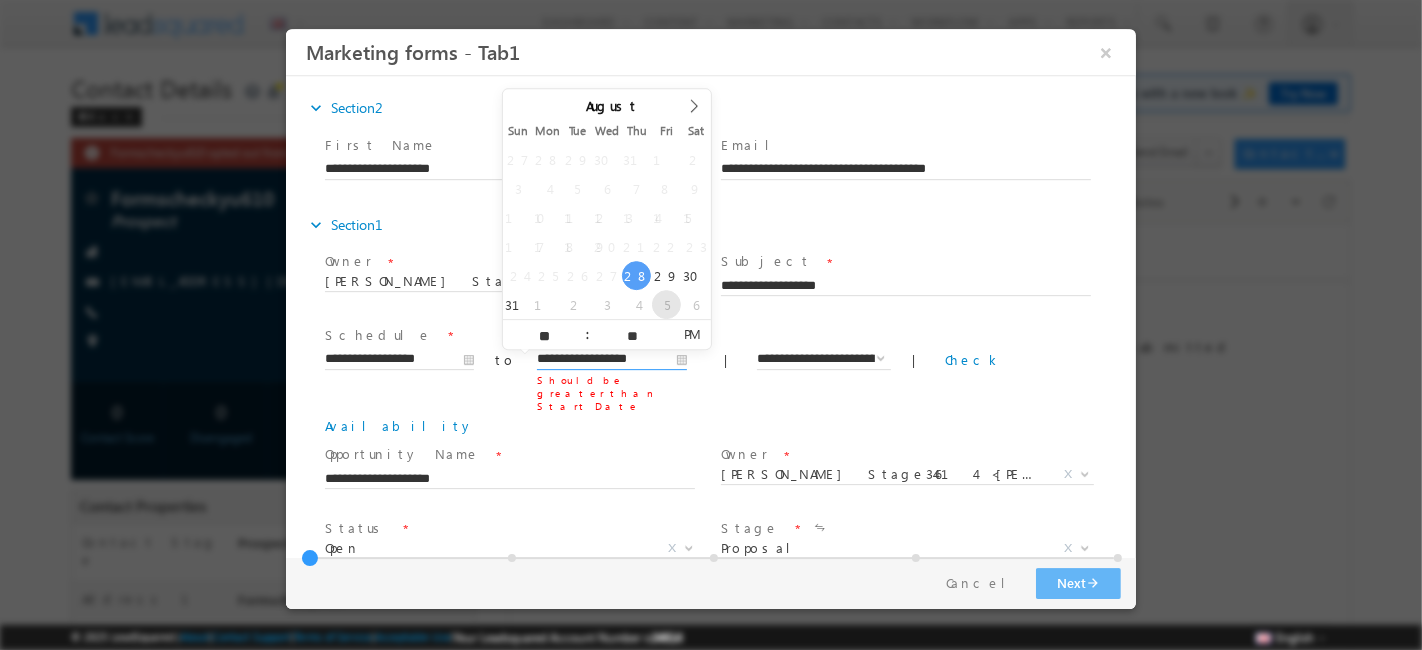 type on "**********" 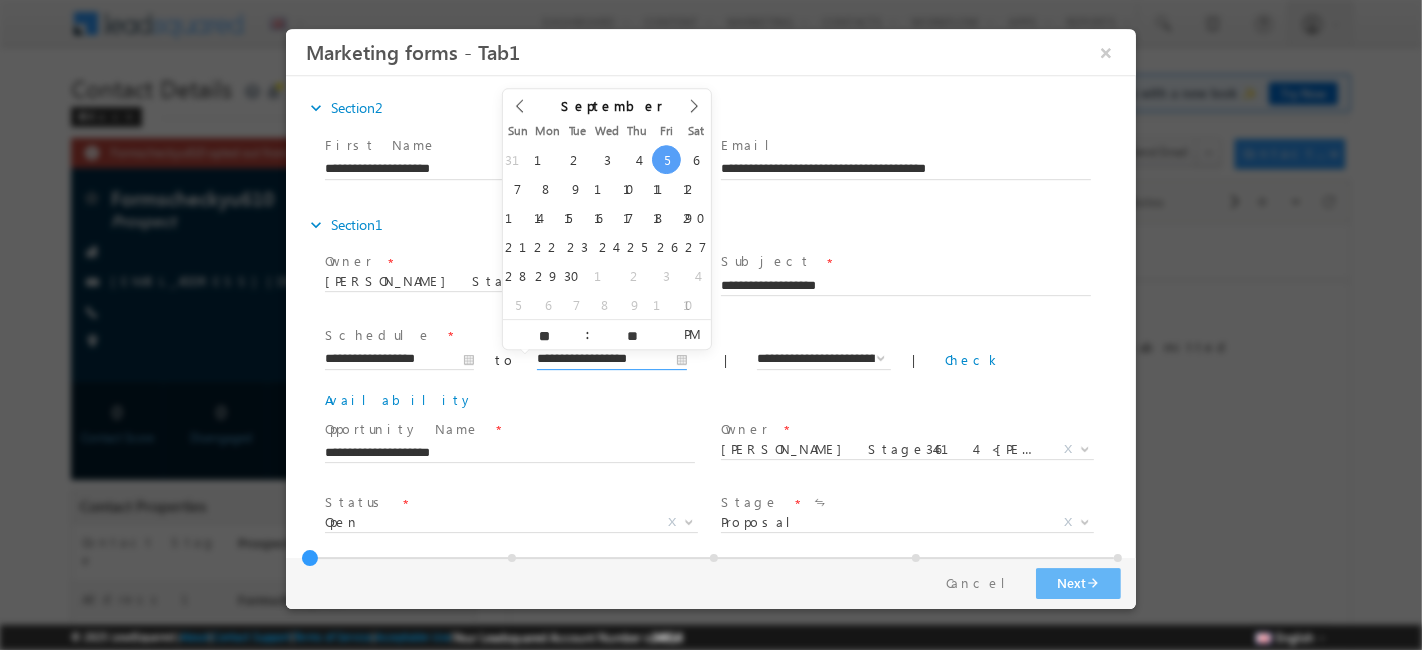 click on "expand_more Section2
First Name *" at bounding box center (720, 326) 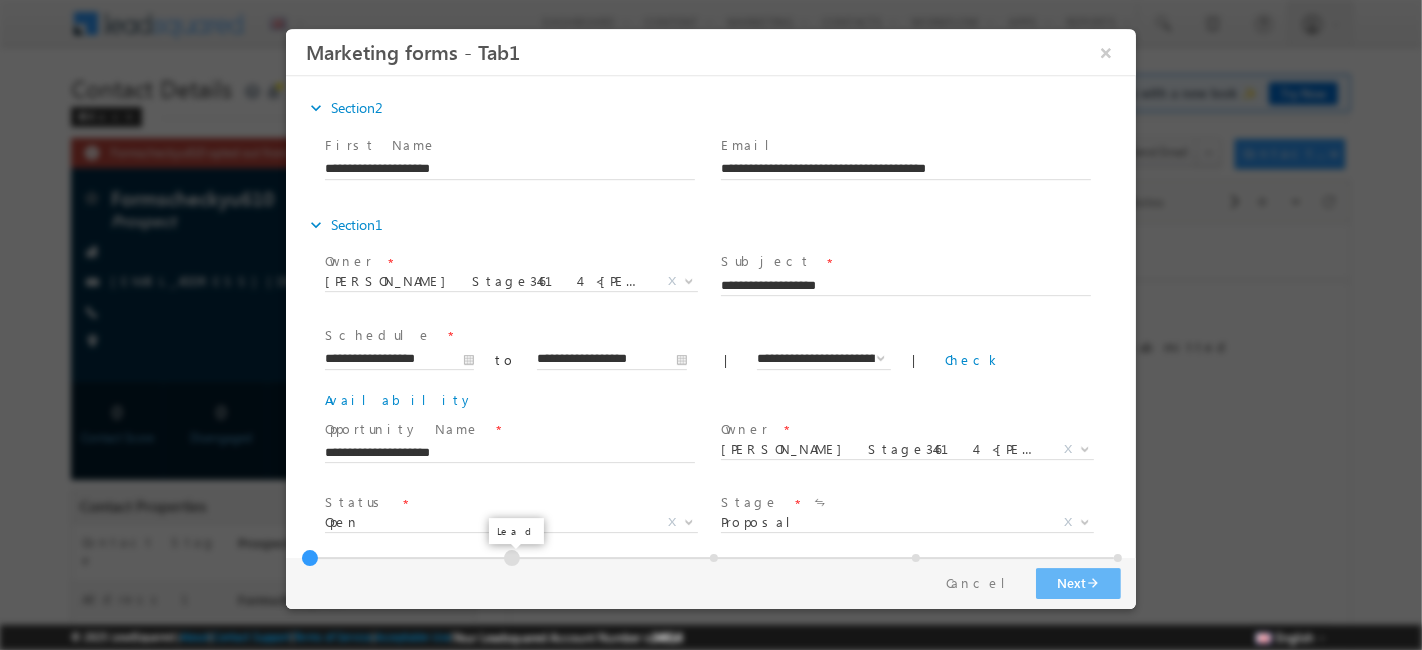 click at bounding box center (511, 558) 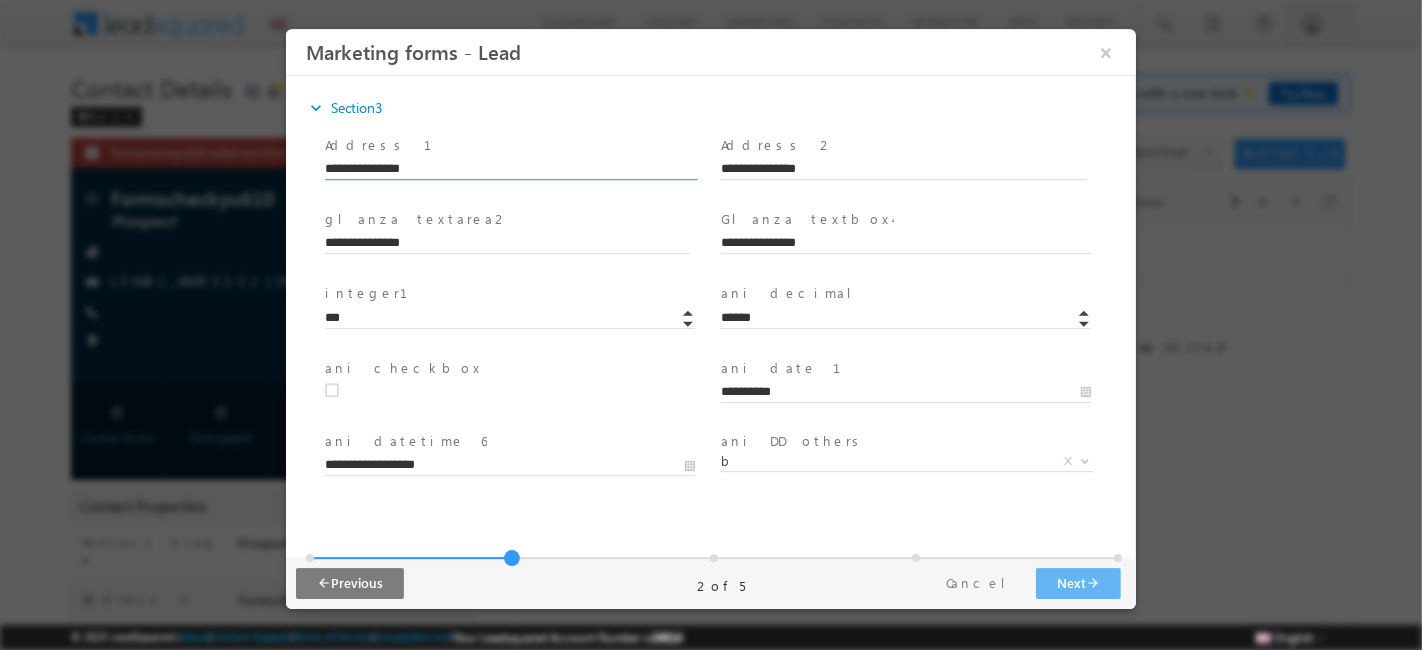 click on "**********" at bounding box center [509, 170] 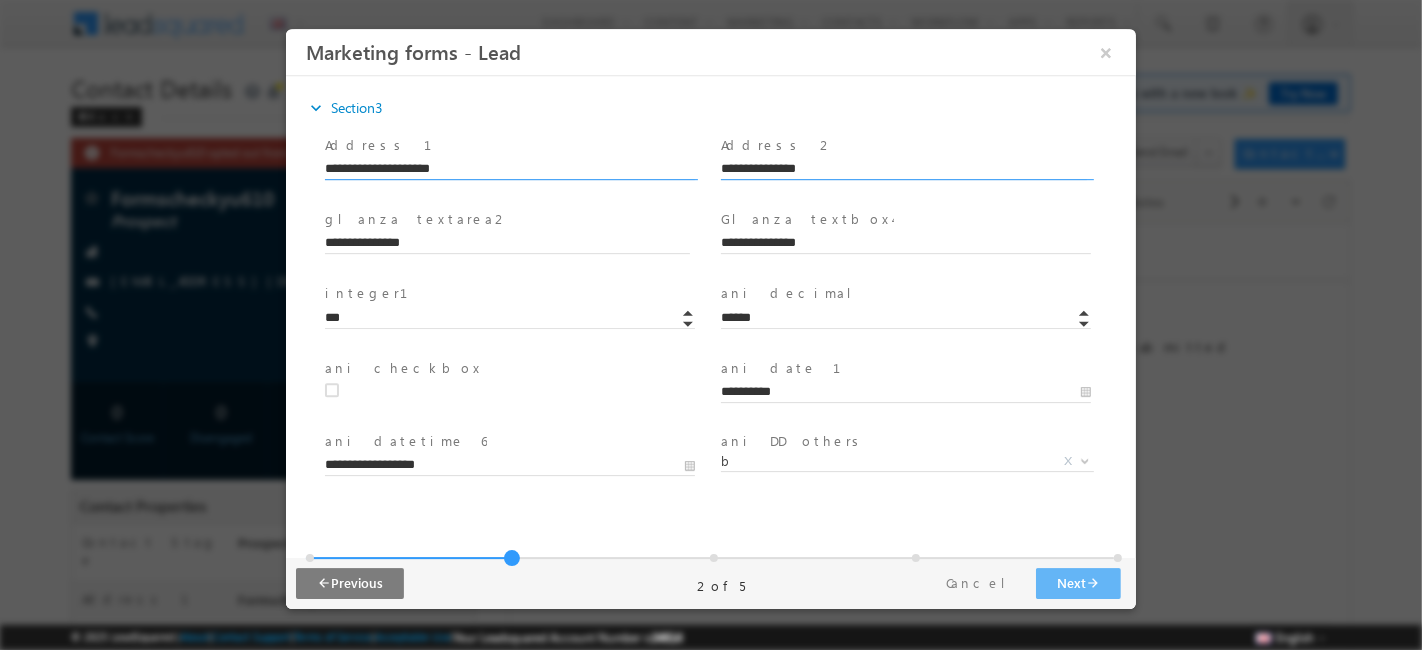 type on "**********" 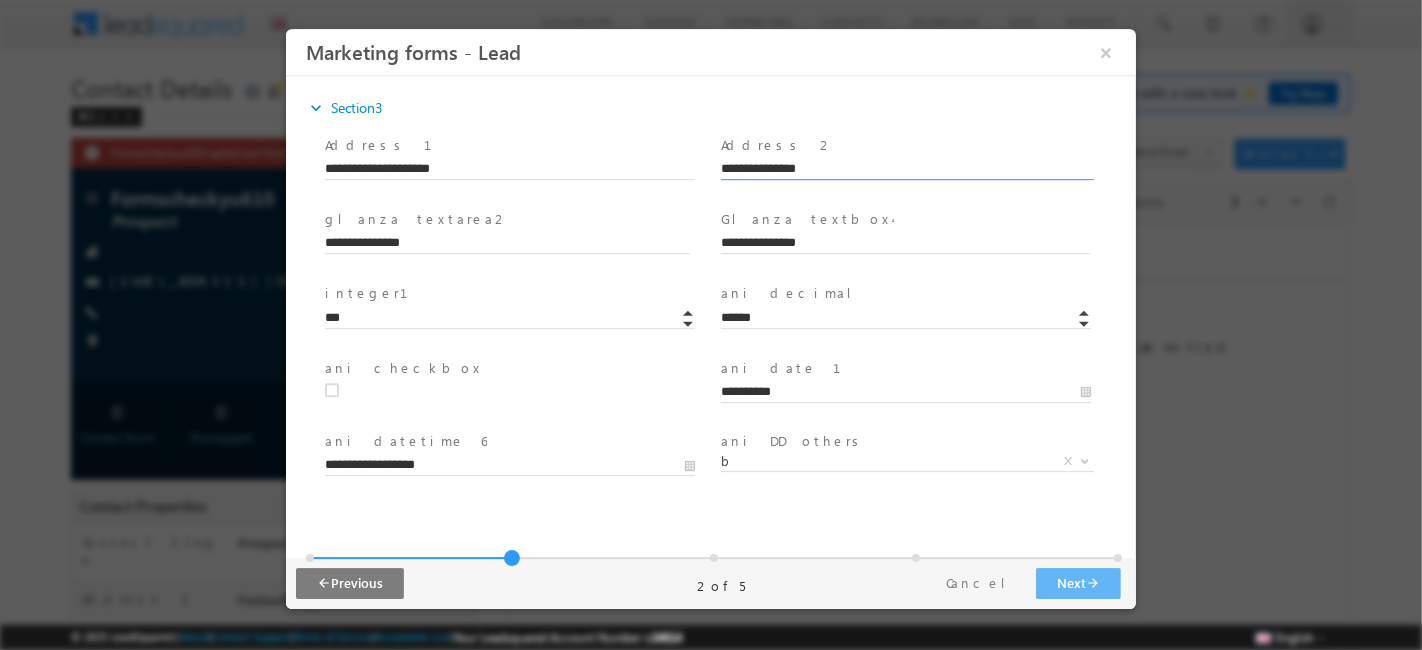 click on "**********" at bounding box center [902, 168] 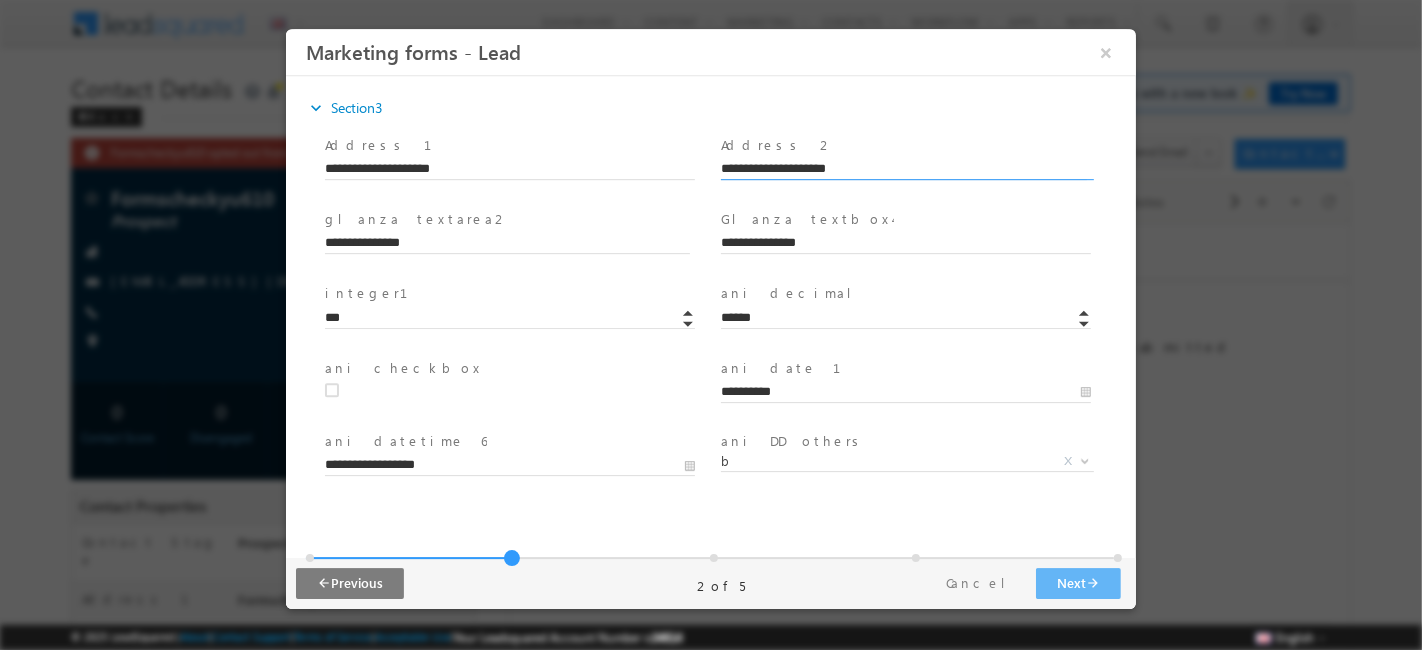 click on "**********" at bounding box center (902, 168) 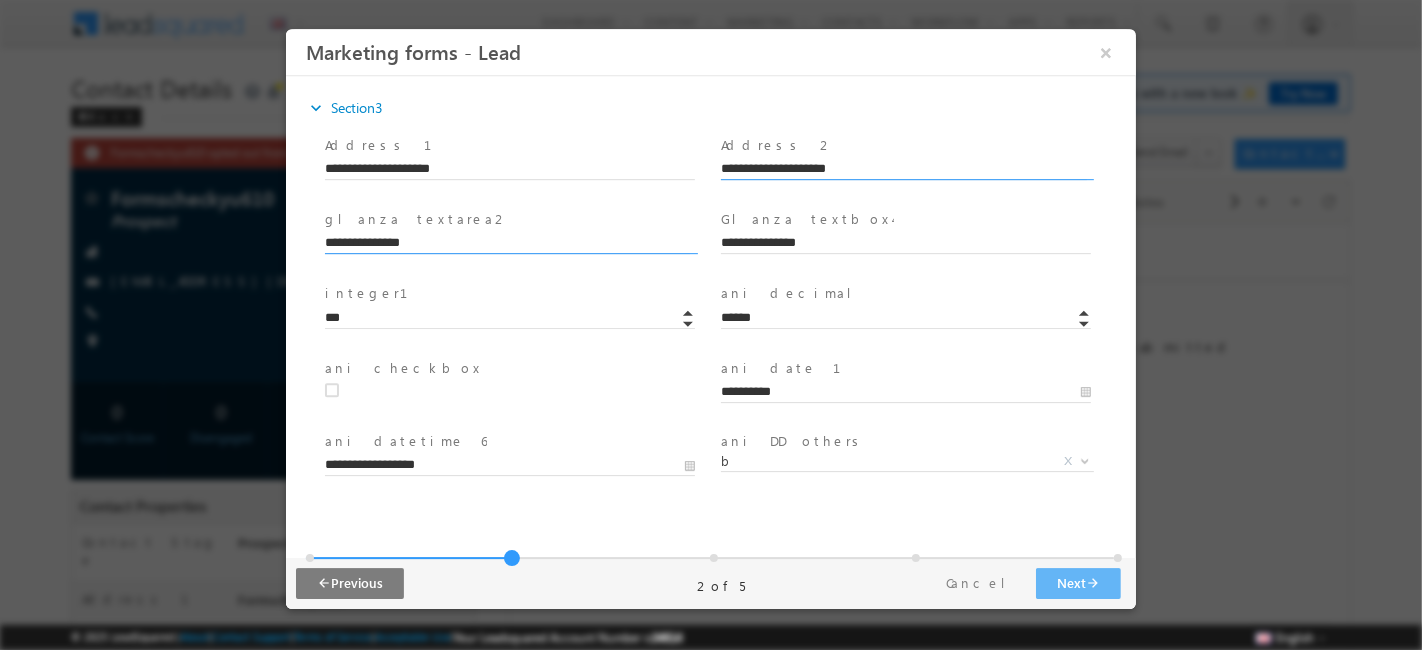 type on "**********" 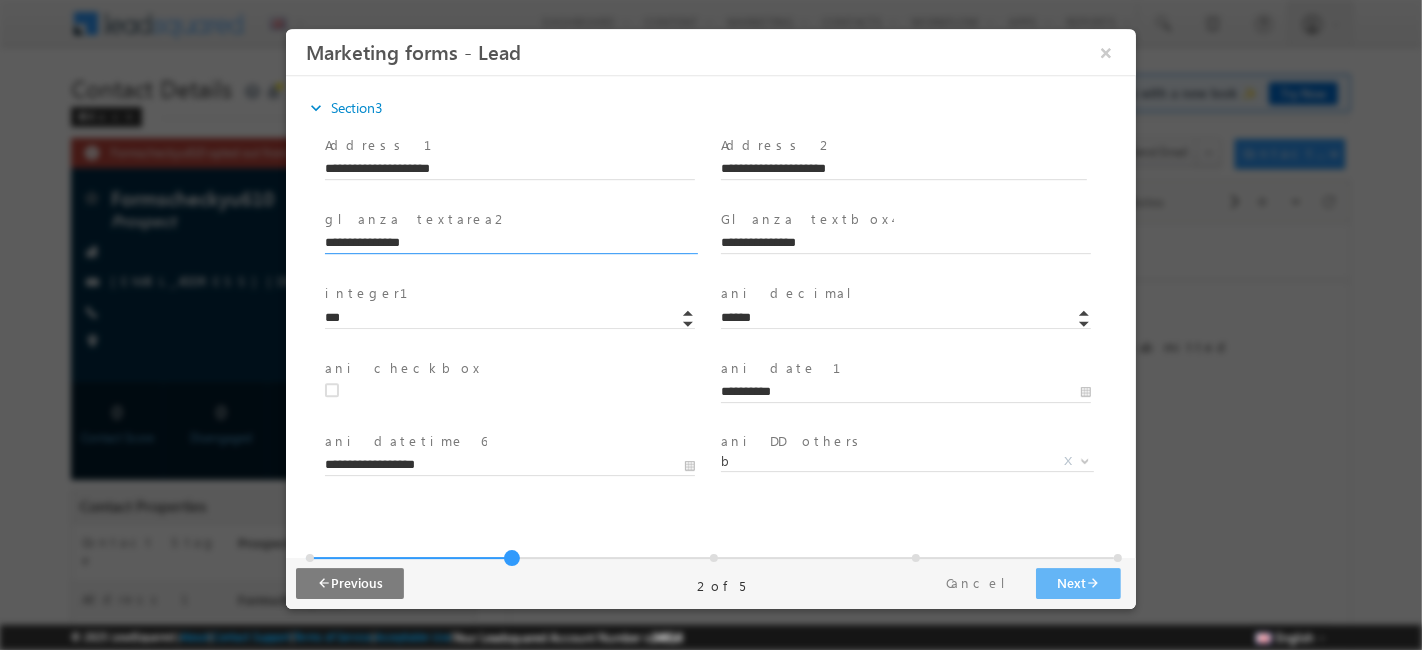 paste on "******" 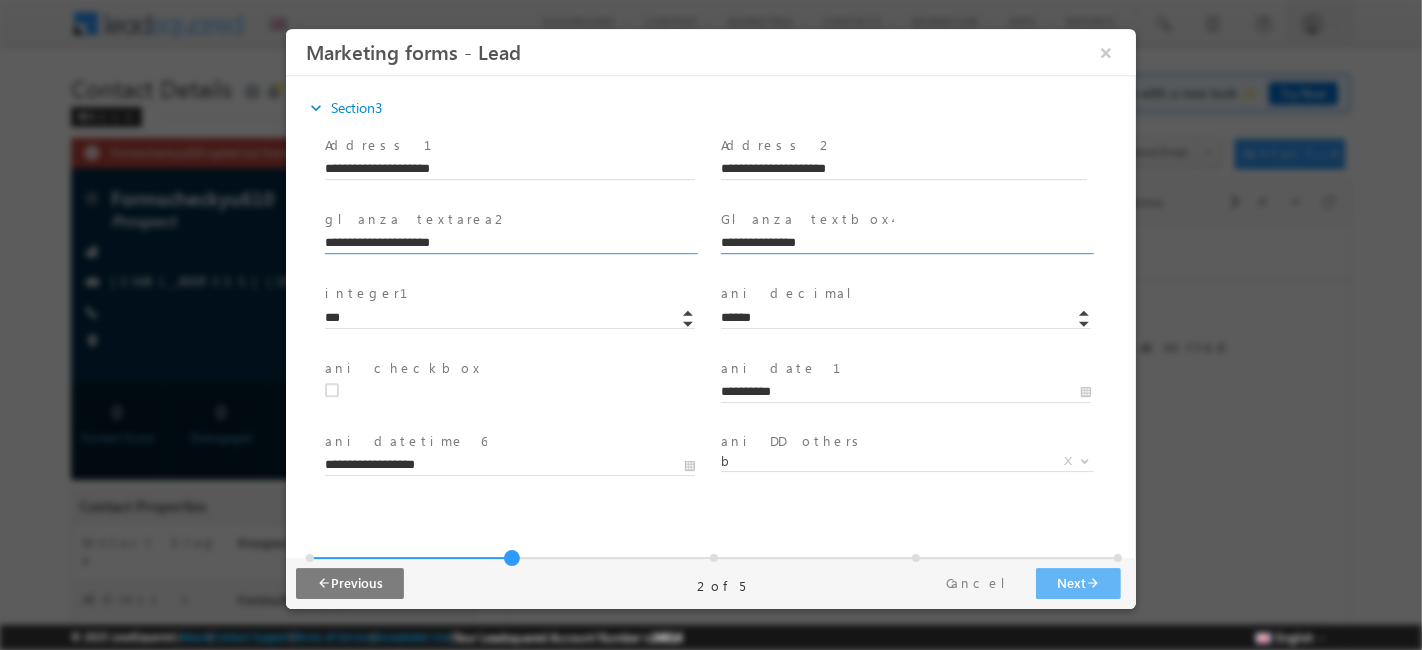 type on "**********" 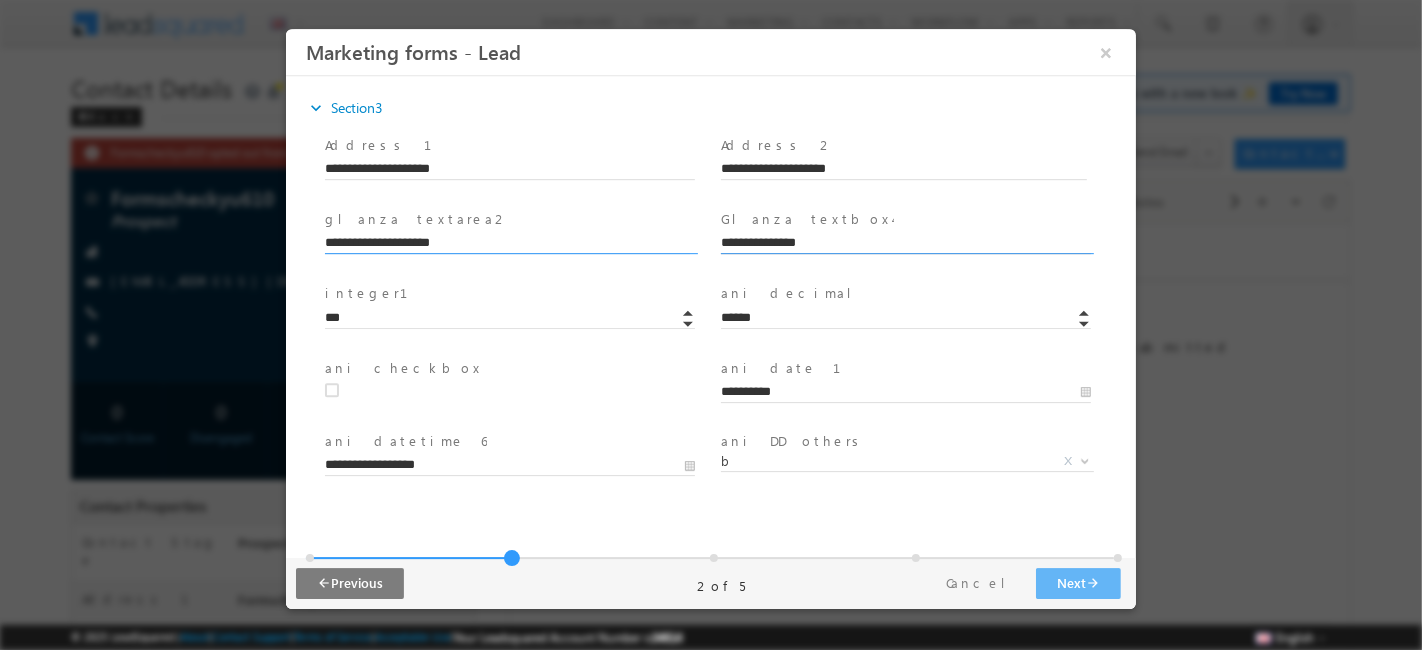 click on "**********" at bounding box center (905, 244) 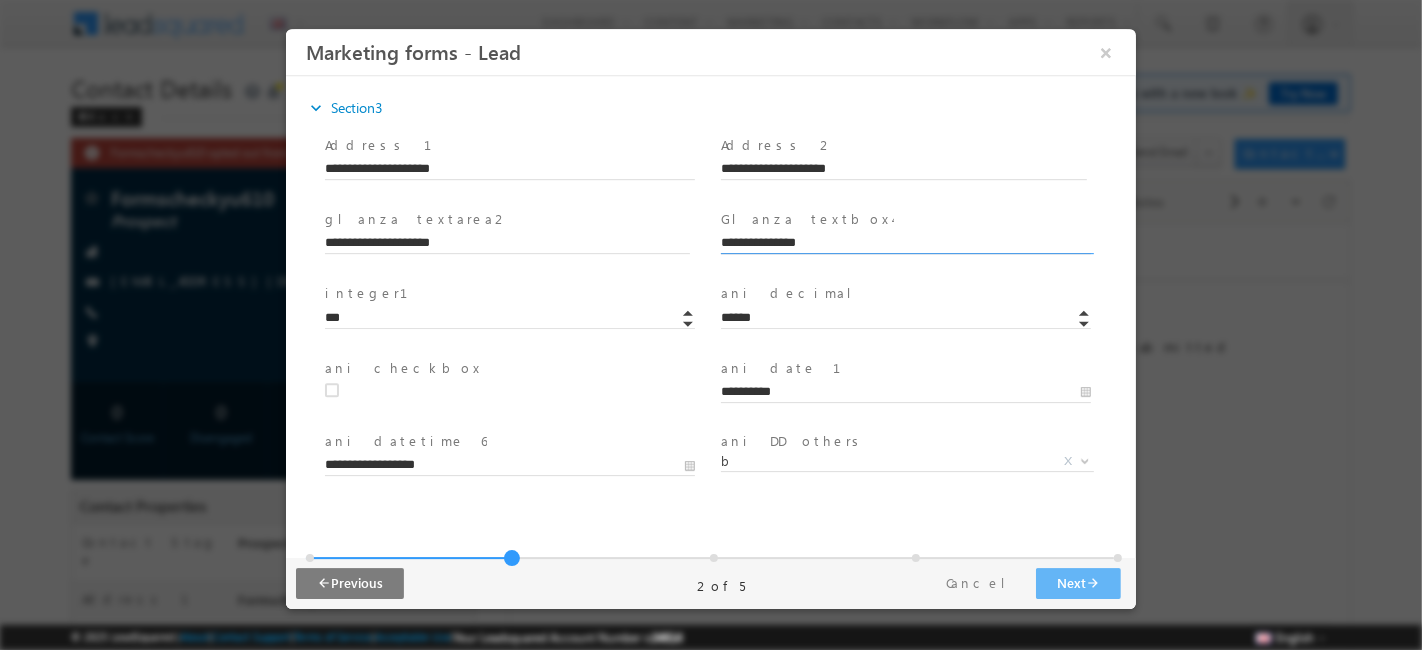 paste on "******" 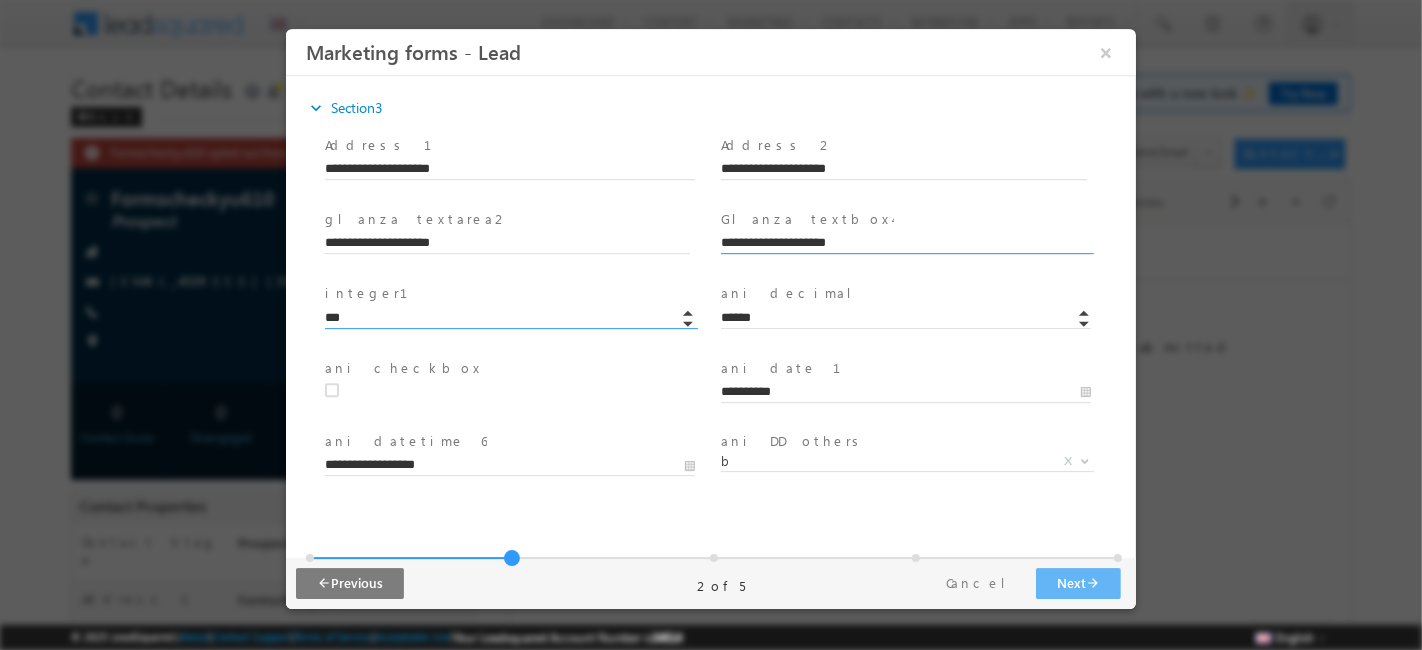 type on "**********" 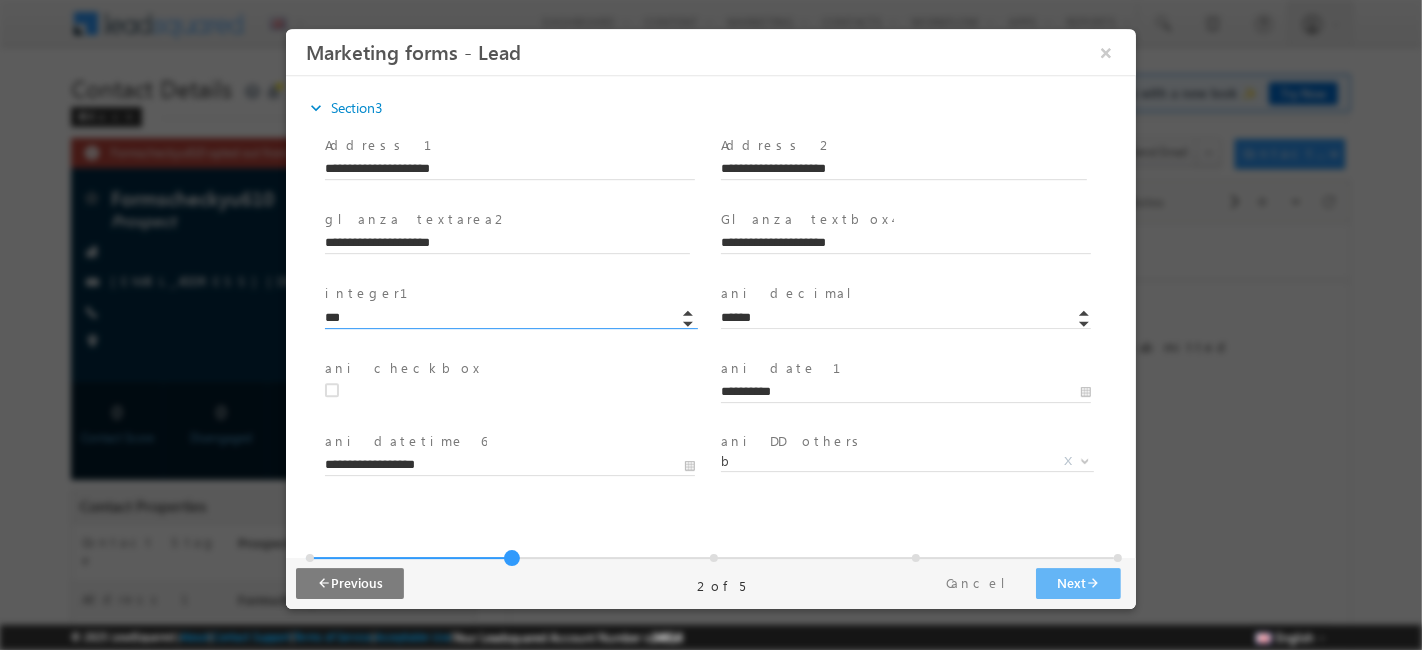 click on "***" at bounding box center (509, 319) 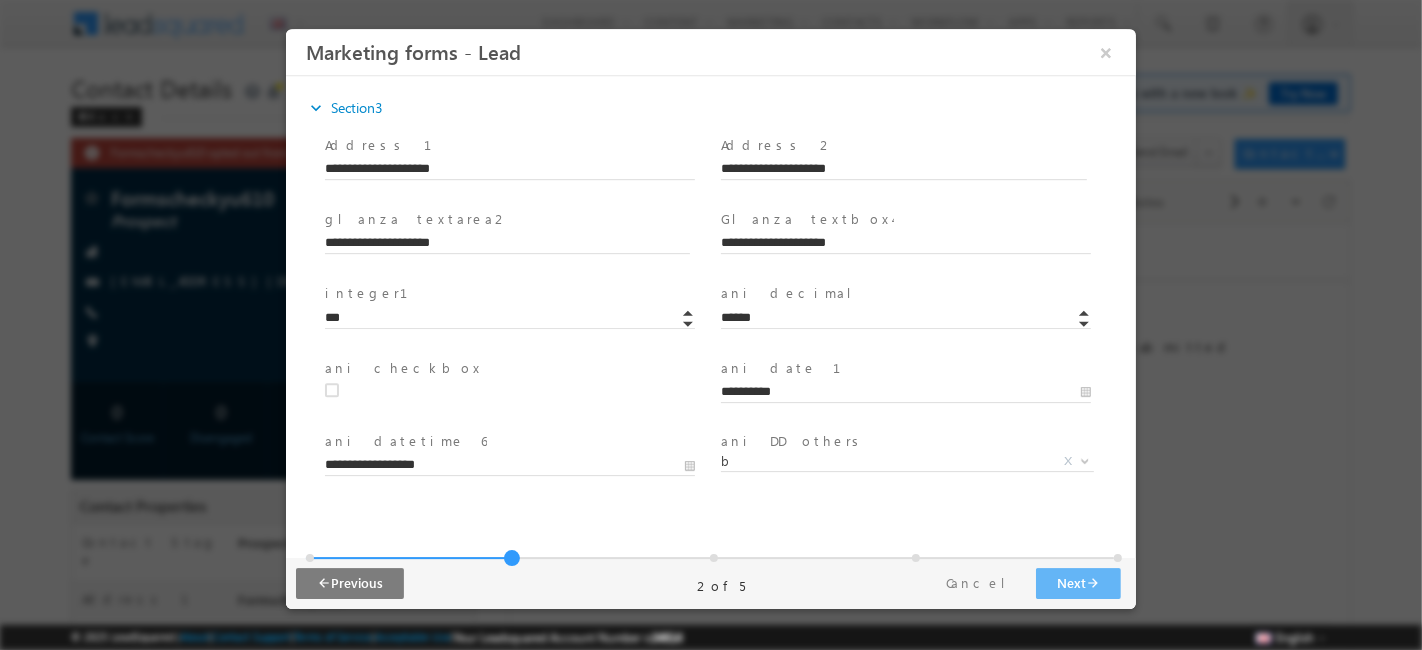 type 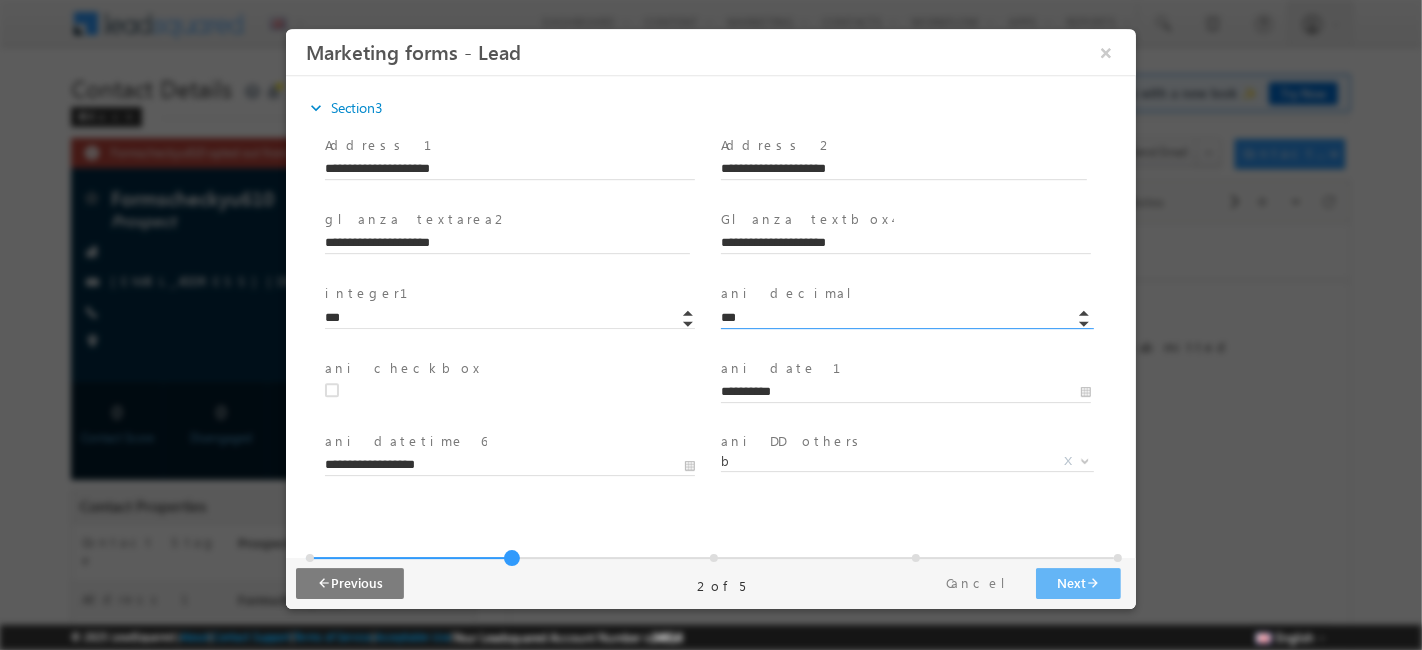 scroll, scrollTop: 192, scrollLeft: 0, axis: vertical 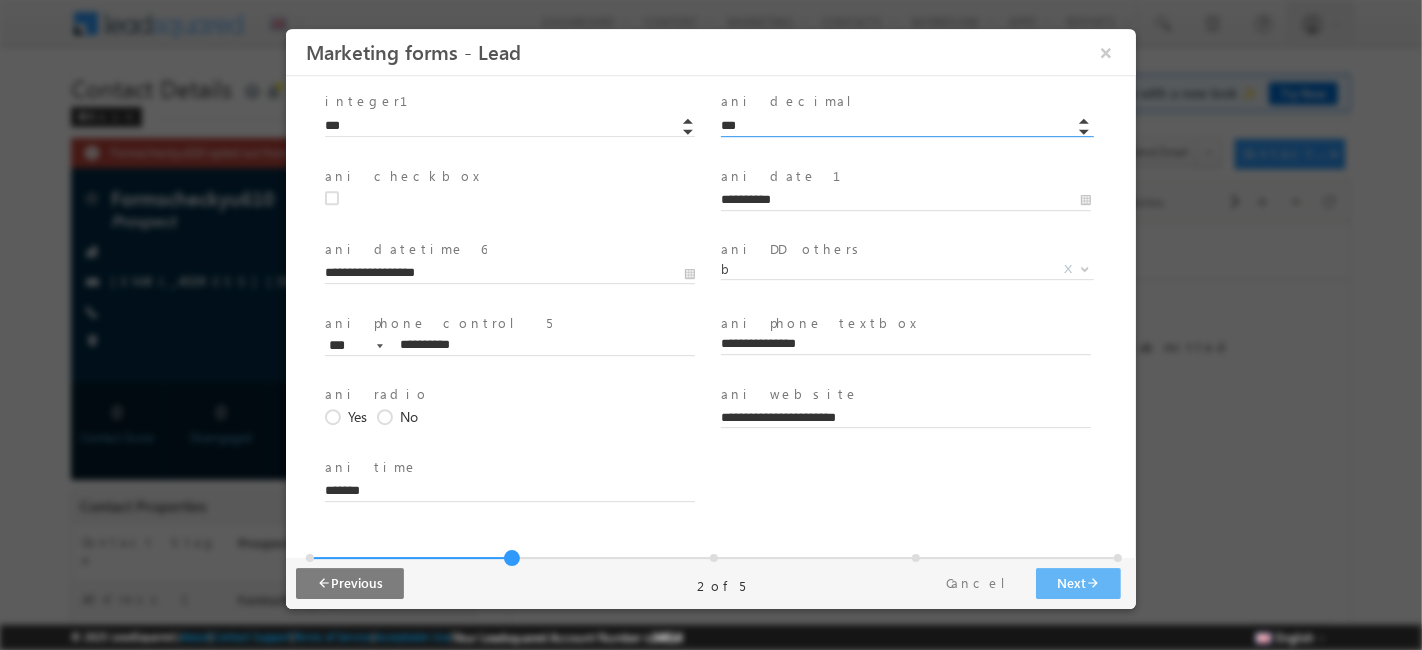 type on "******" 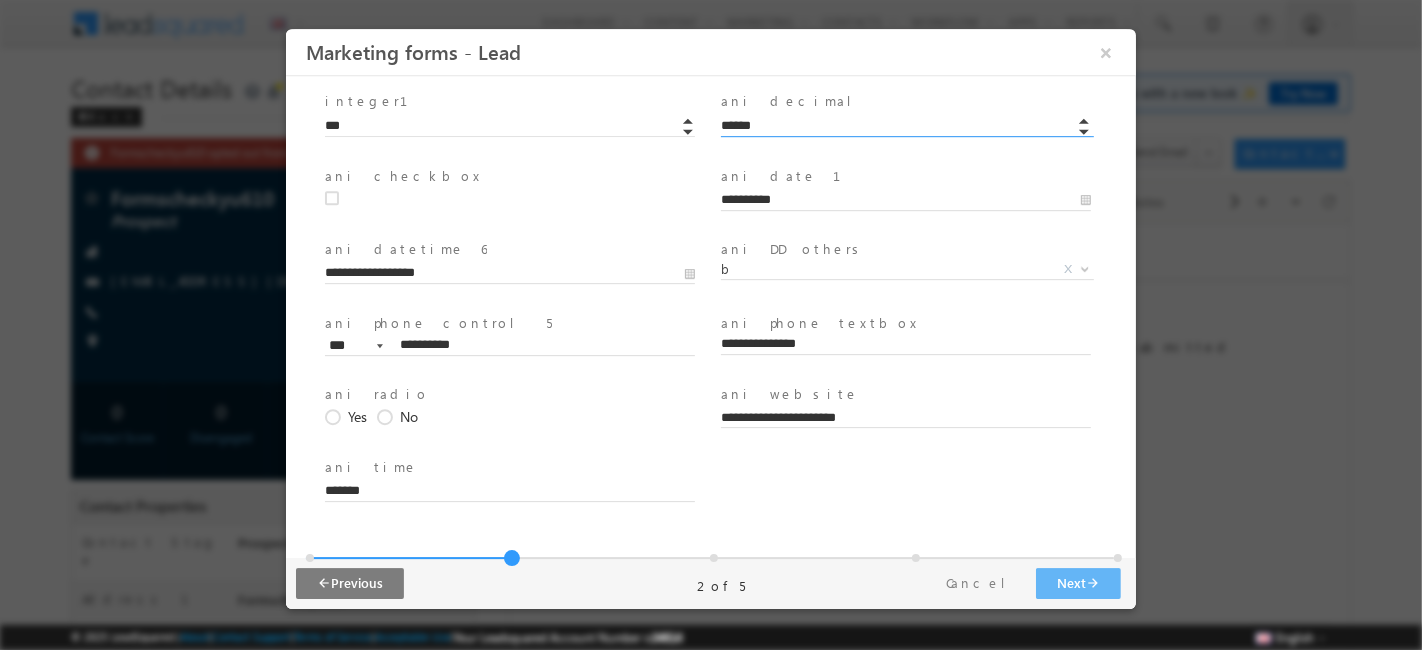 click at bounding box center [339, 198] 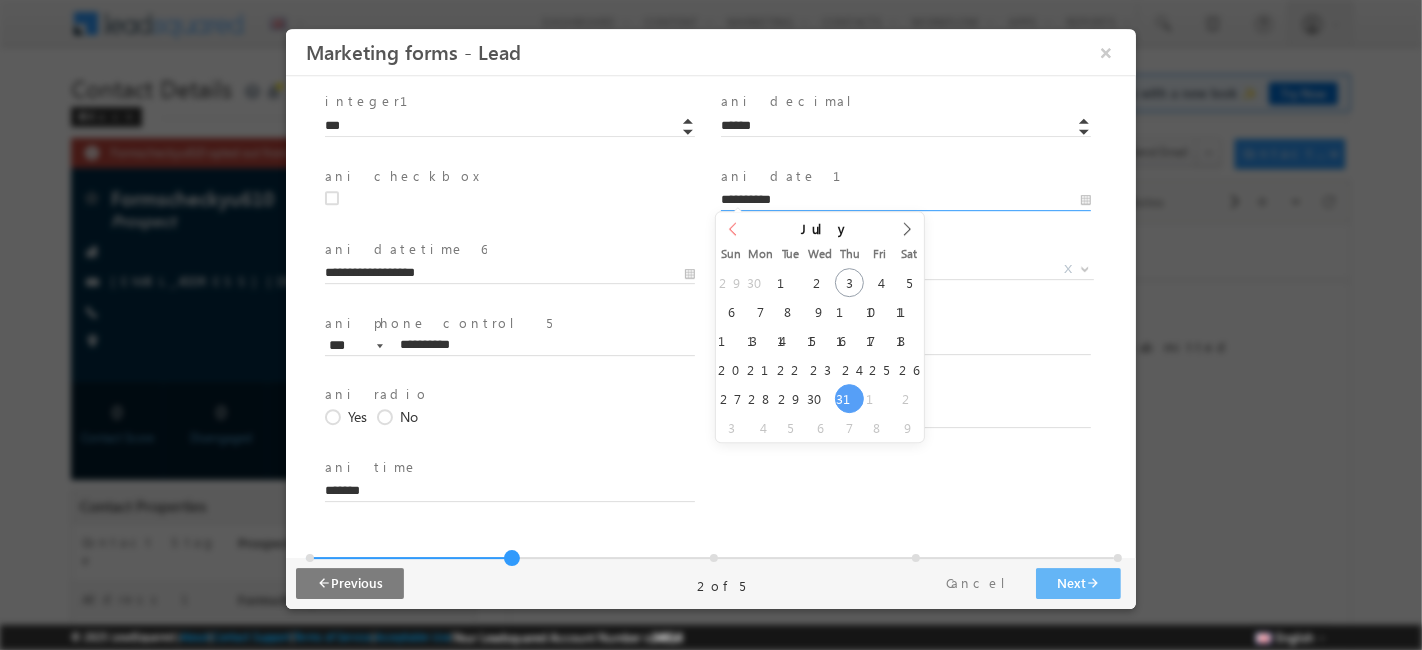 click on "**********" at bounding box center (905, 201) 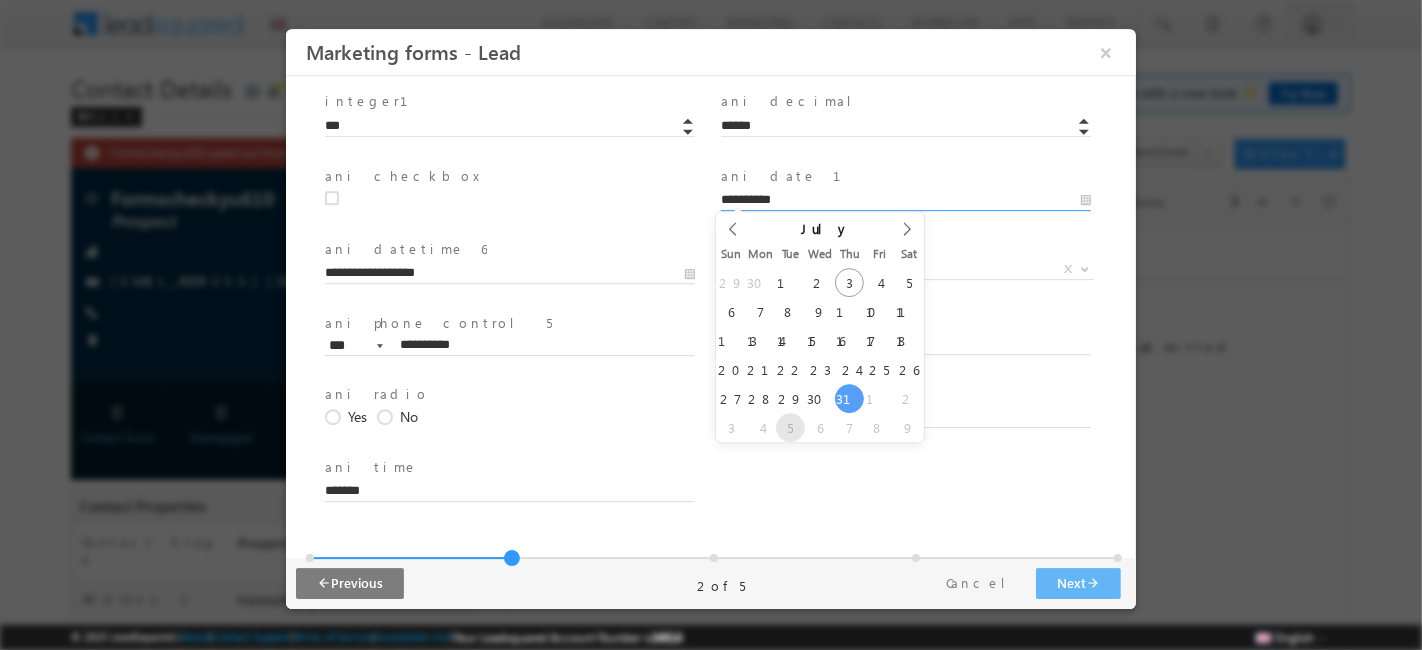 type on "**********" 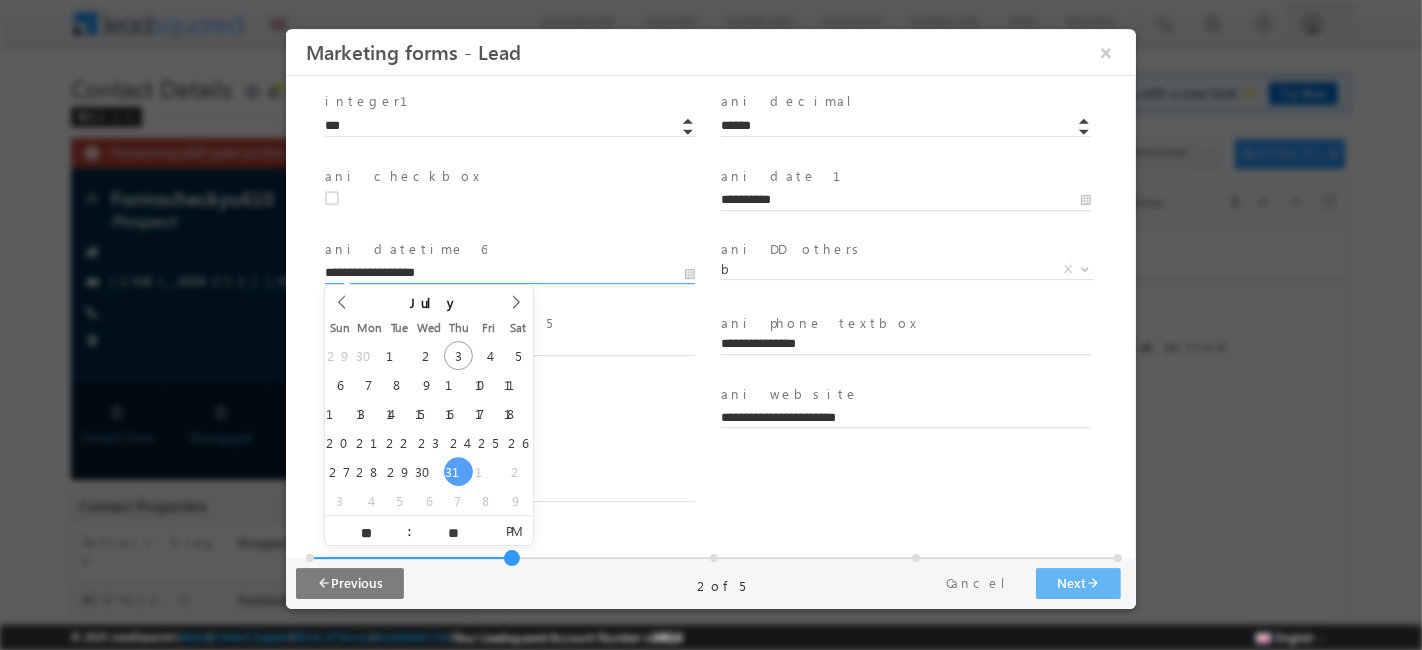 click on "**********" at bounding box center (509, 274) 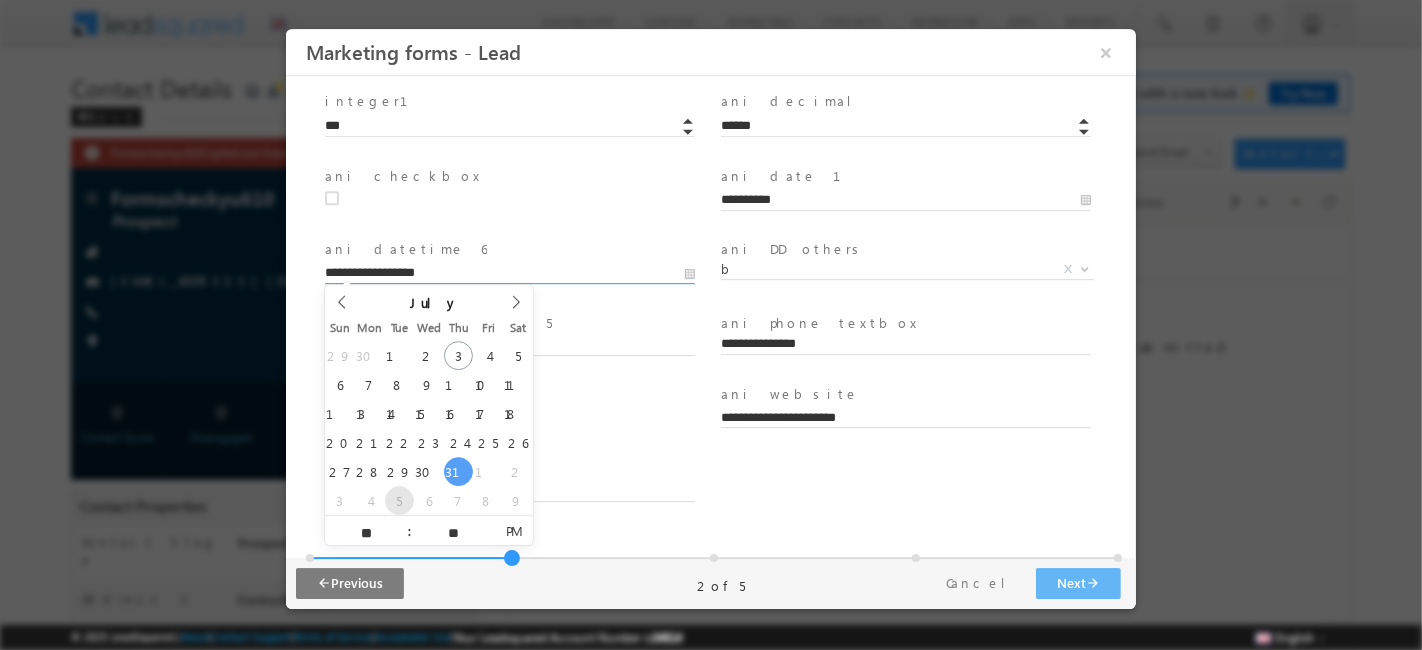 type on "**********" 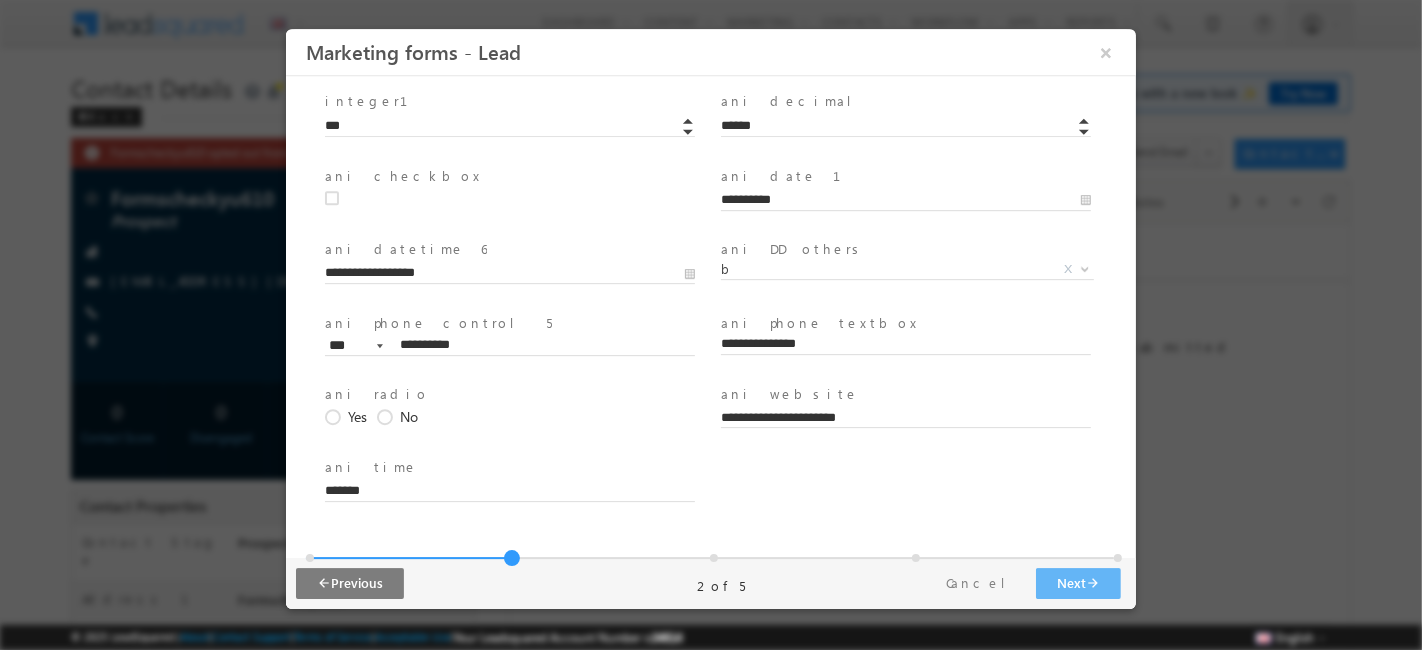 click on "ani phone control 5
*" at bounding box center (508, 324) 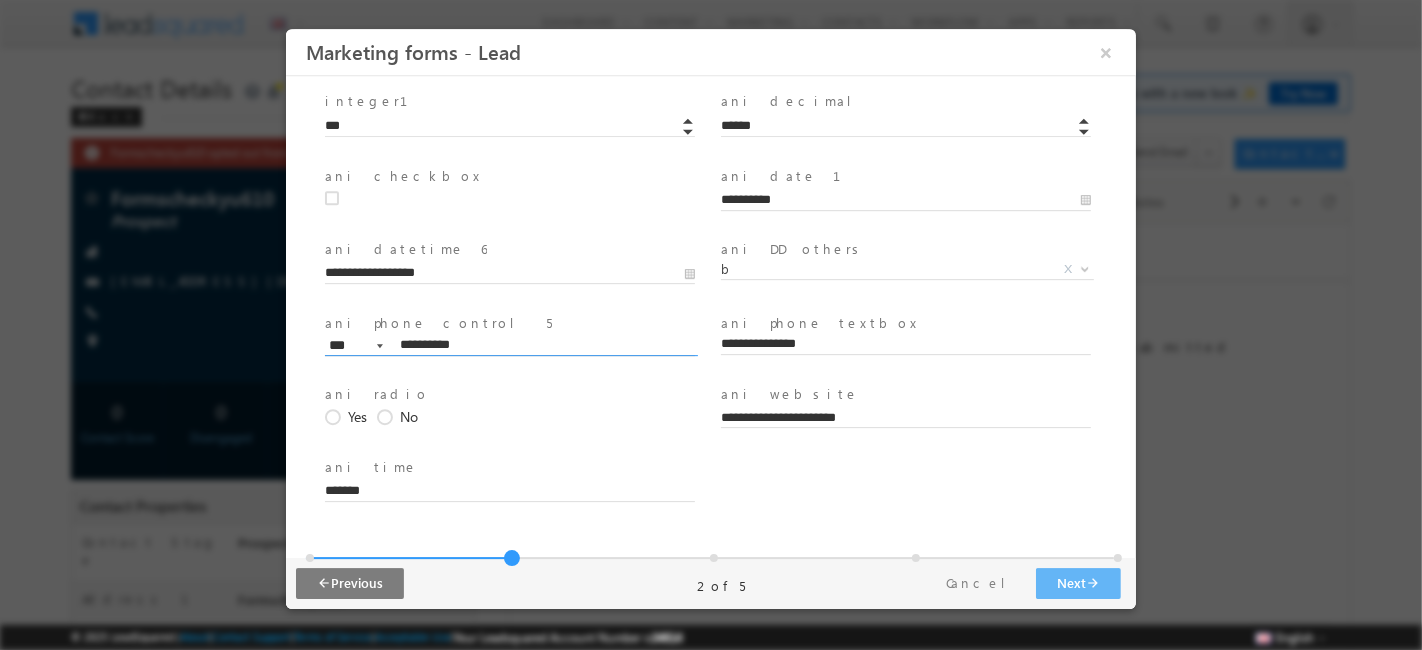 click on "**********" at bounding box center [509, 346] 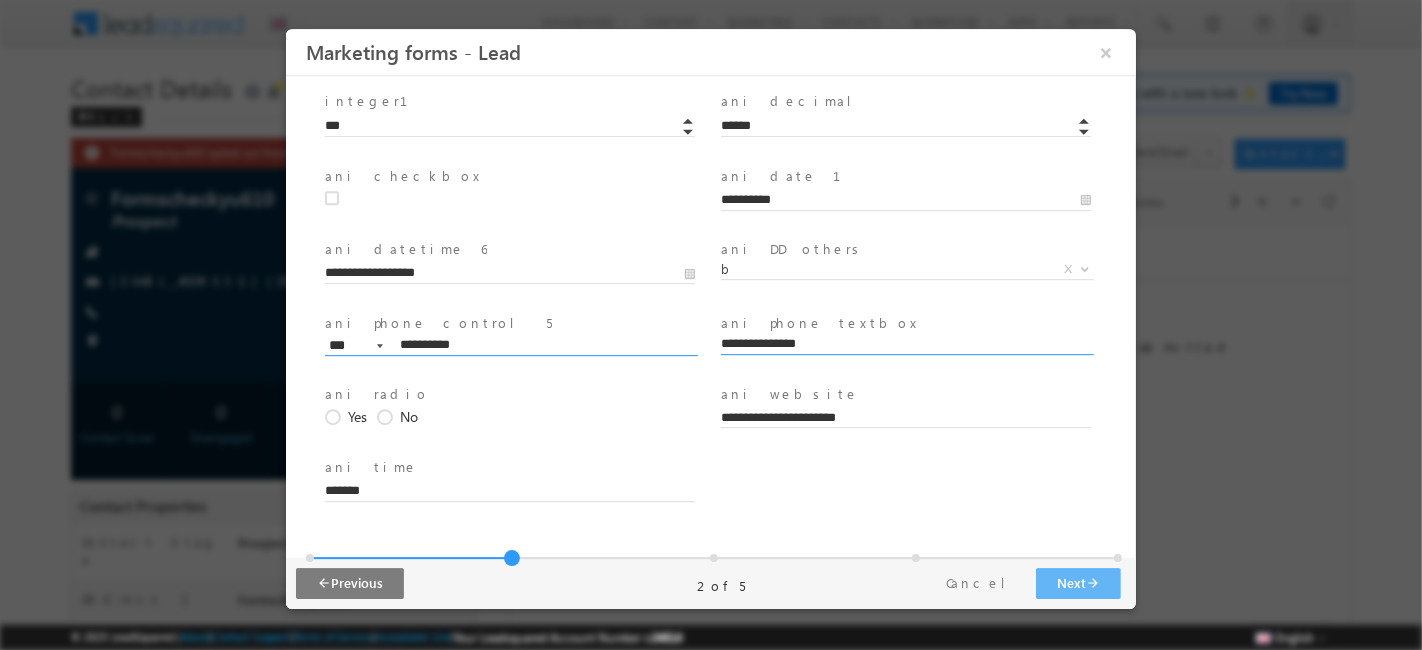 type on "**********" 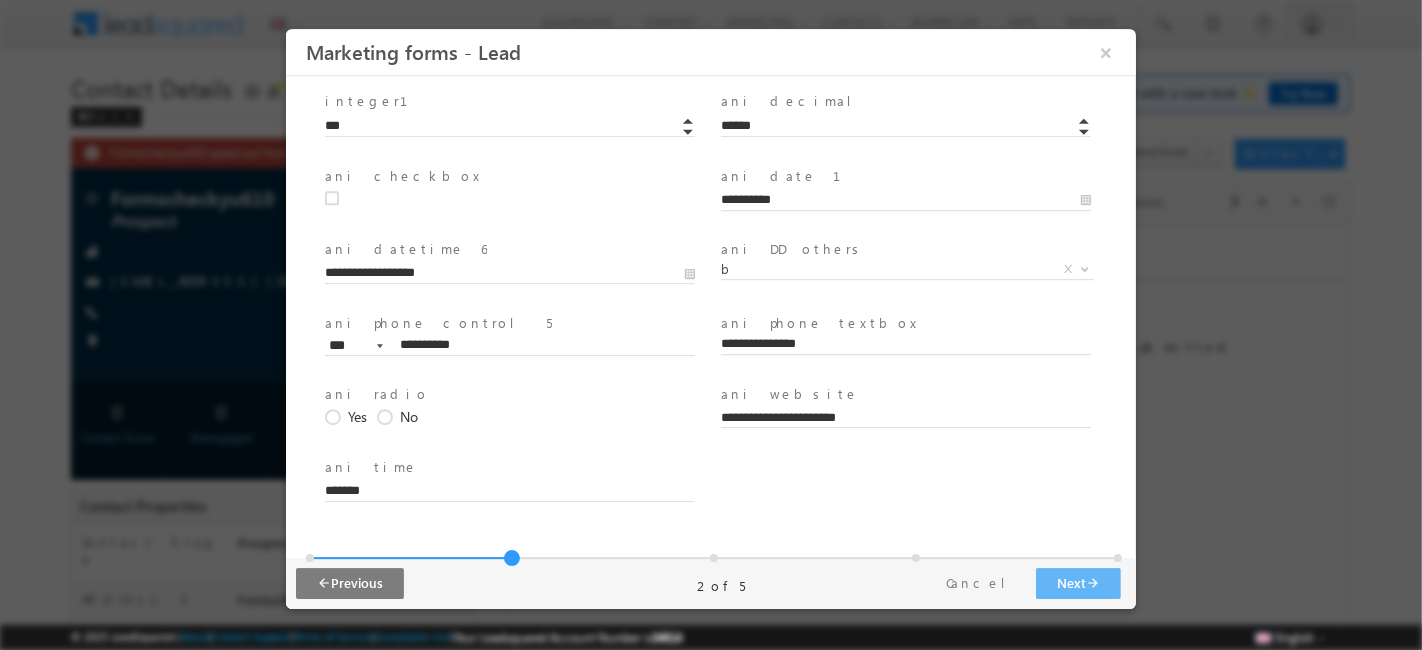 click on "ani phone textbox
*" at bounding box center [904, 324] 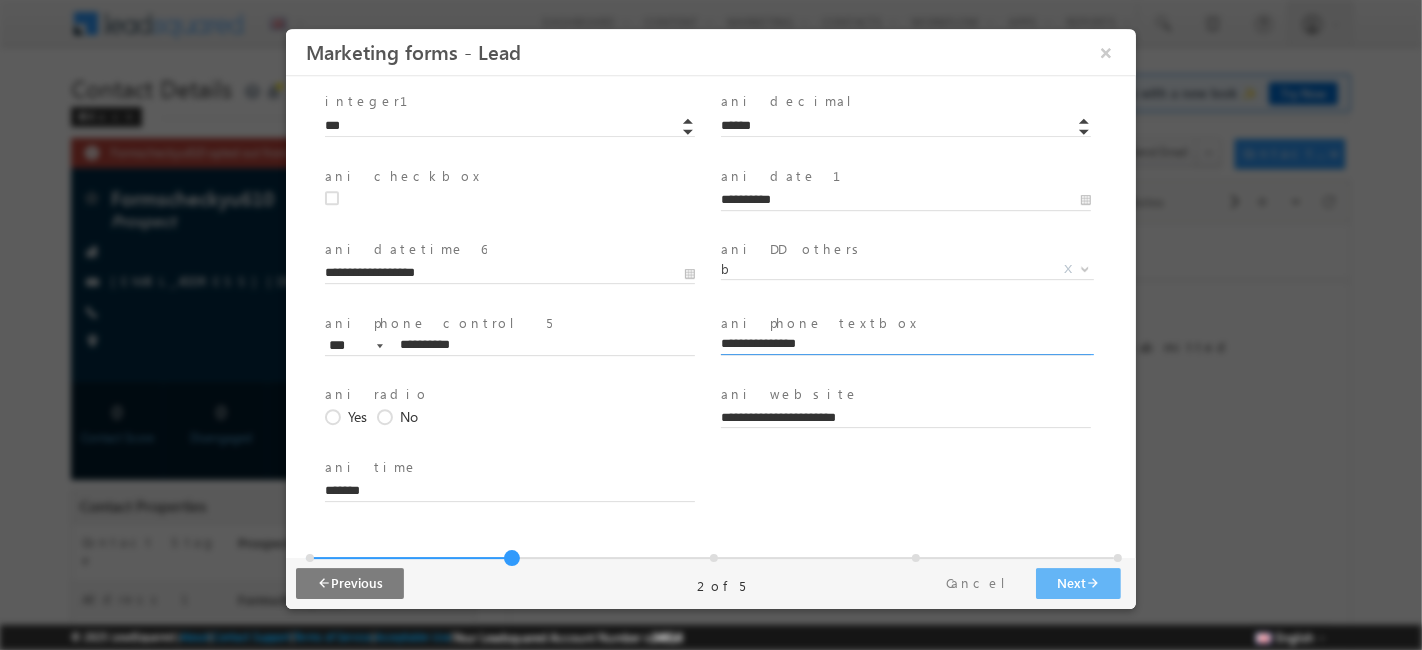 click on "**********" at bounding box center (905, 345) 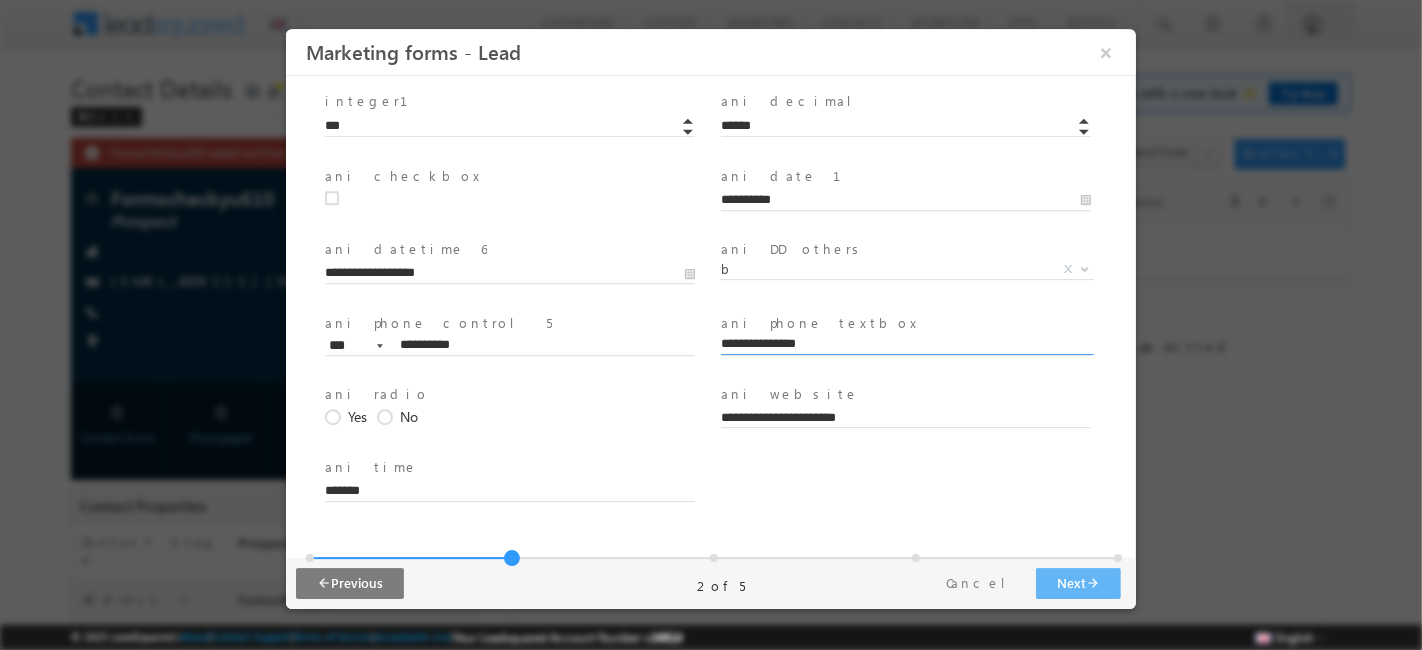 paste on "*****" 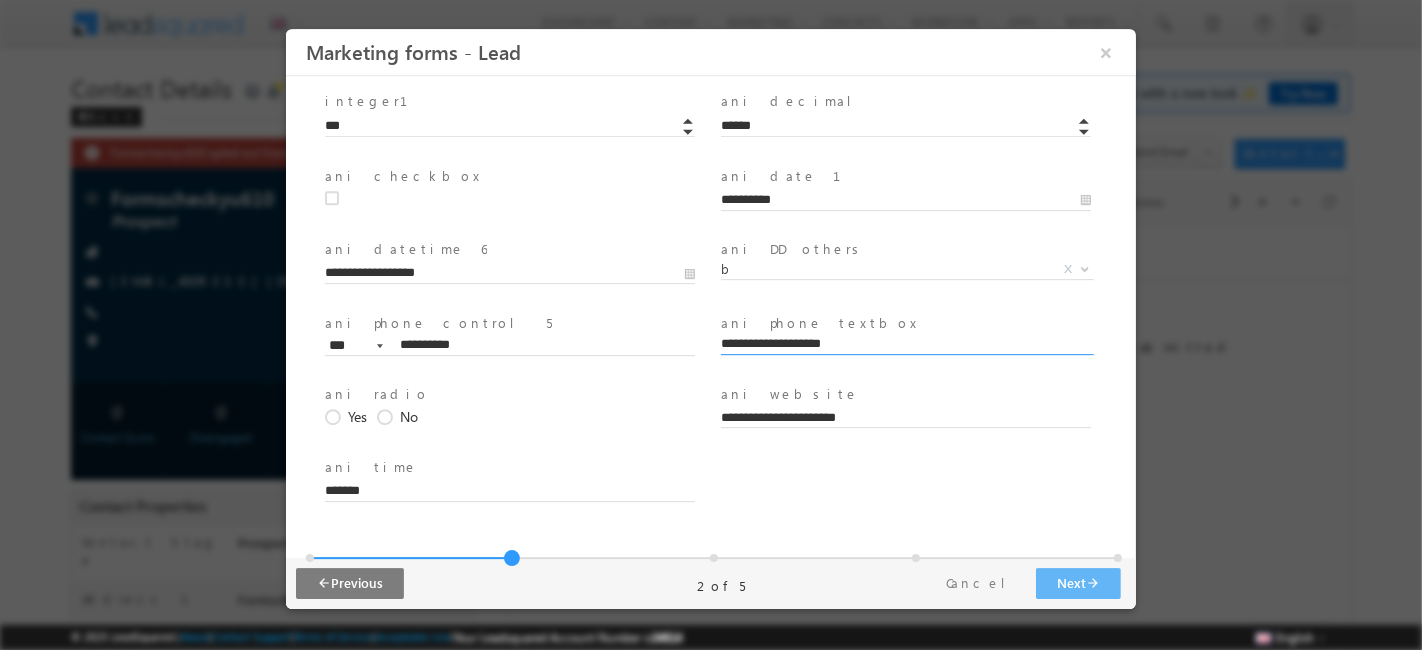 type on "**********" 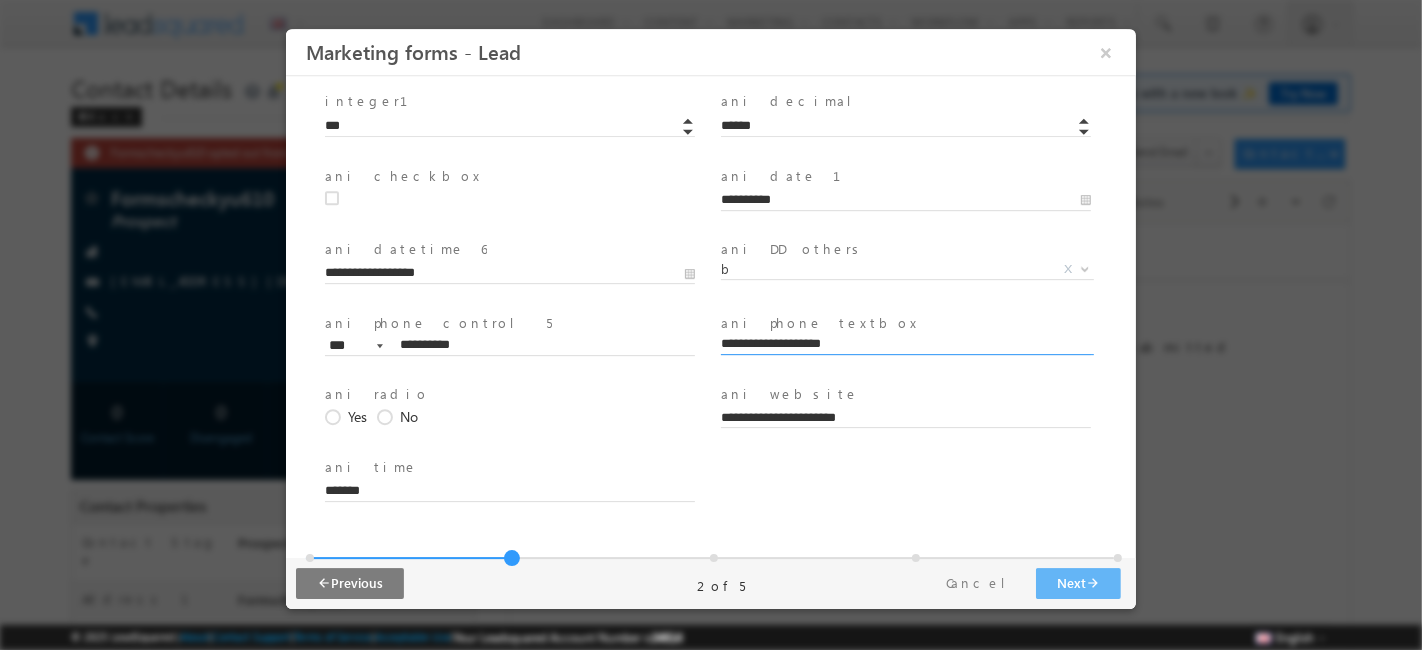 click at bounding box center (387, 418) 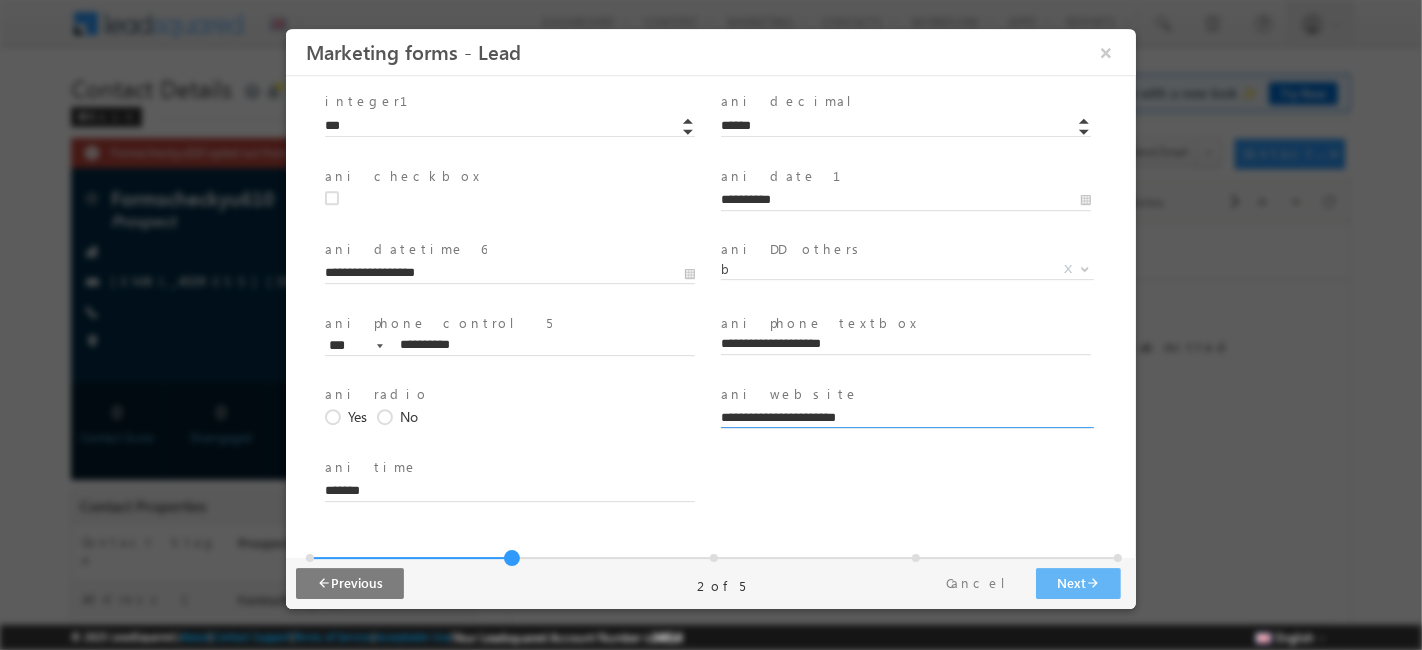 click on "**********" at bounding box center (905, 419) 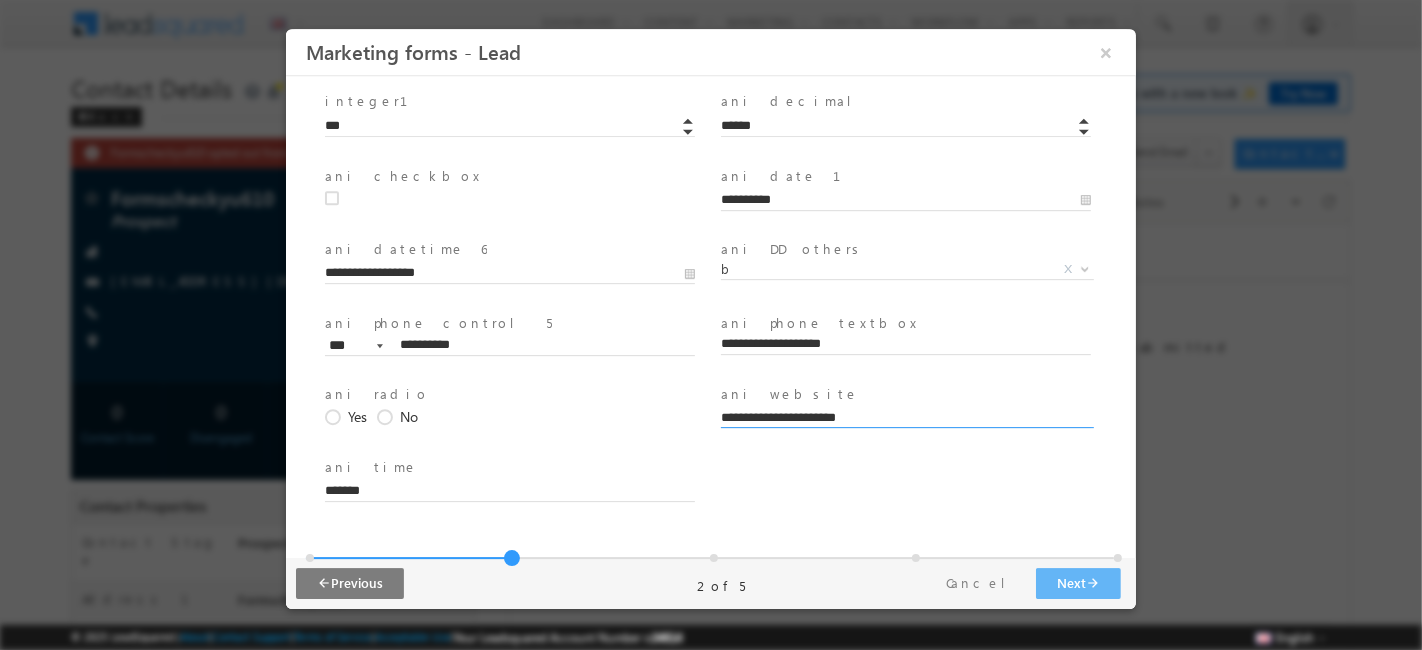 paste on "******" 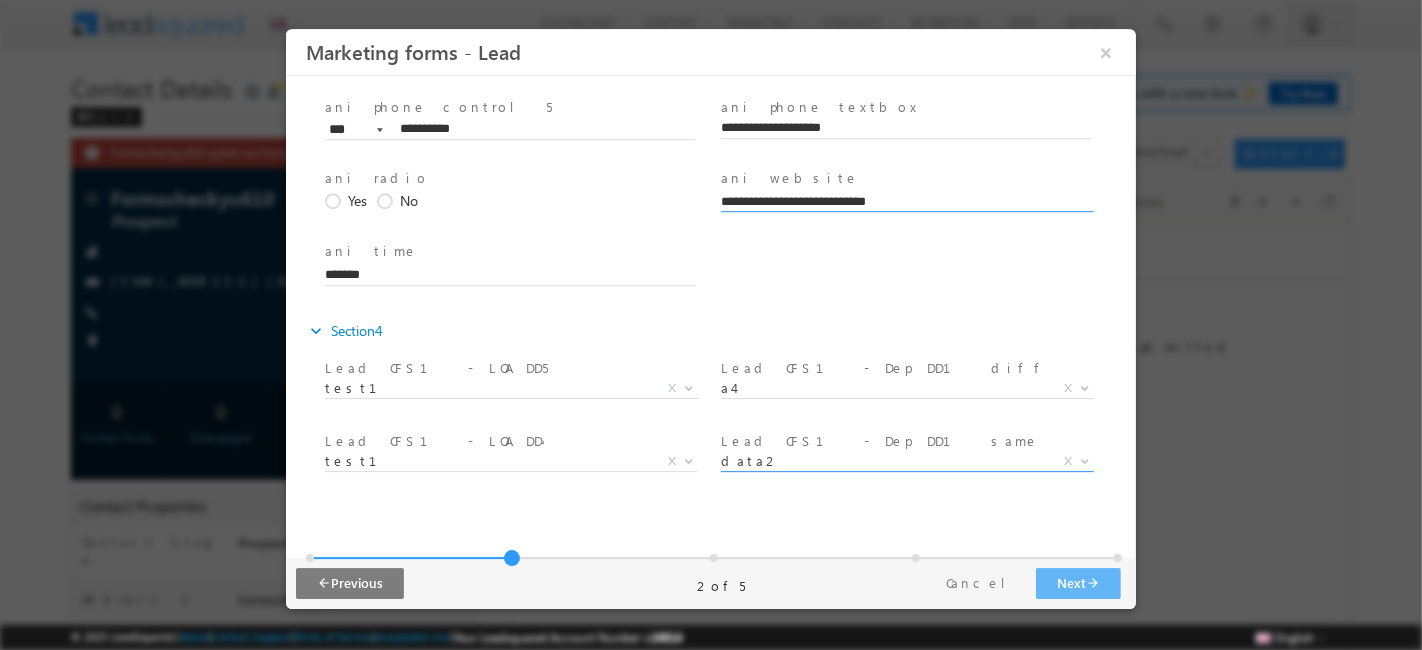 scroll, scrollTop: 410, scrollLeft: 0, axis: vertical 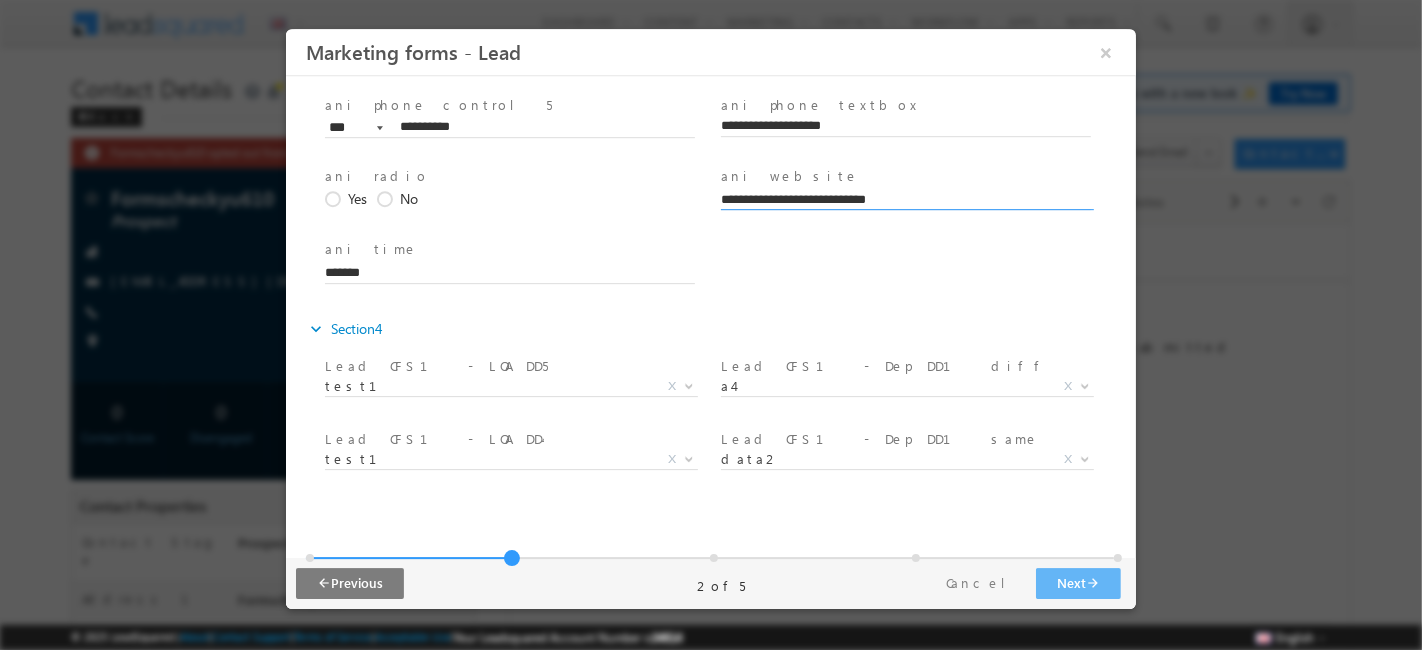 type on "**********" 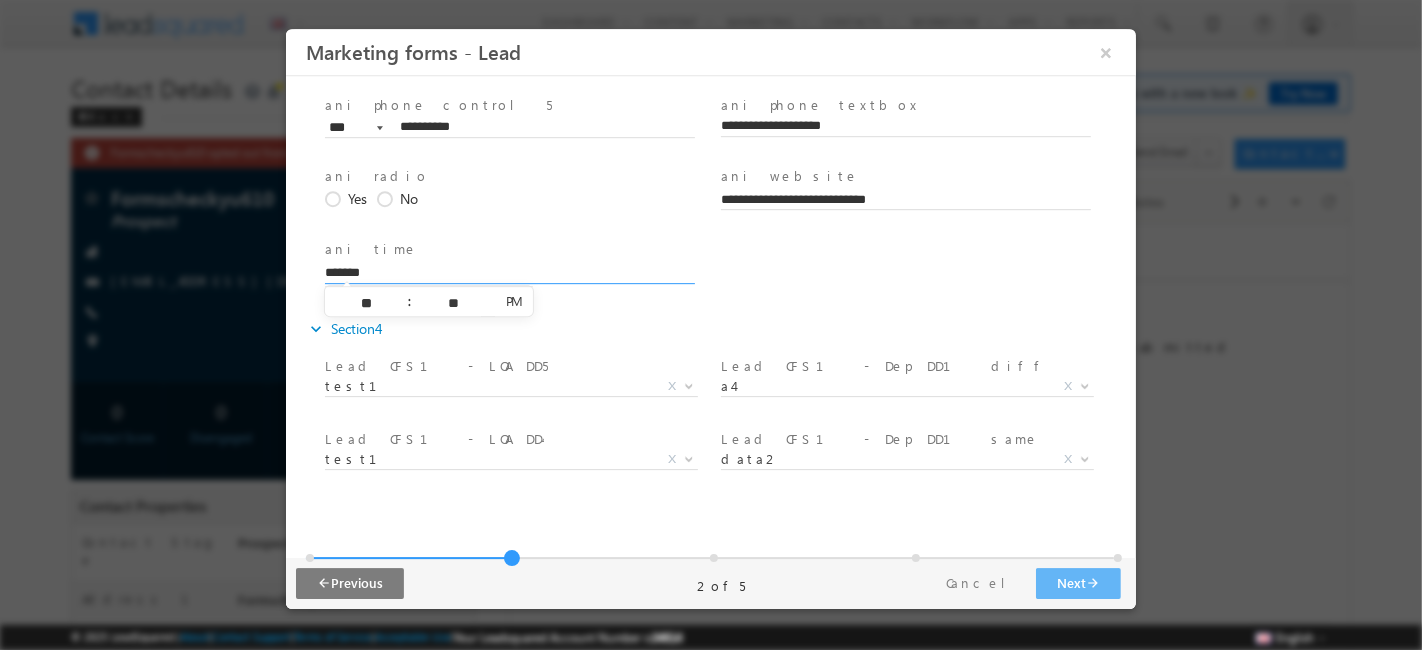 click on "*******" at bounding box center [509, 274] 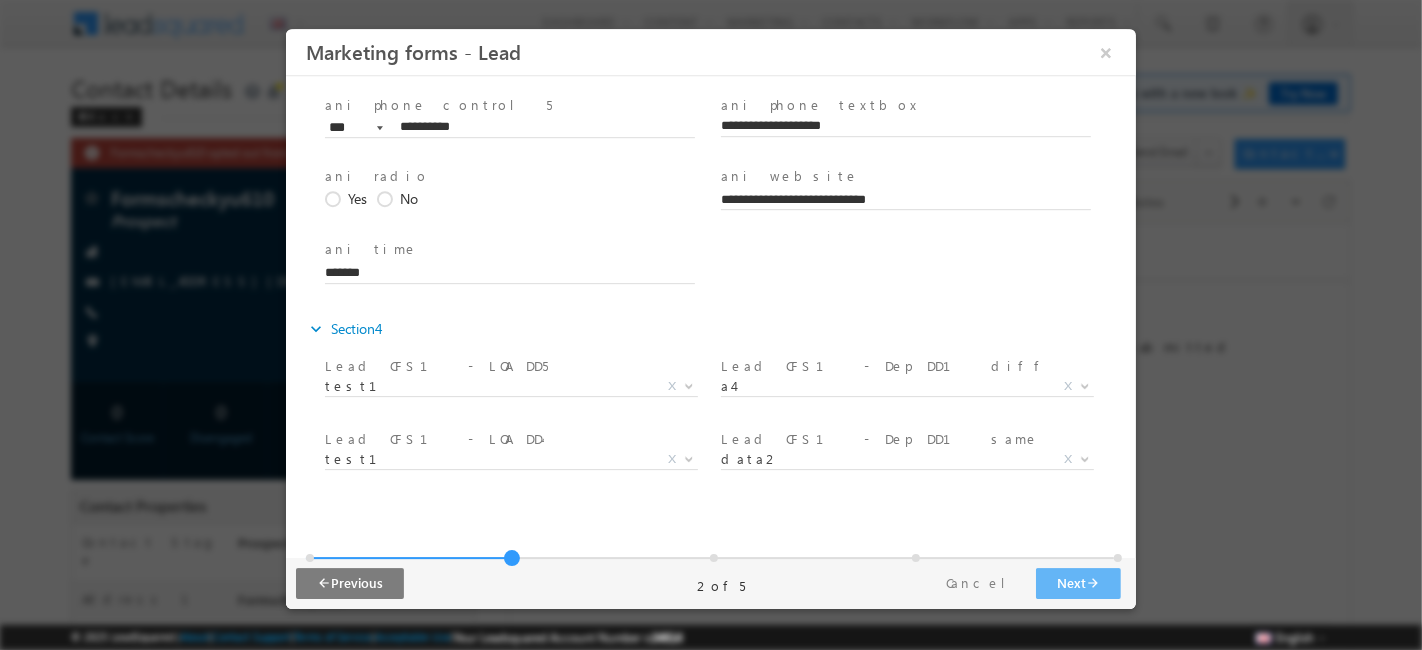 click on "expand_more Section4" at bounding box center (720, 329) 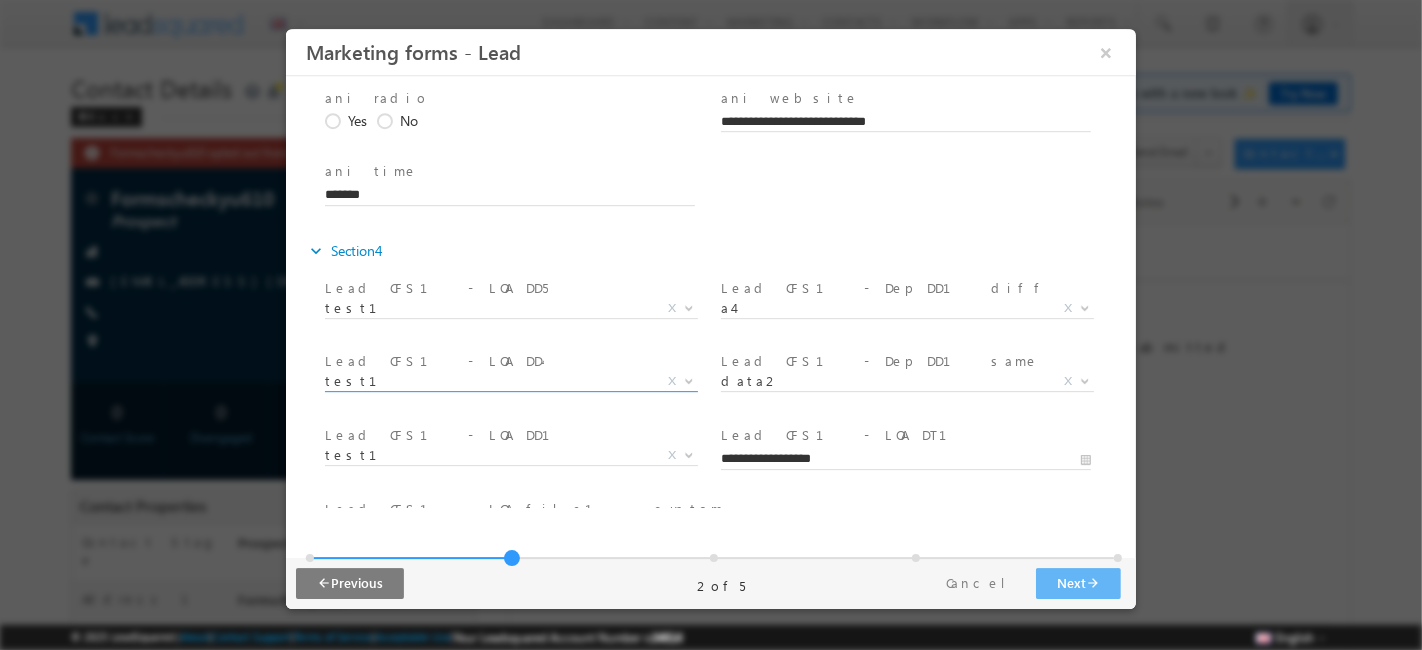 scroll, scrollTop: 488, scrollLeft: 0, axis: vertical 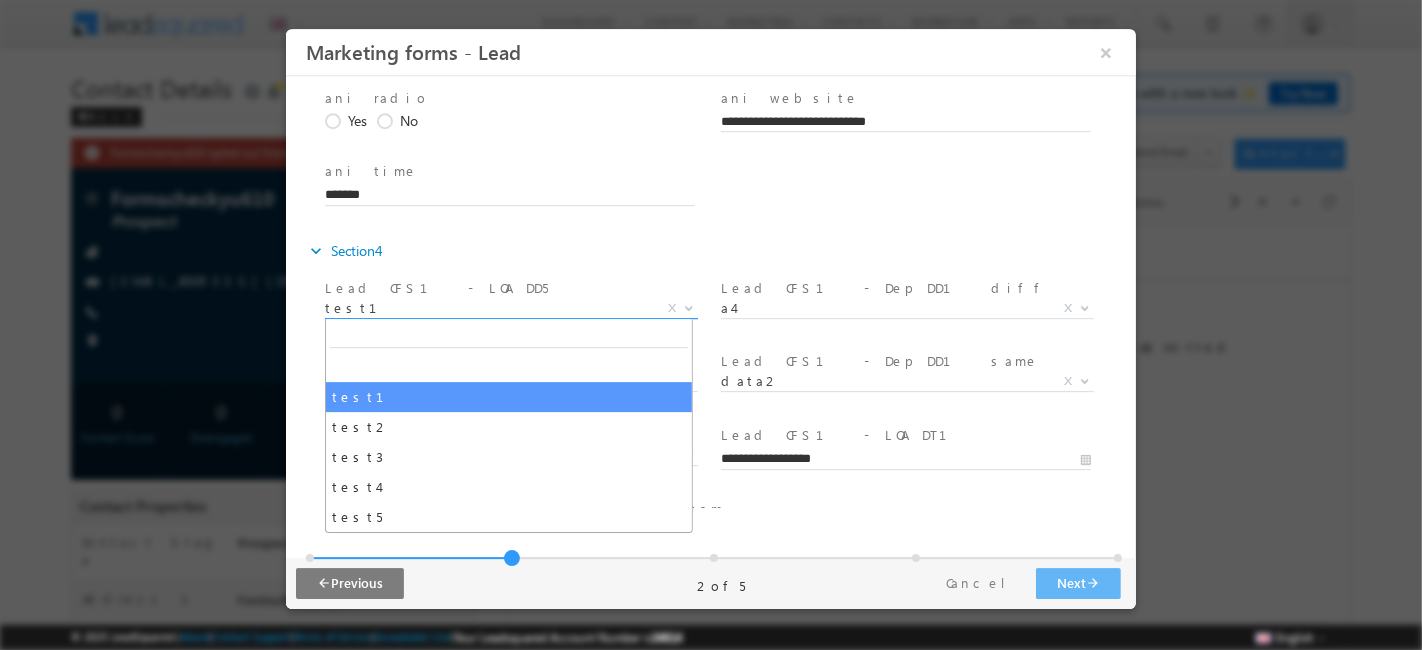 click on "test1" at bounding box center (486, 308) 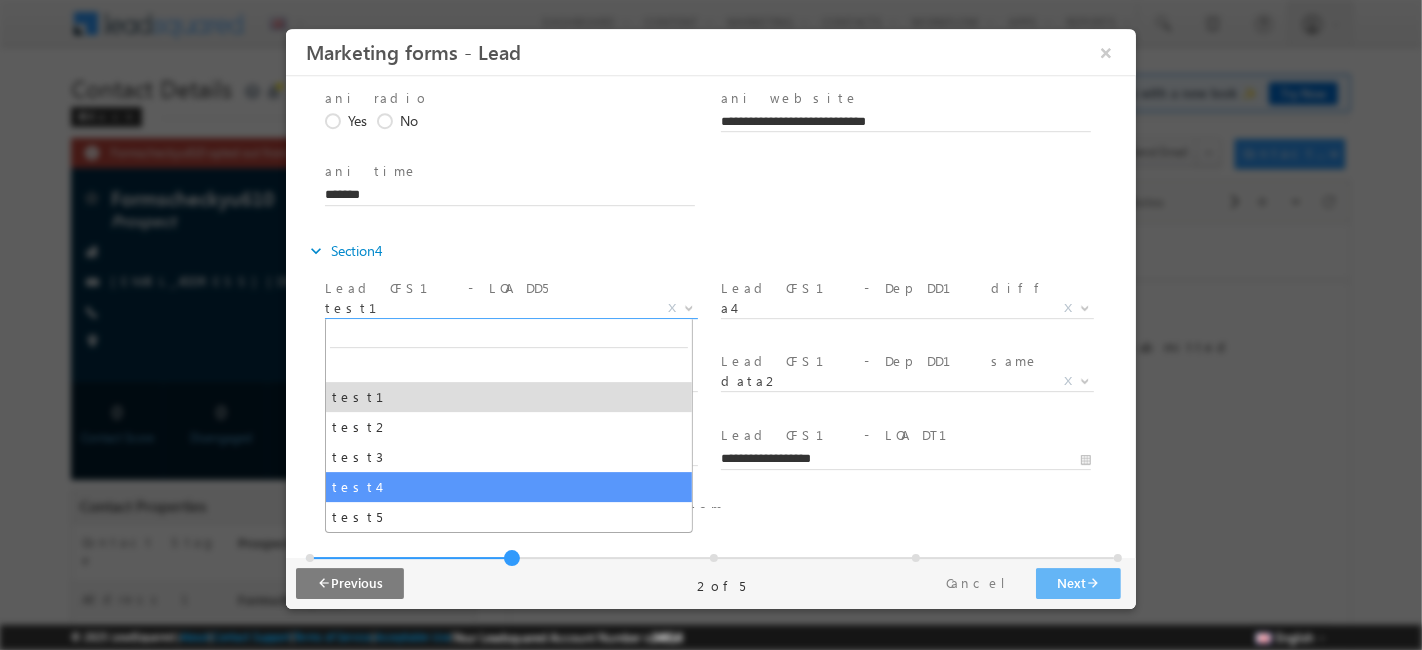 select on "*****" 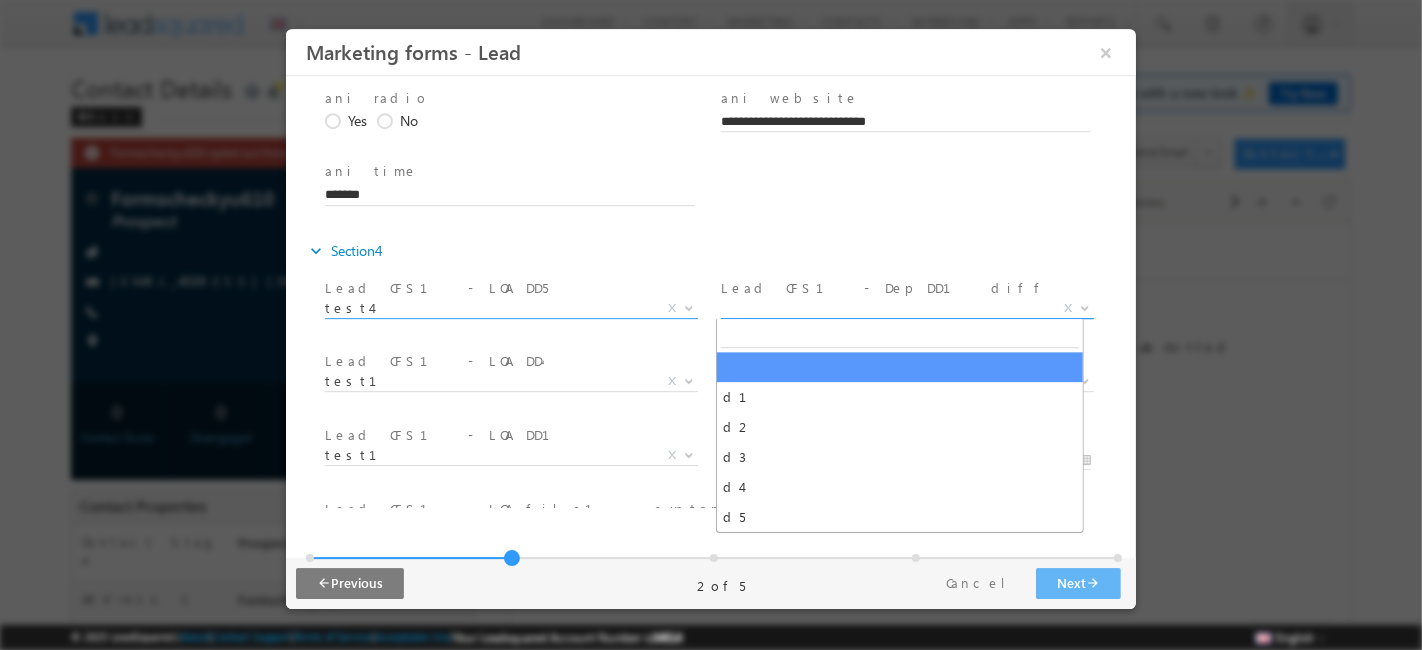 click on "X" at bounding box center [906, 309] 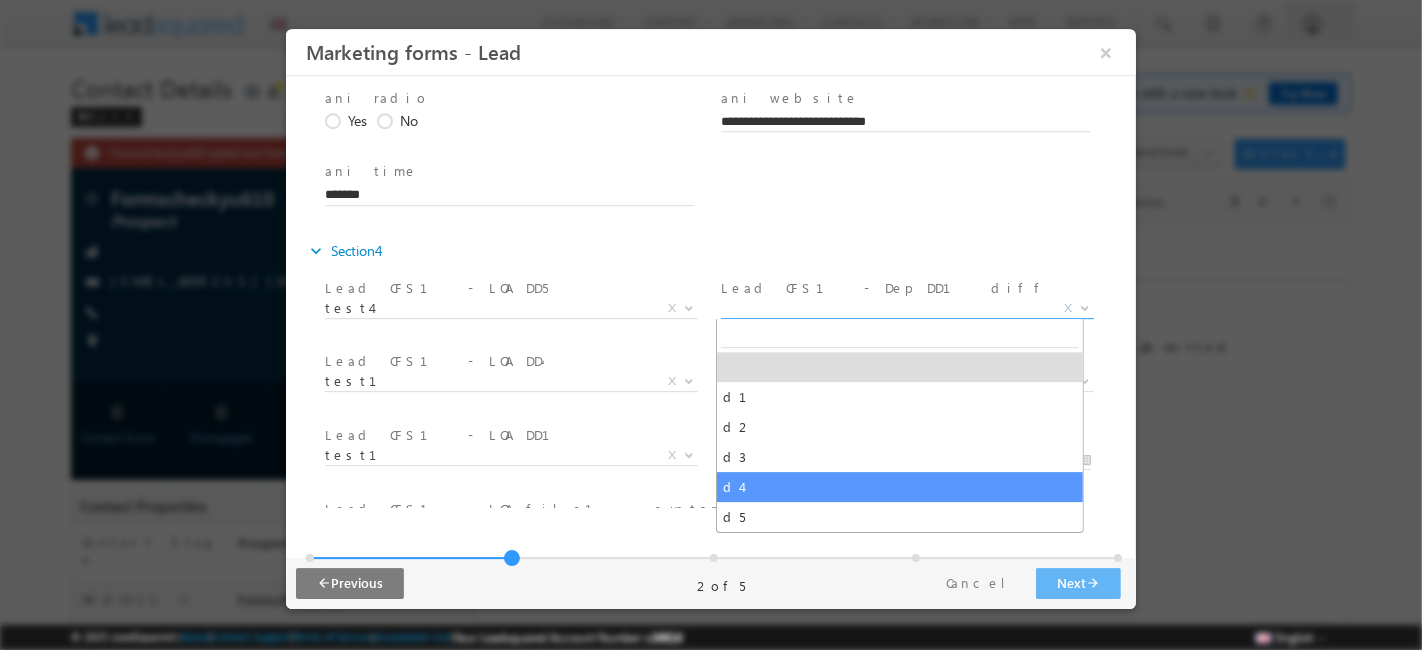 select on "**" 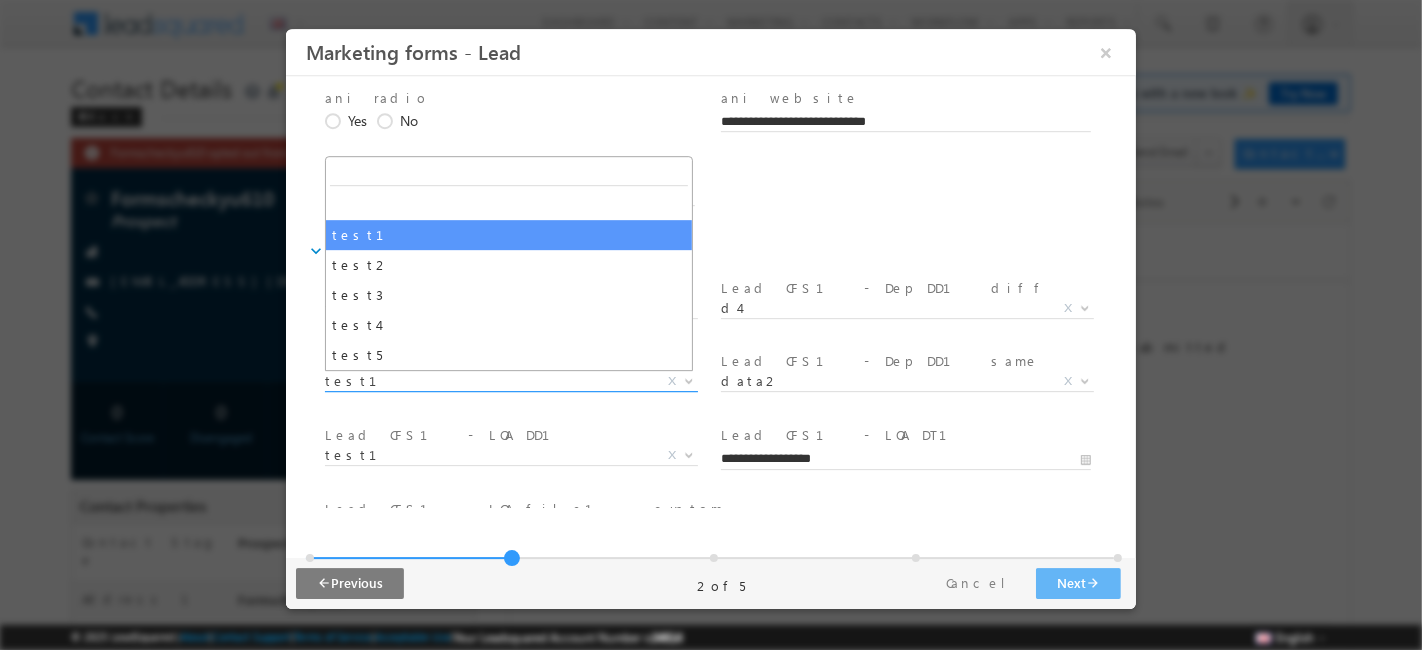 click on "test1" at bounding box center (486, 381) 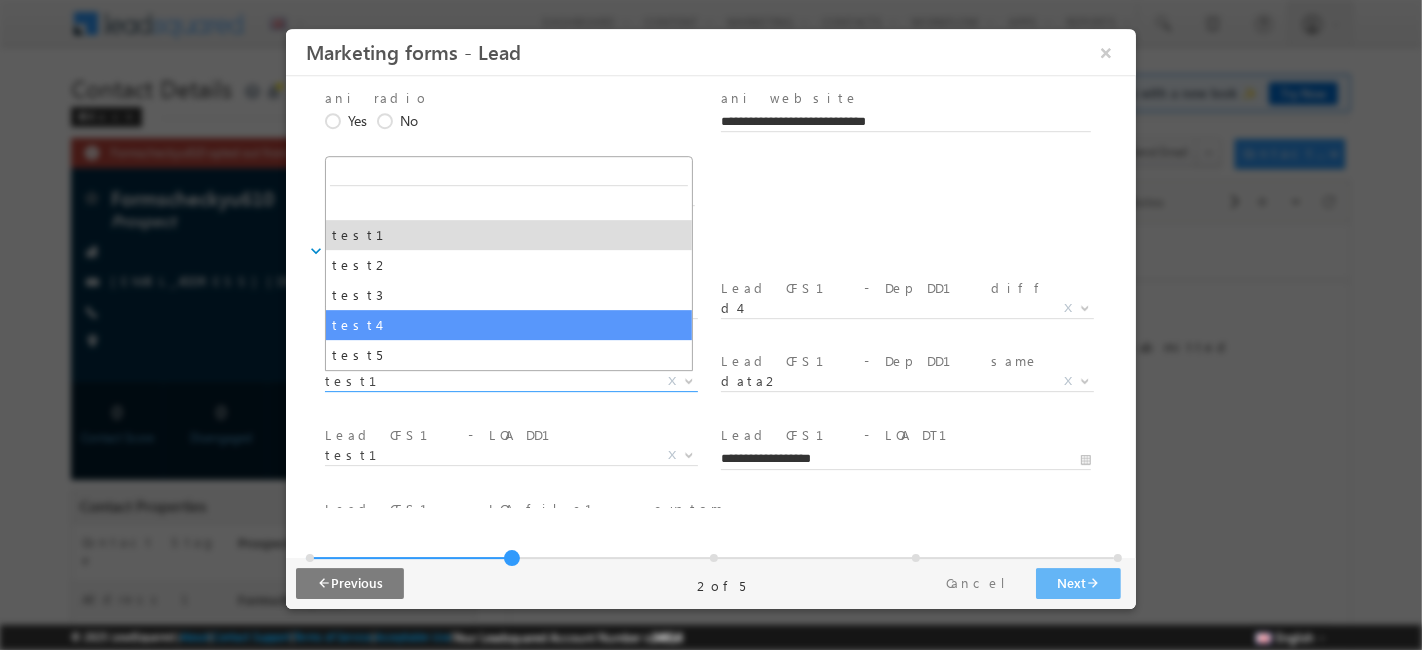 select on "*****" 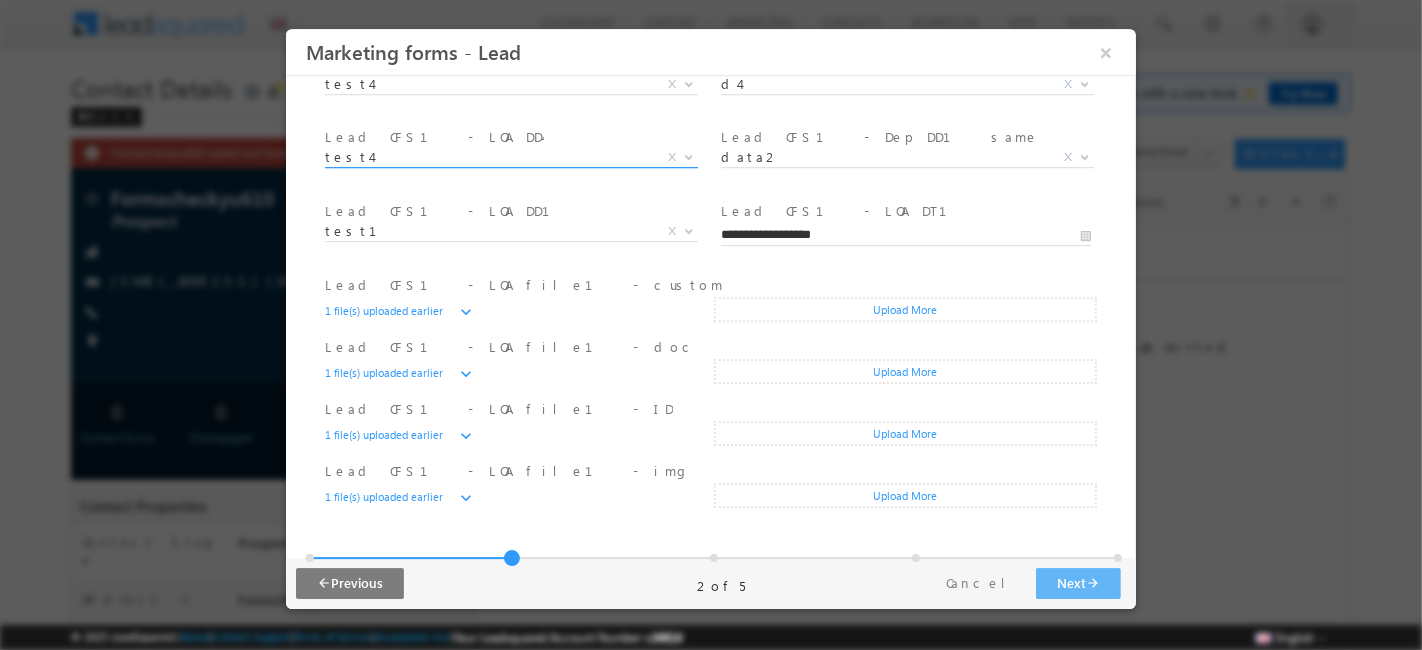 scroll, scrollTop: 732, scrollLeft: 0, axis: vertical 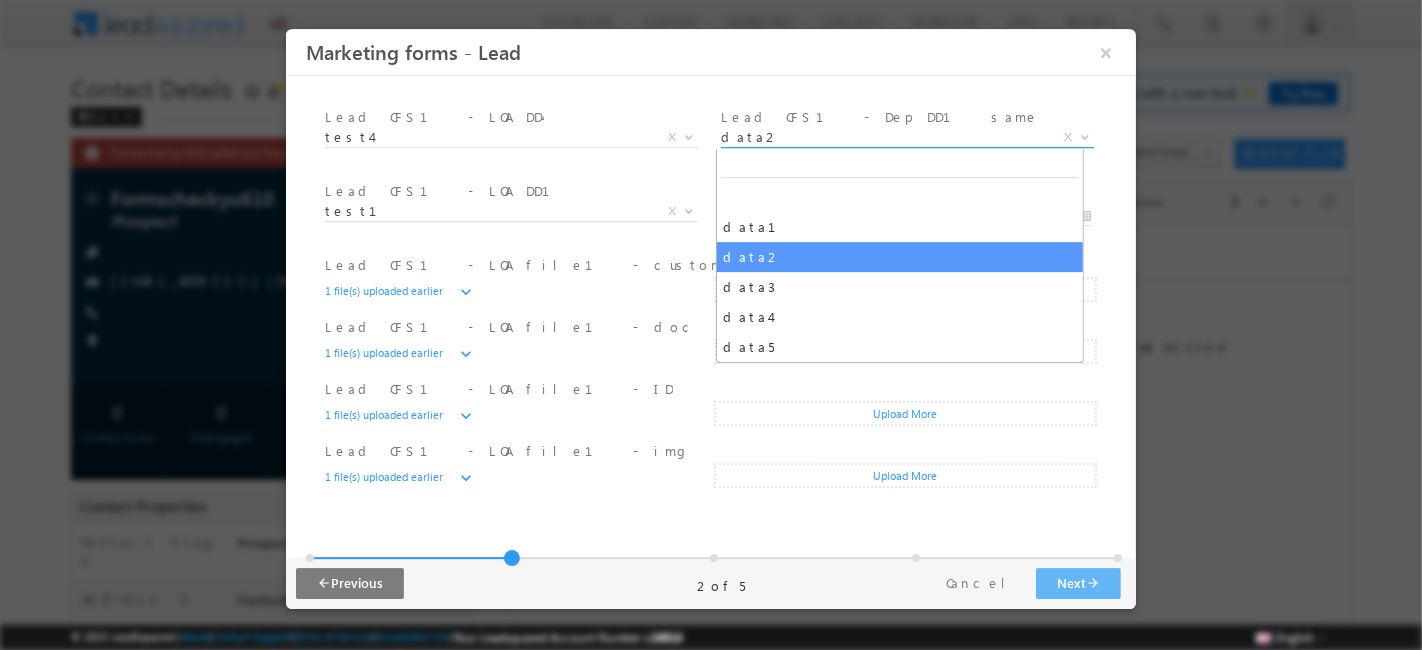 click on "data2" at bounding box center [882, 137] 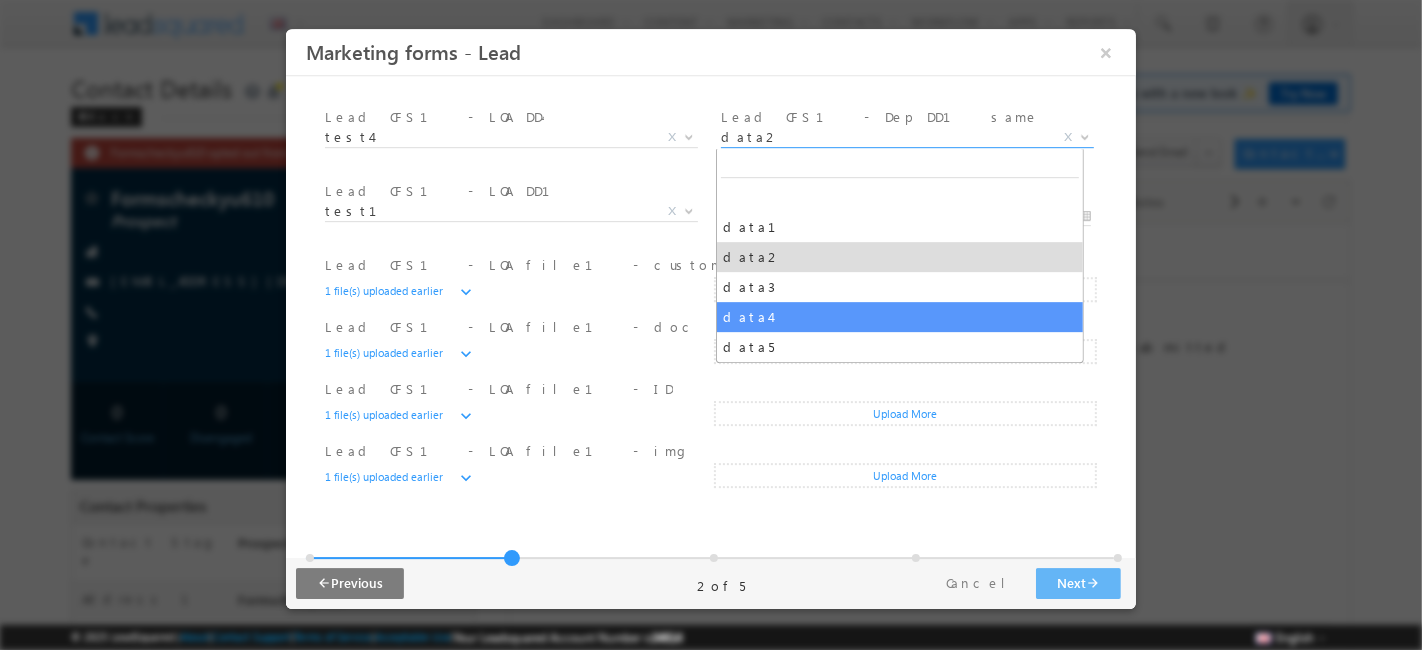 select on "*****" 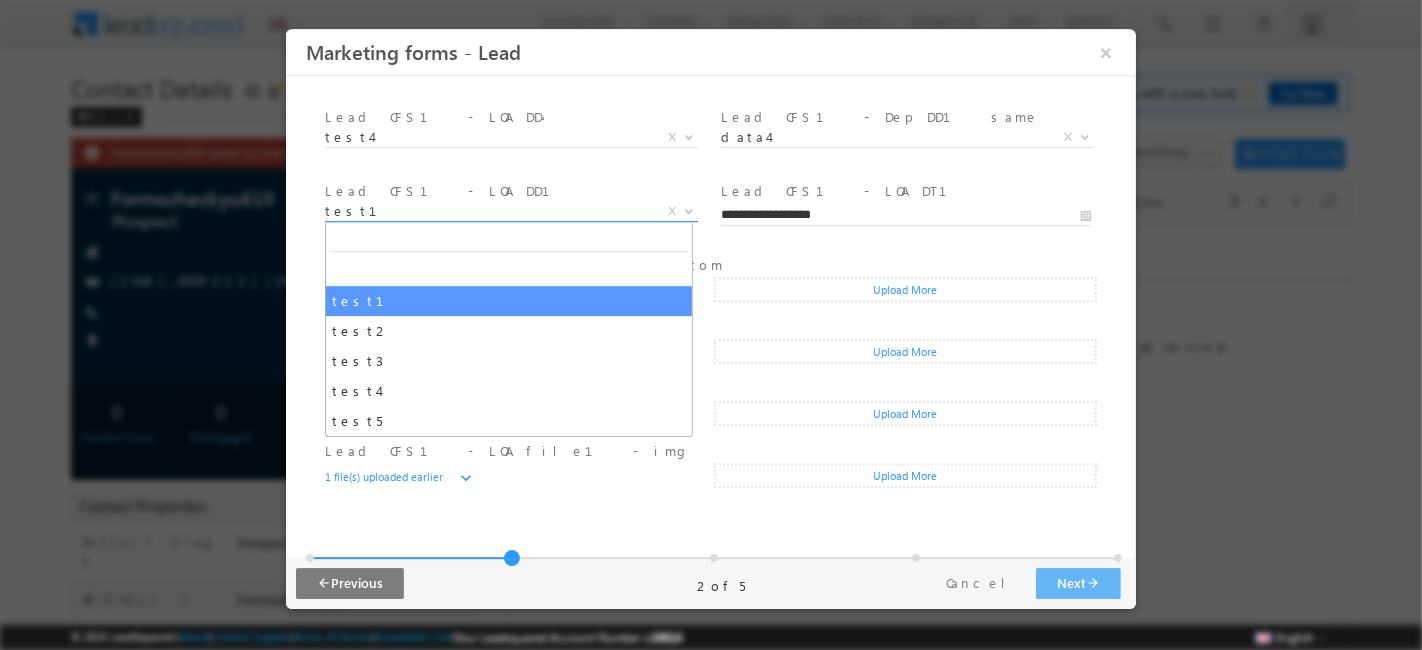 click on "test1" at bounding box center [486, 211] 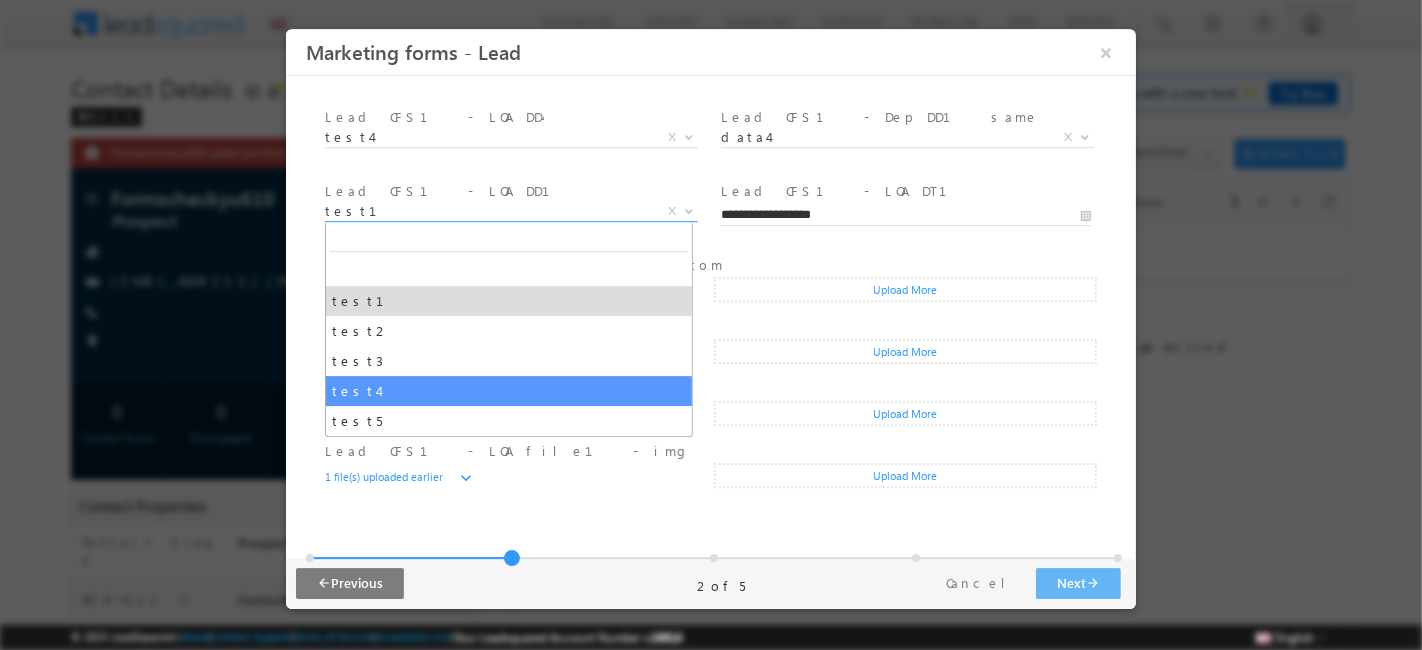 select on "*****" 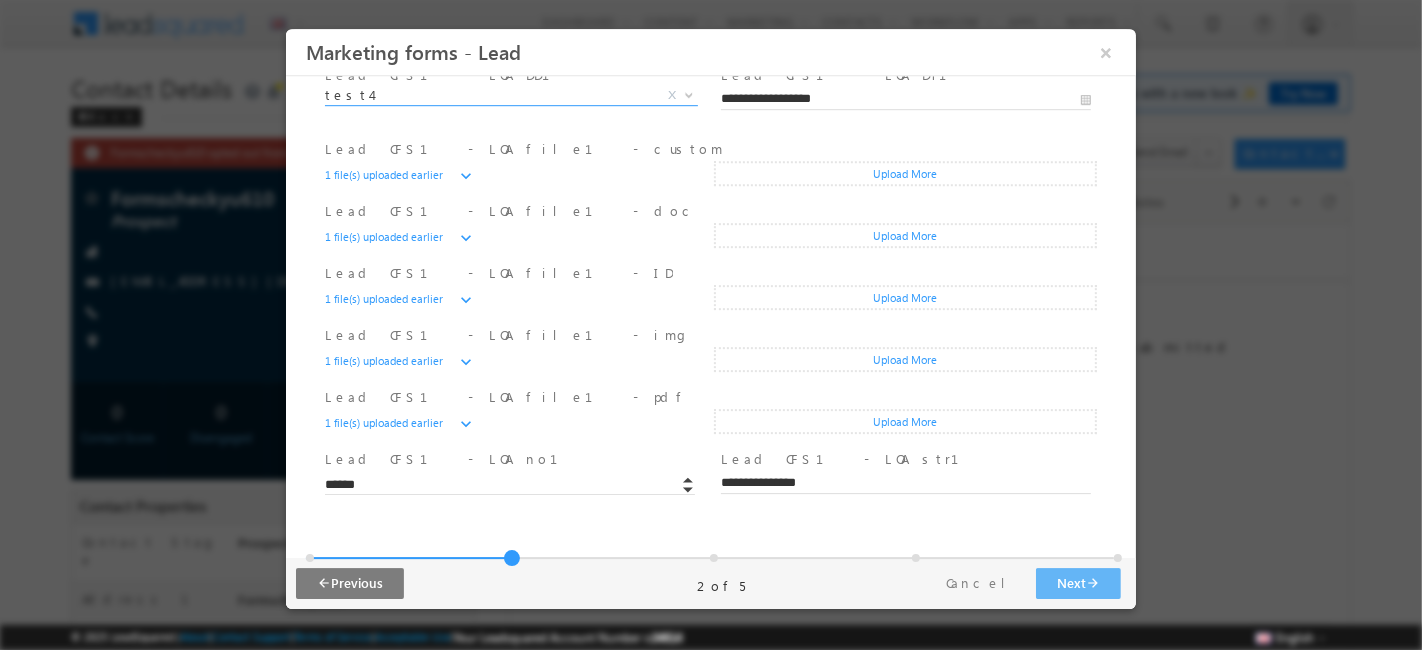 scroll, scrollTop: 850, scrollLeft: 0, axis: vertical 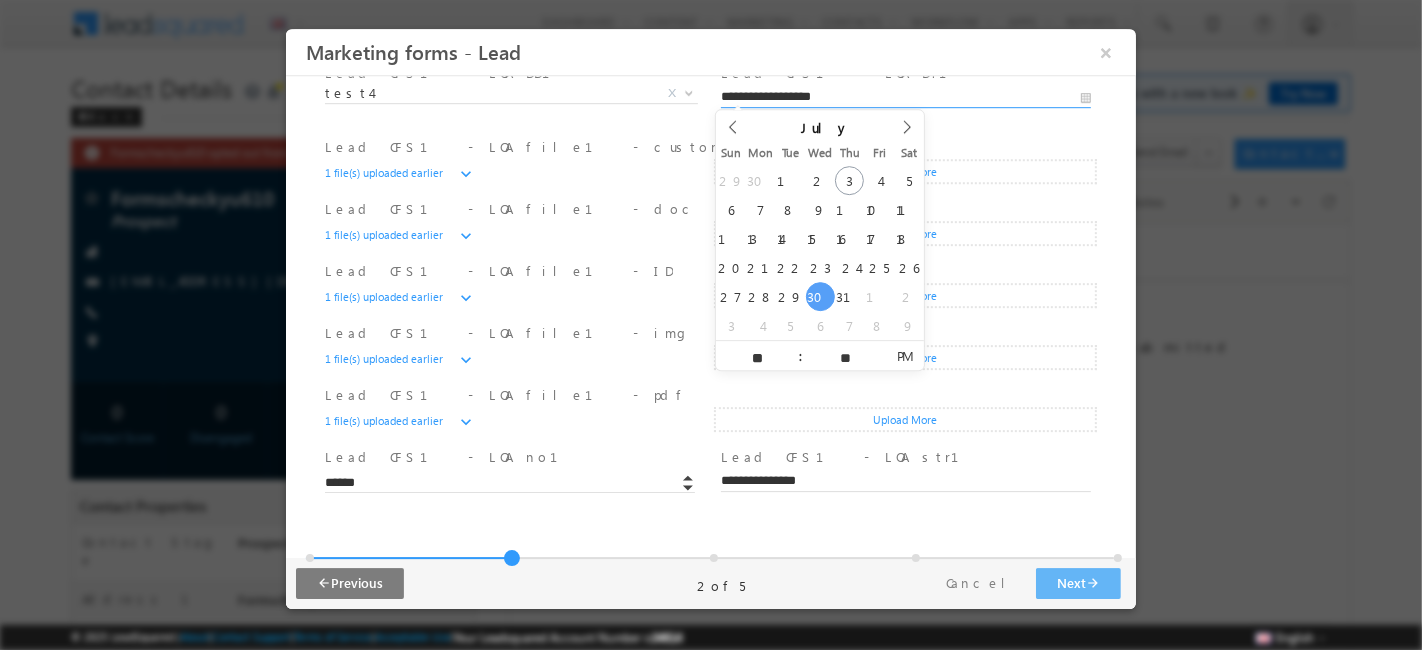 click on "**********" at bounding box center (905, 98) 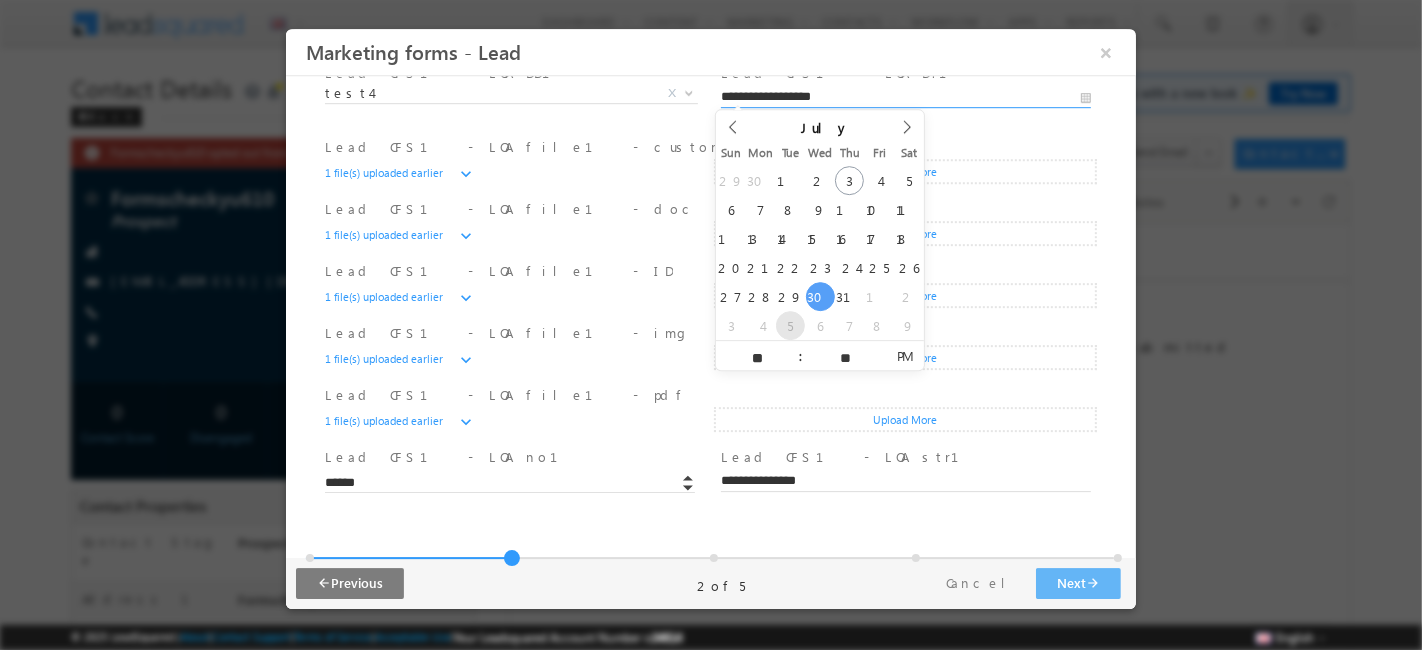 type on "**********" 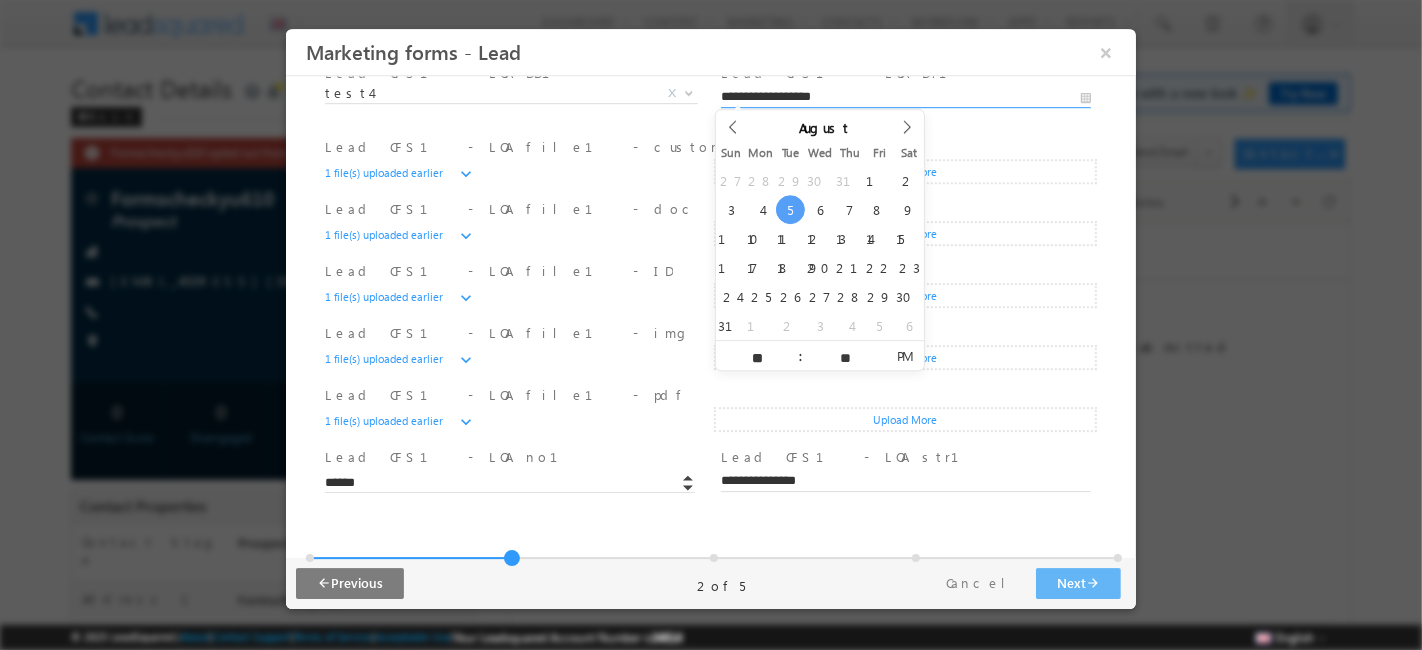 click on "**********" at bounding box center (717, 164) 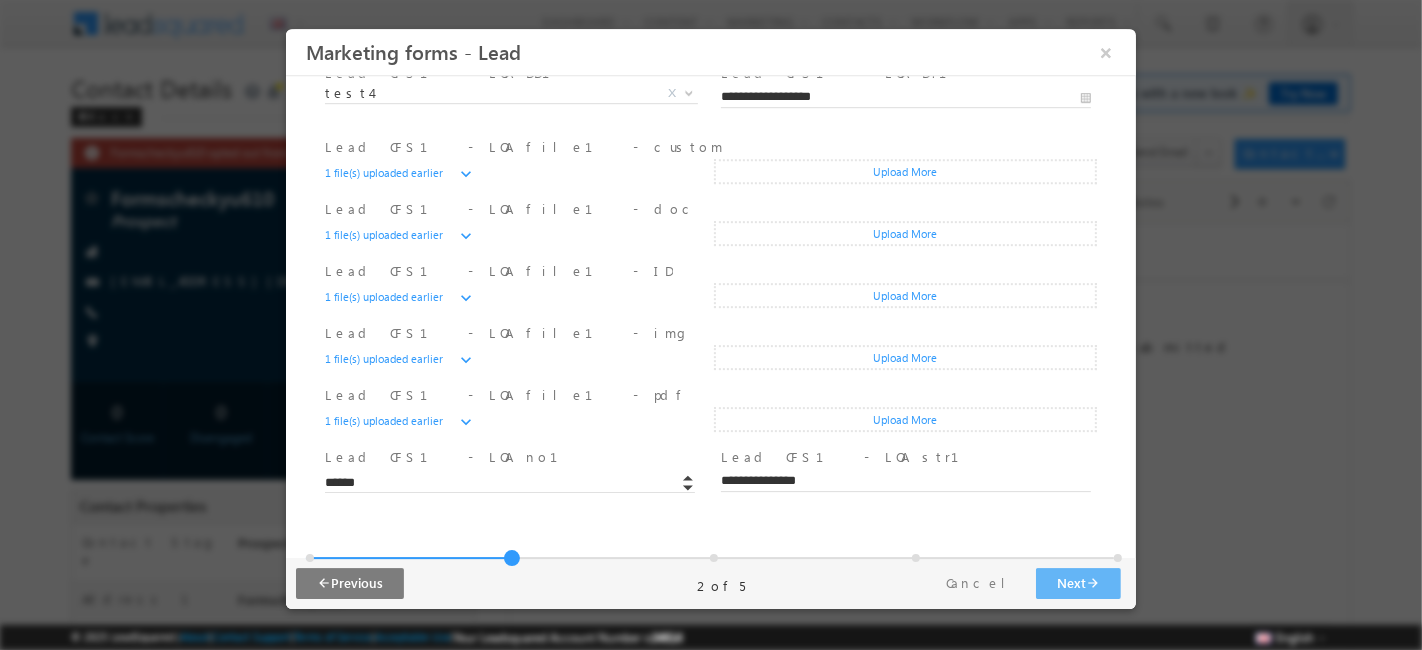click on "**********" at bounding box center (717, 164) 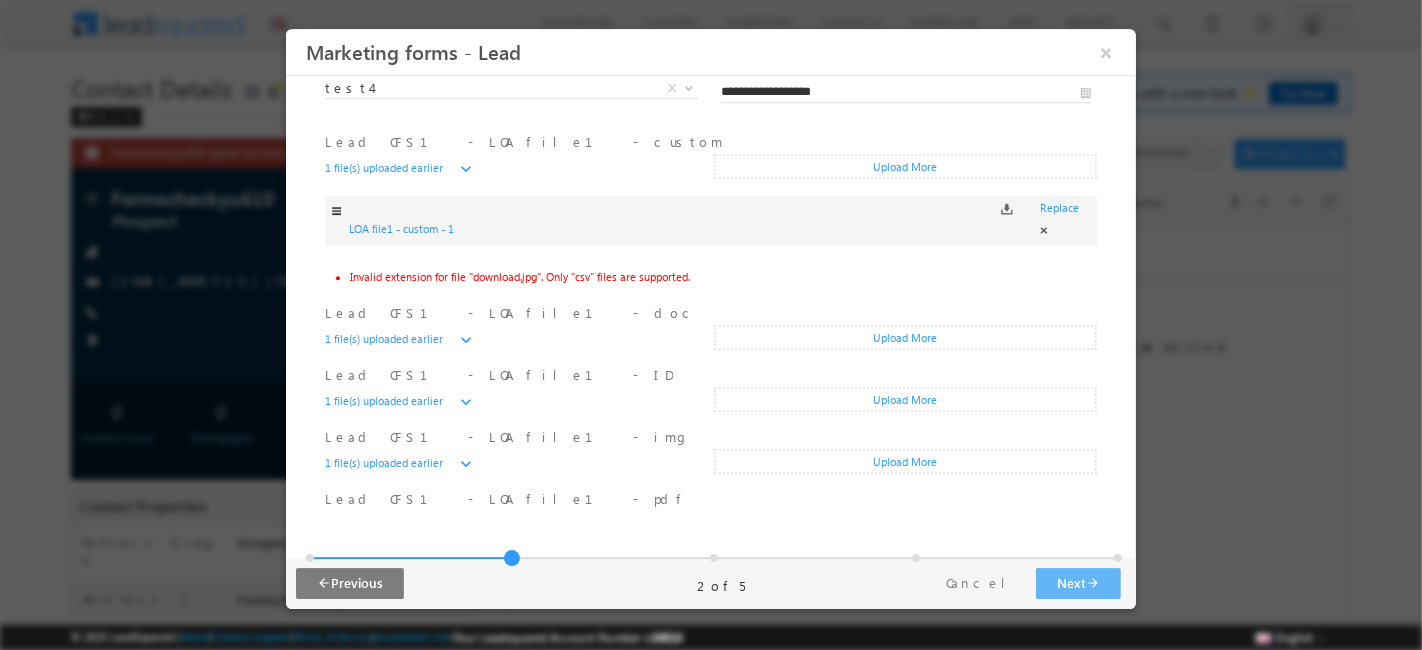 scroll, scrollTop: 854, scrollLeft: 0, axis: vertical 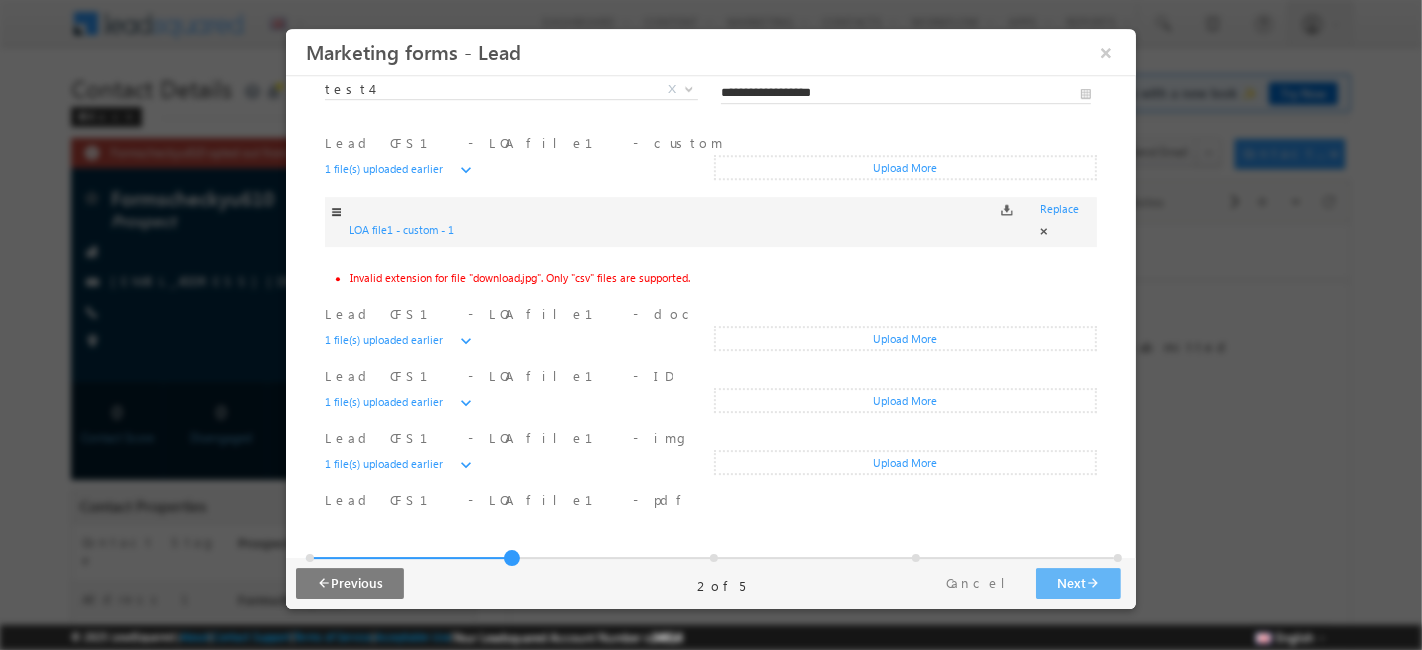 click on "Upload More" at bounding box center (904, 167) 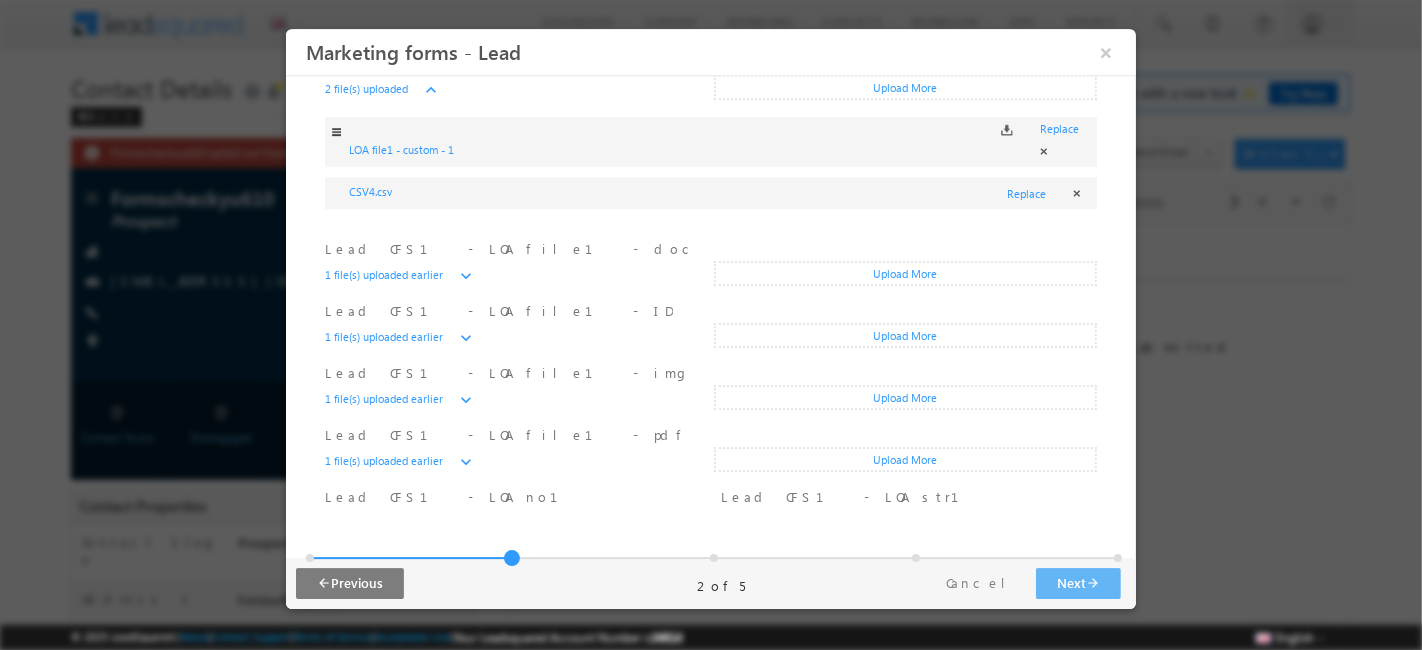 scroll, scrollTop: 950, scrollLeft: 0, axis: vertical 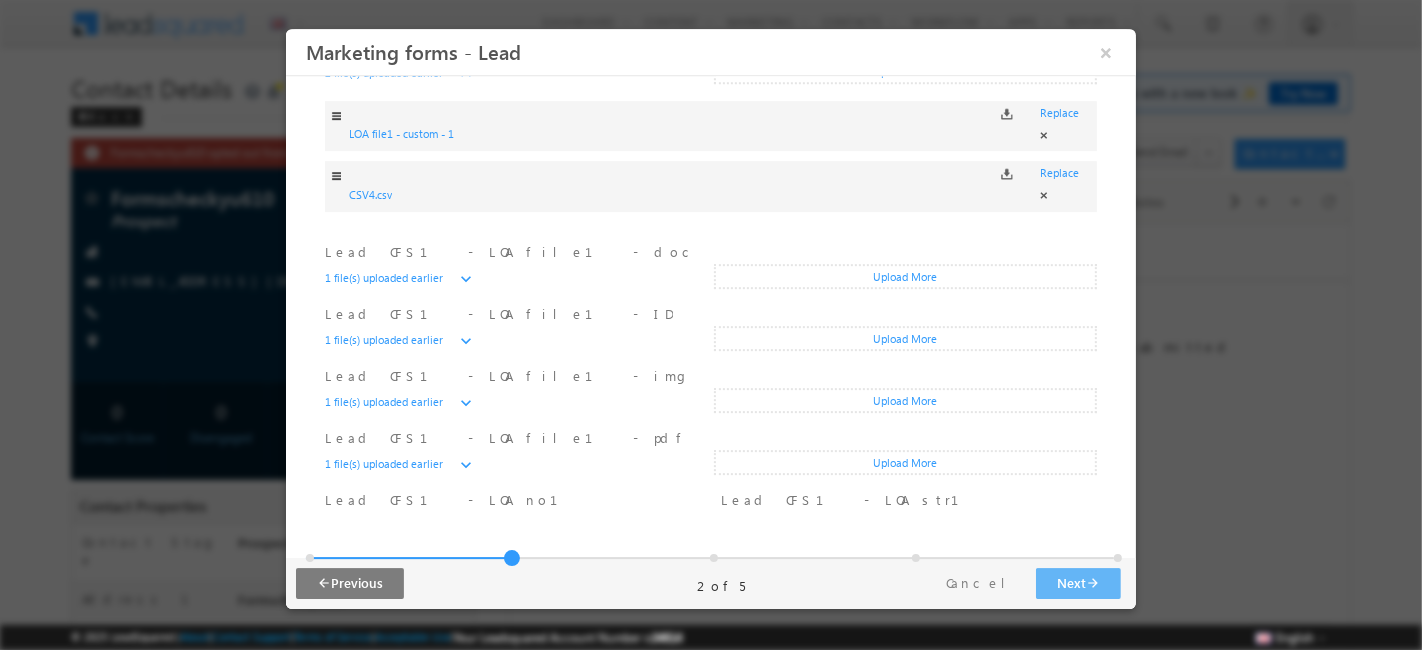 click on "Upload More" at bounding box center [904, 276] 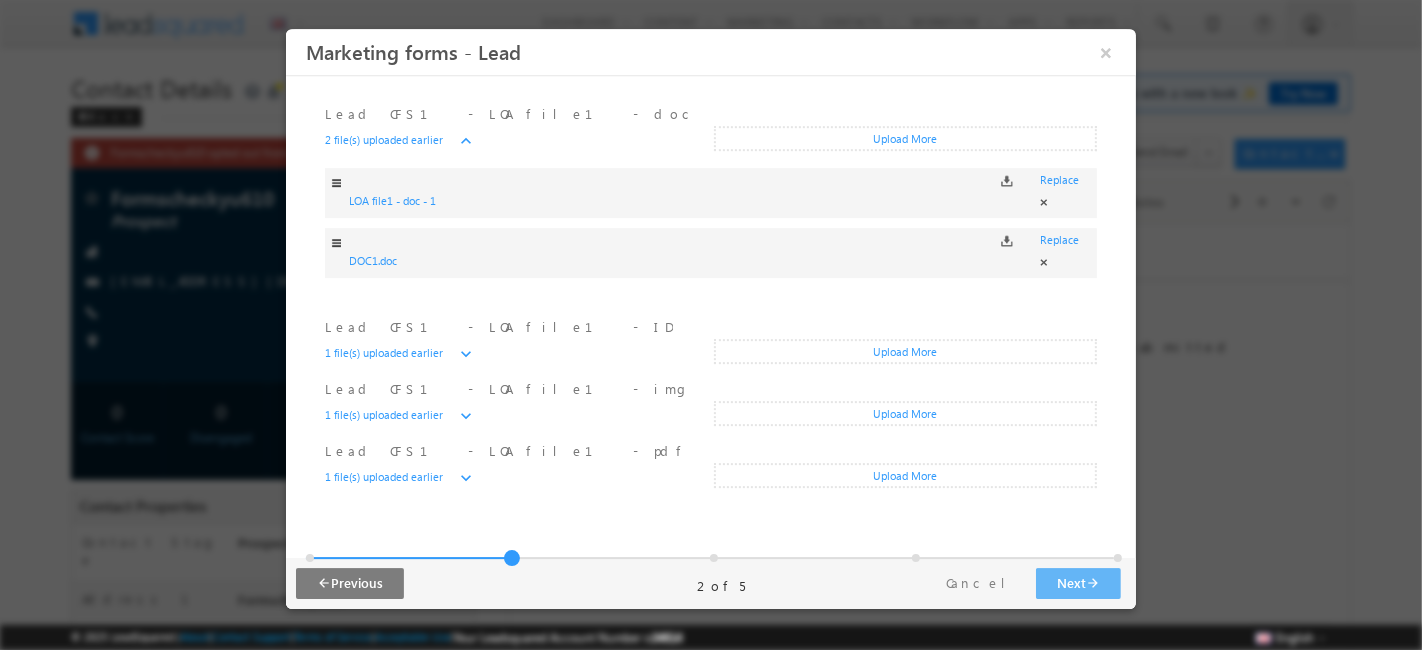 scroll, scrollTop: 1088, scrollLeft: 0, axis: vertical 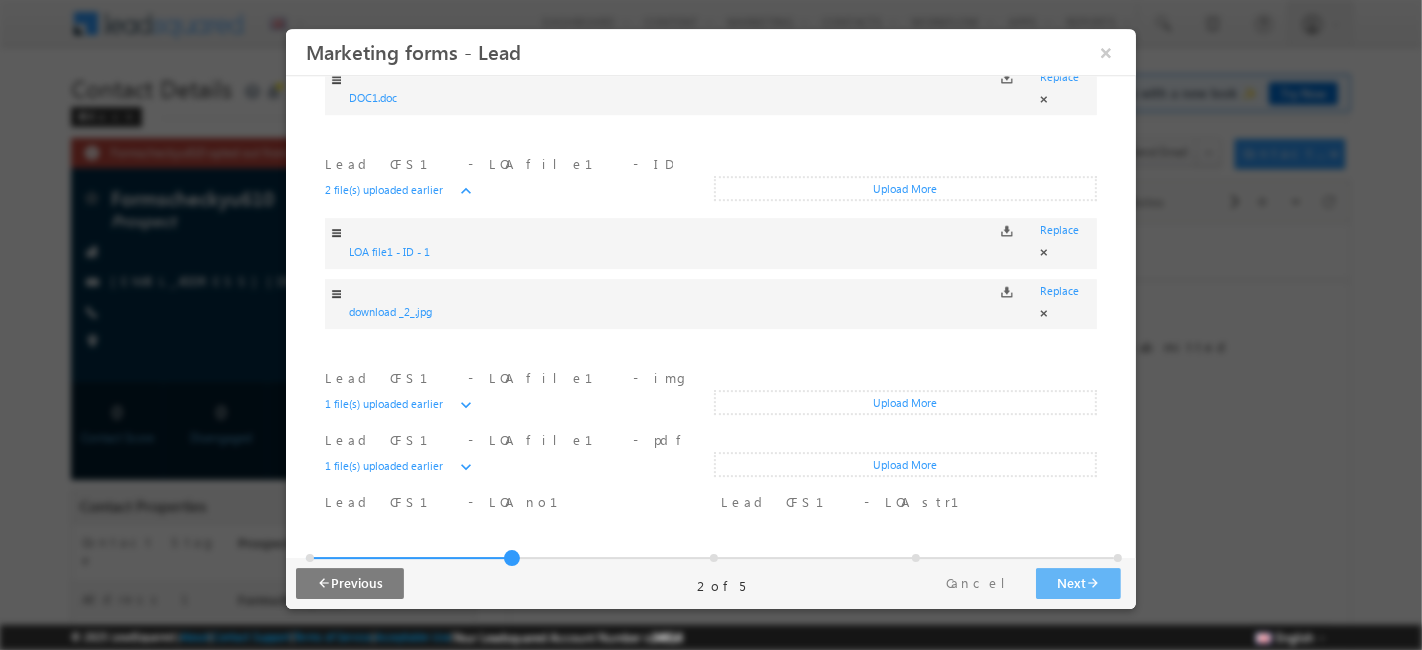 click on "Upload More" at bounding box center (904, 402) 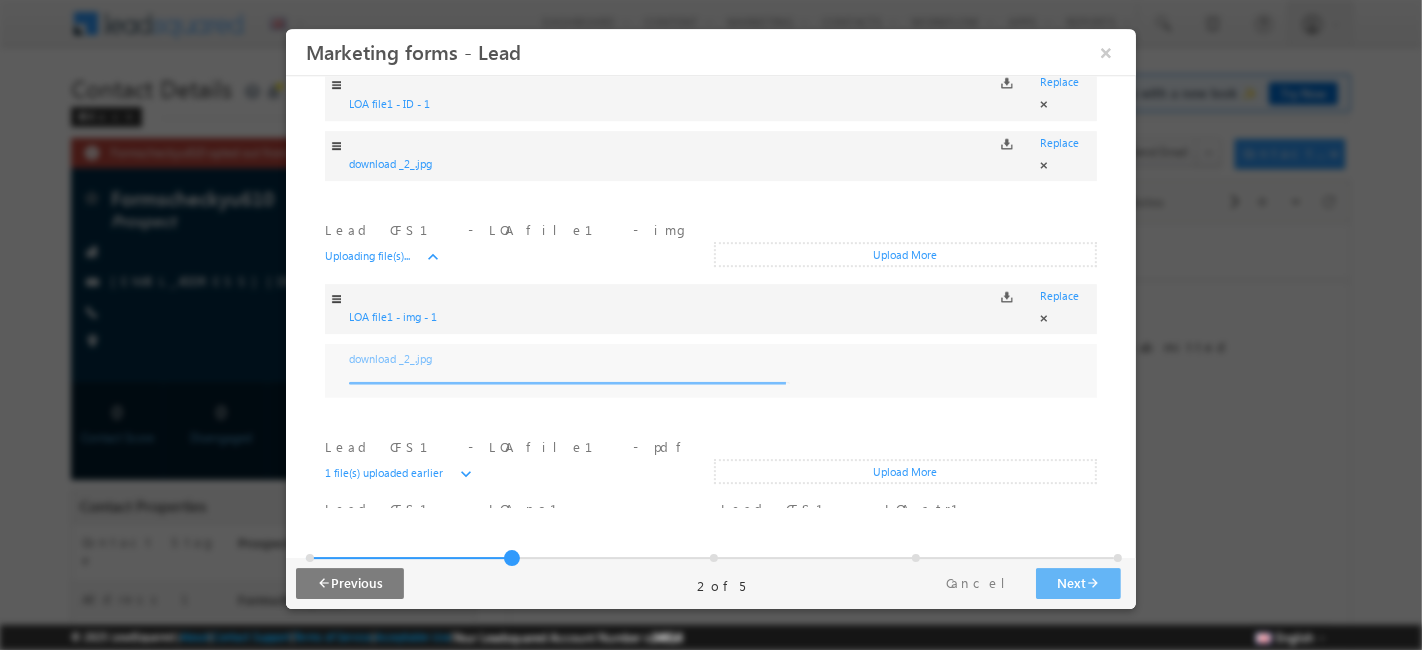 scroll, scrollTop: 1400, scrollLeft: 0, axis: vertical 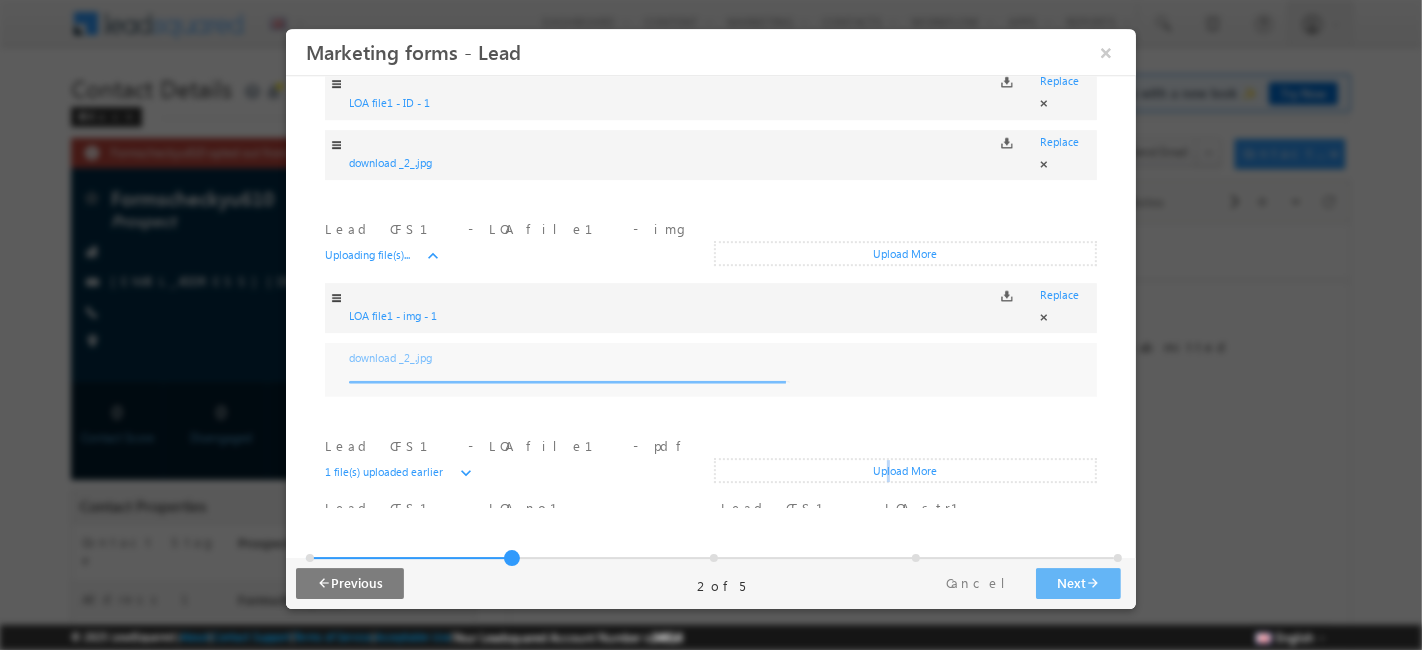 click on "Upload More" at bounding box center [904, 470] 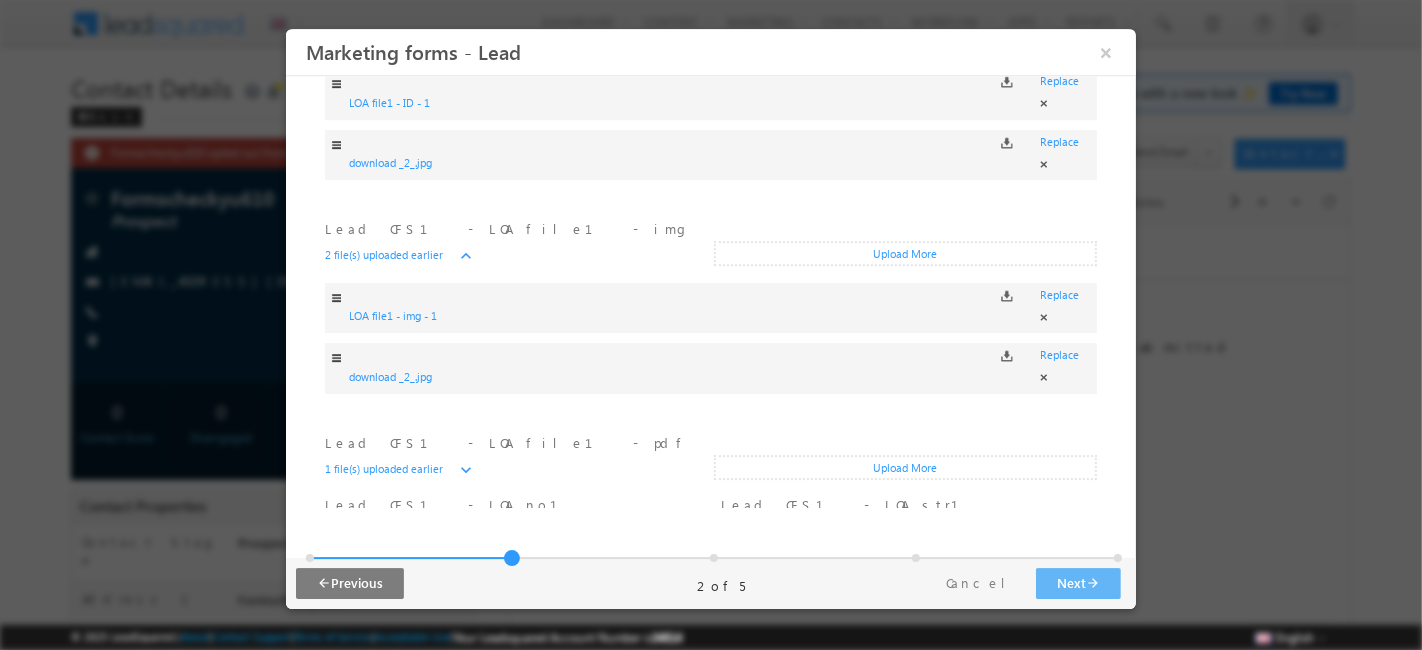 click on "Upload More" at bounding box center (904, 467) 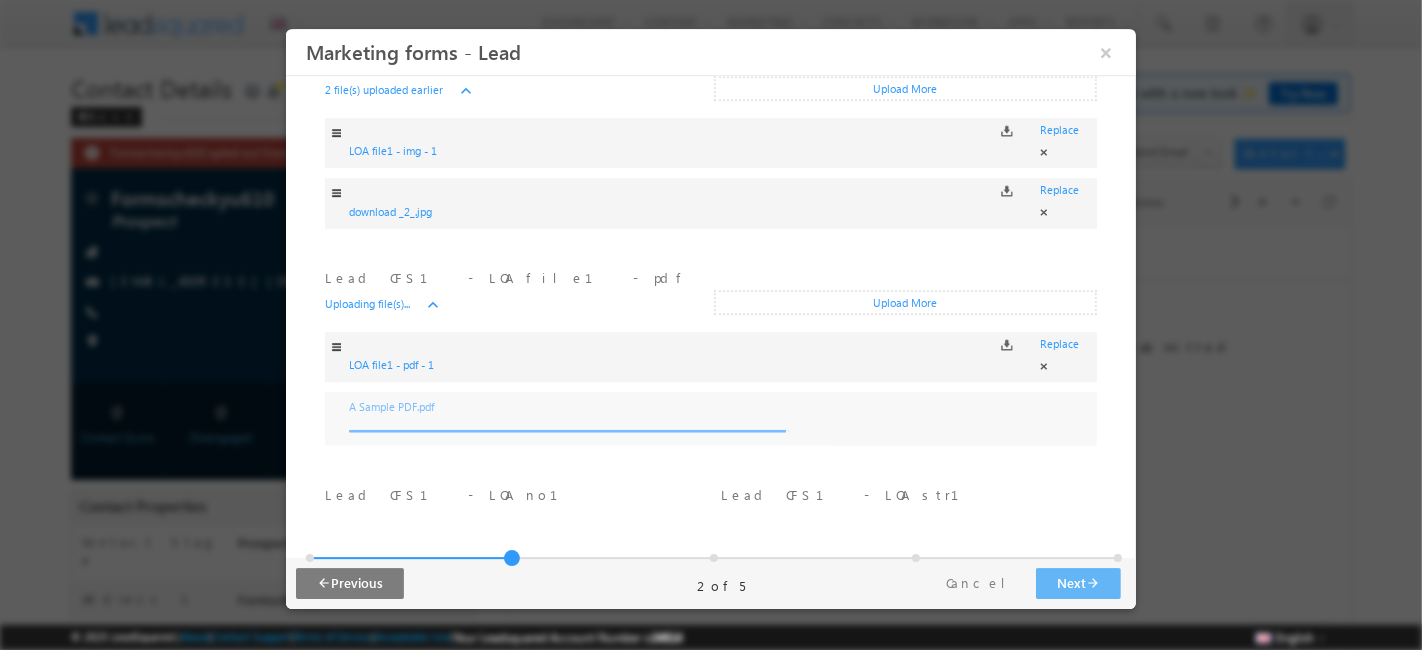 scroll, scrollTop: 1571, scrollLeft: 0, axis: vertical 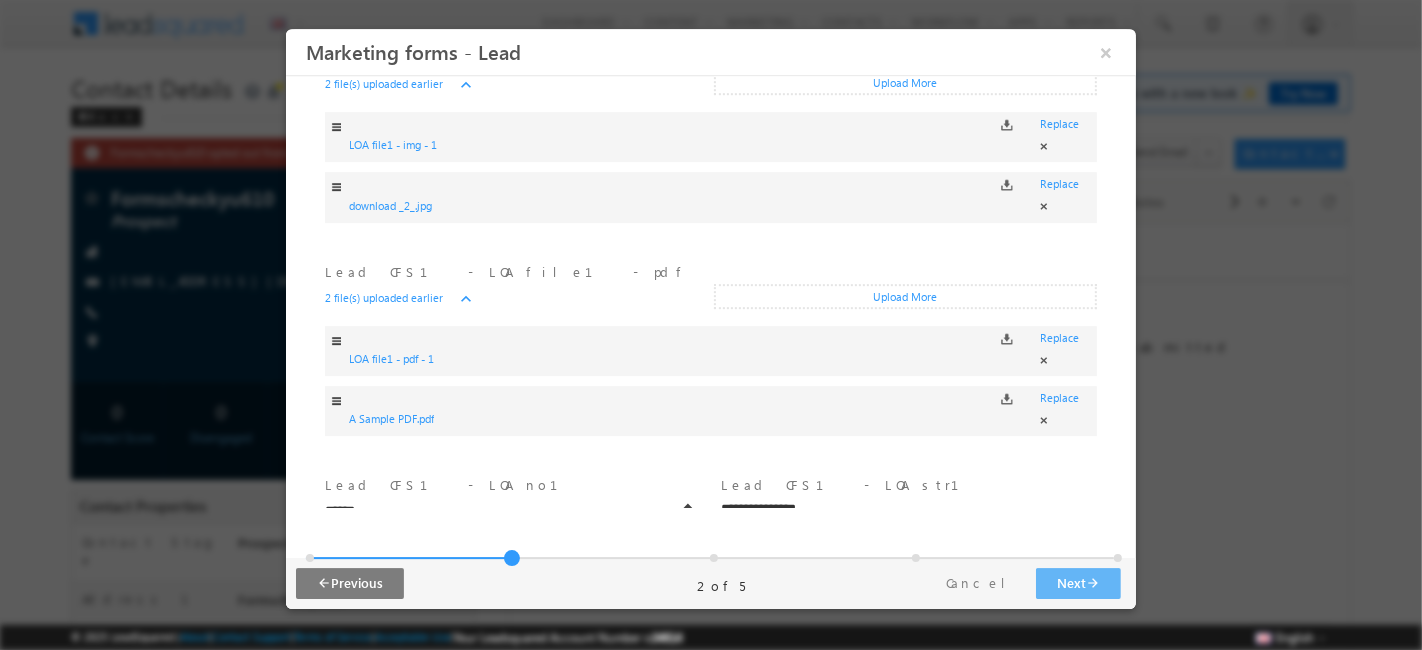 click on "******" at bounding box center [509, 512] 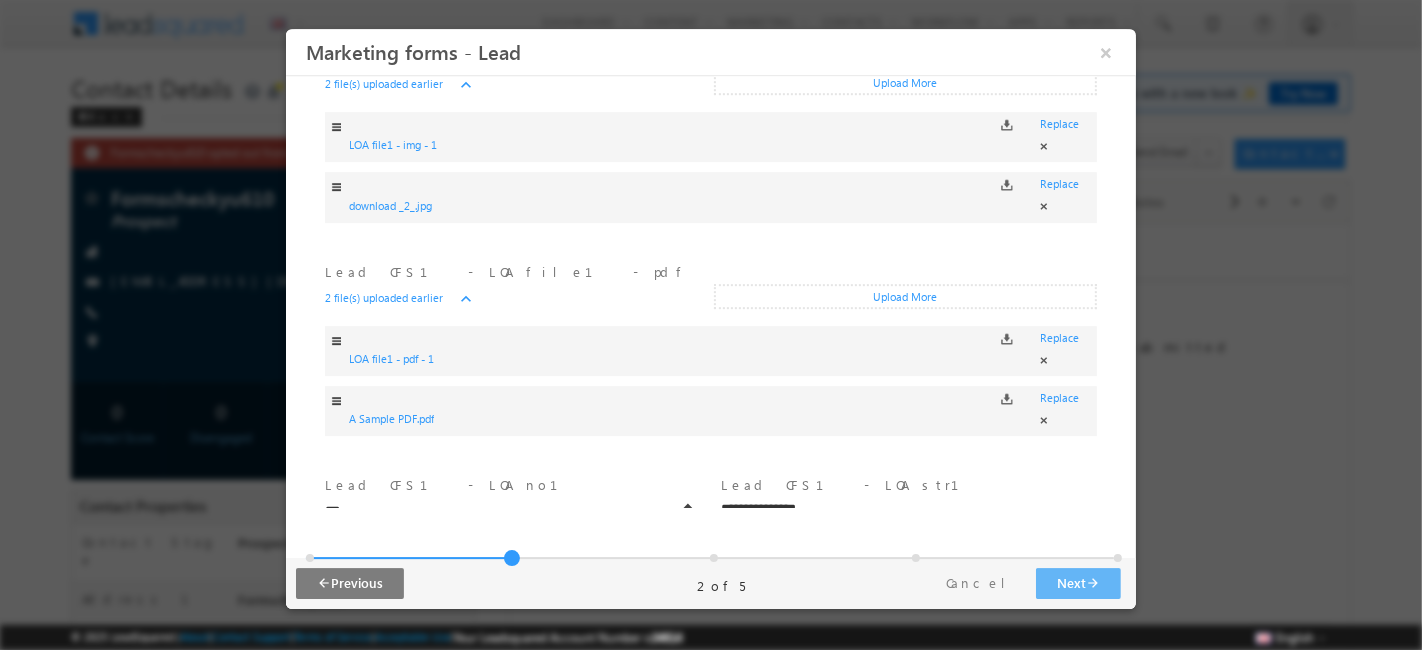 type on "******" 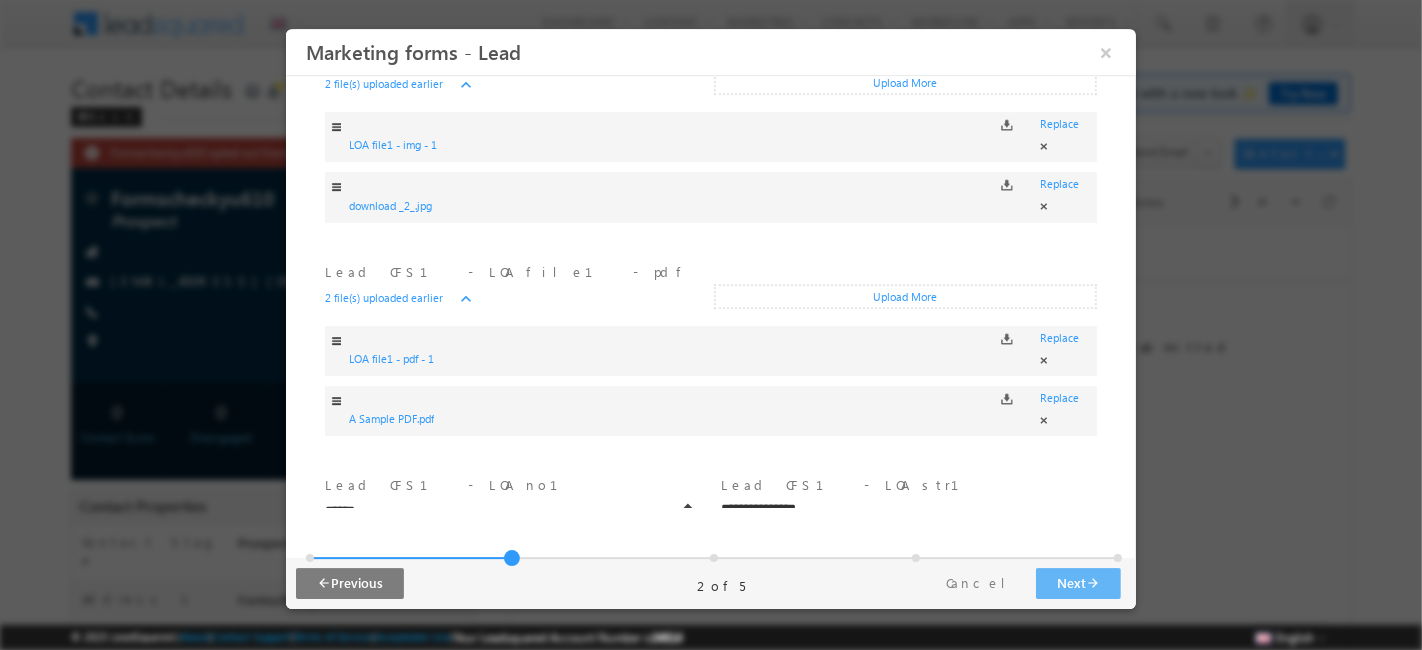 click on "**********" at bounding box center (905, 510) 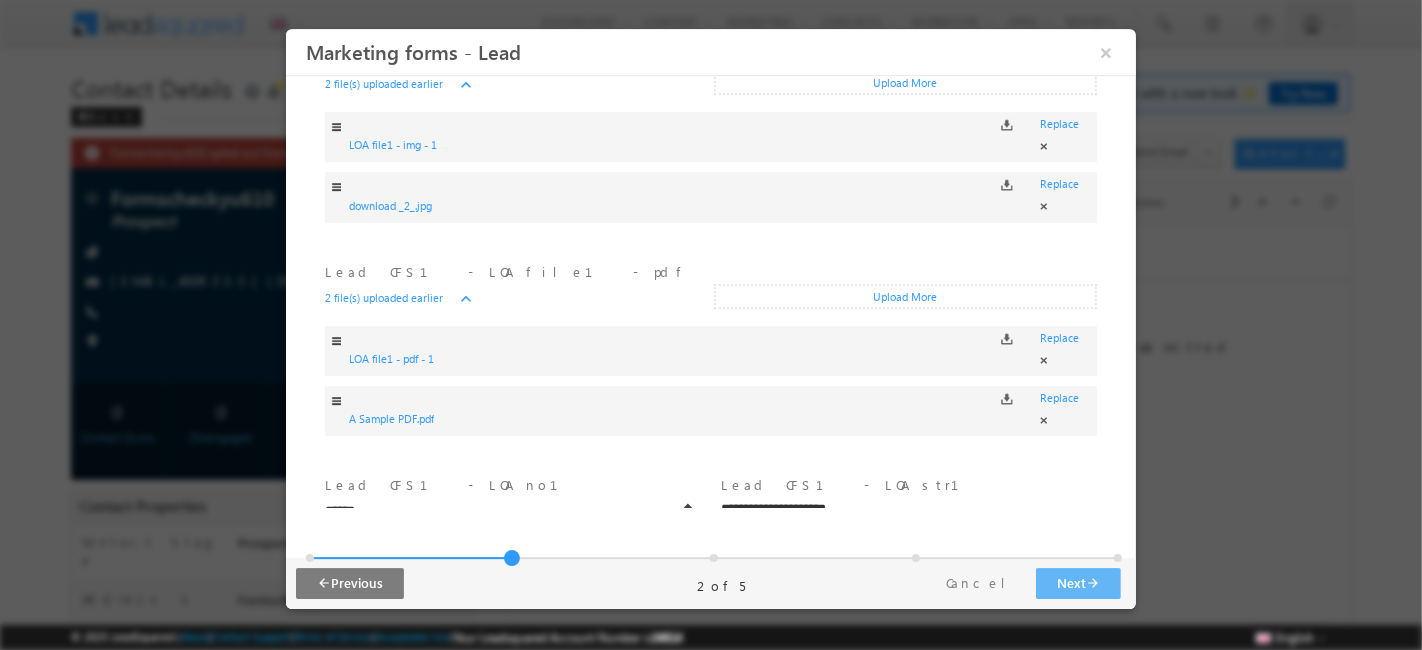 scroll, scrollTop: 1577, scrollLeft: 0, axis: vertical 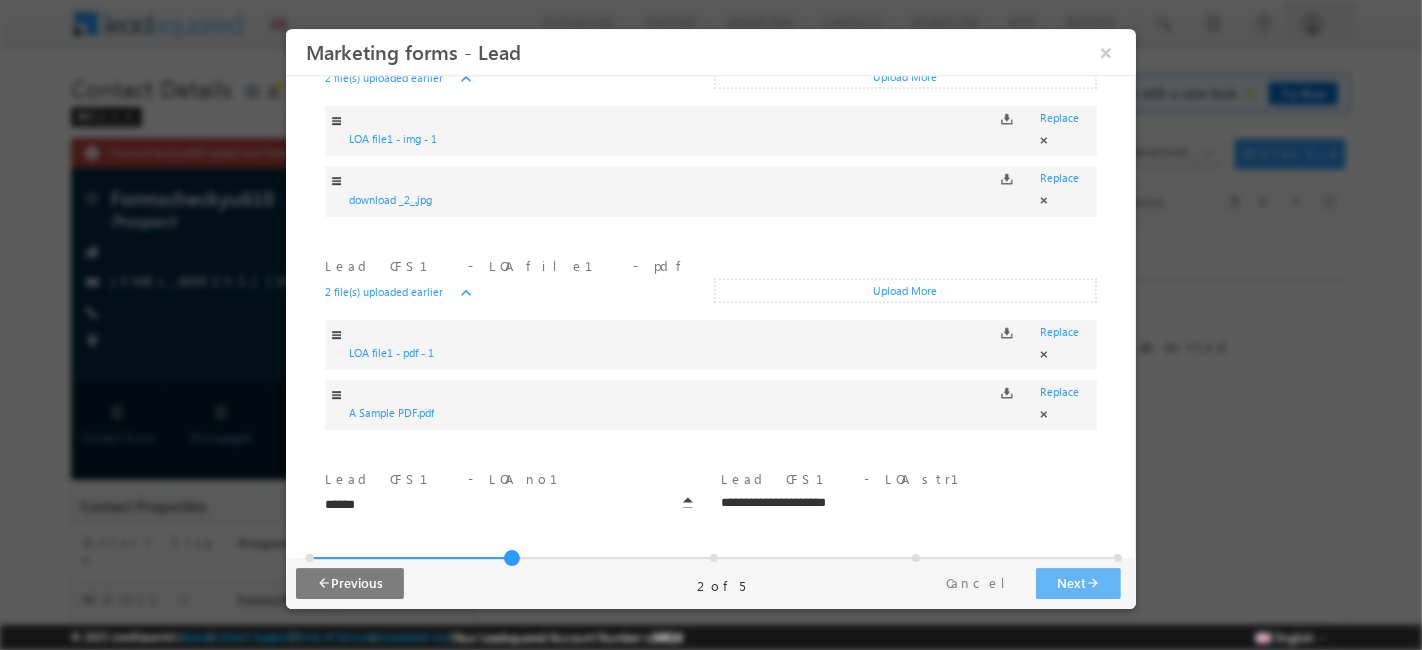 type on "**********" 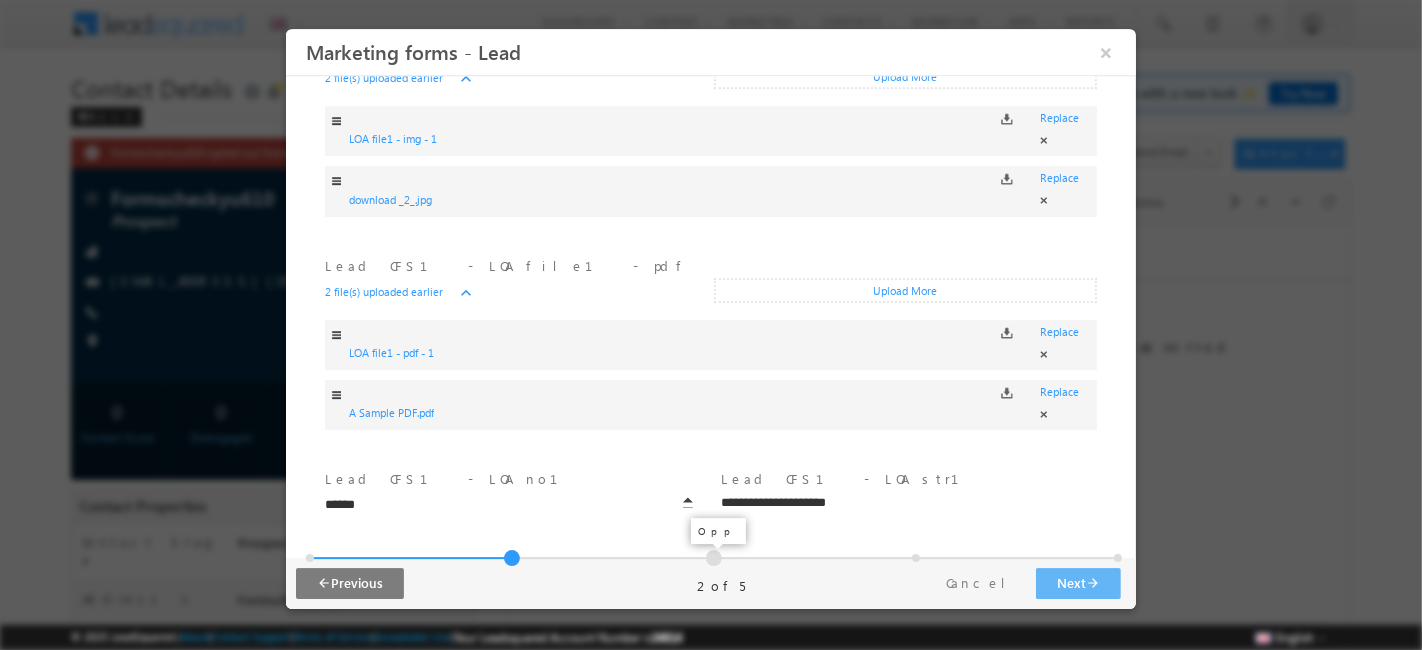 click at bounding box center [713, 558] 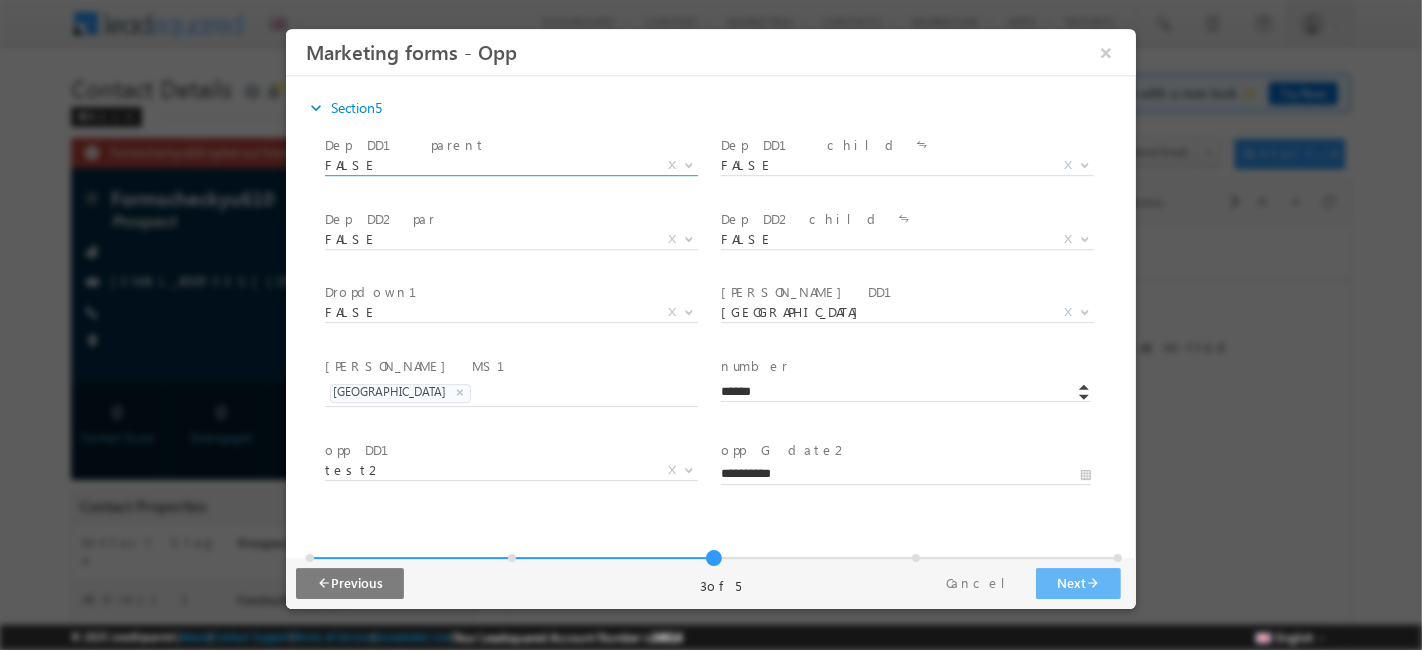 click on "FALSE" at bounding box center (486, 165) 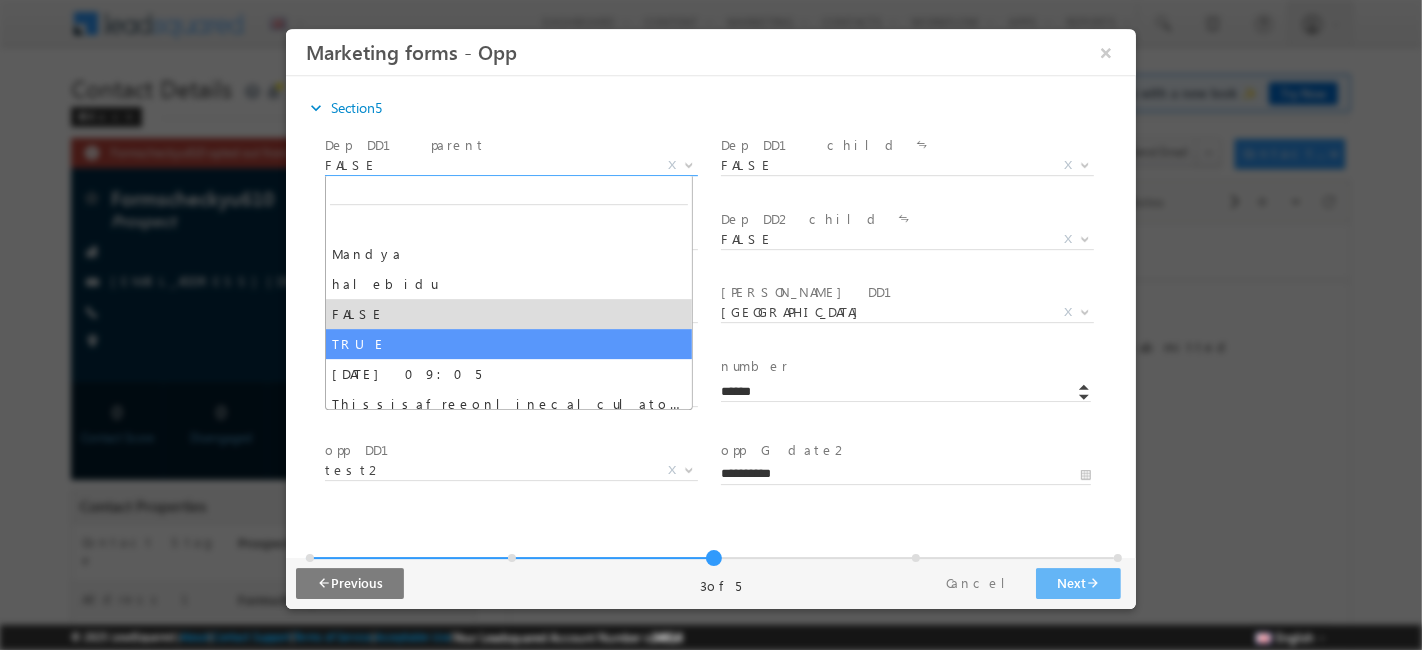 select on "****" 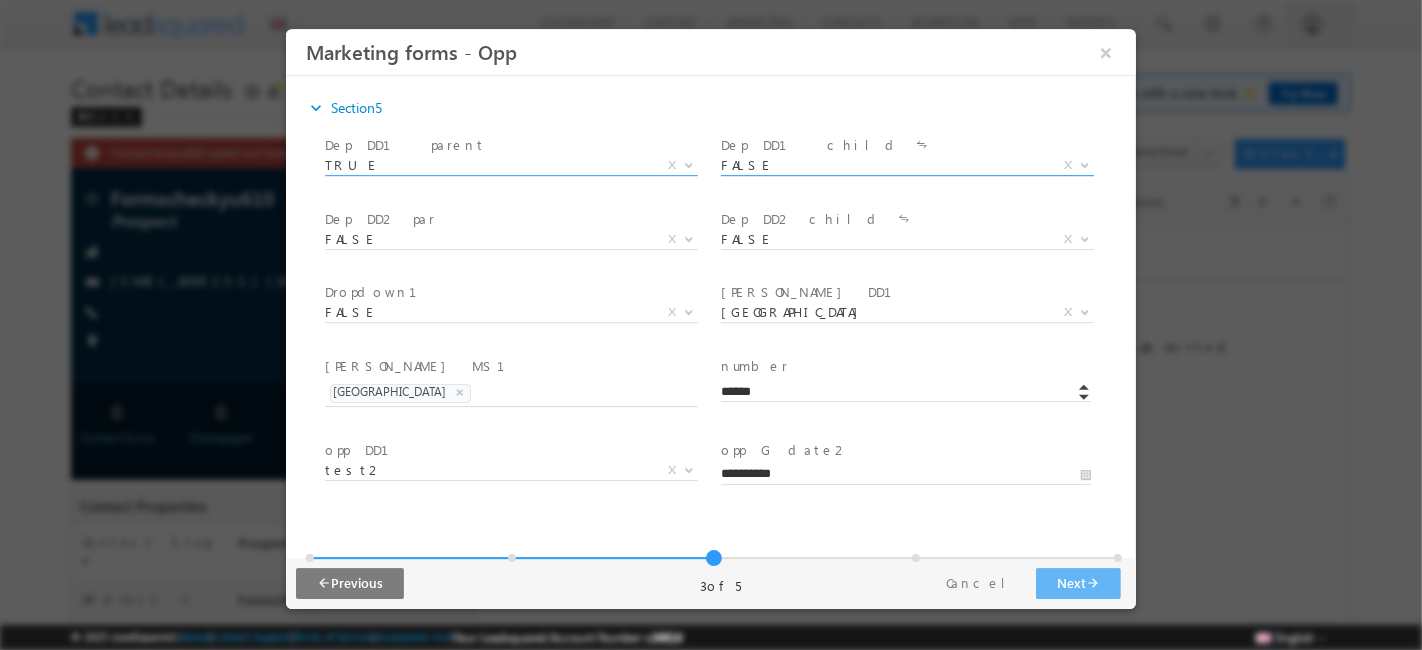 click on "FALSE" at bounding box center (882, 165) 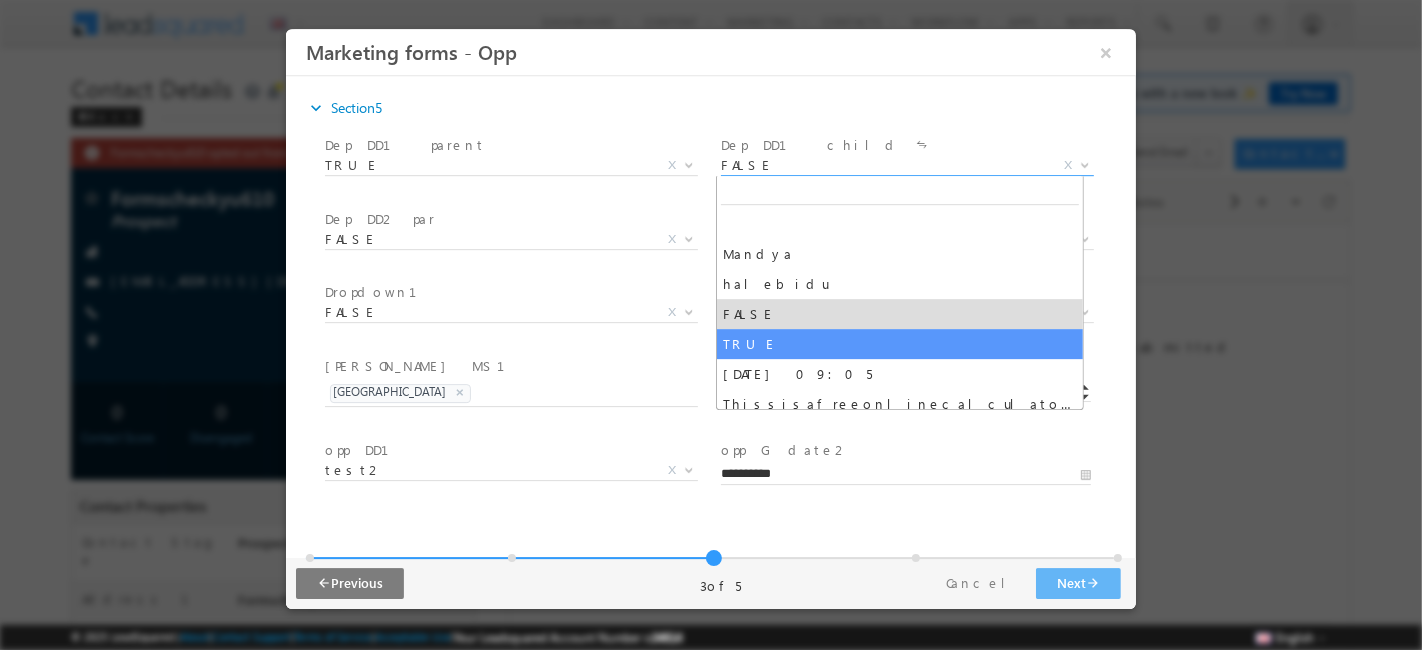 select on "****" 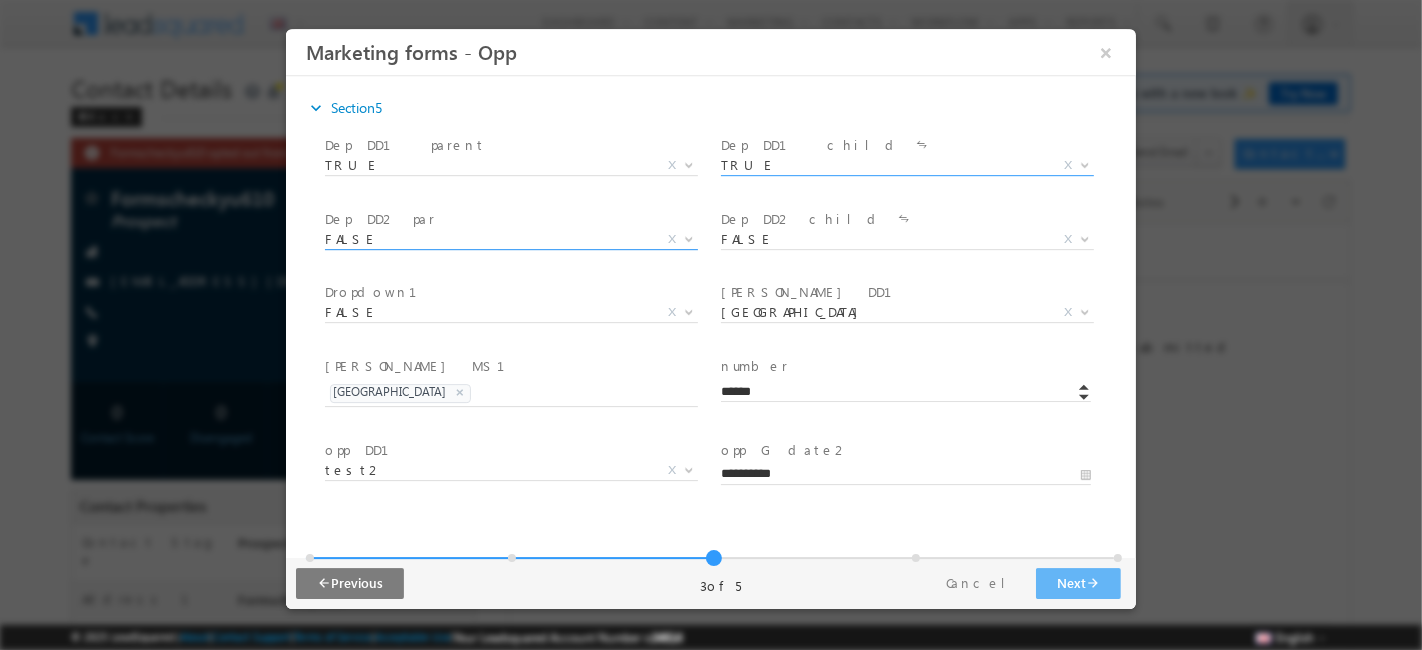 click on "FALSE" at bounding box center [486, 239] 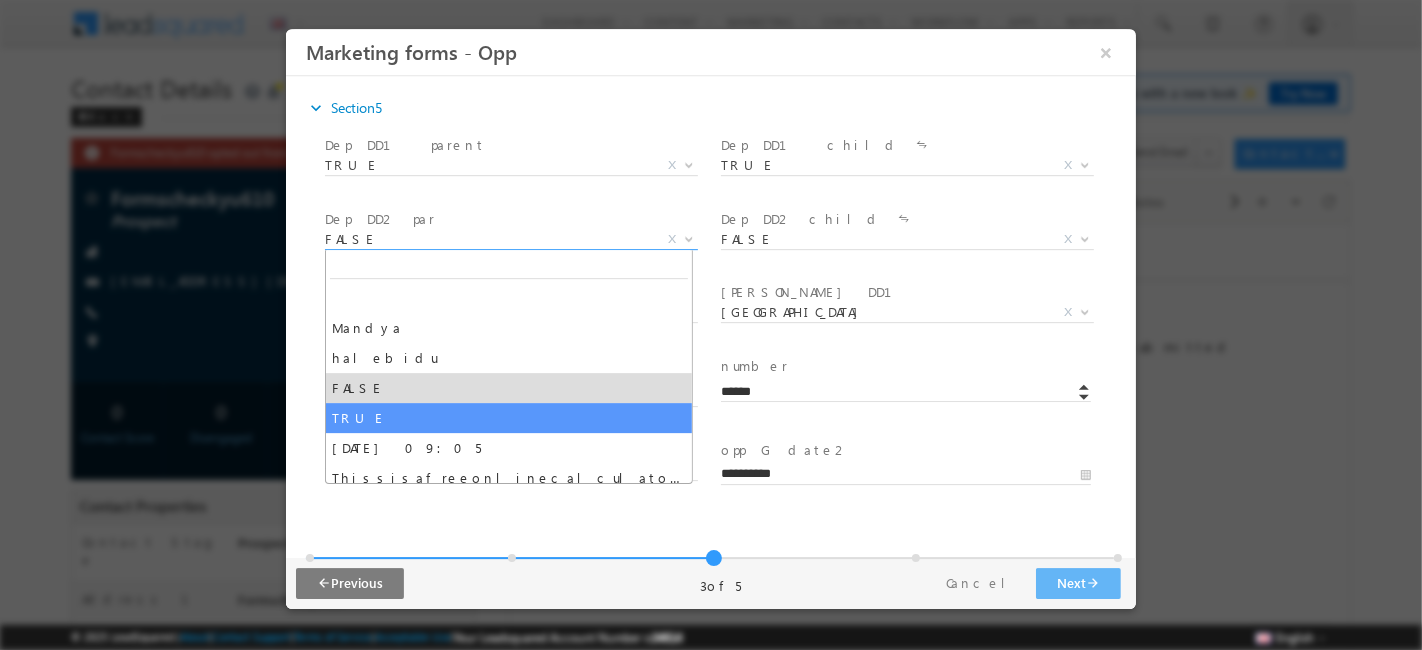 select on "****" 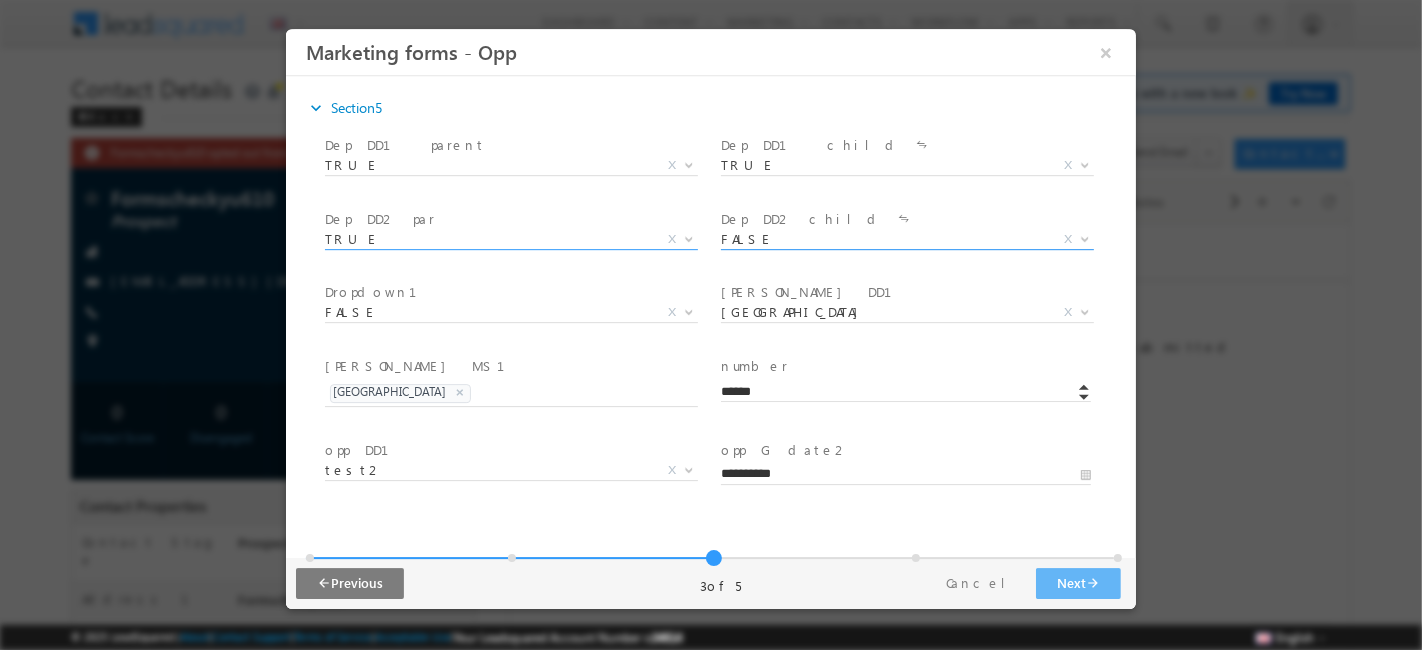click on "FALSE" at bounding box center [882, 239] 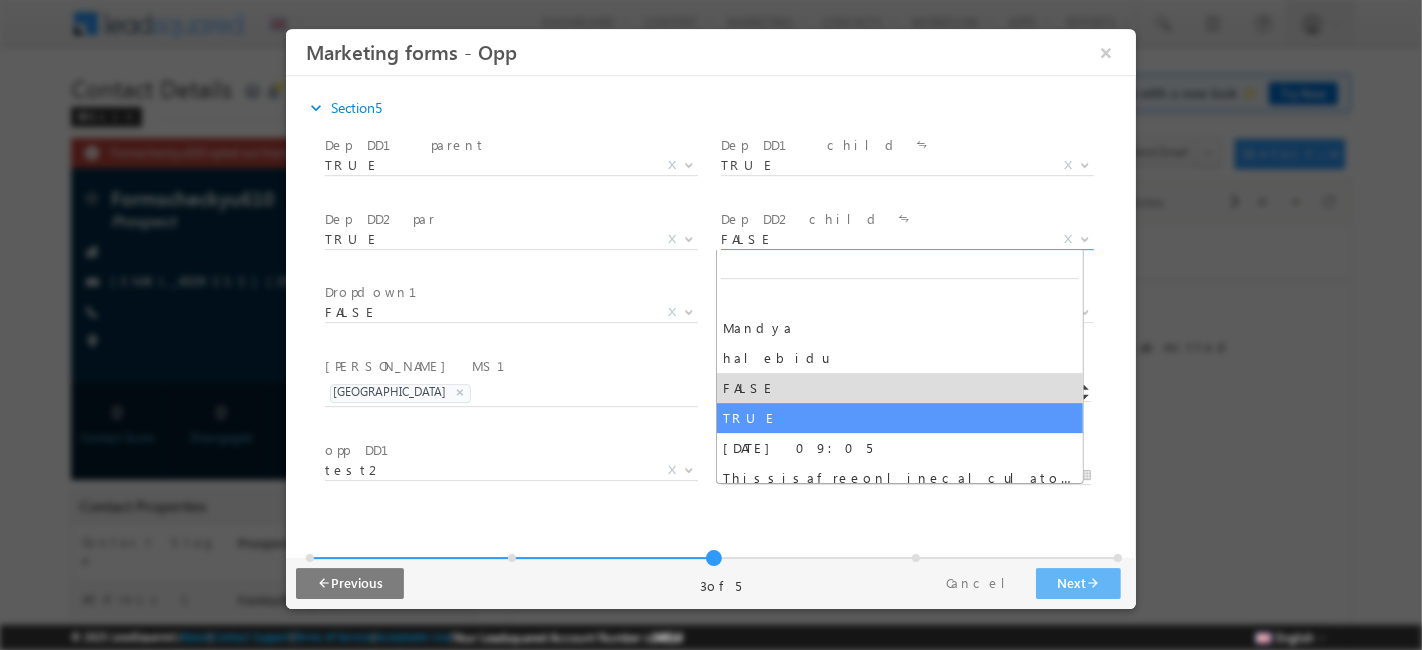 select on "****" 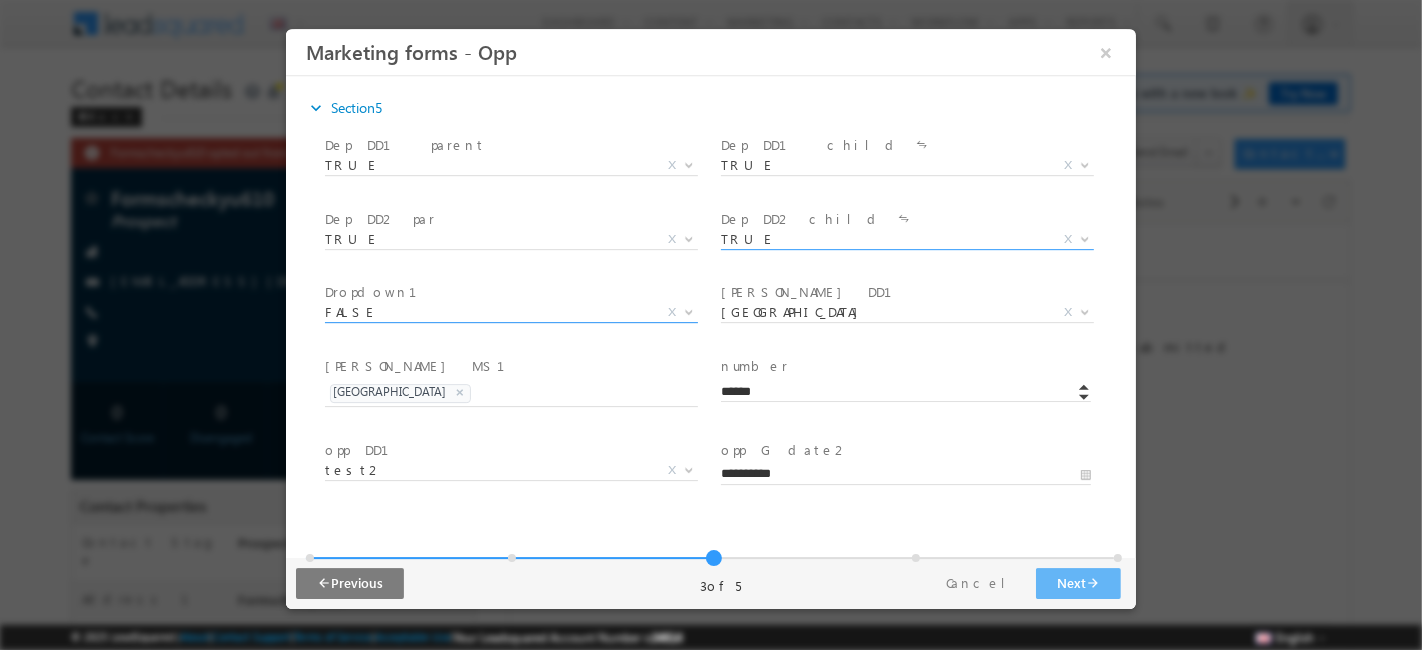 click on "FALSE" at bounding box center [486, 312] 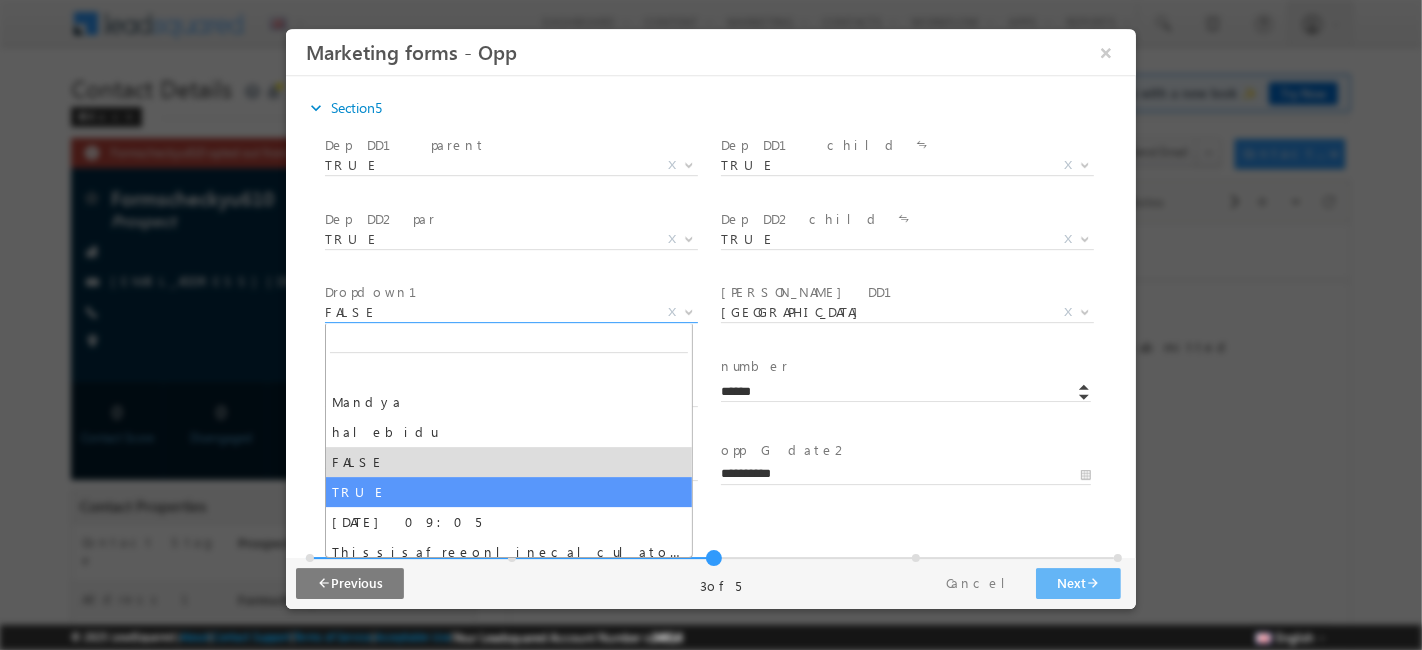 select on "****" 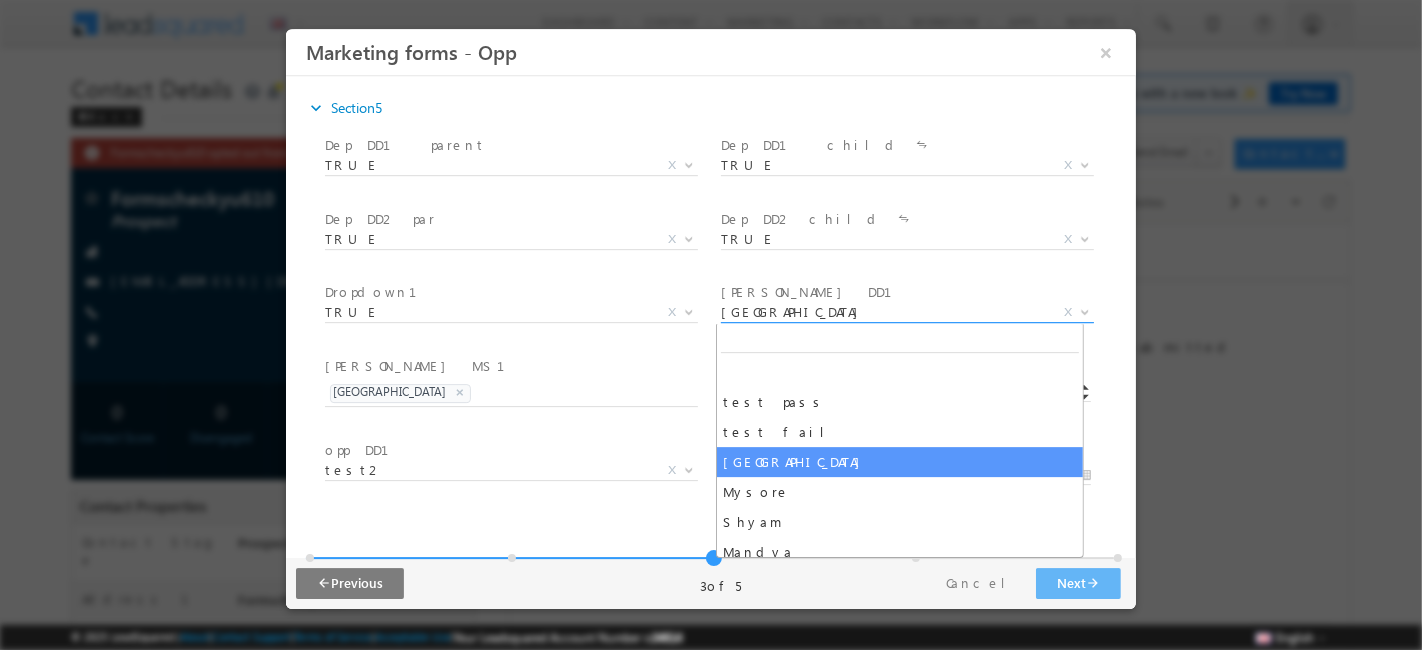 click on "[GEOGRAPHIC_DATA]" at bounding box center (882, 312) 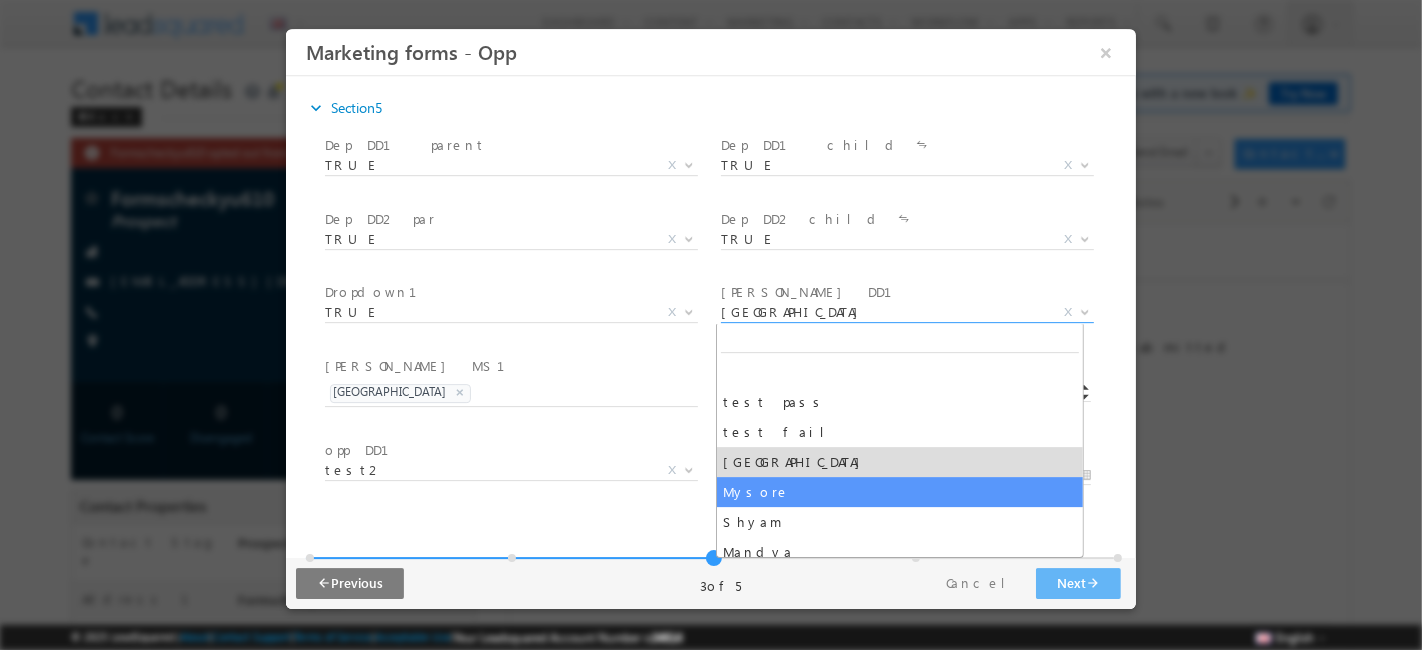 select on "******" 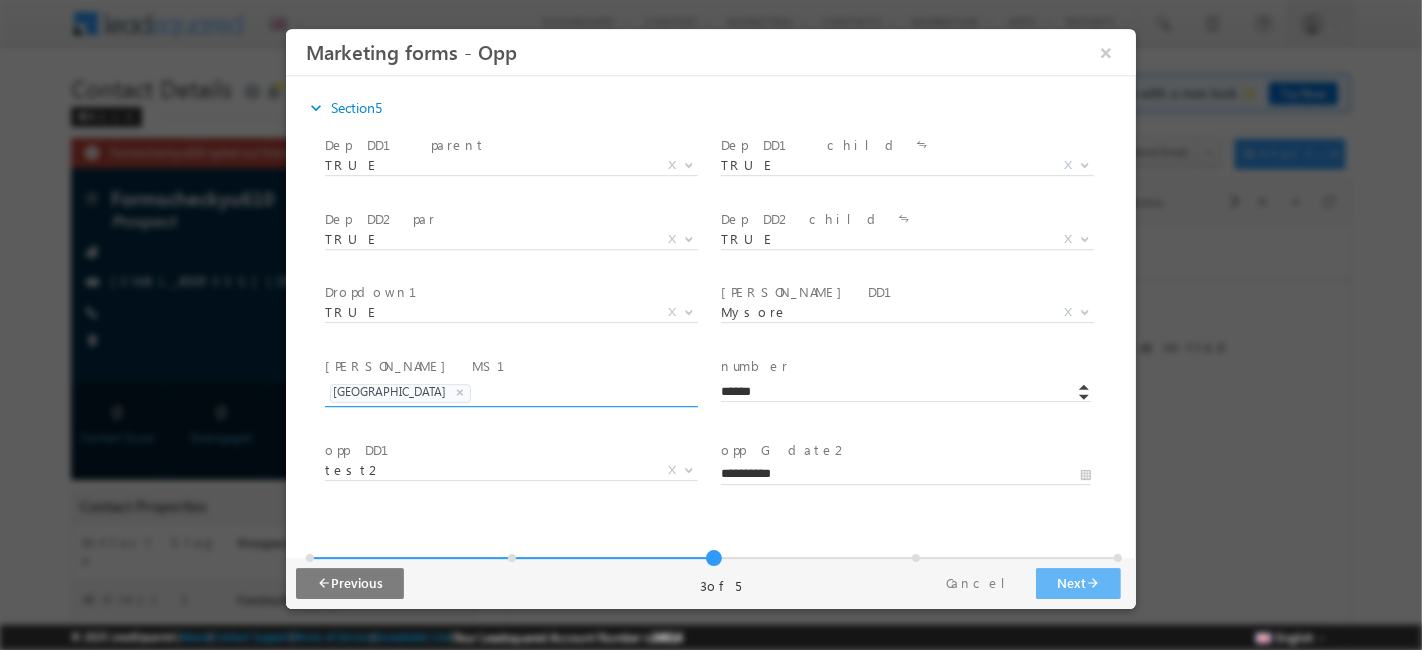 click on "× Bangalore" at bounding box center (510, 390) 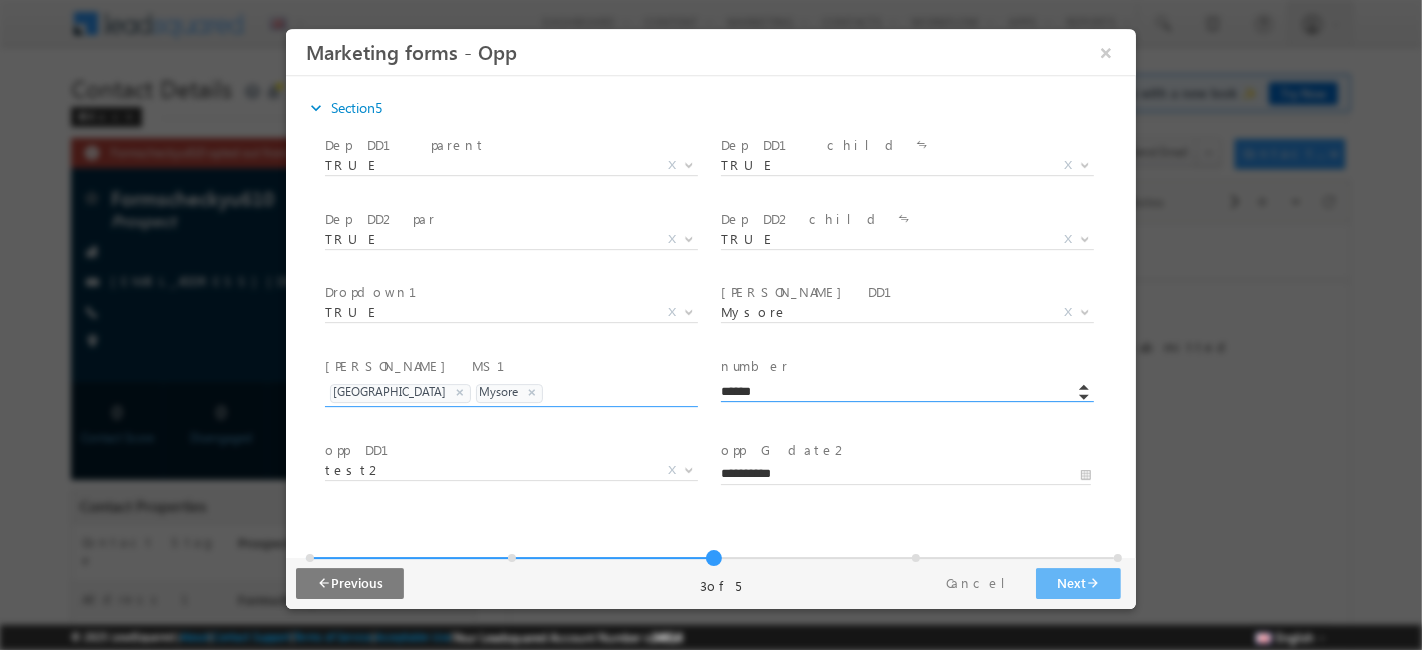 click on "******" at bounding box center (905, 393) 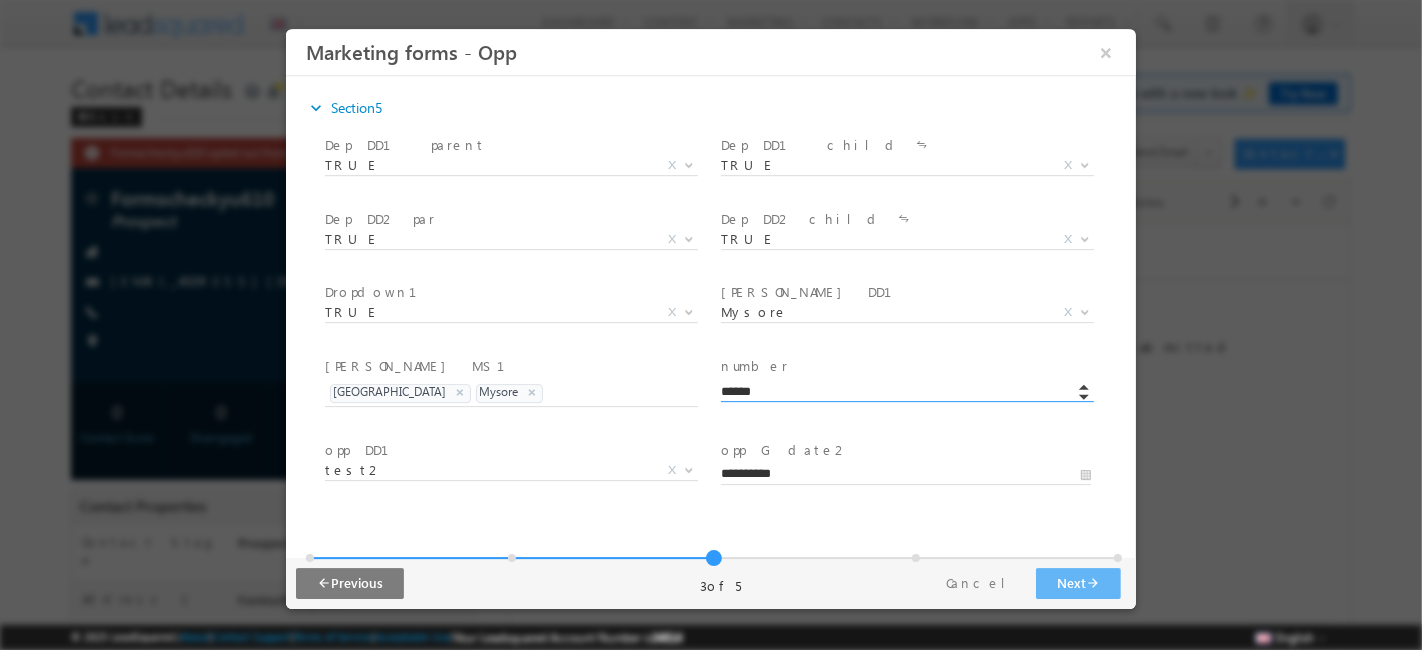 click on "******" at bounding box center (905, 393) 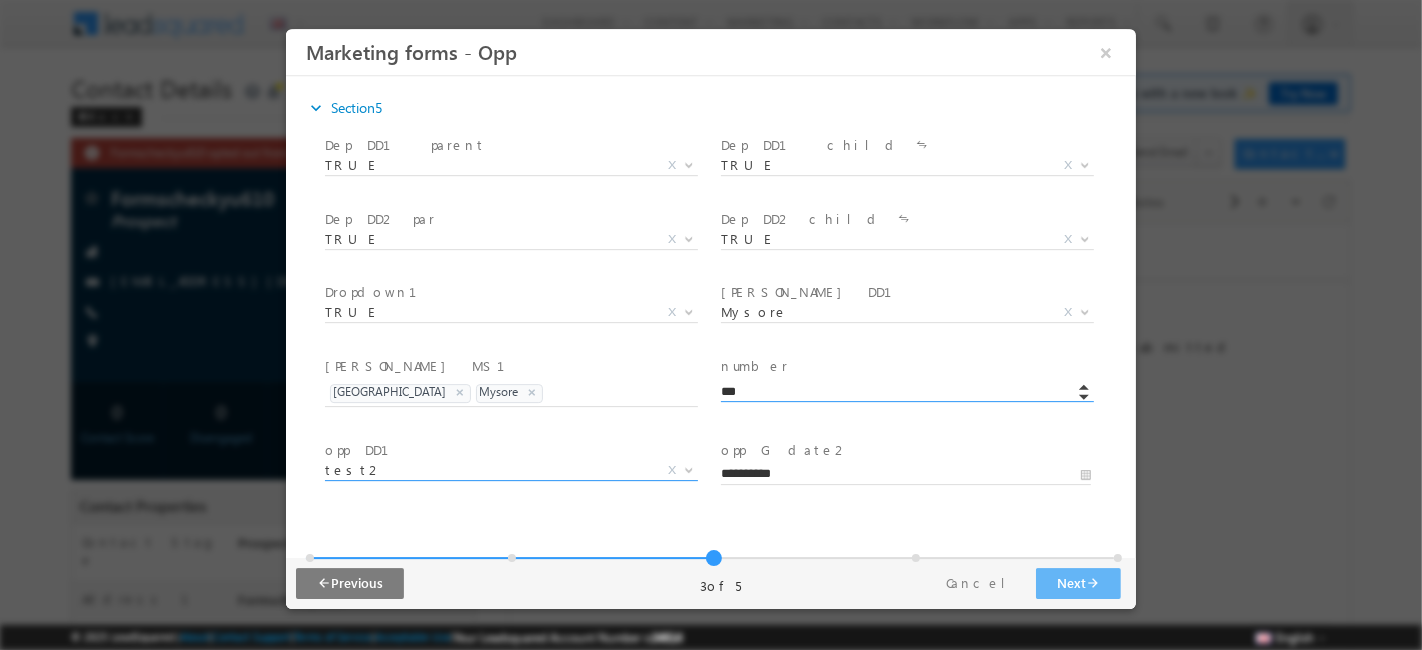type on "******" 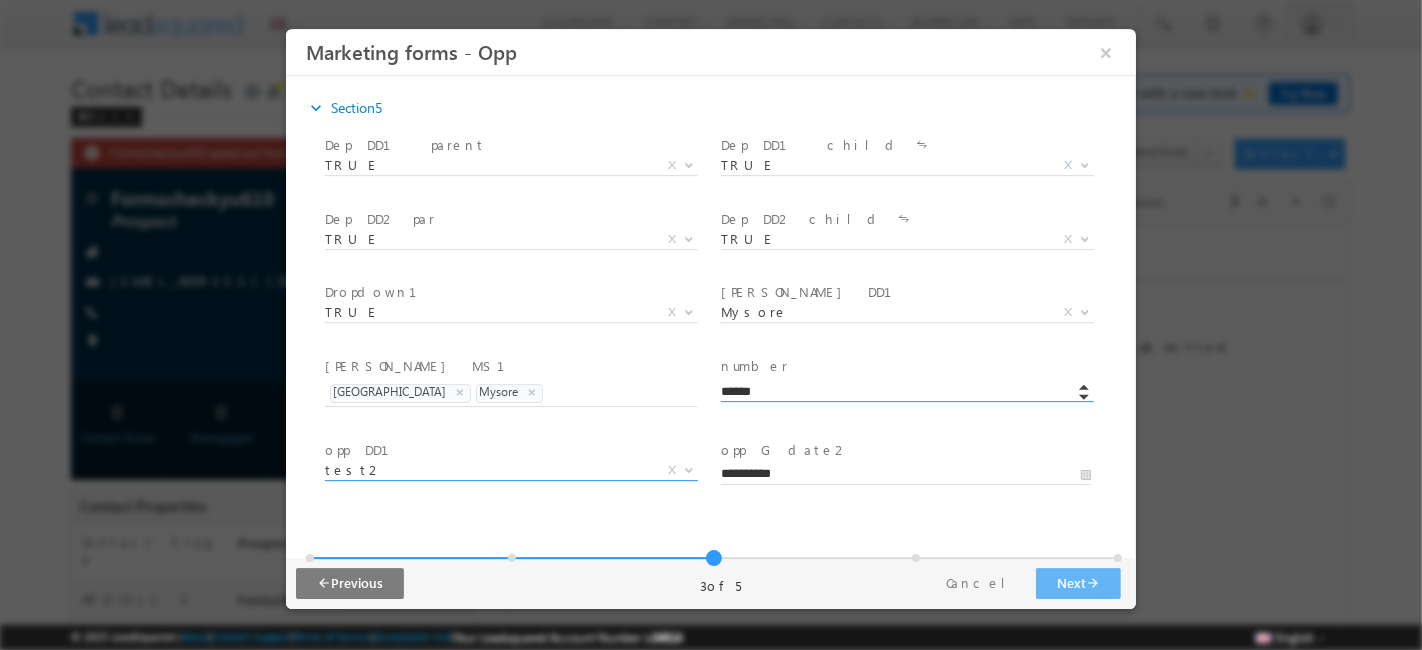 click on "test2" at bounding box center [486, 470] 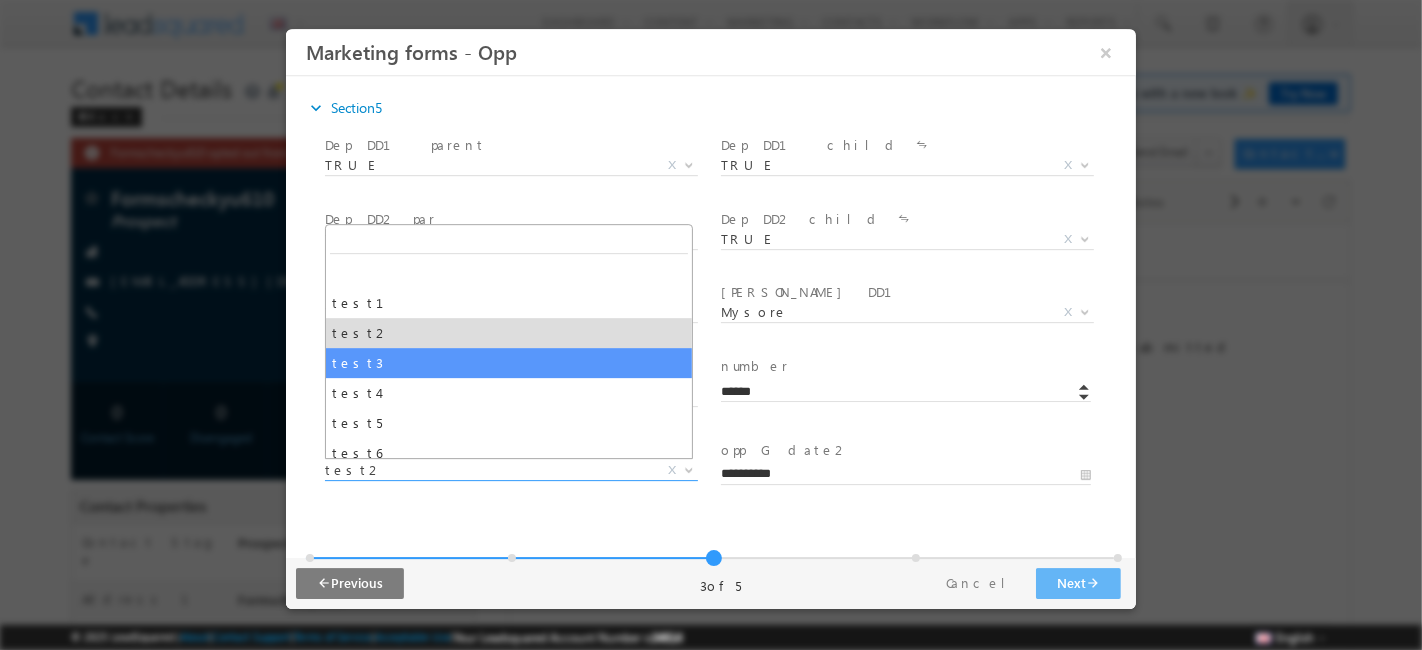 select on "*****" 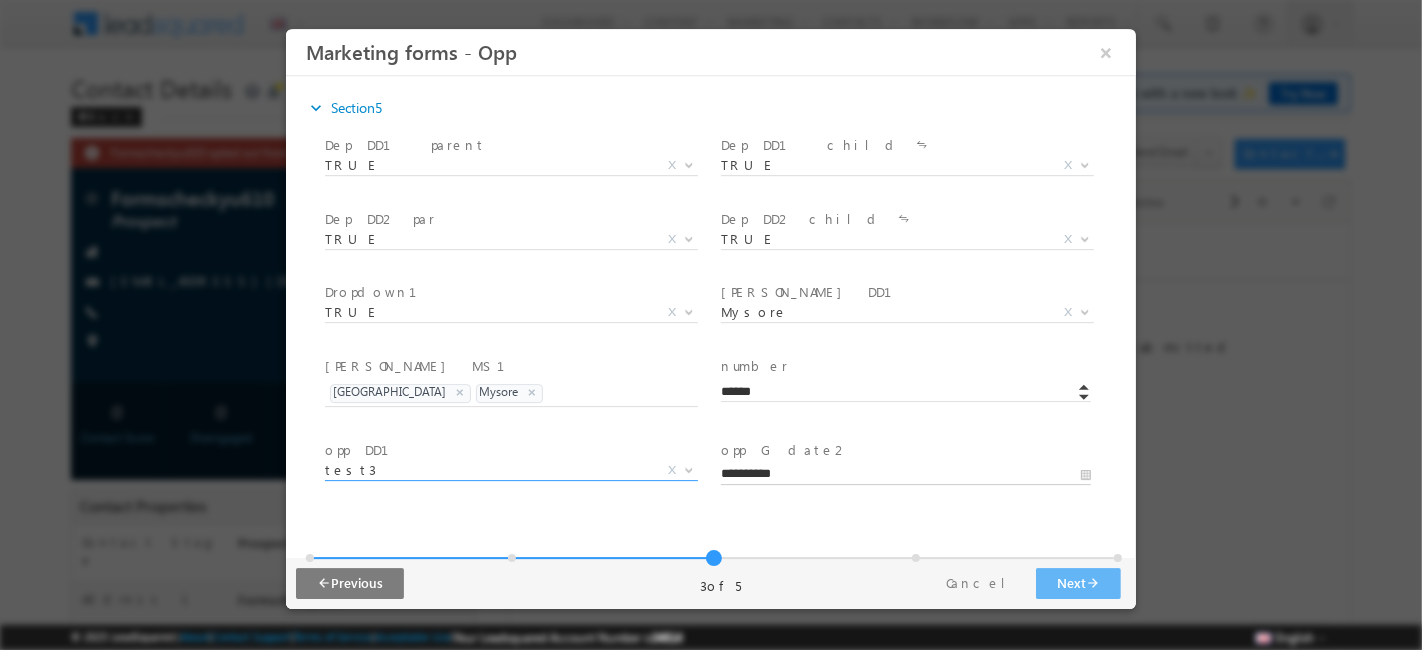 click on "**********" at bounding box center [905, 475] 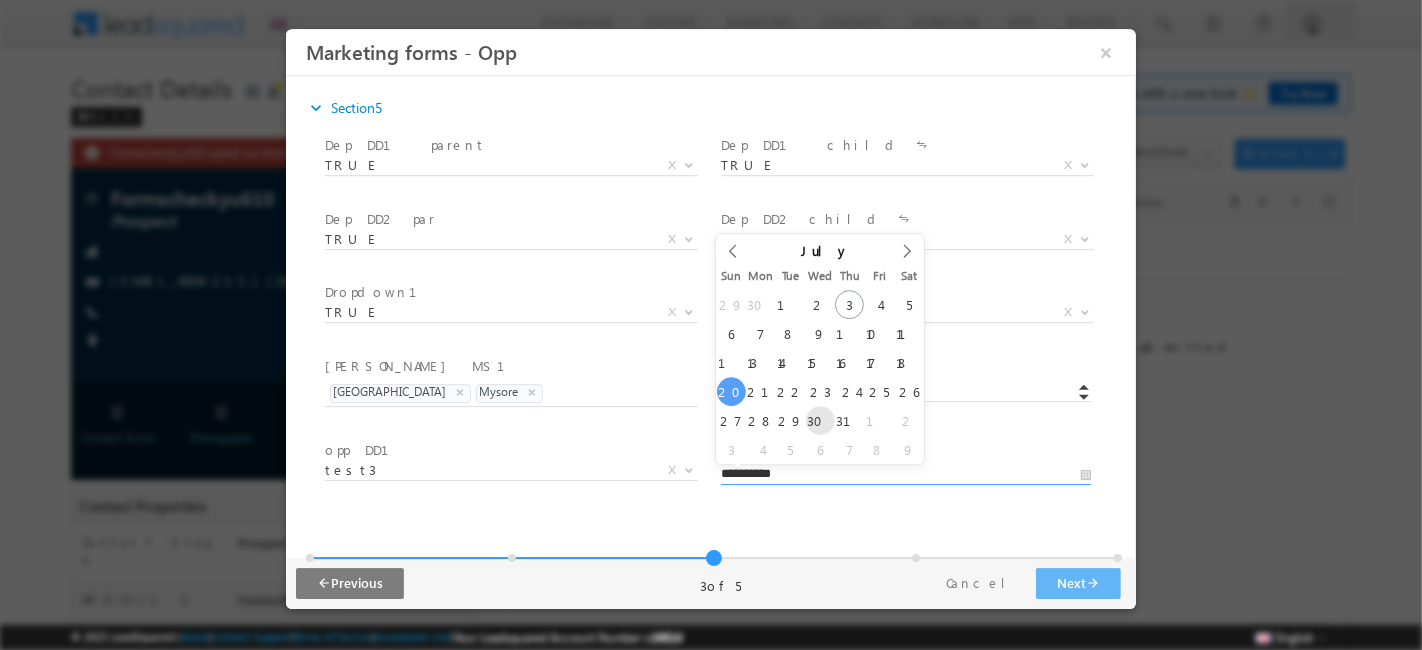 type on "**********" 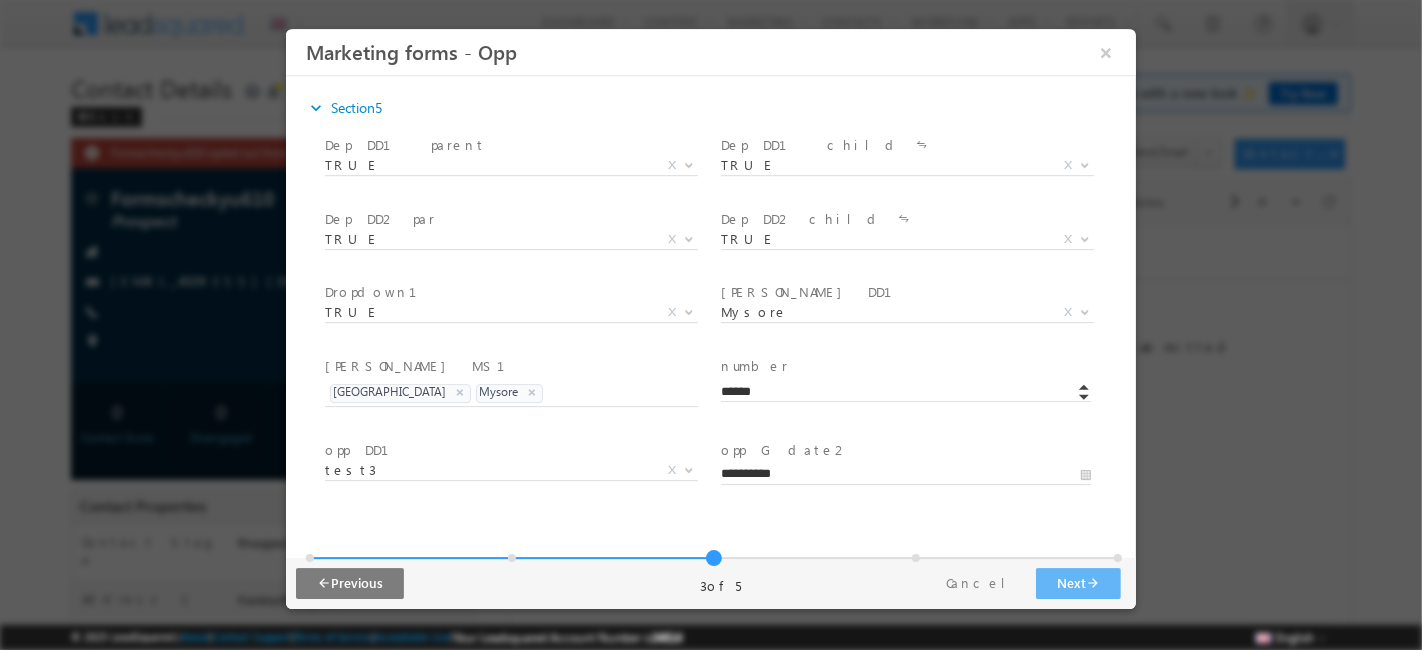 click on "mavis opp MS1
*" at bounding box center [508, 367] 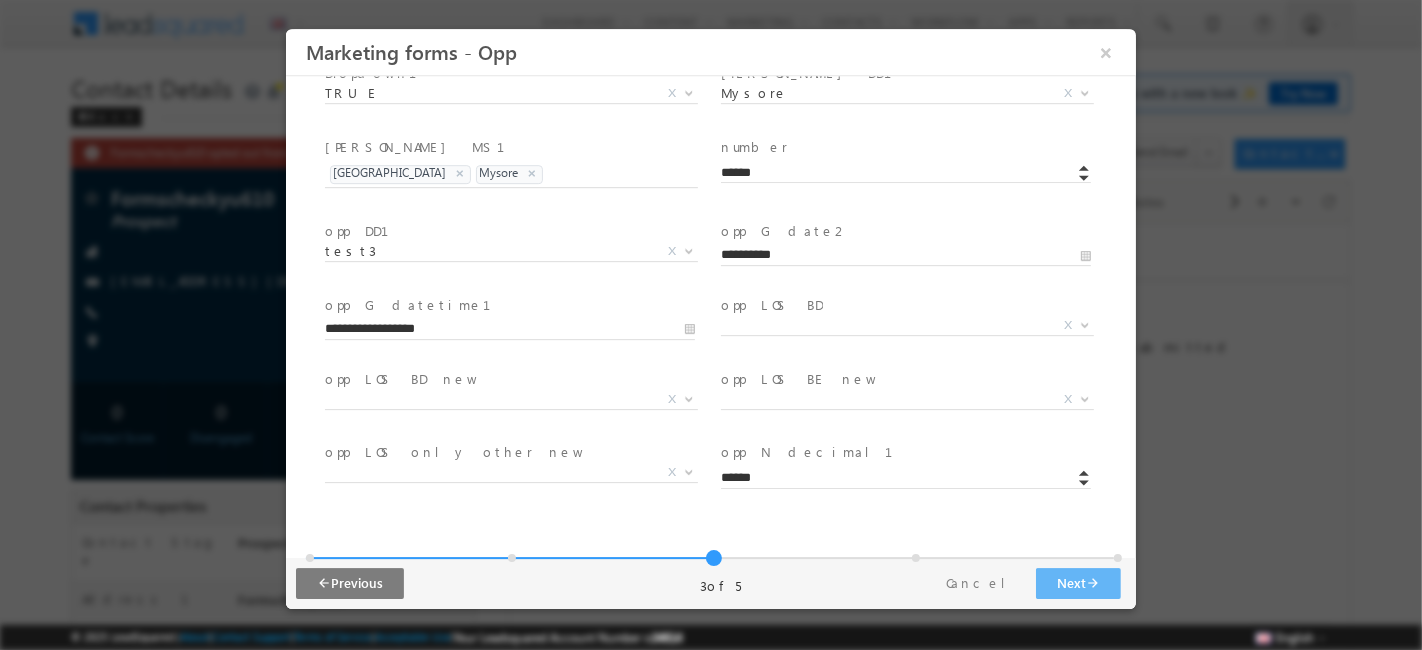 scroll, scrollTop: 261, scrollLeft: 0, axis: vertical 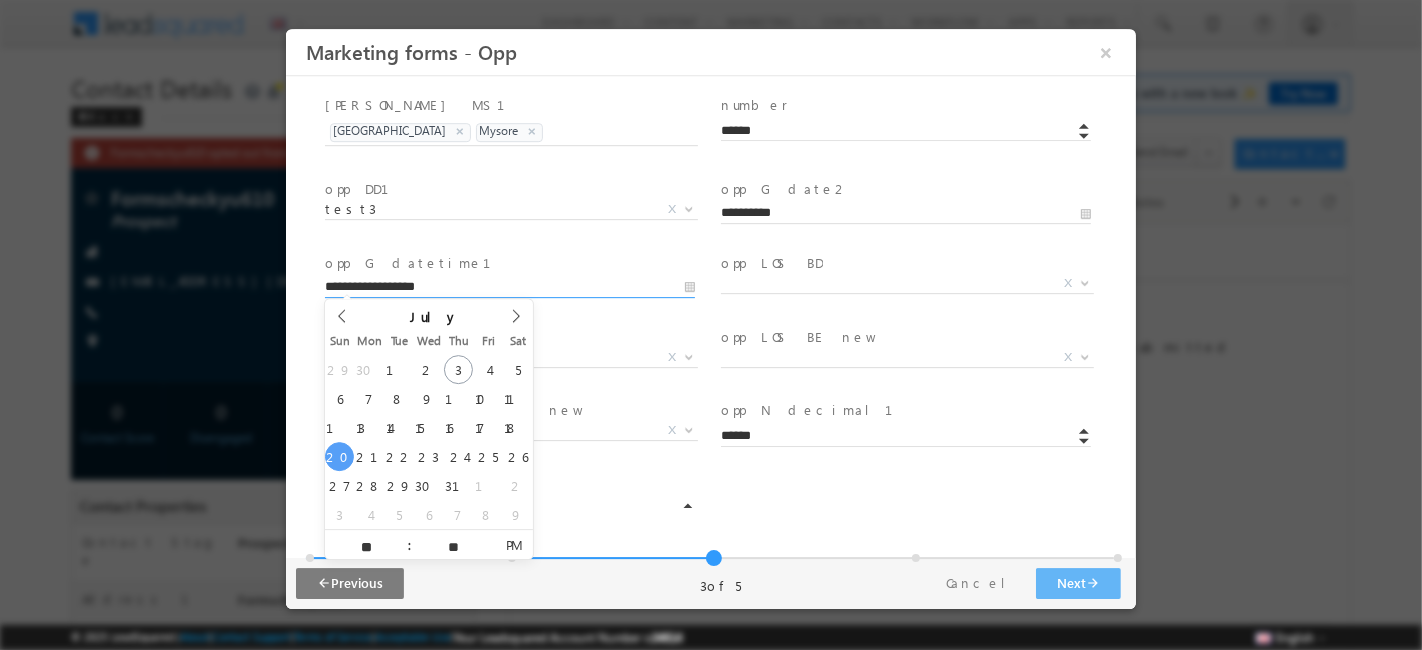click on "**********" at bounding box center [509, 288] 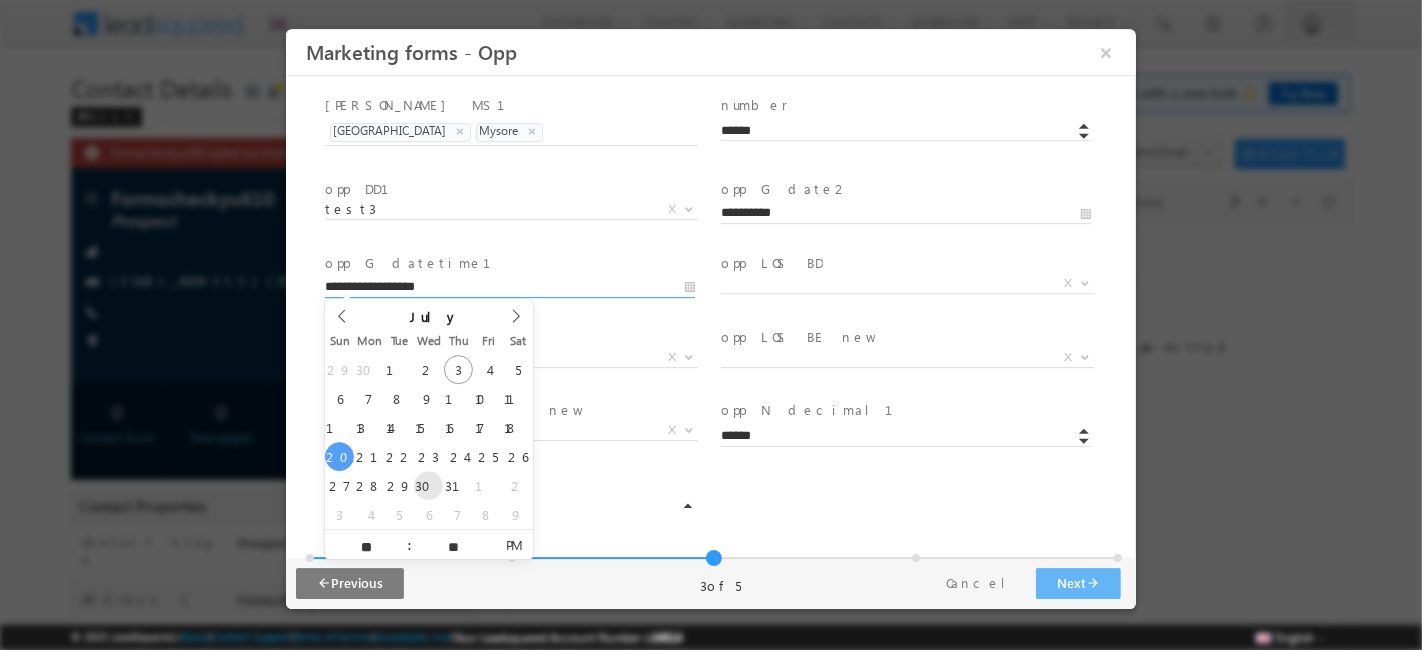 type on "**********" 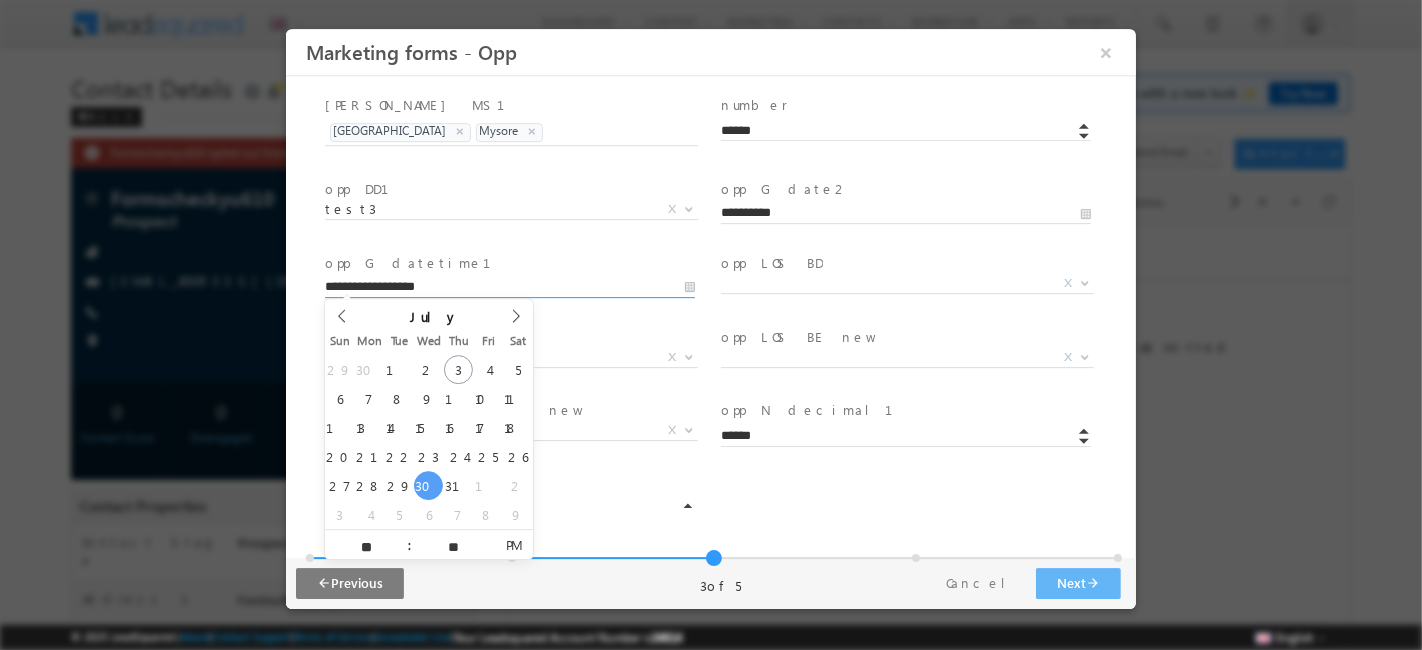 click on "******" at bounding box center (905, 437) 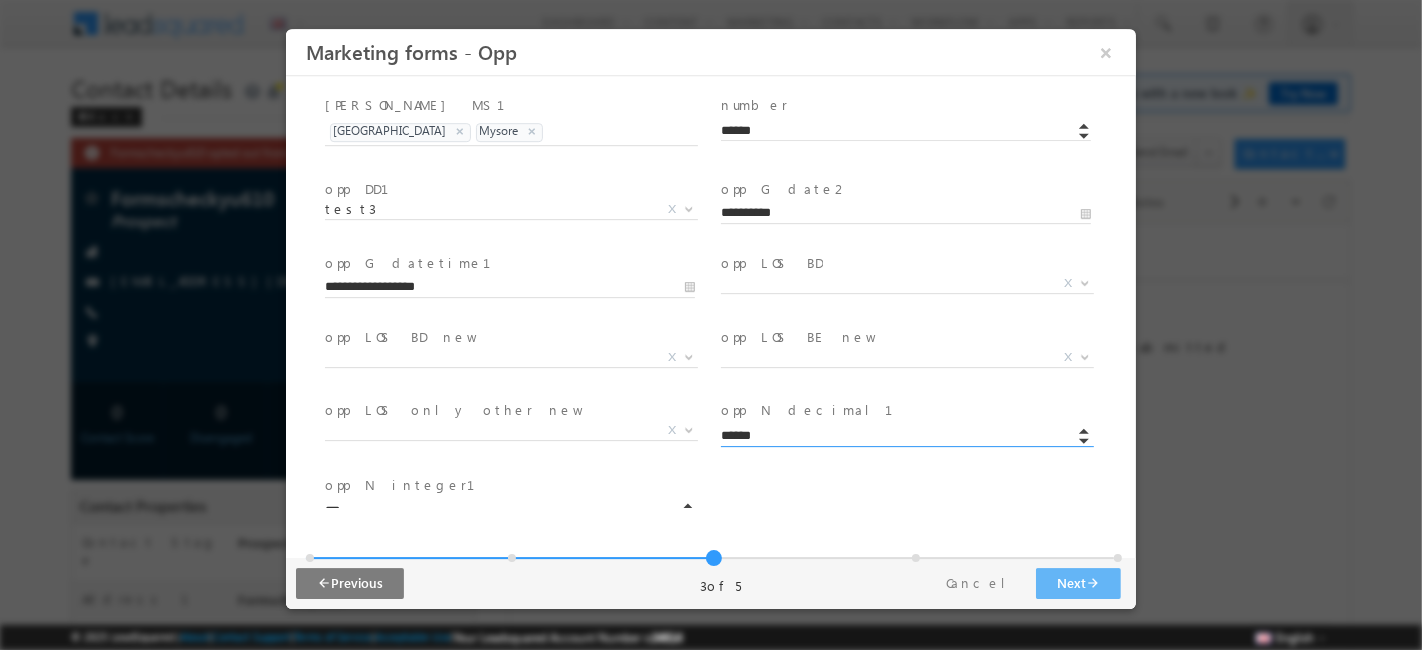 click at bounding box center (906, 446) 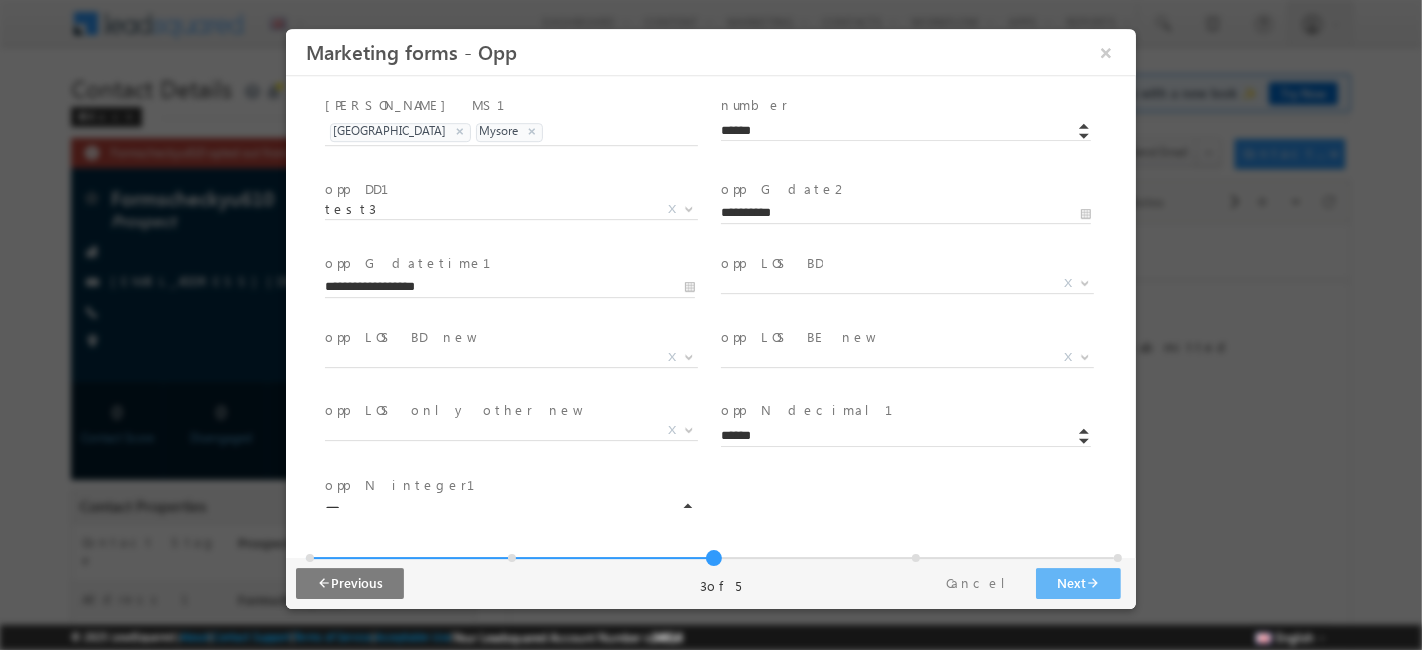click on "******" at bounding box center [905, 437] 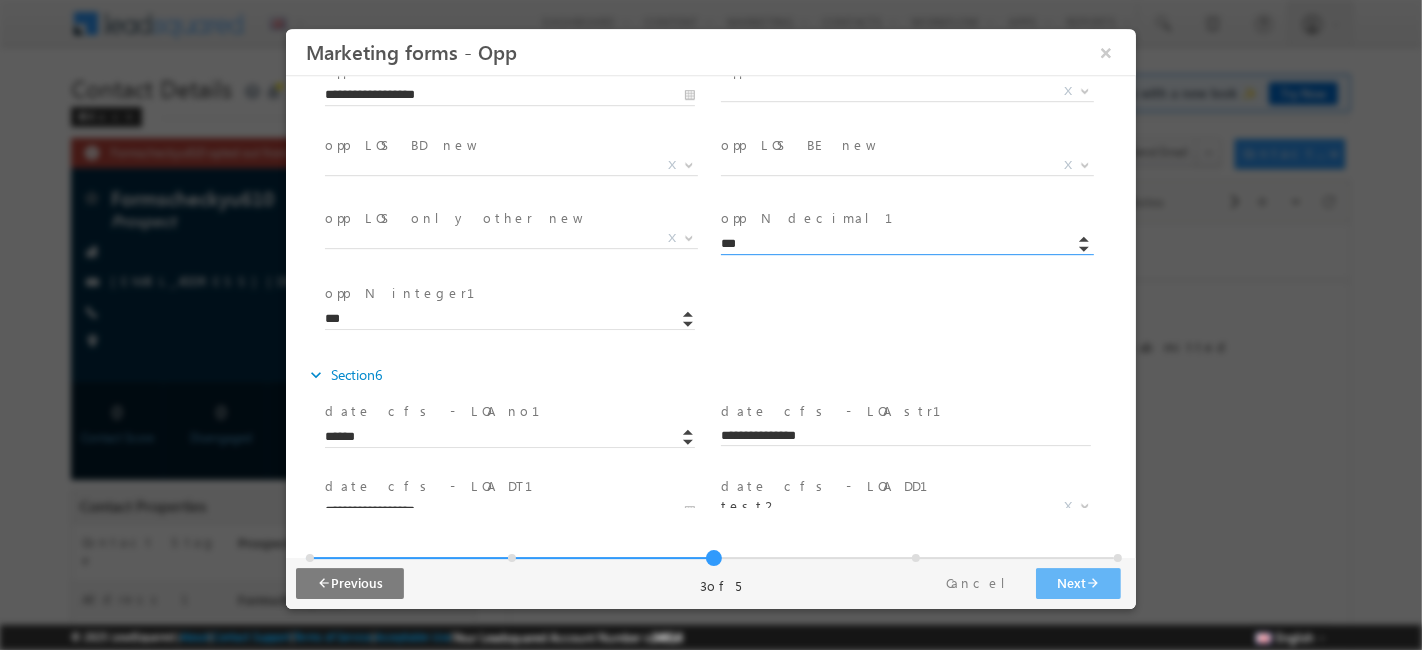 scroll, scrollTop: 461, scrollLeft: 0, axis: vertical 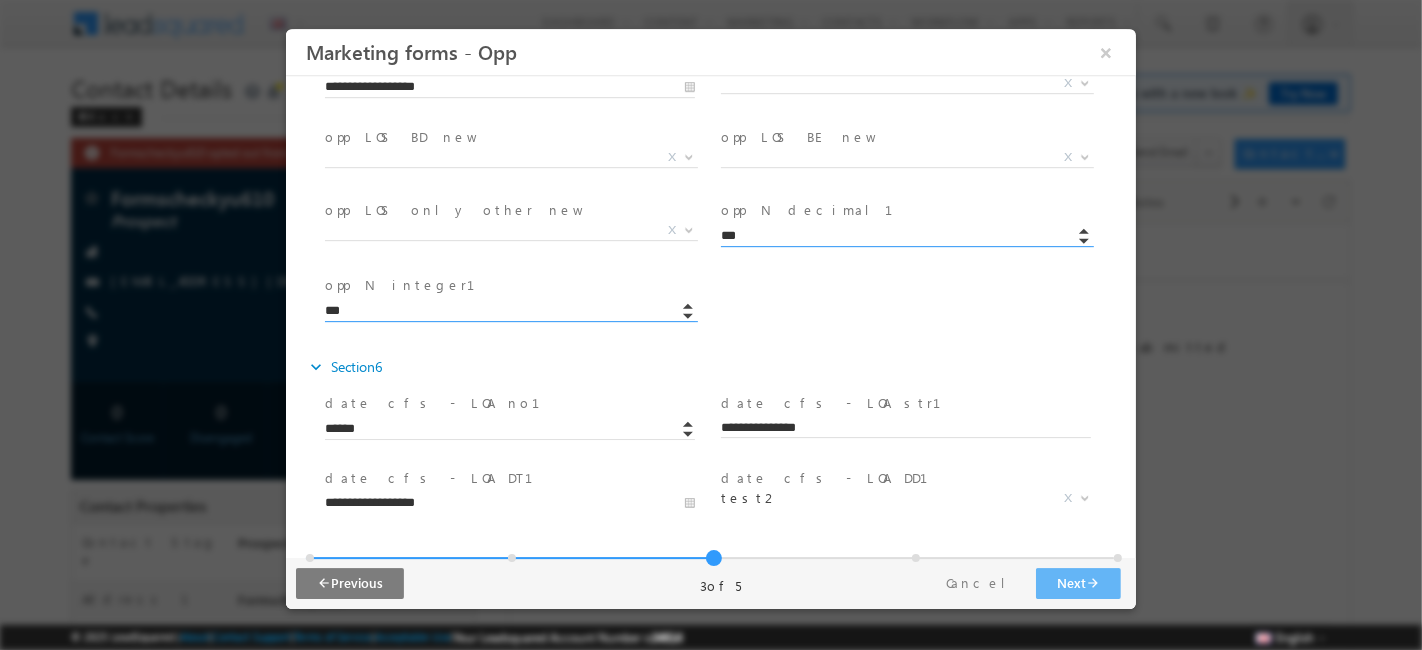 type on "******" 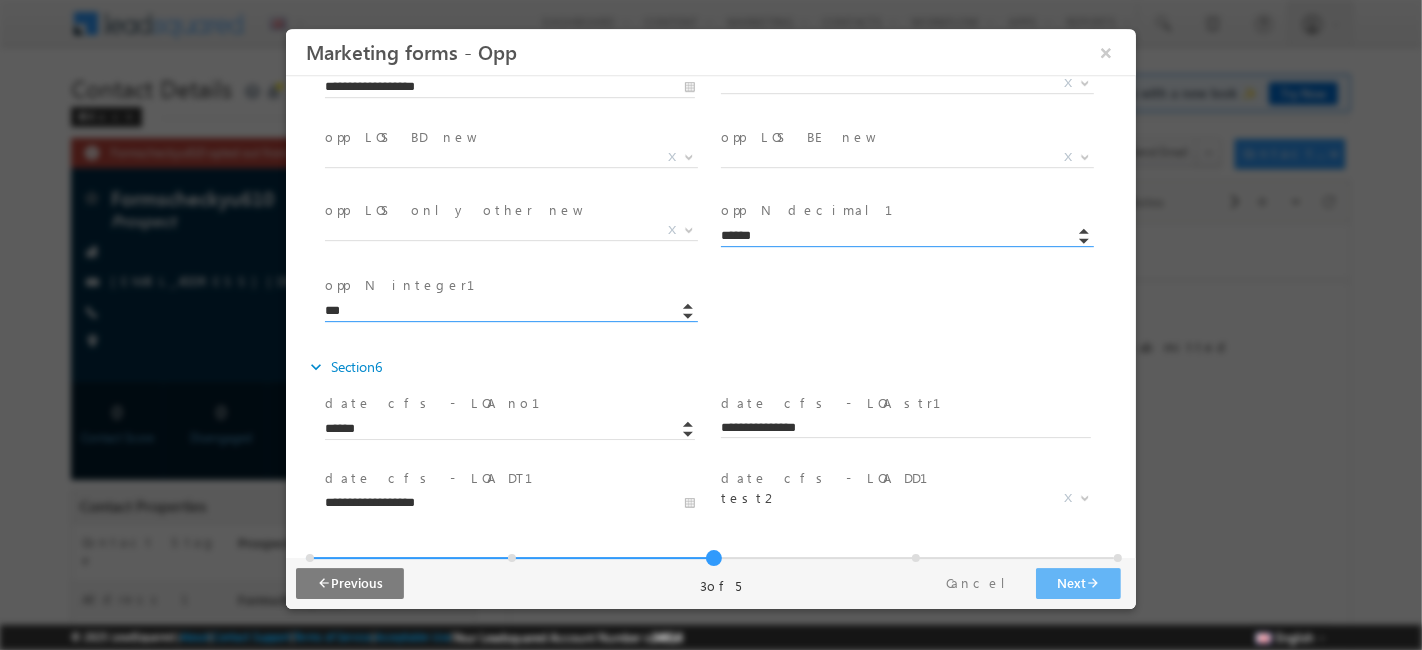 click on "***" at bounding box center (509, 312) 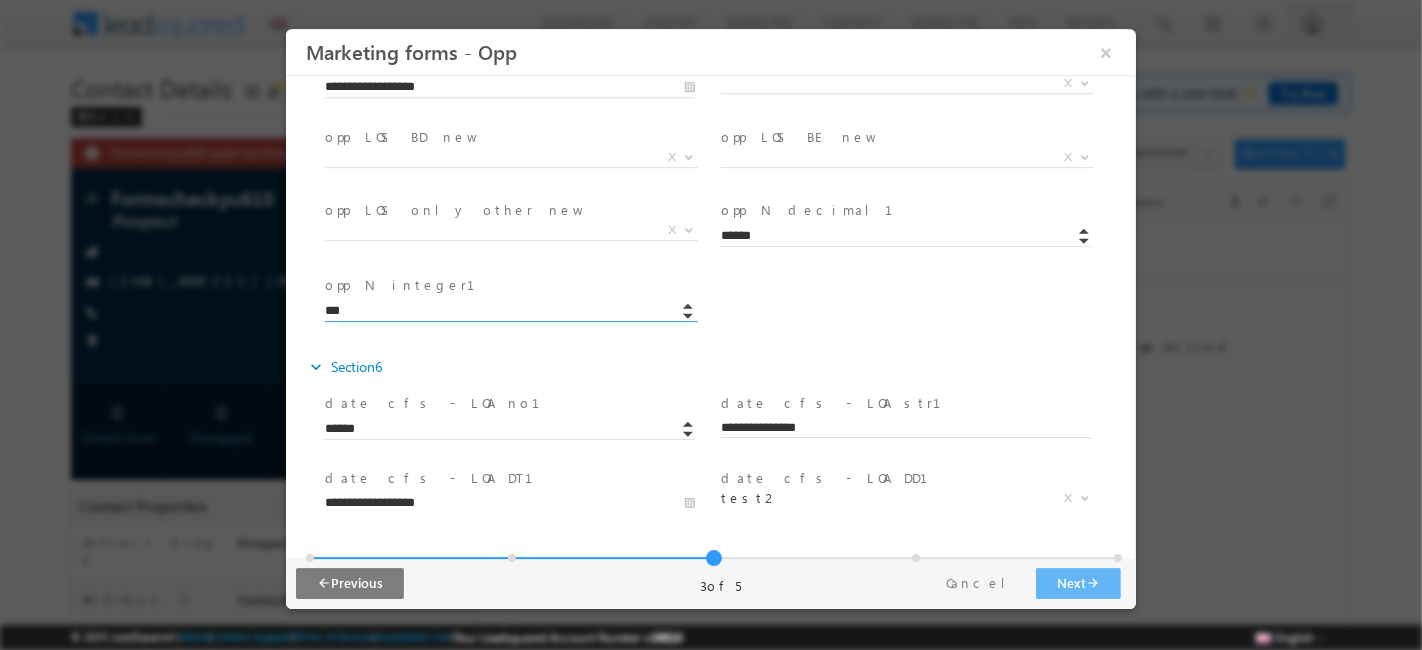 click on "***" at bounding box center [509, 312] 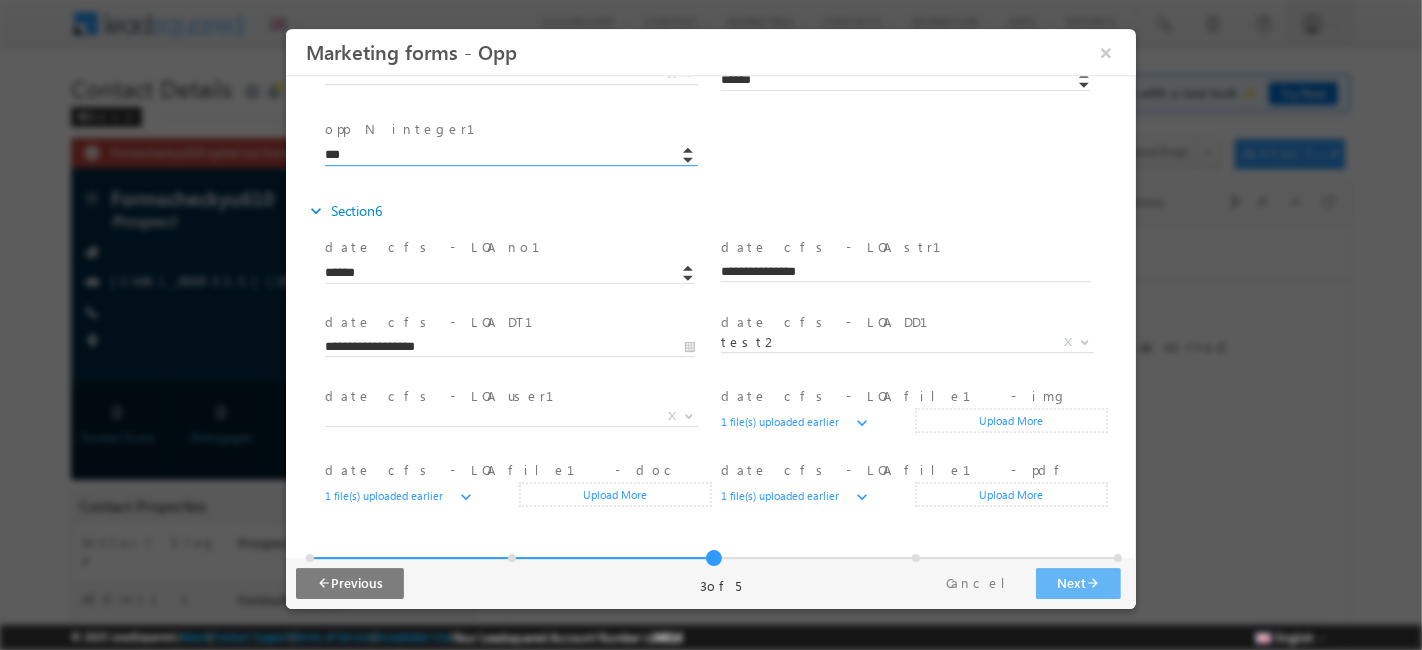 scroll, scrollTop: 665, scrollLeft: 0, axis: vertical 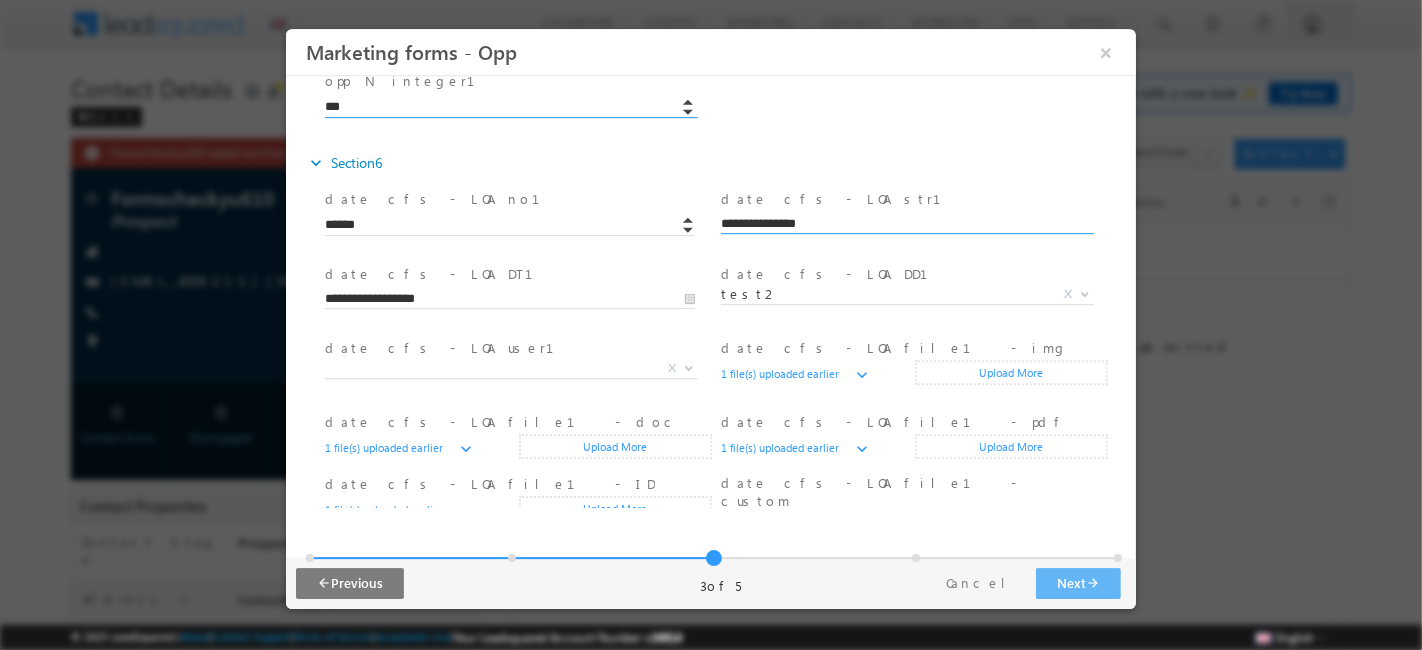 type on "***" 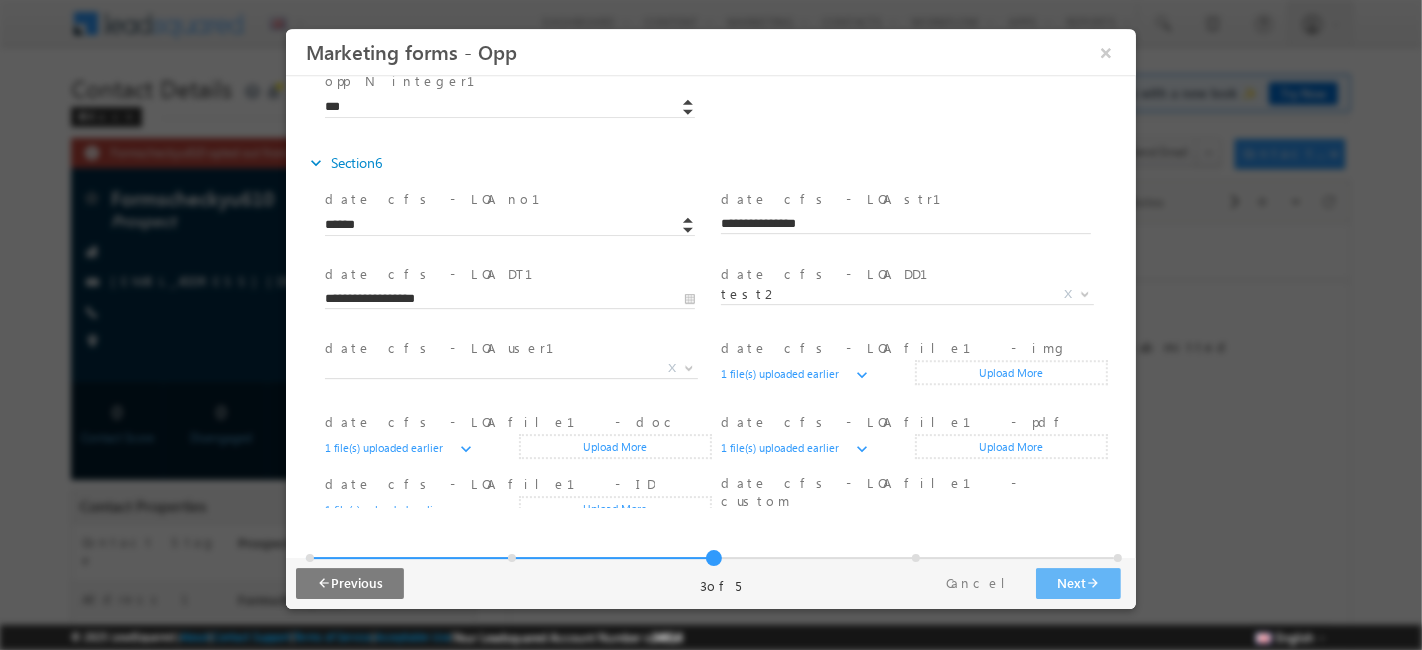 click on "date cfs - LOA no1
*" at bounding box center (508, 201) 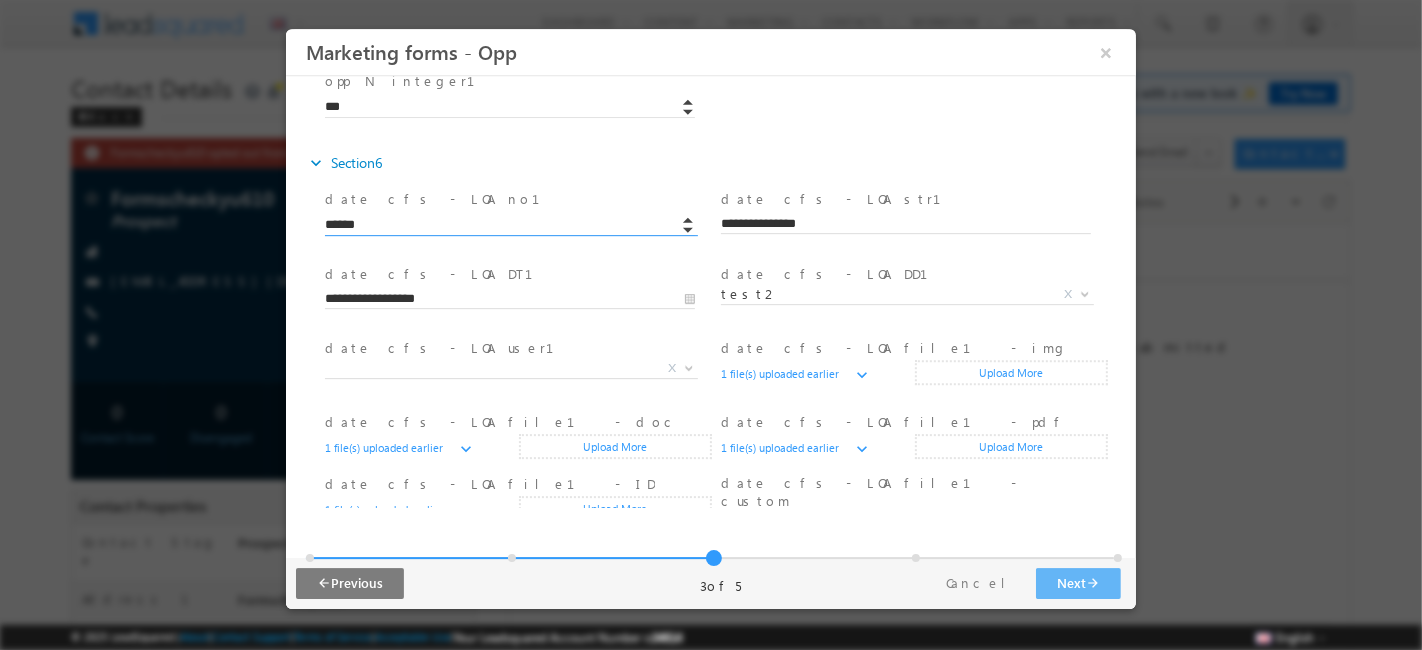 click on "******" at bounding box center (509, 226) 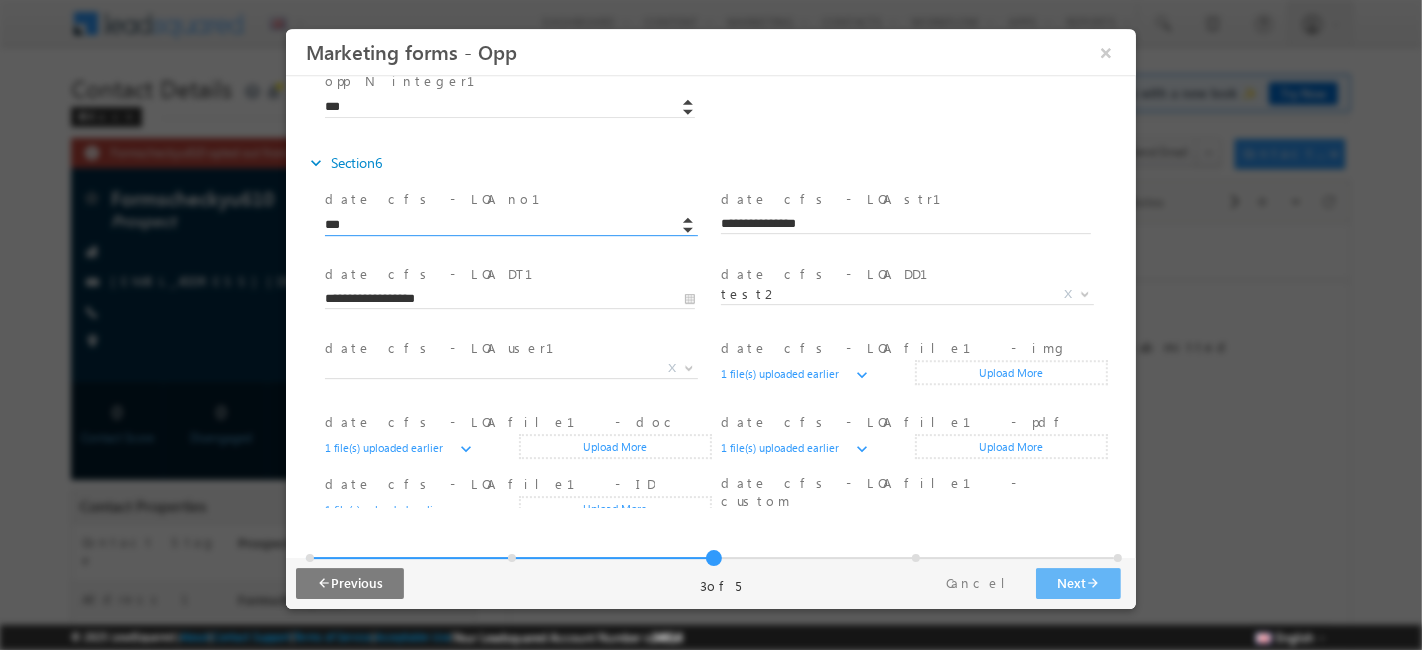 type on "******" 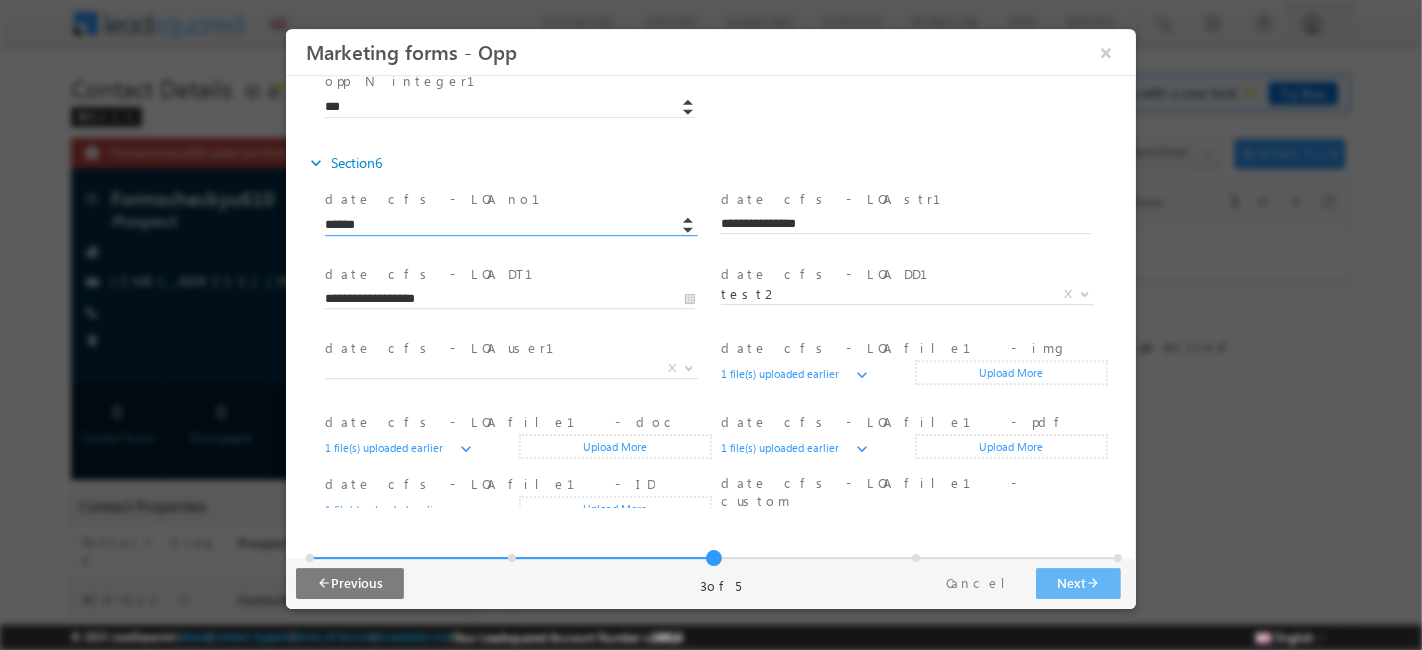 type 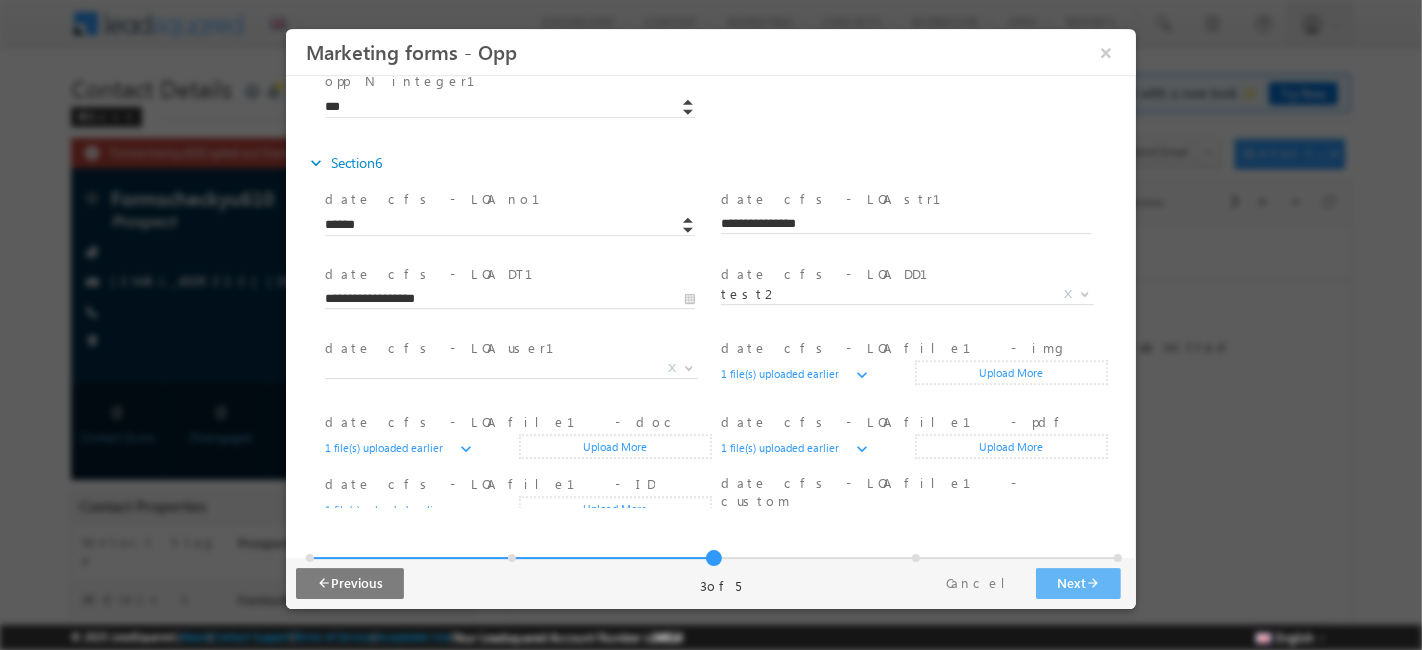 type 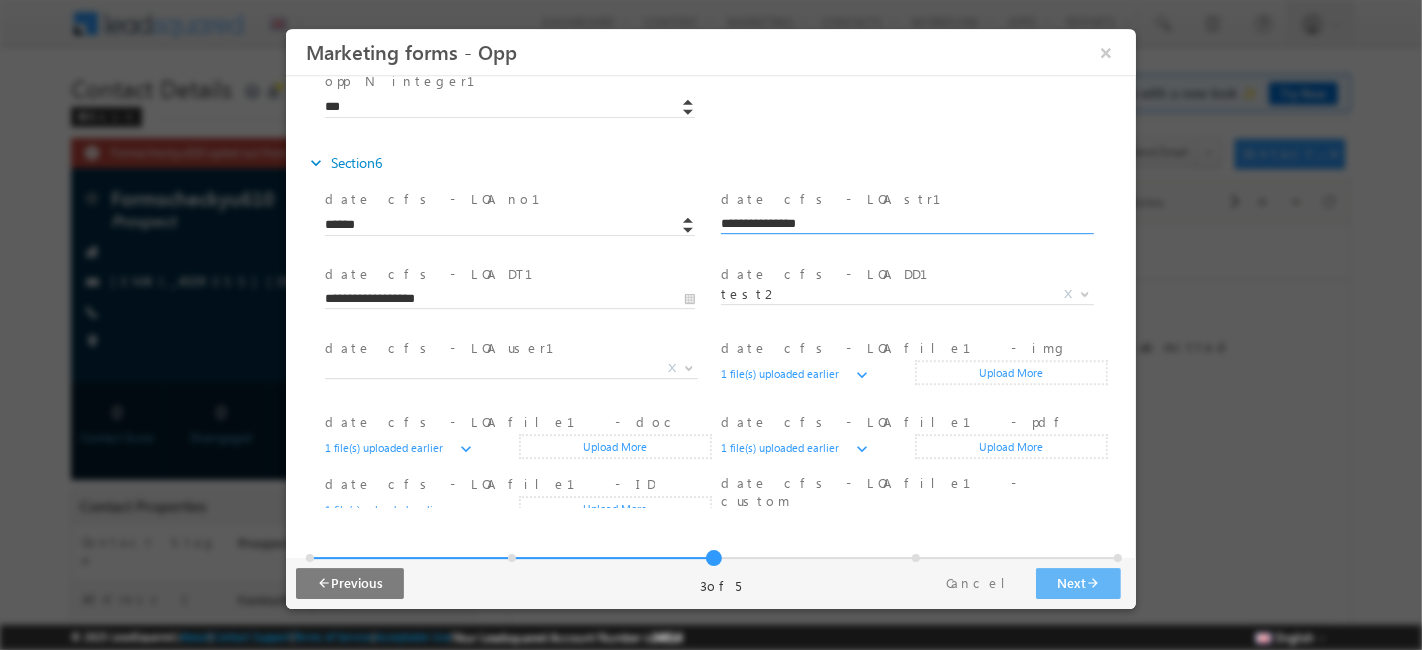 paste on "******" 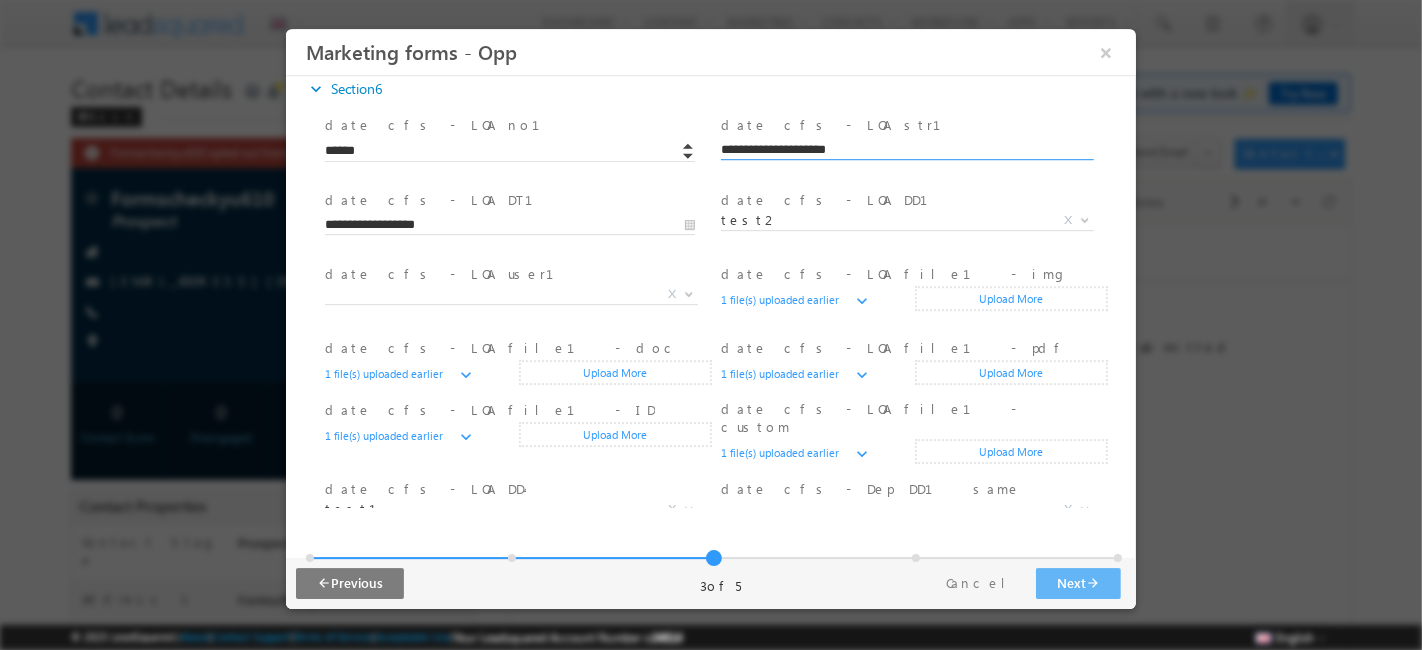 scroll, scrollTop: 745, scrollLeft: 0, axis: vertical 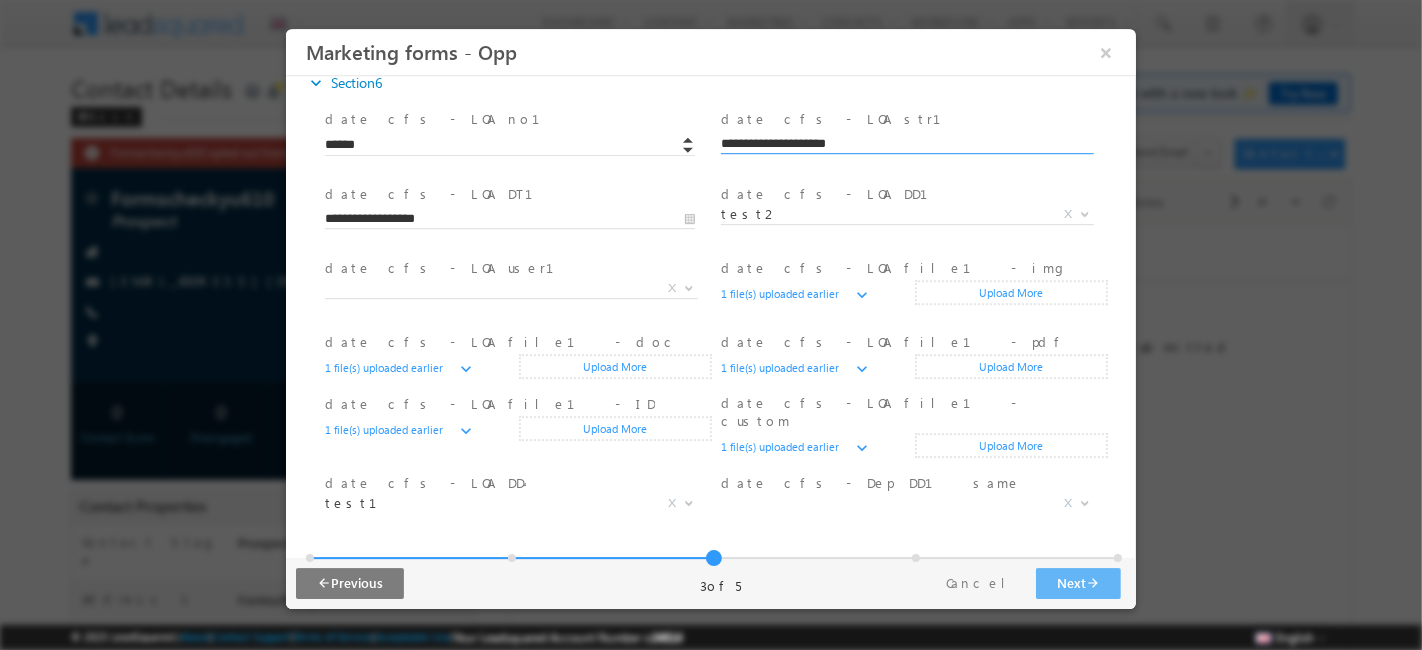 type on "**********" 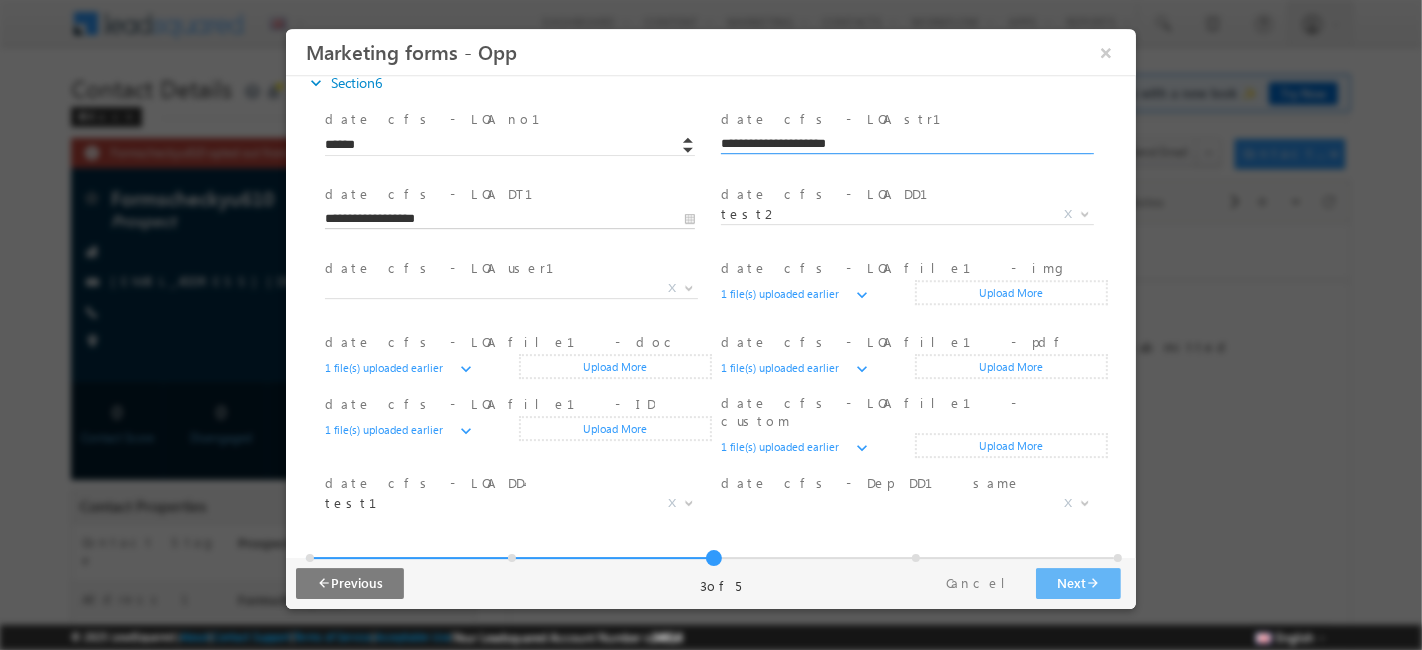 click on "**********" at bounding box center (509, 220) 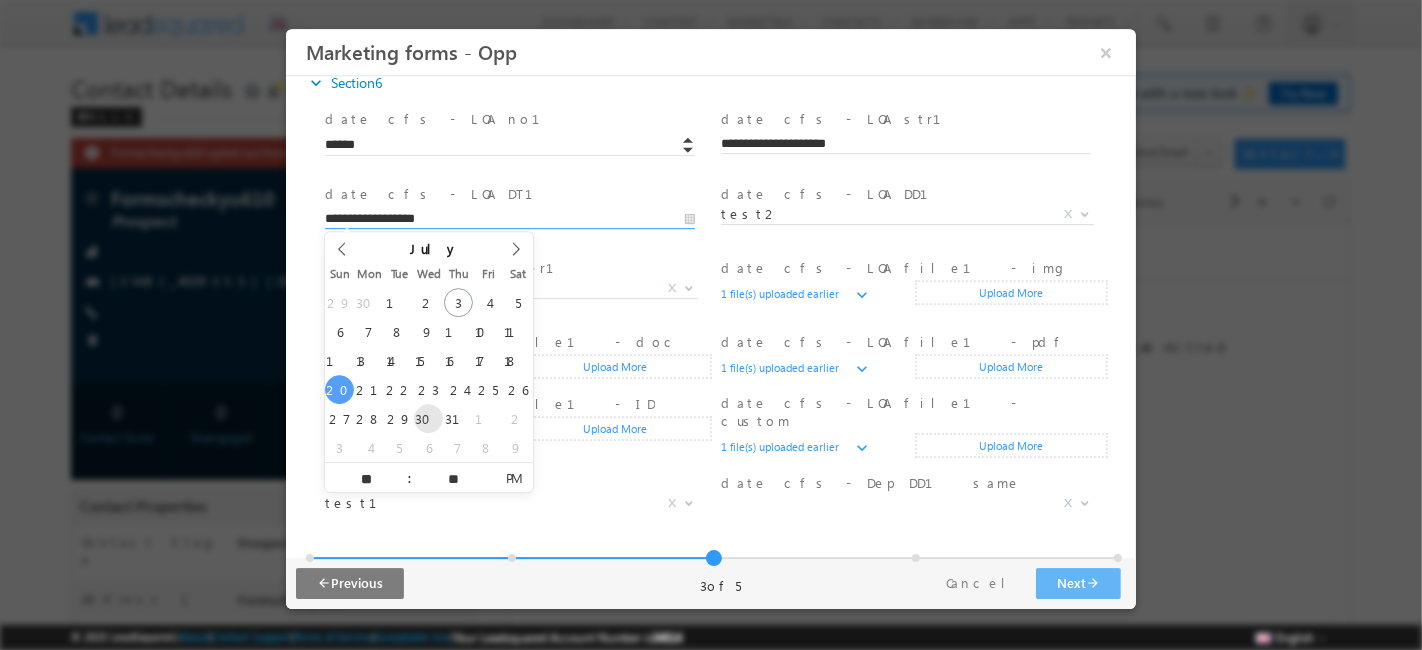 type on "**********" 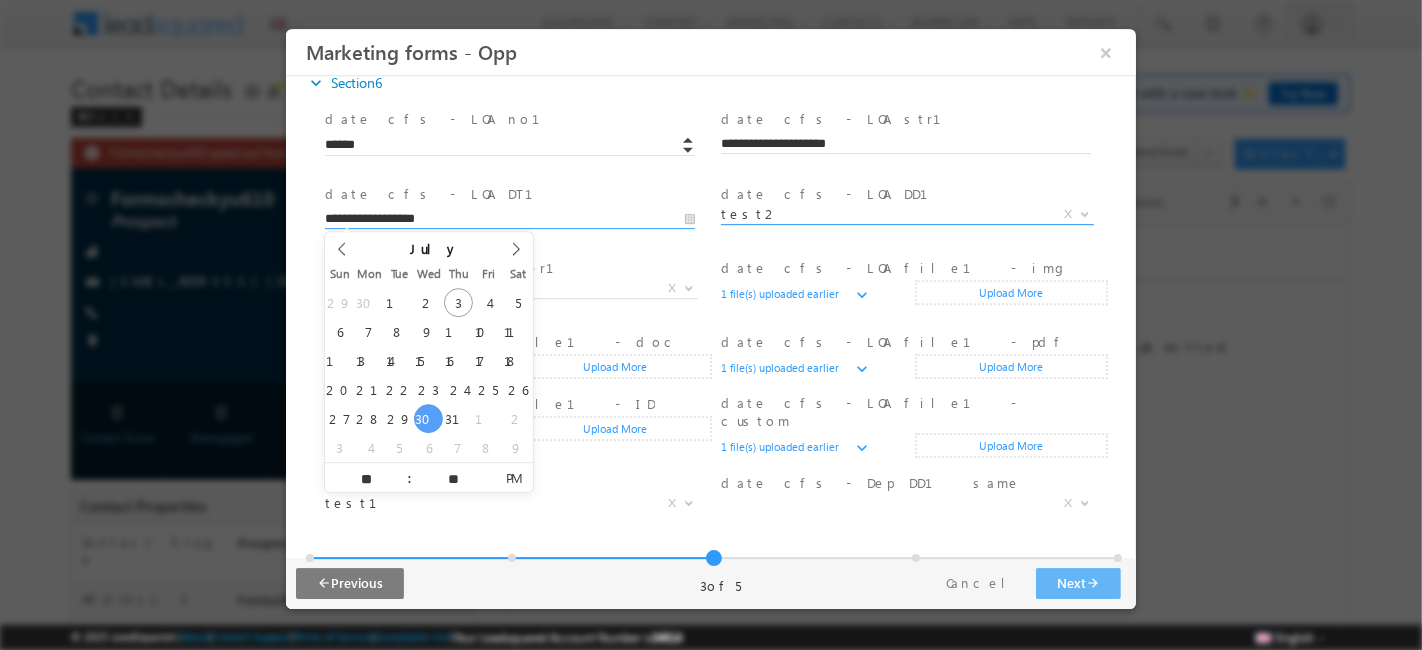 click on "test2" at bounding box center [882, 214] 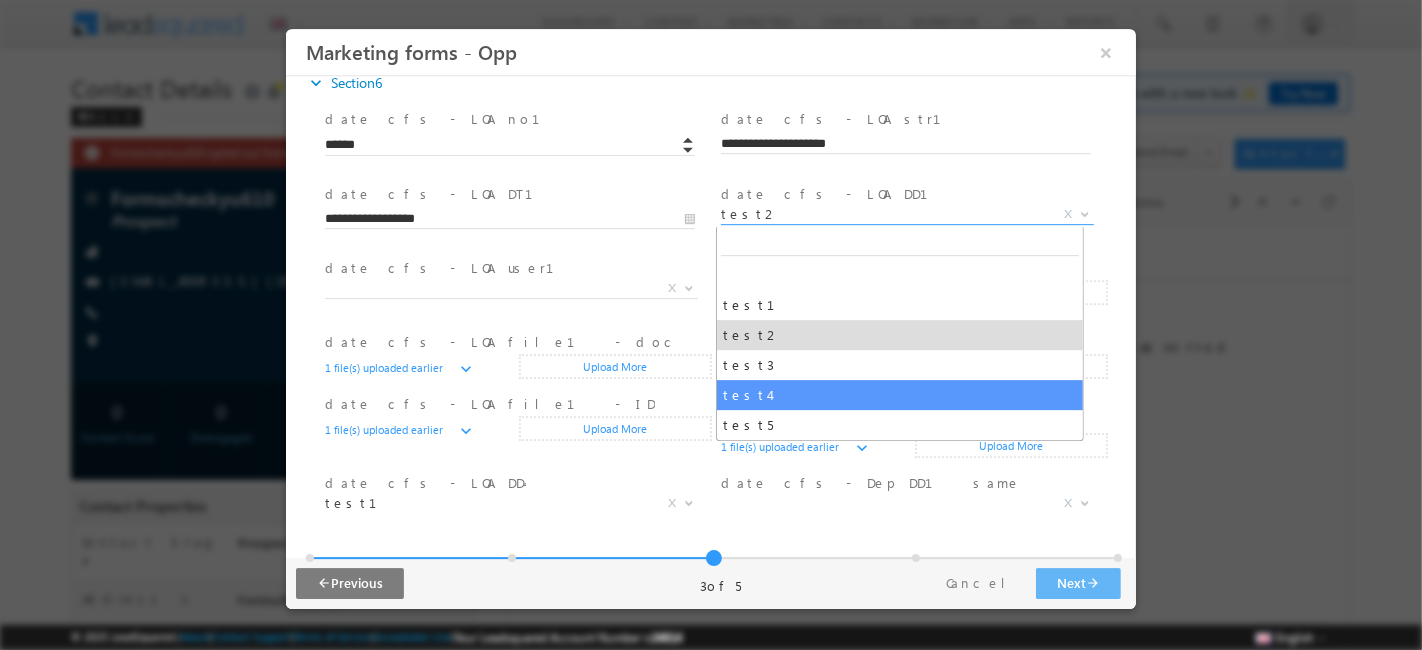 select on "*****" 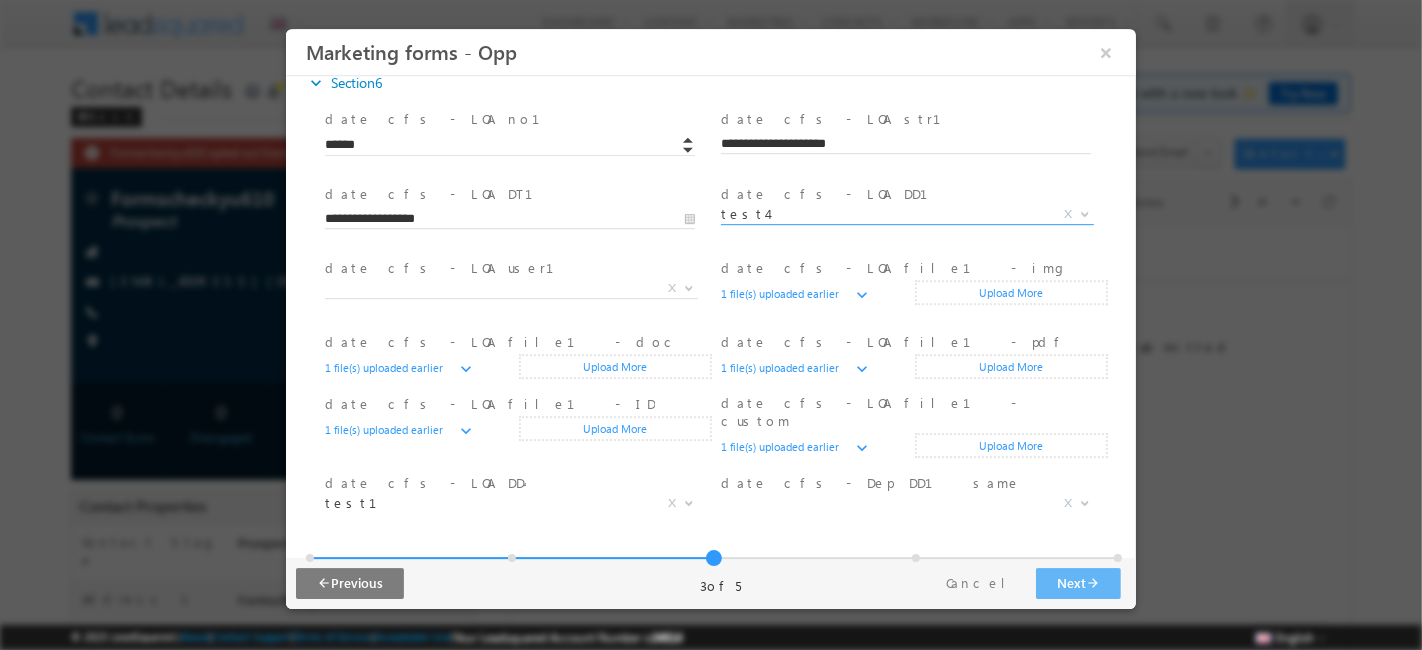 click on "Upload More" at bounding box center (1011, 292) 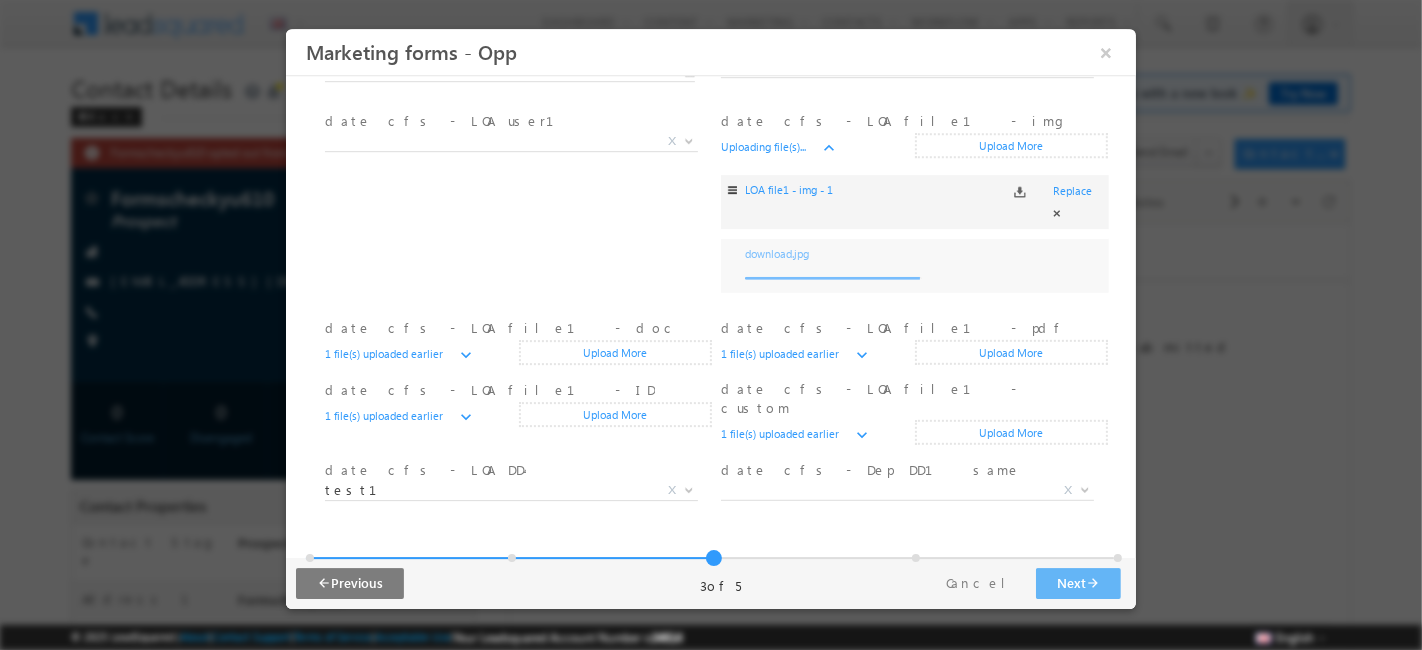 scroll, scrollTop: 874, scrollLeft: 0, axis: vertical 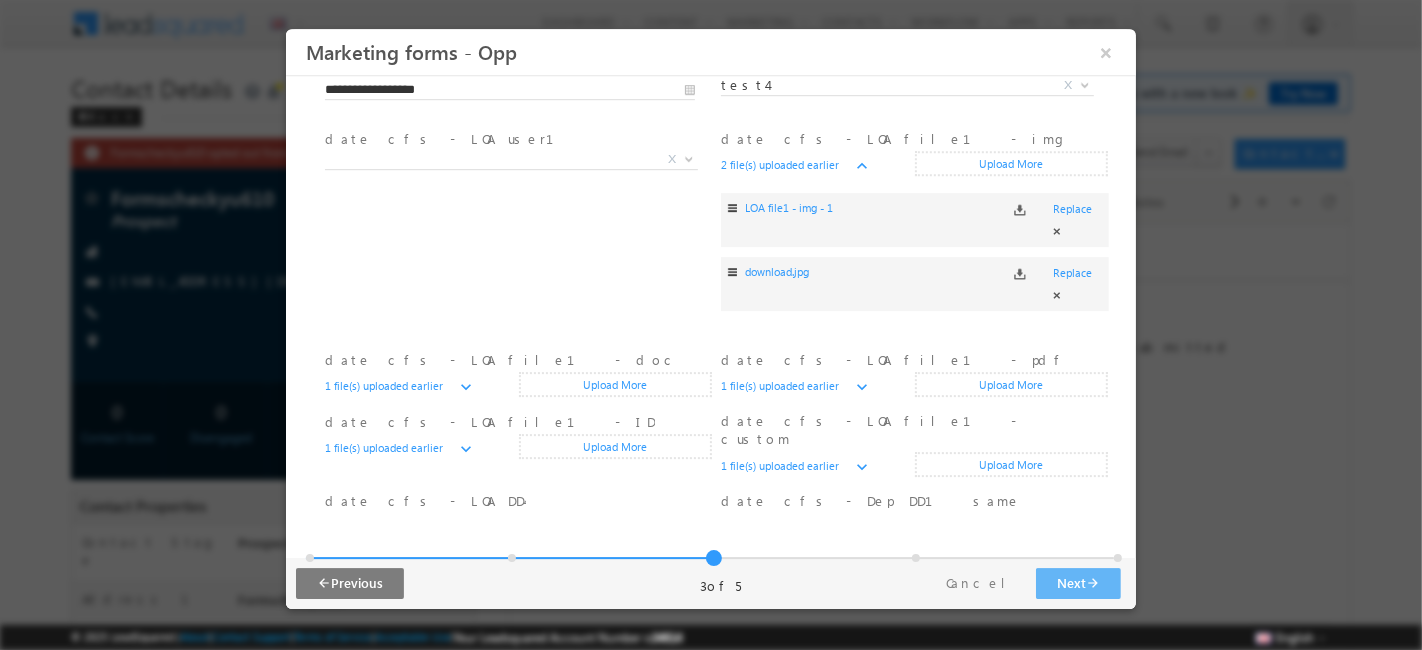 click on "Upload More" at bounding box center [615, 384] 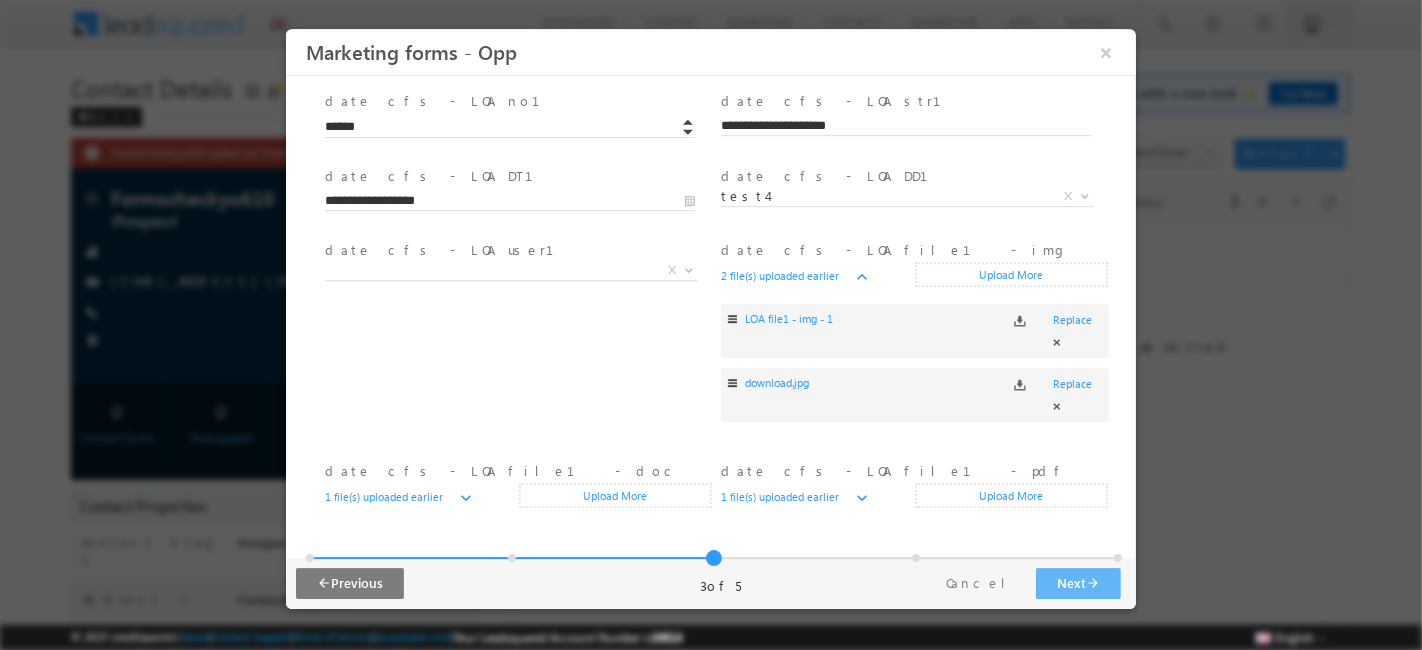scroll, scrollTop: 982, scrollLeft: 0, axis: vertical 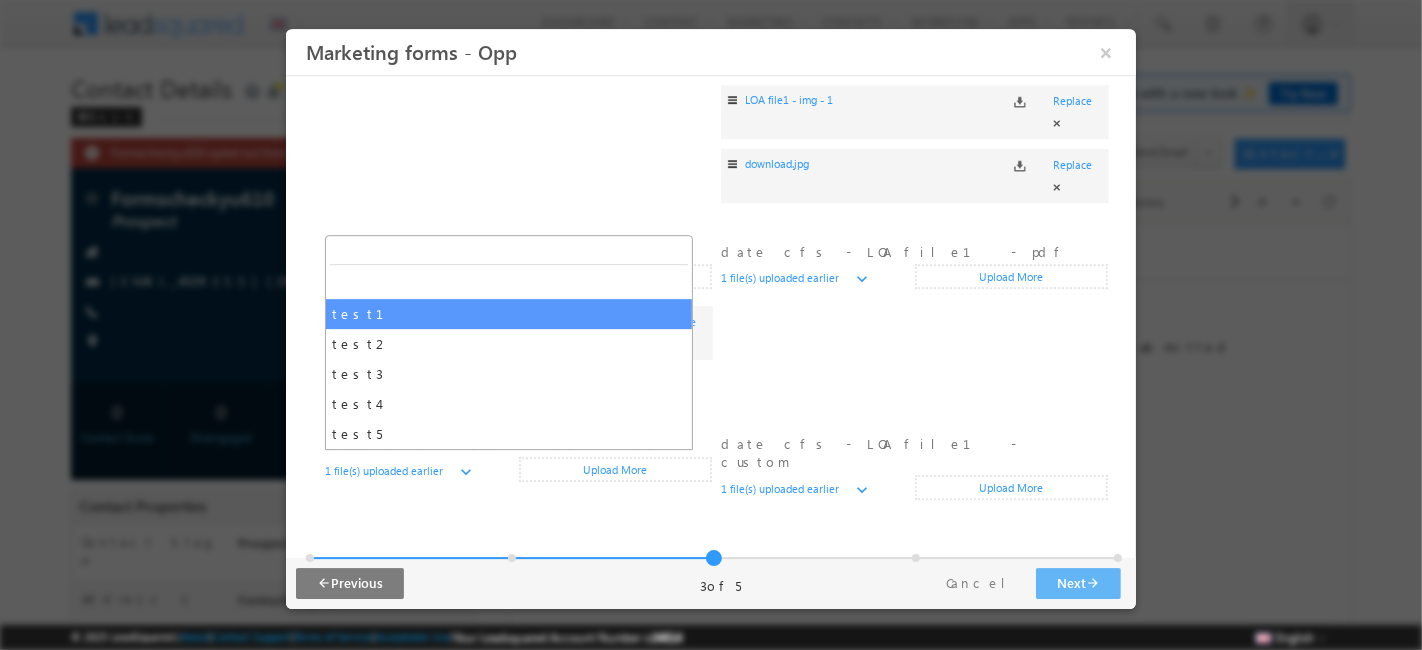 click on "test1" at bounding box center (486, 544) 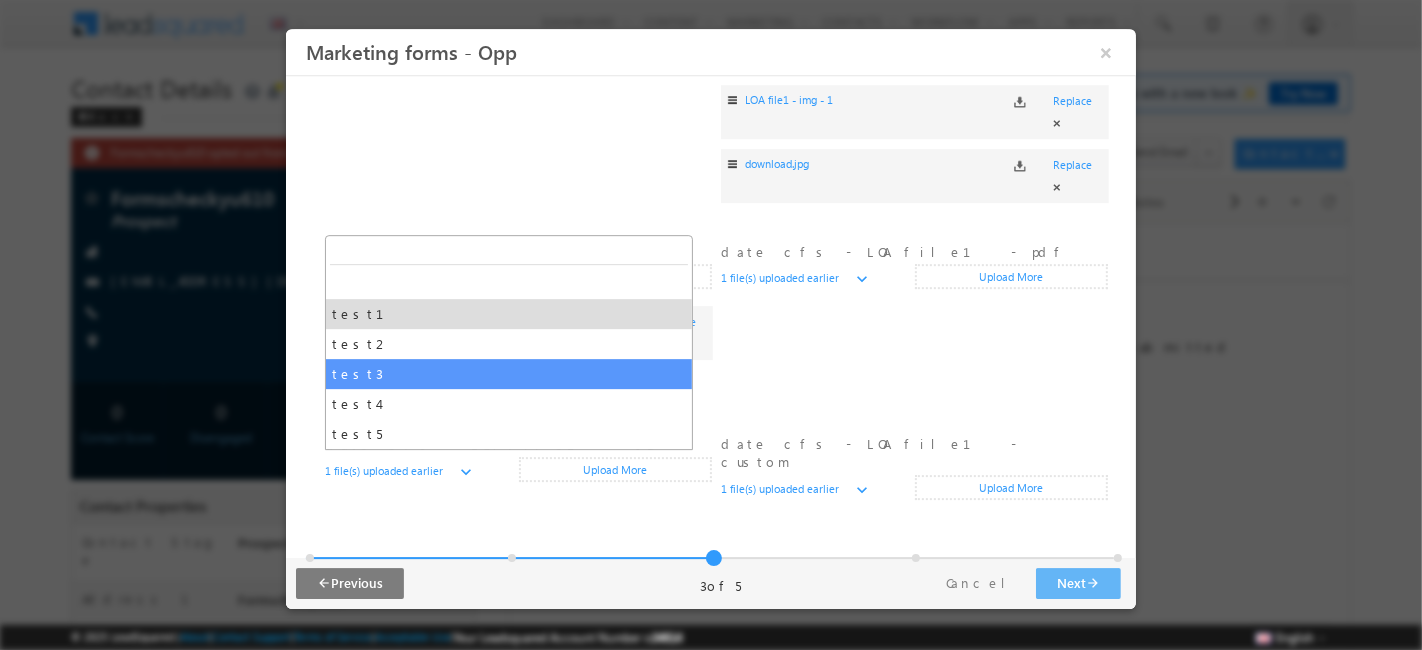 select on "*****" 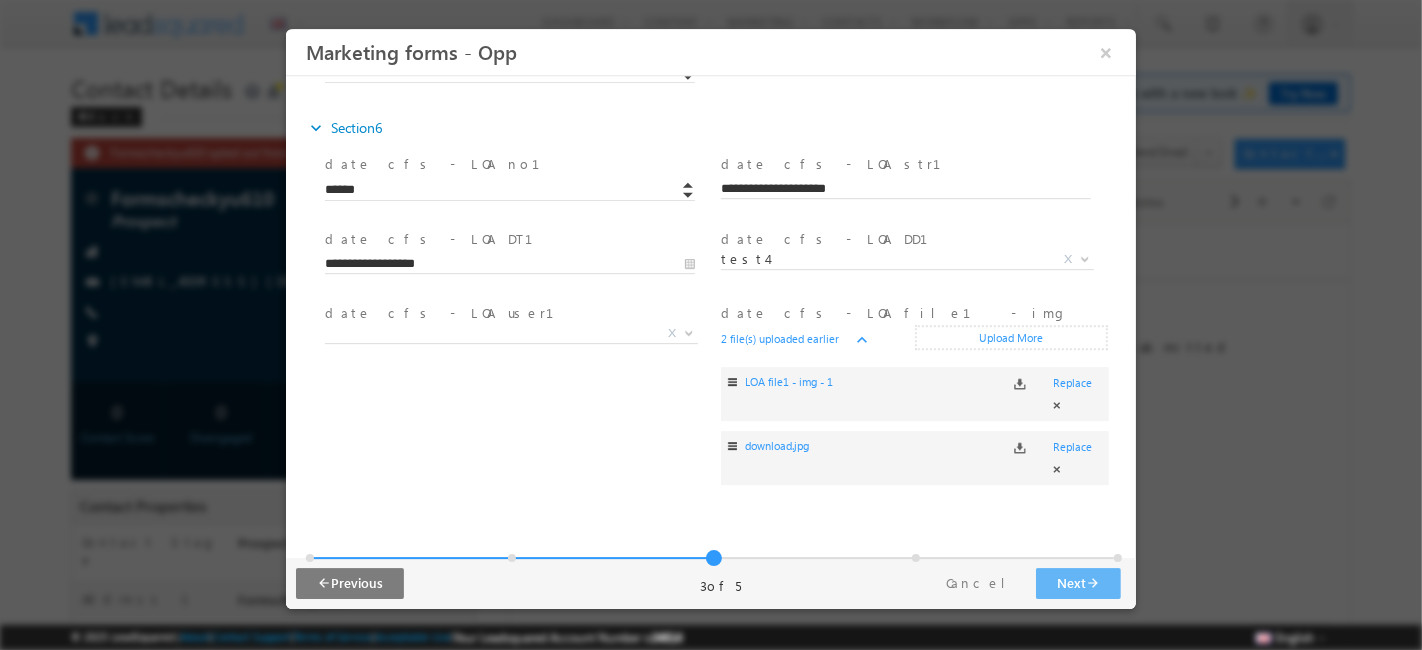 scroll, scrollTop: 697, scrollLeft: 0, axis: vertical 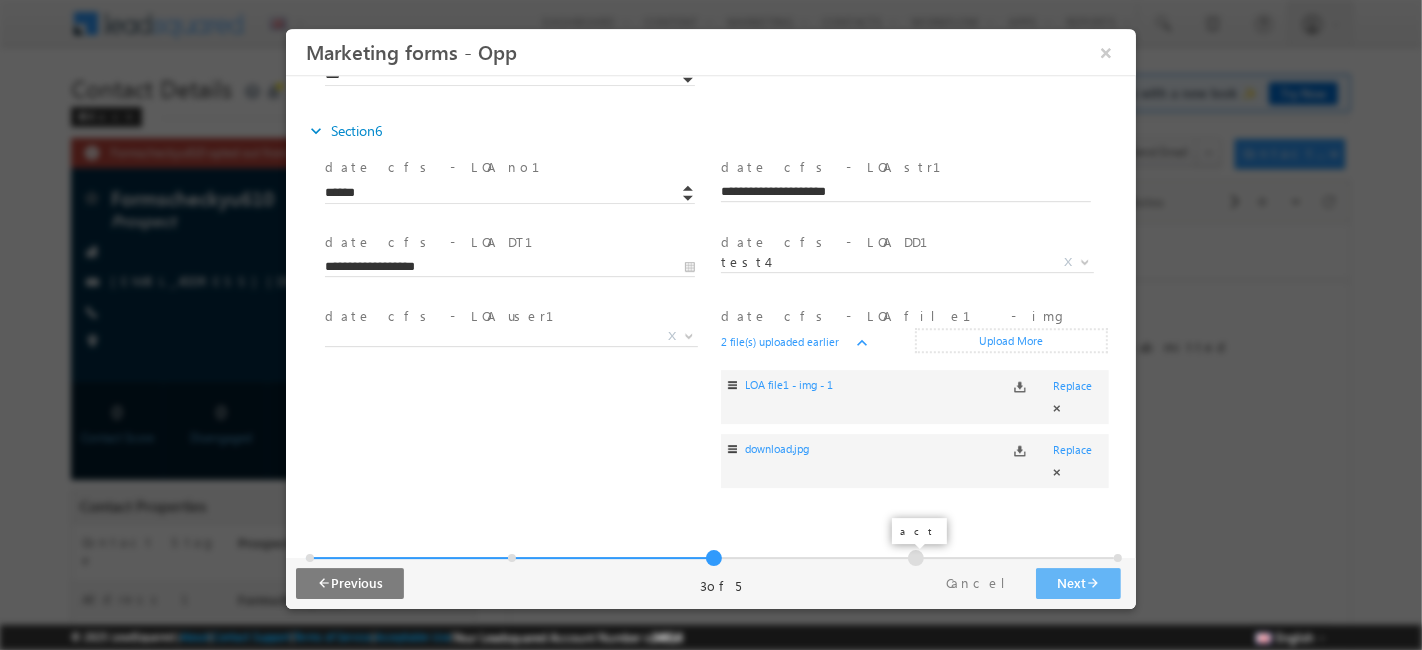 click at bounding box center [915, 558] 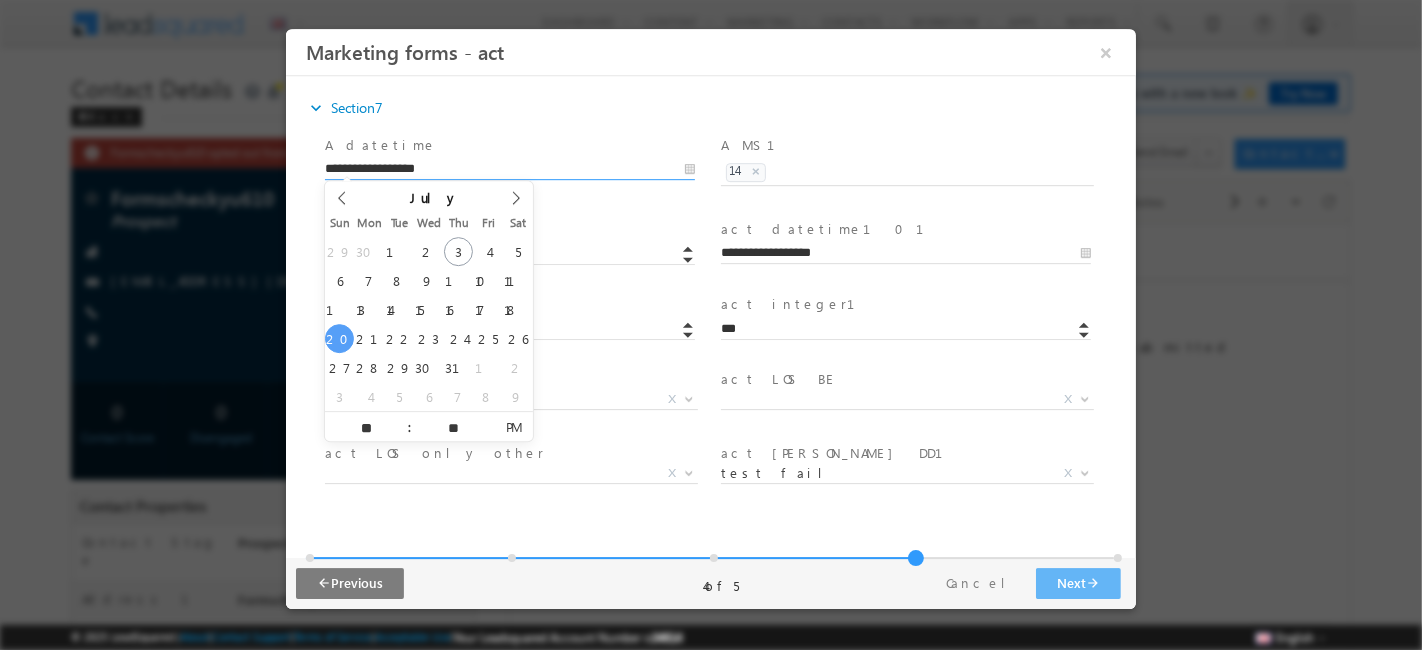 click on "**********" at bounding box center (509, 170) 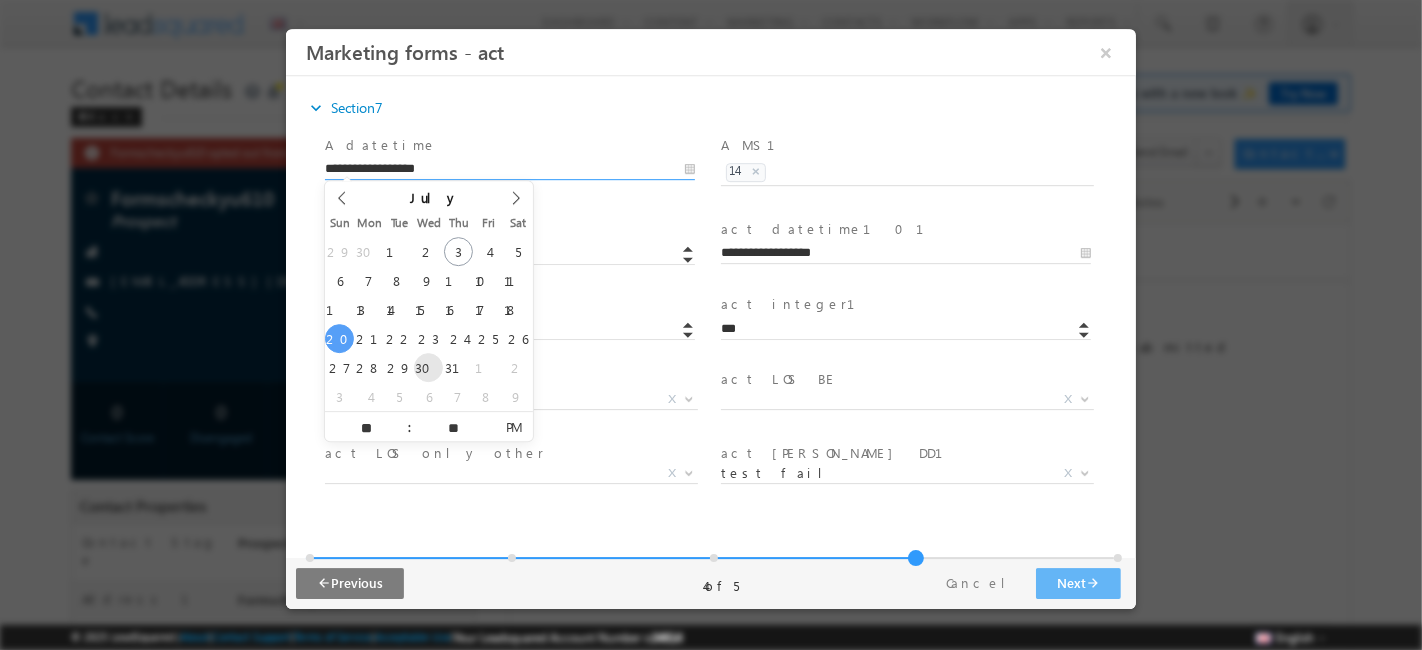 type on "**********" 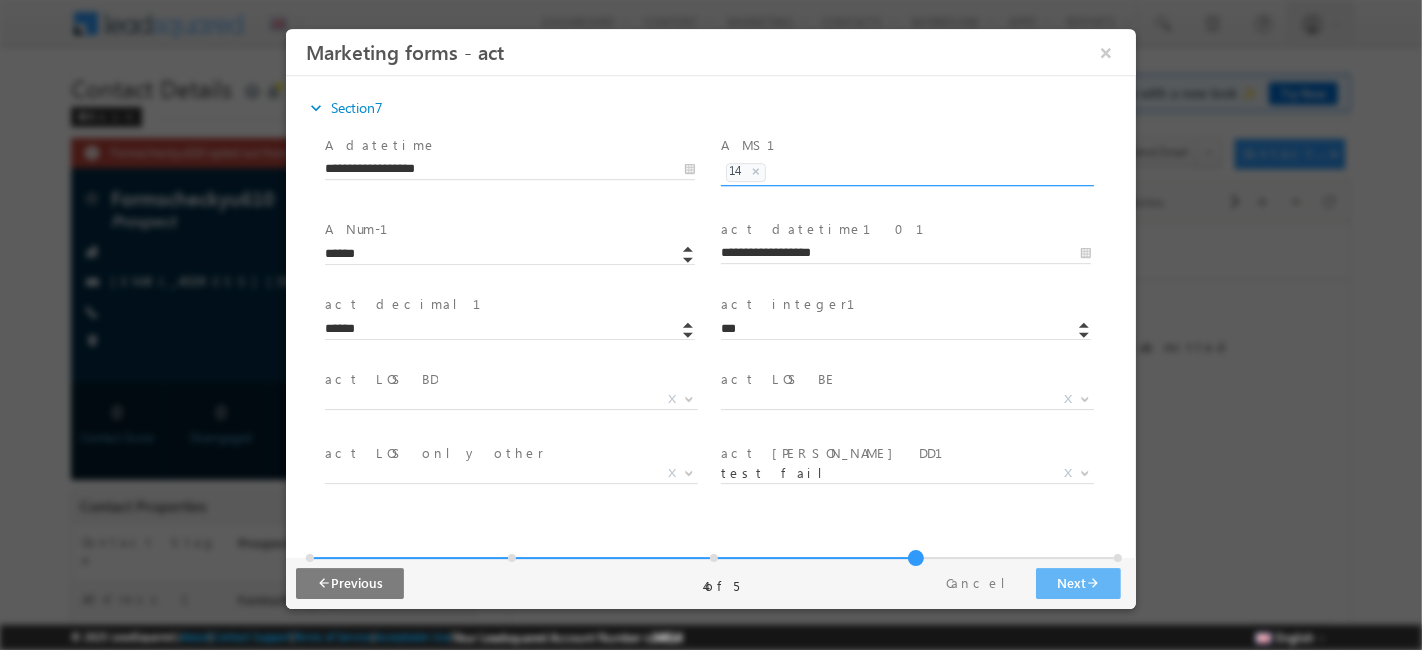 click on "× 14" at bounding box center (906, 169) 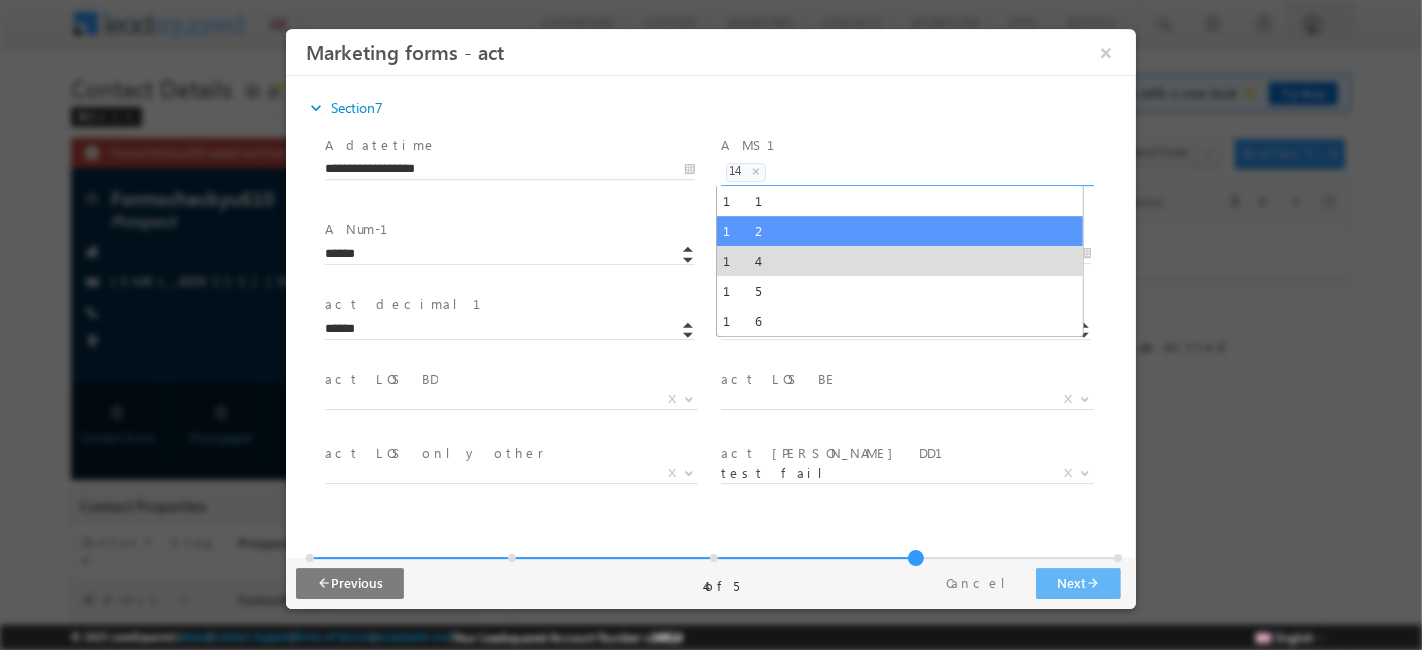 select on "**" 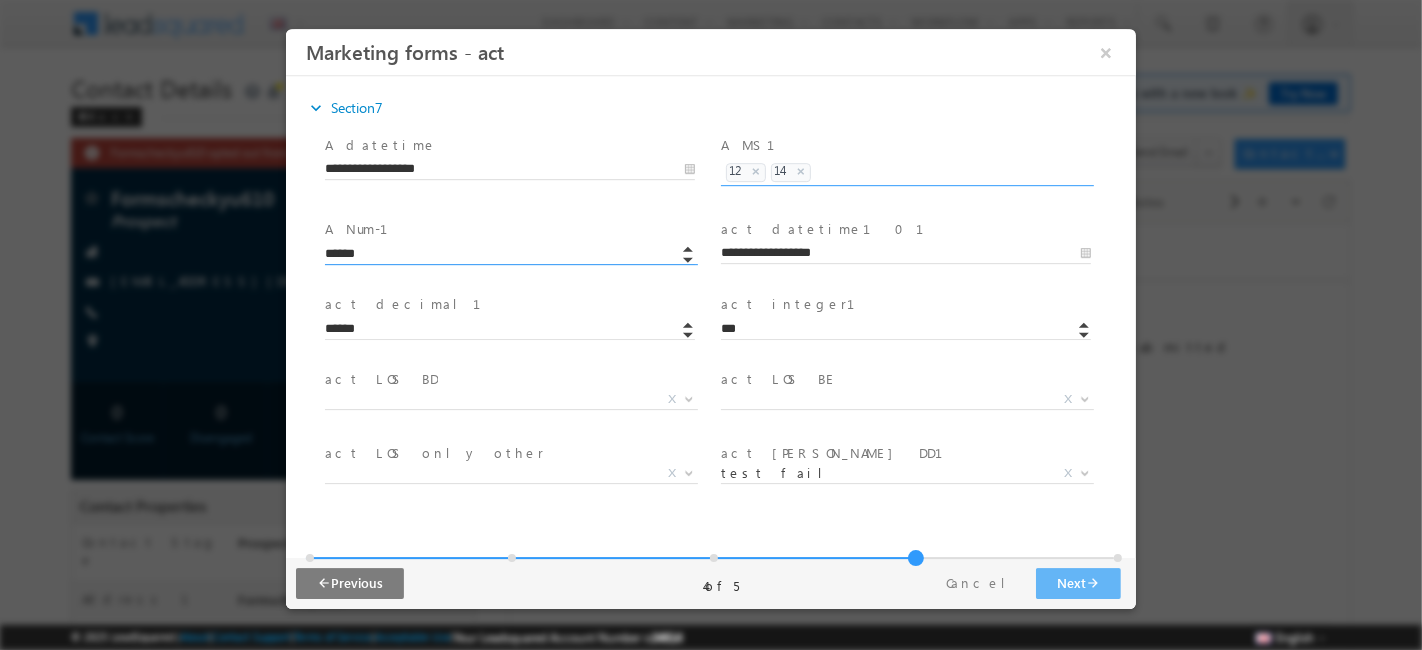 click on "******" at bounding box center [509, 255] 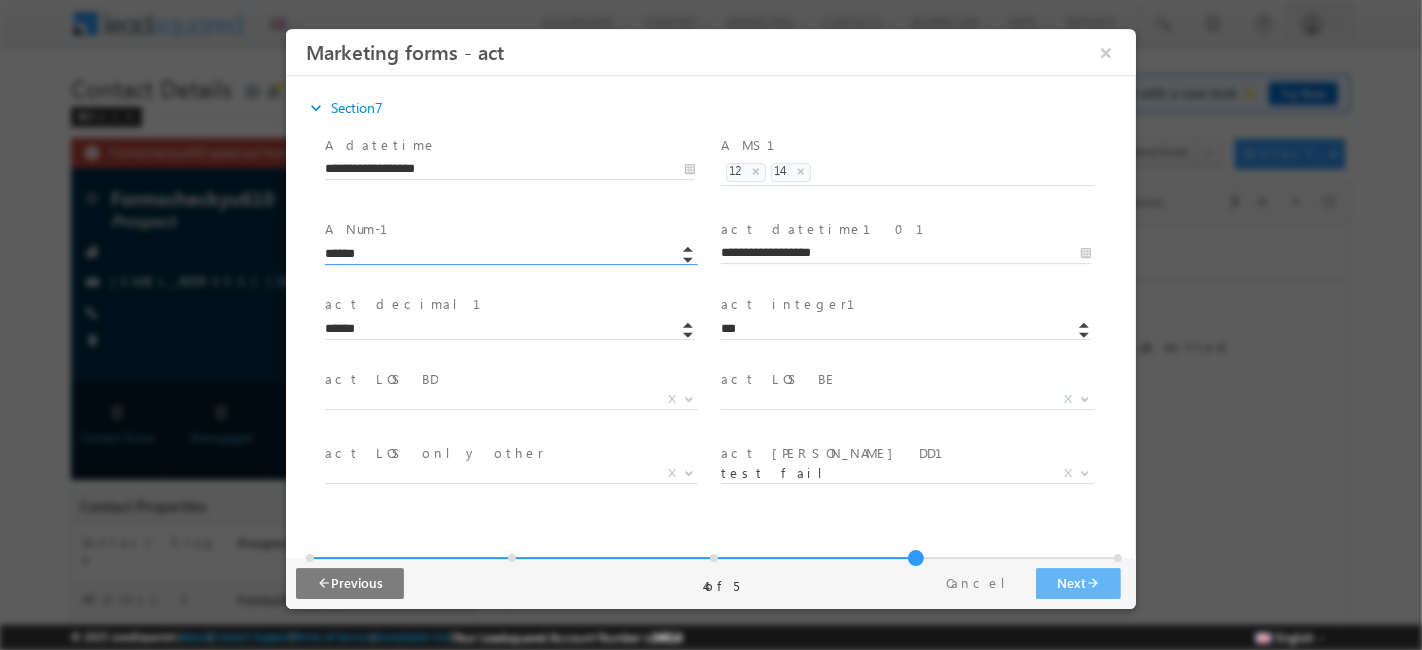 click on "******" at bounding box center (509, 255) 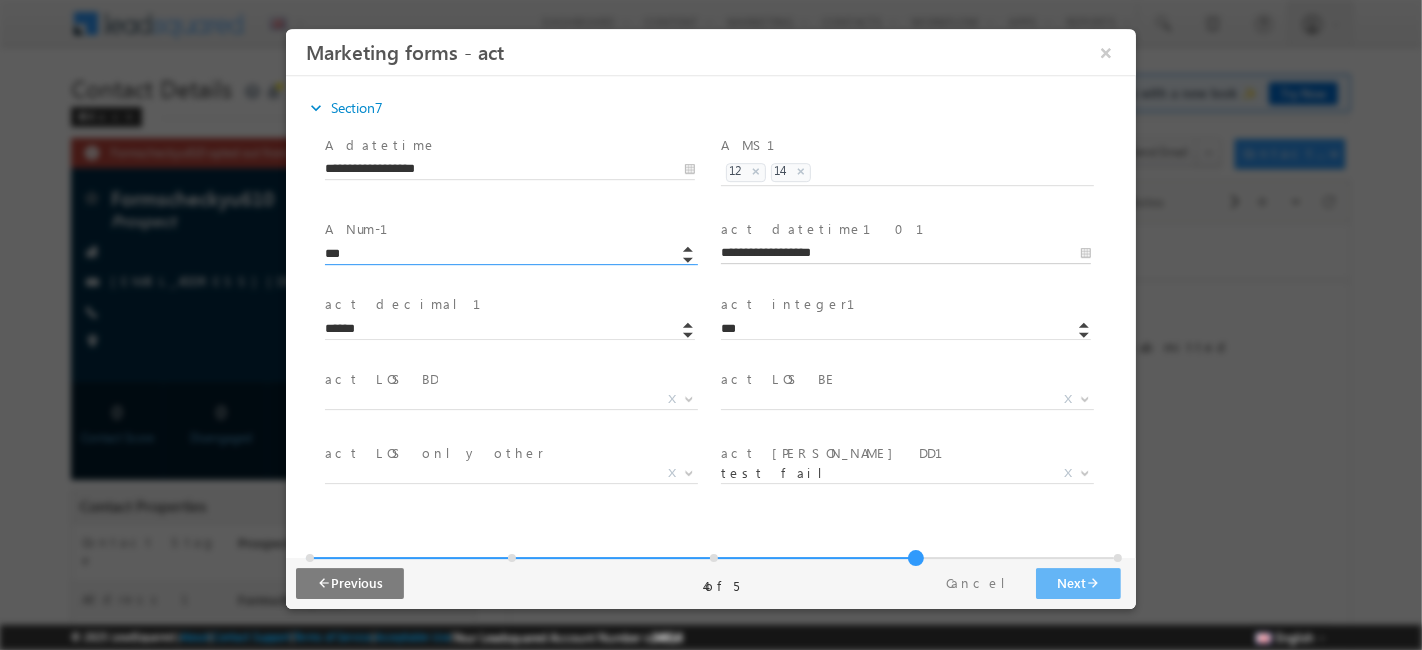 type on "******" 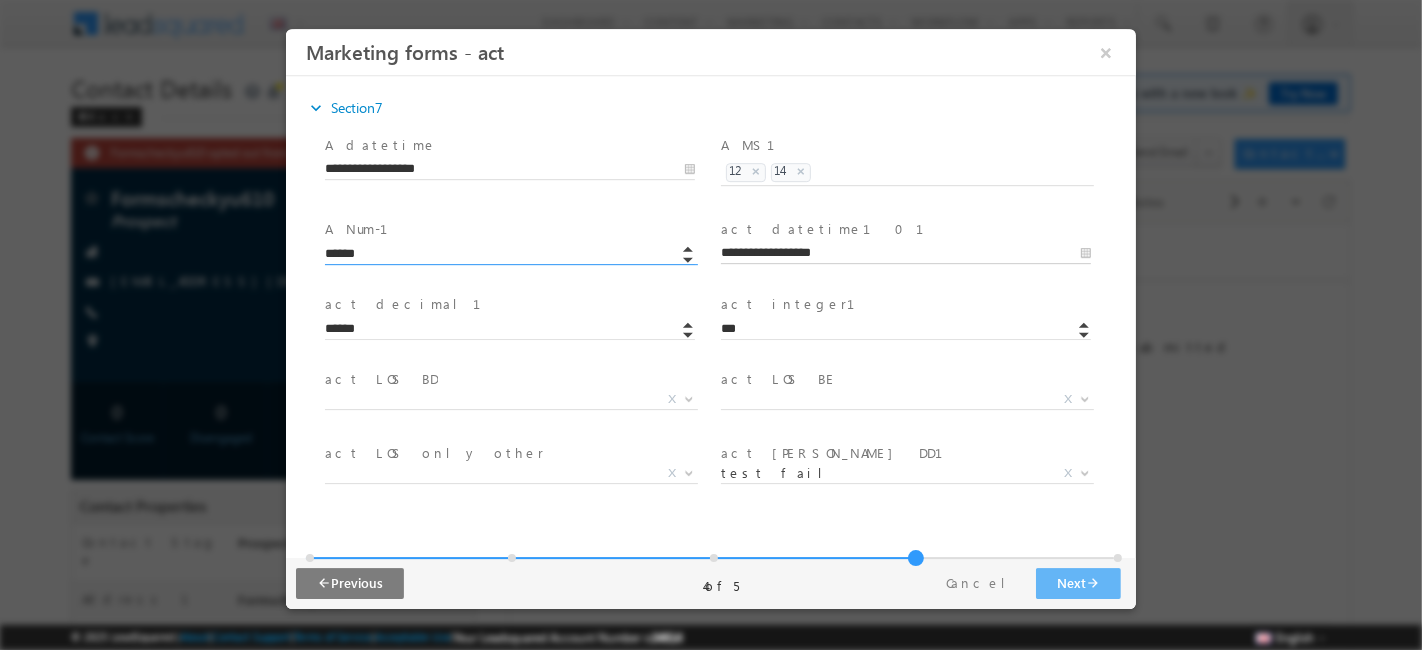 click on "**********" at bounding box center [905, 254] 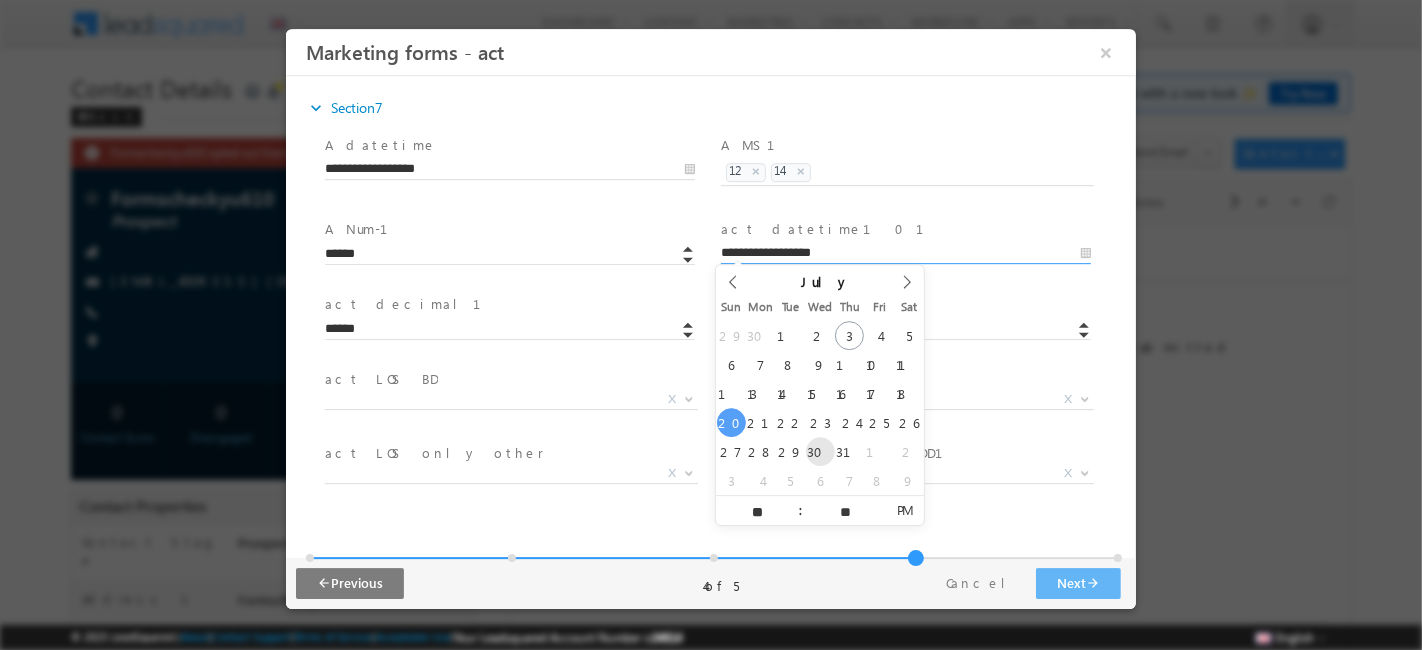type on "**********" 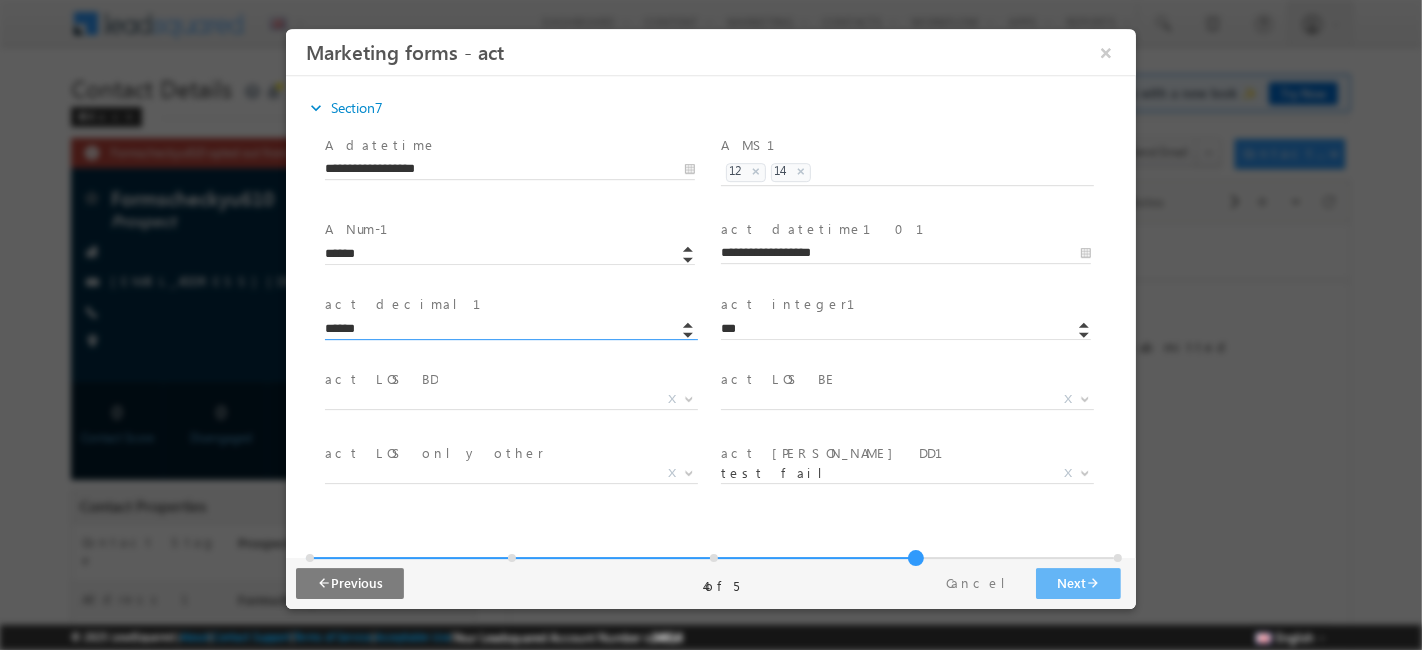 click on "******" at bounding box center (509, 330) 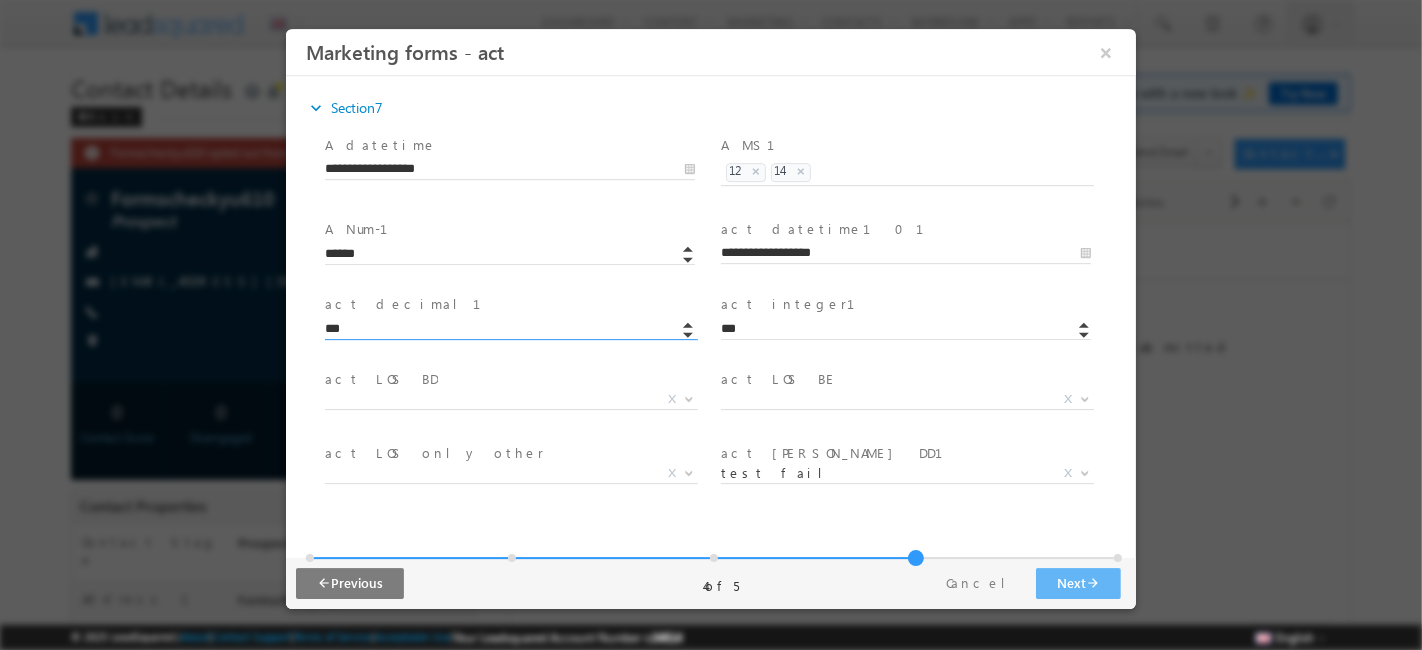 type on "******" 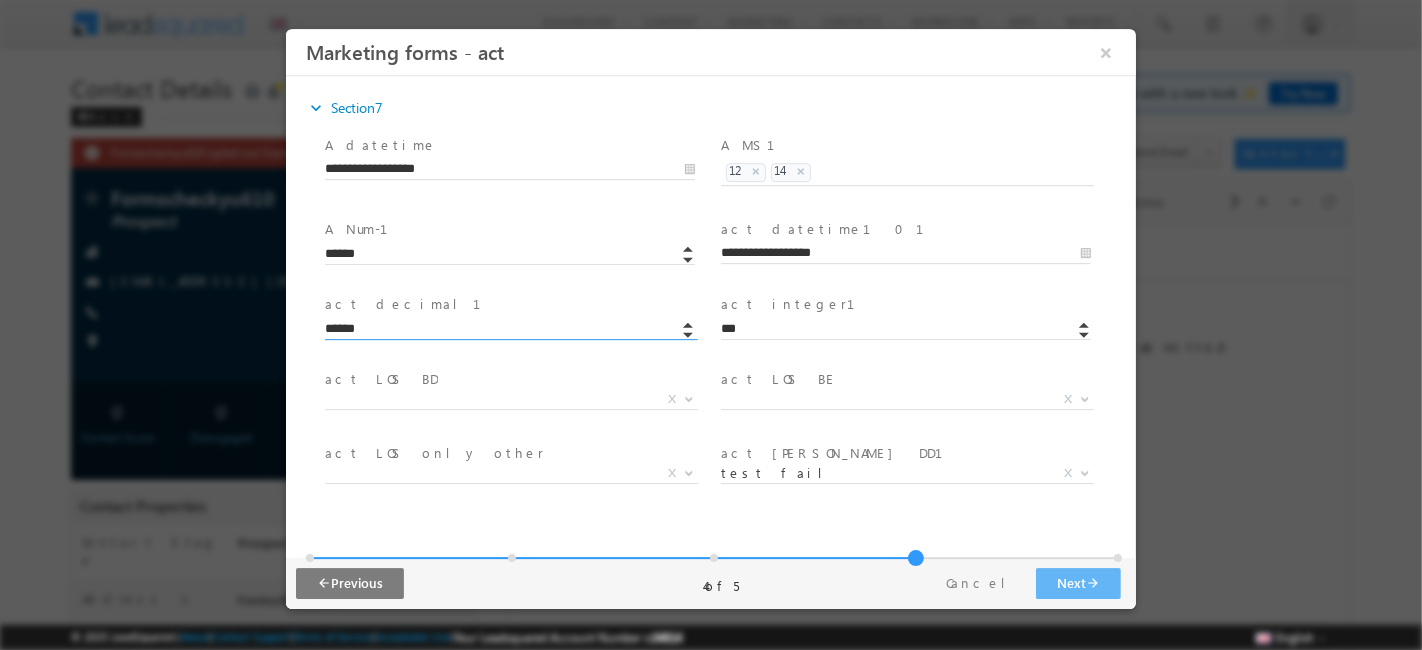 type 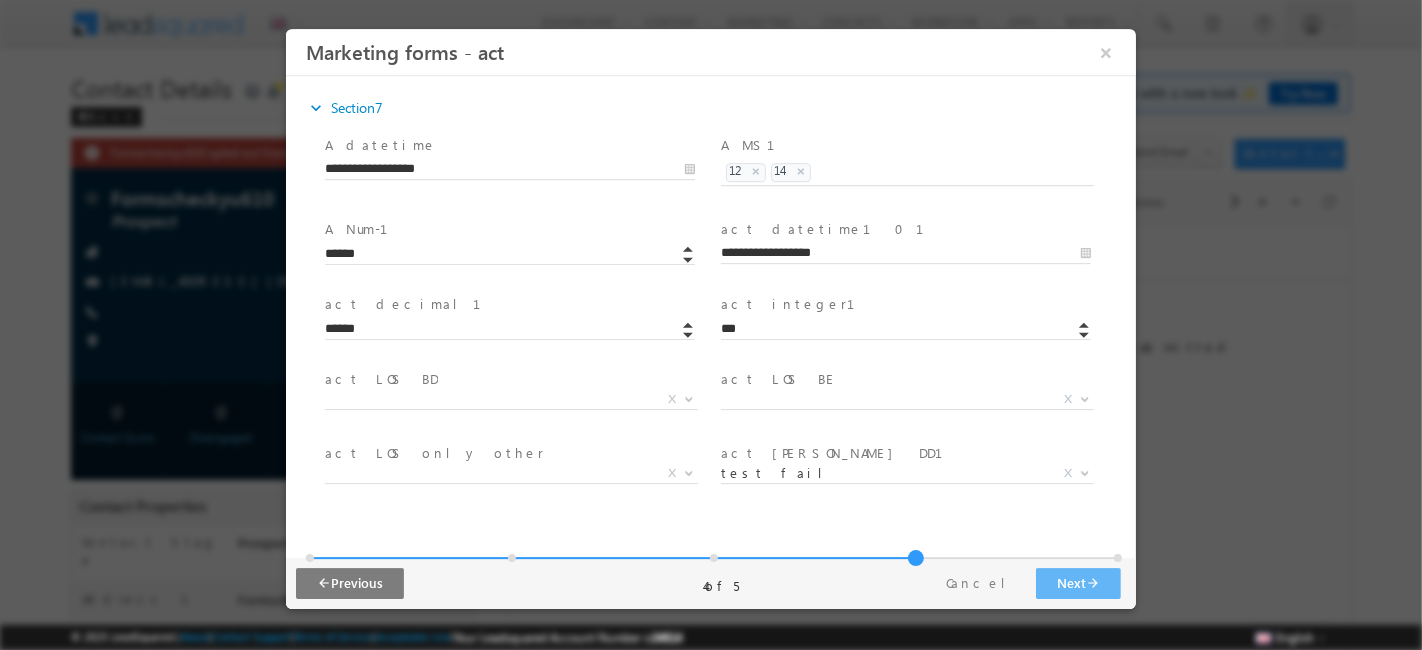 type 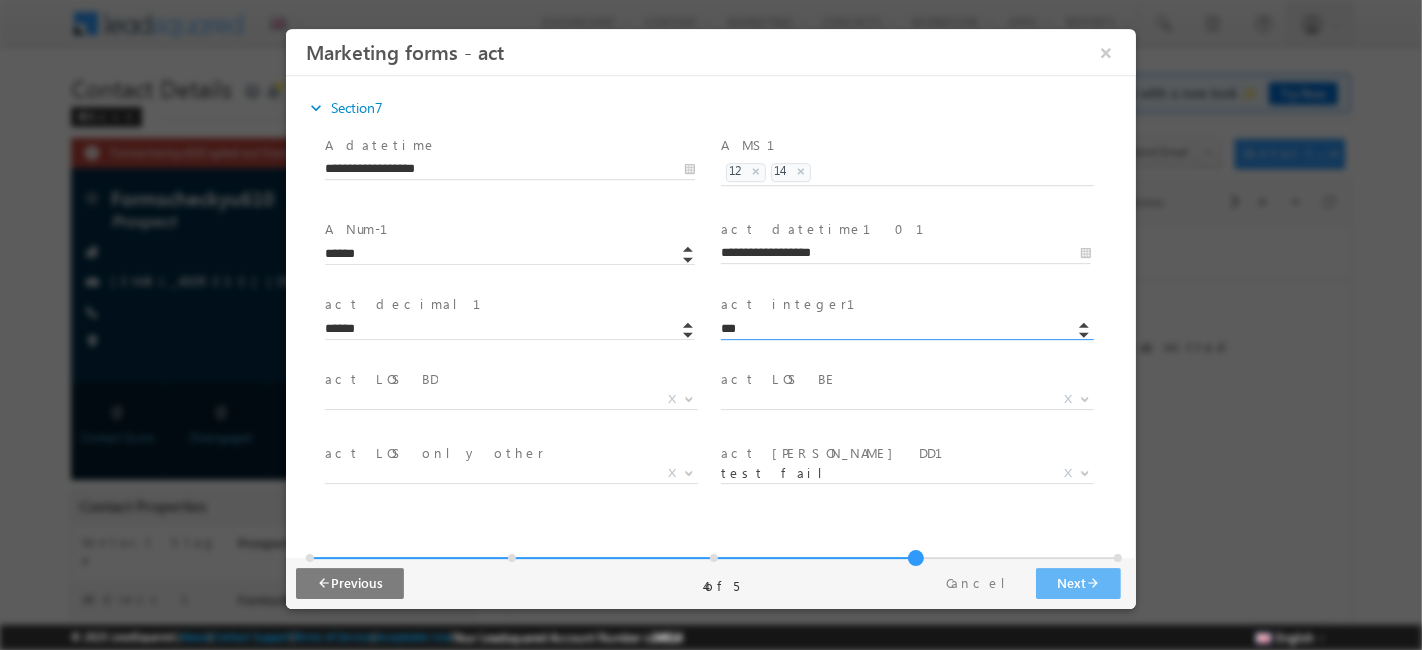 type on "***" 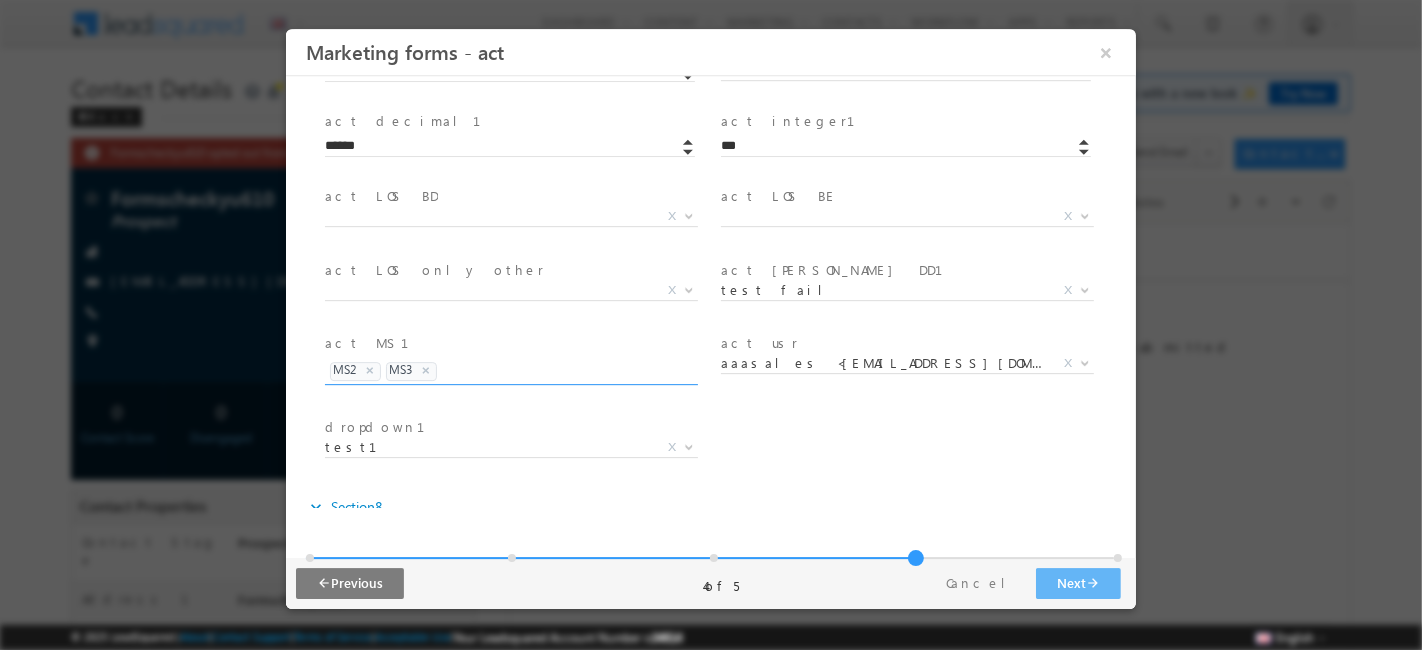 scroll, scrollTop: 184, scrollLeft: 0, axis: vertical 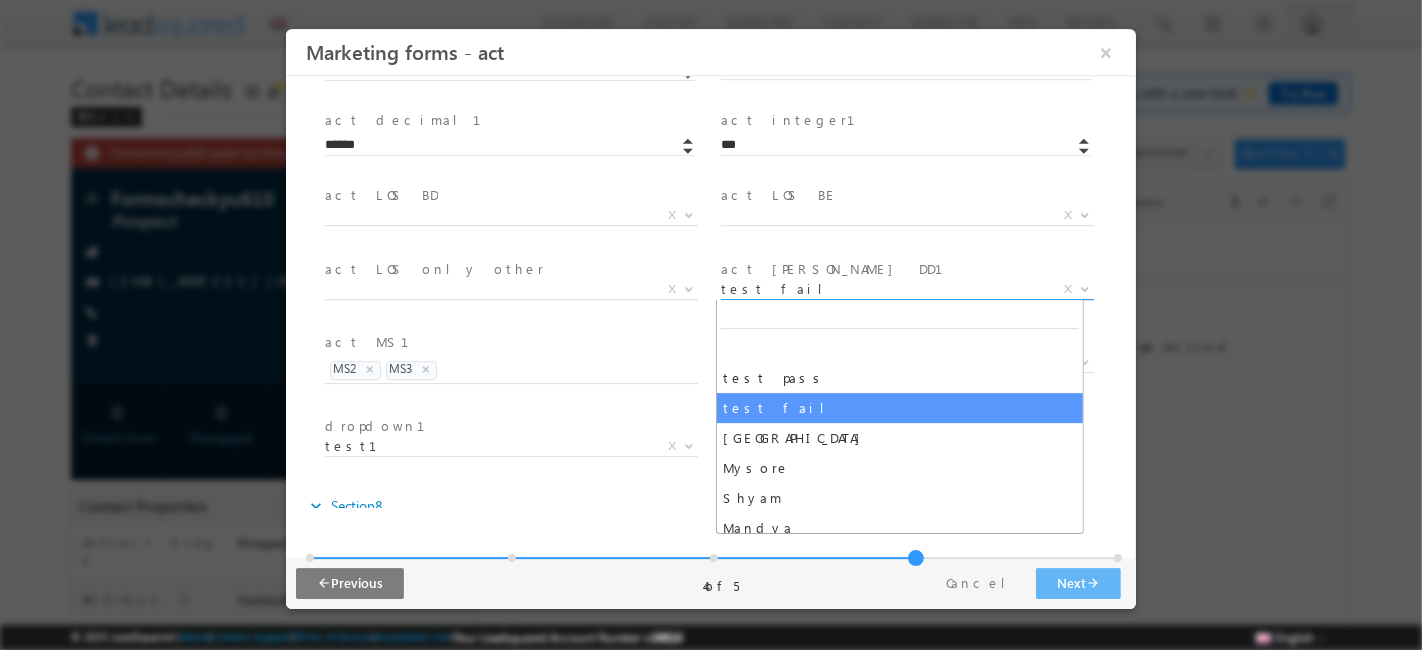 click on "test fail" at bounding box center [882, 289] 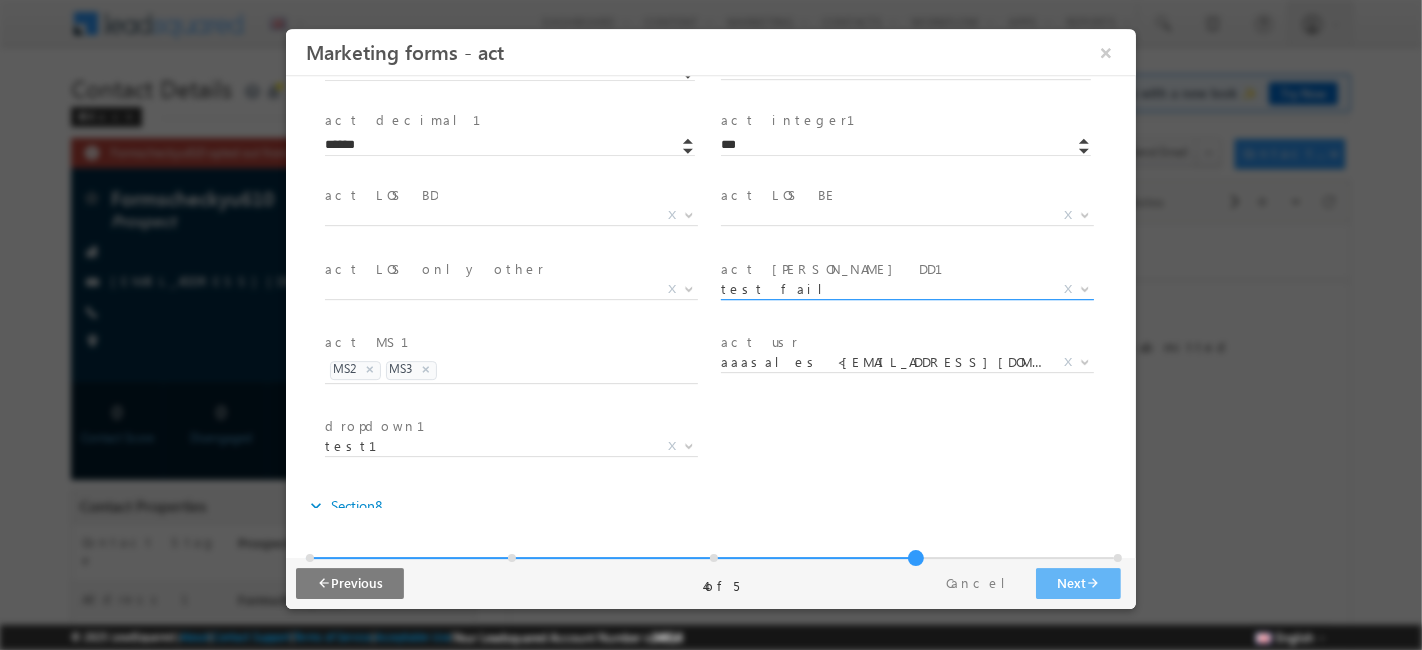 click on "test fail" at bounding box center [882, 289] 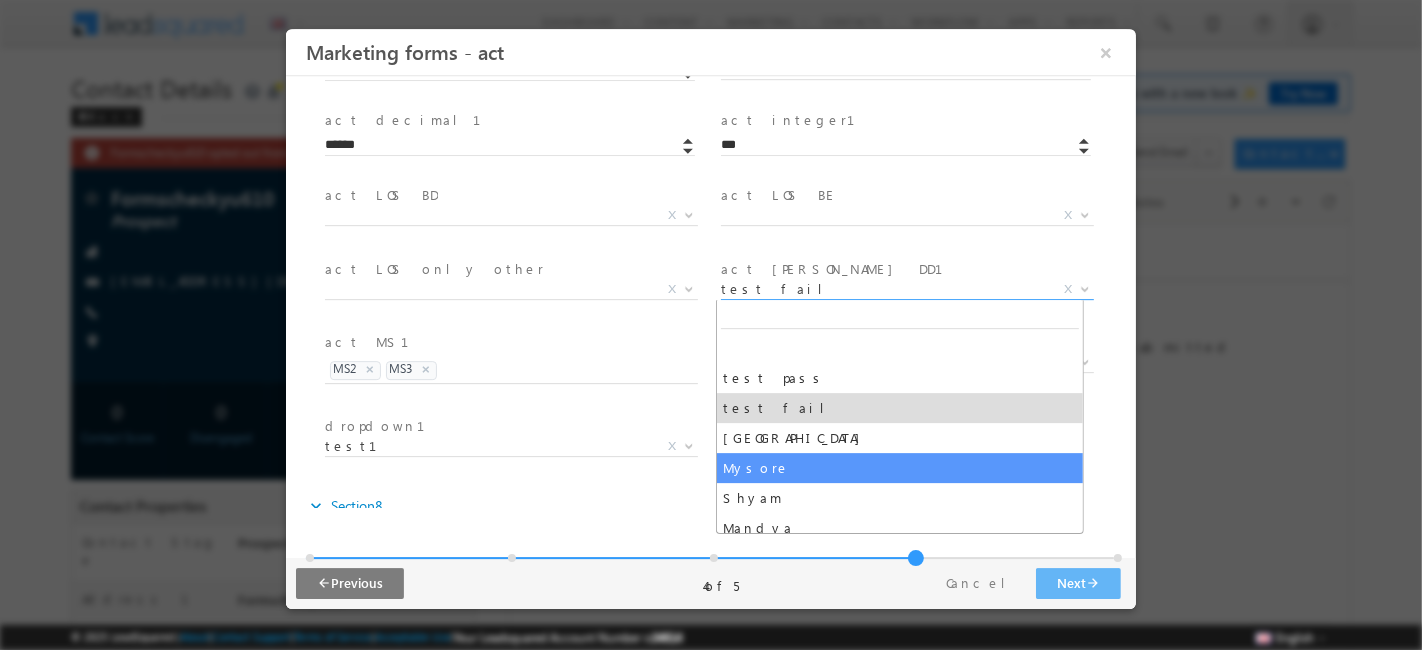 select on "******" 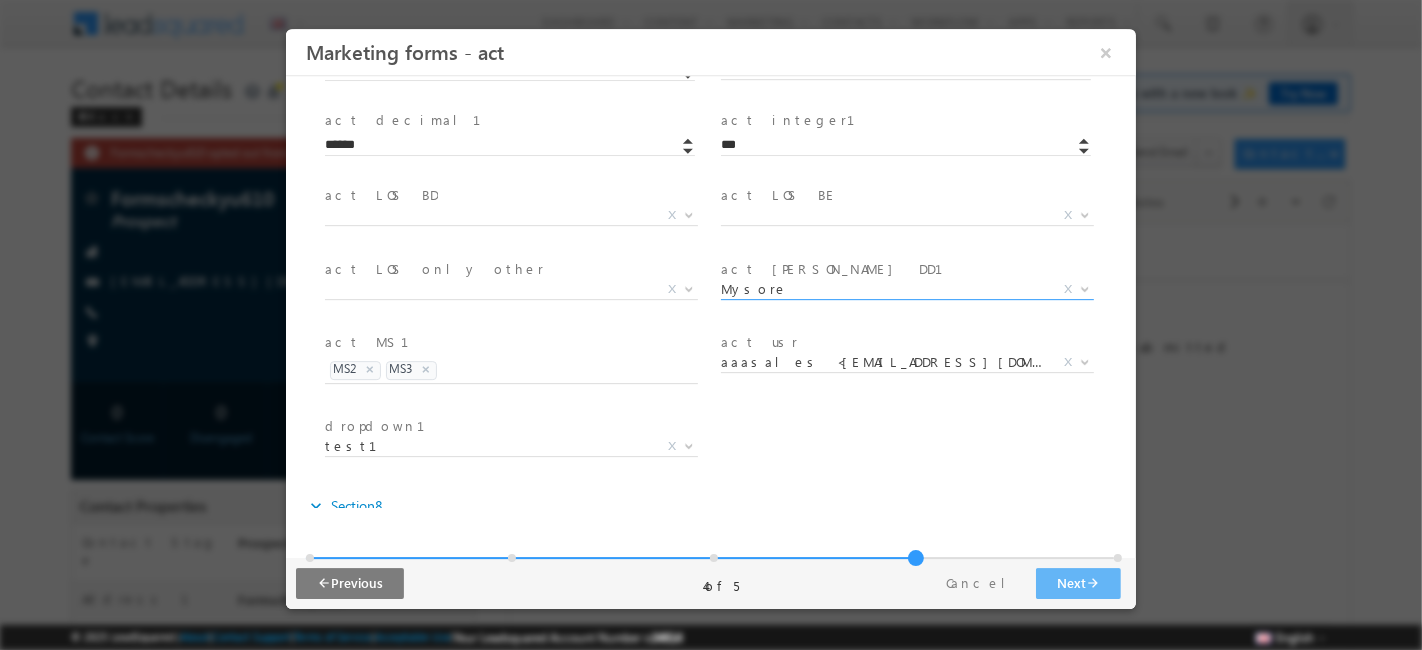 scroll, scrollTop: 291, scrollLeft: 0, axis: vertical 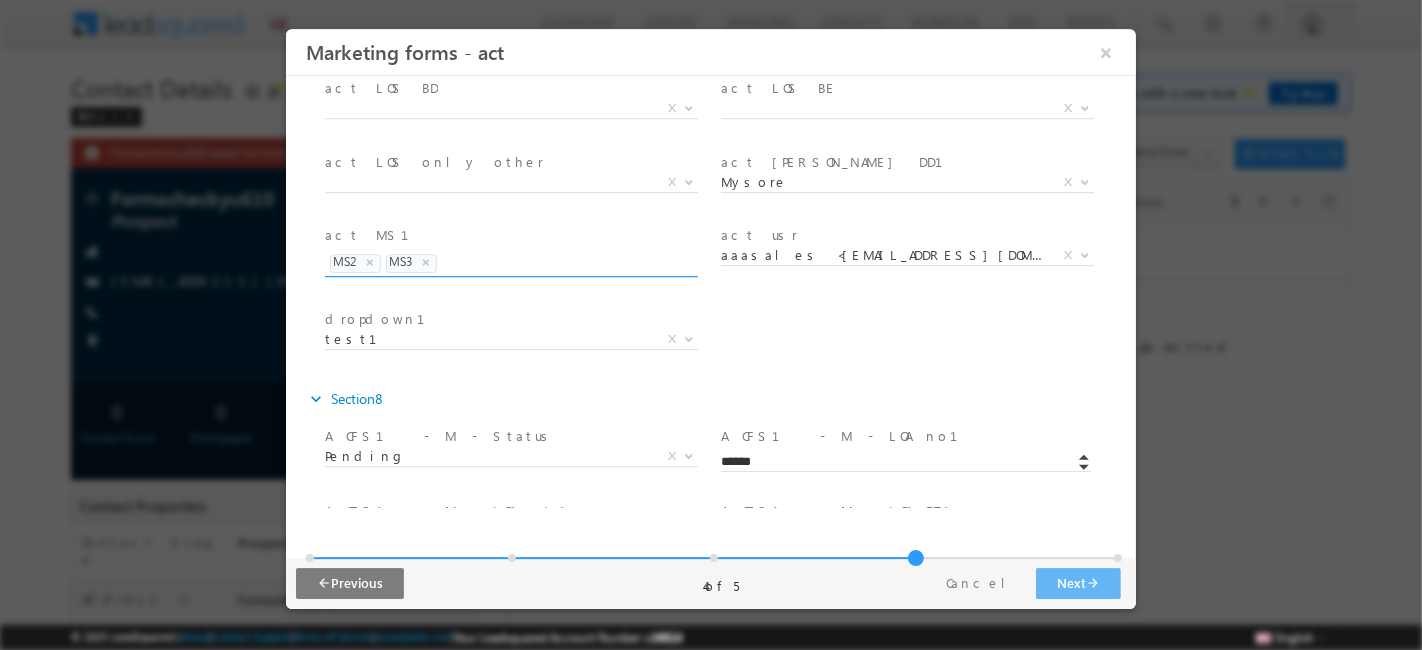 click on "× MS2 × MS3" at bounding box center (510, 260) 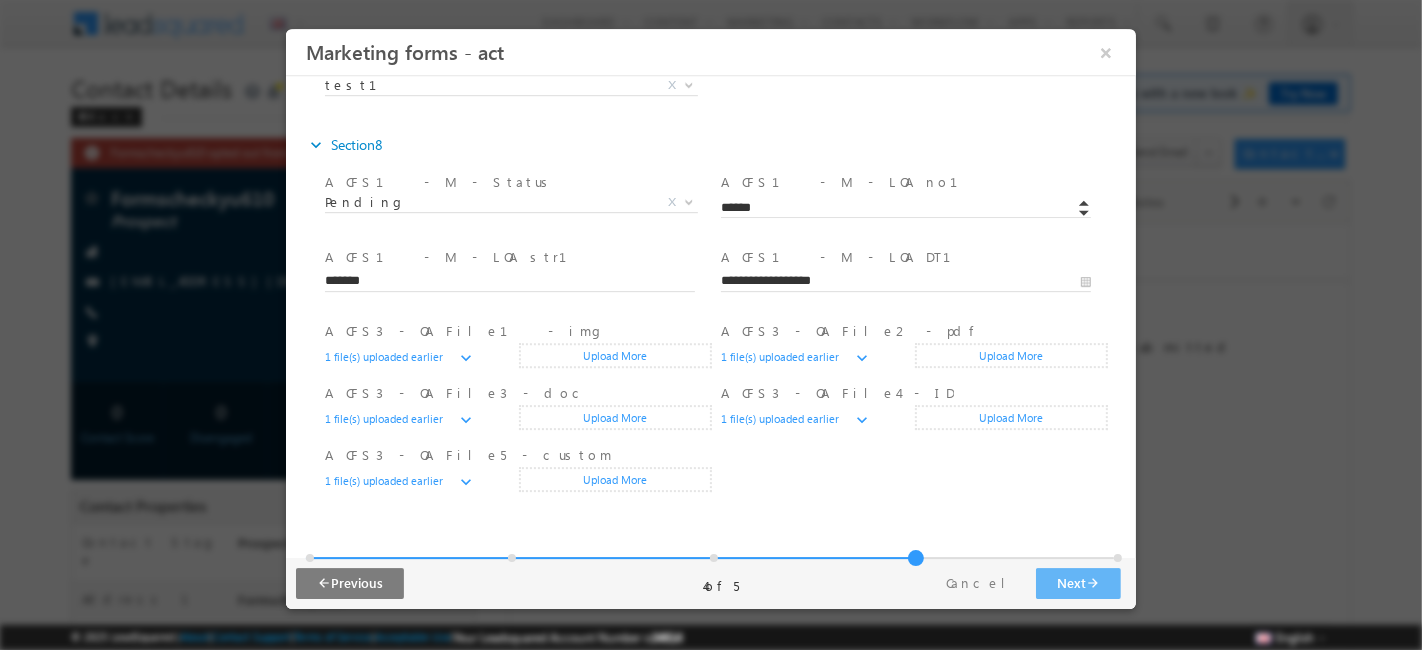 scroll, scrollTop: 546, scrollLeft: 0, axis: vertical 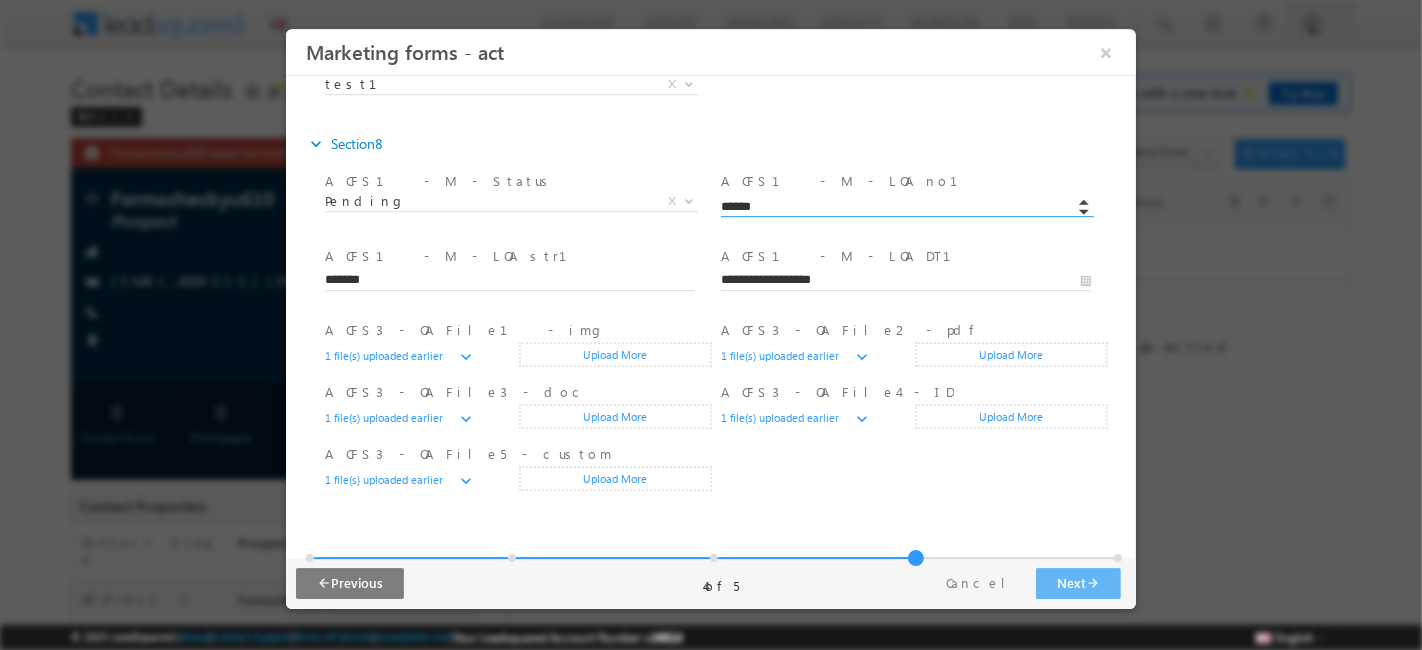 click on "******" at bounding box center (905, 208) 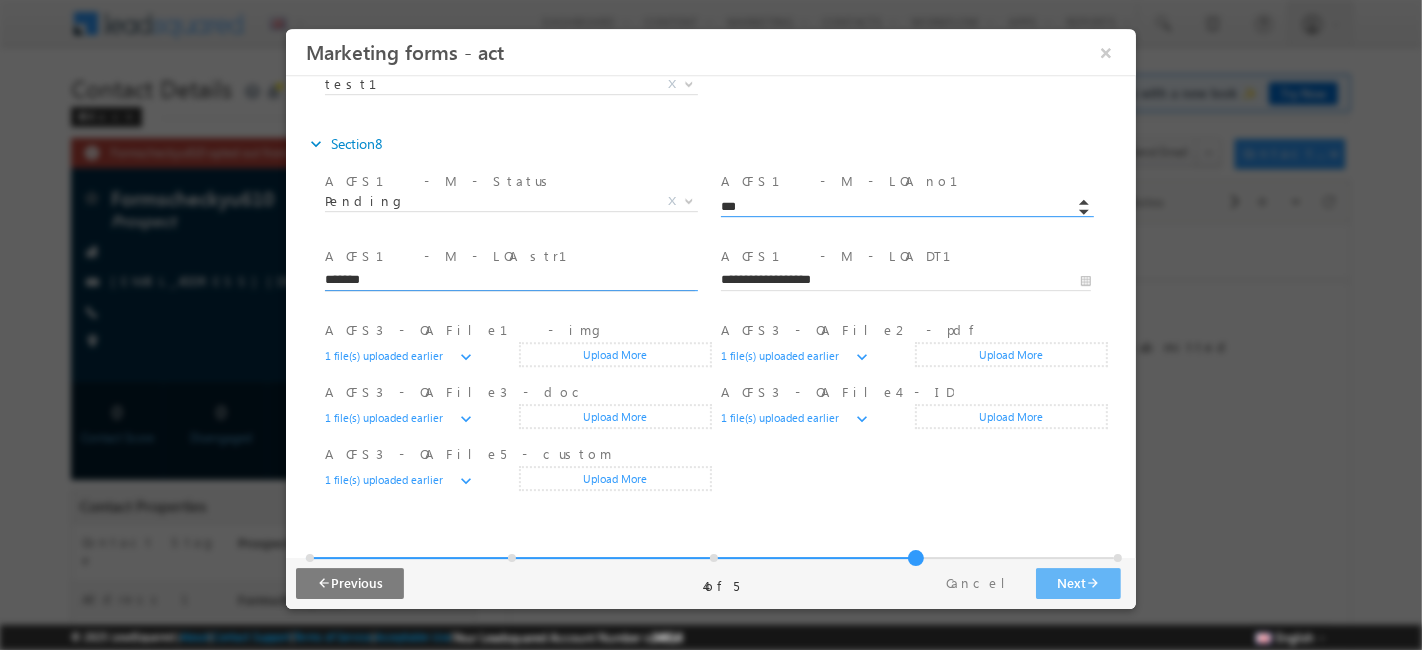 type on "******" 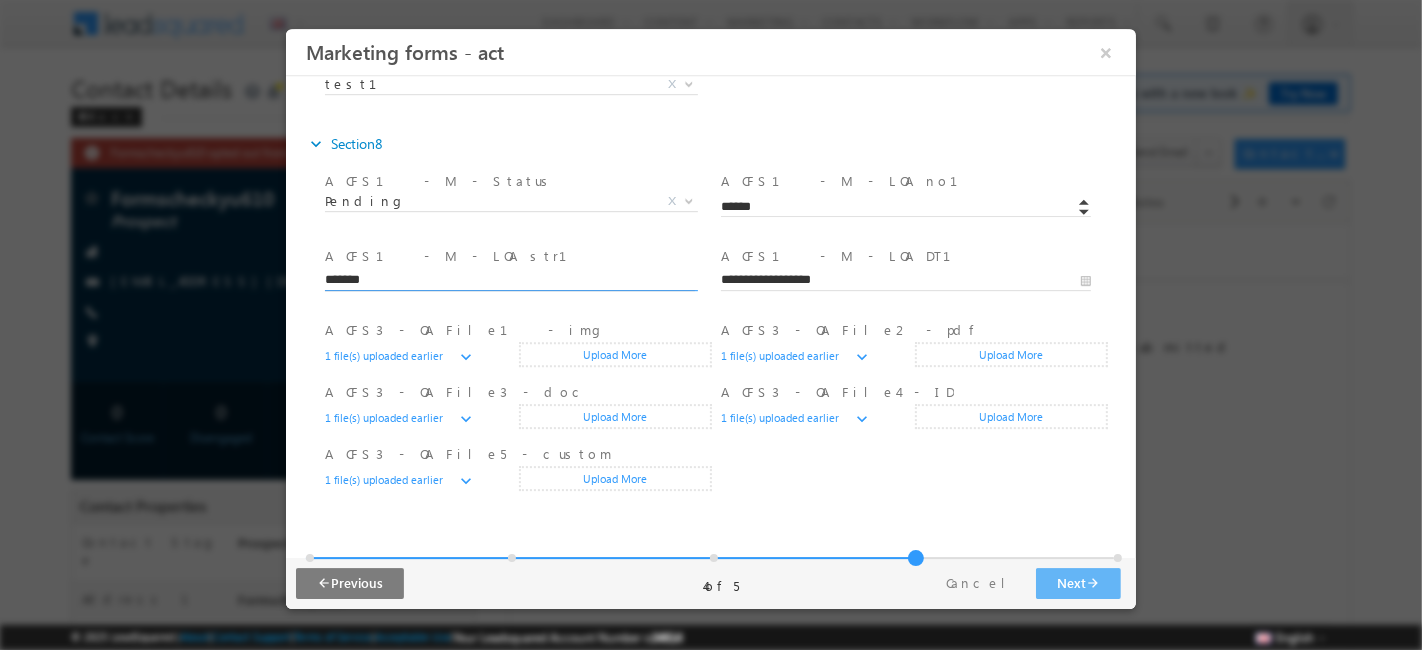 click on "*******" at bounding box center [509, 281] 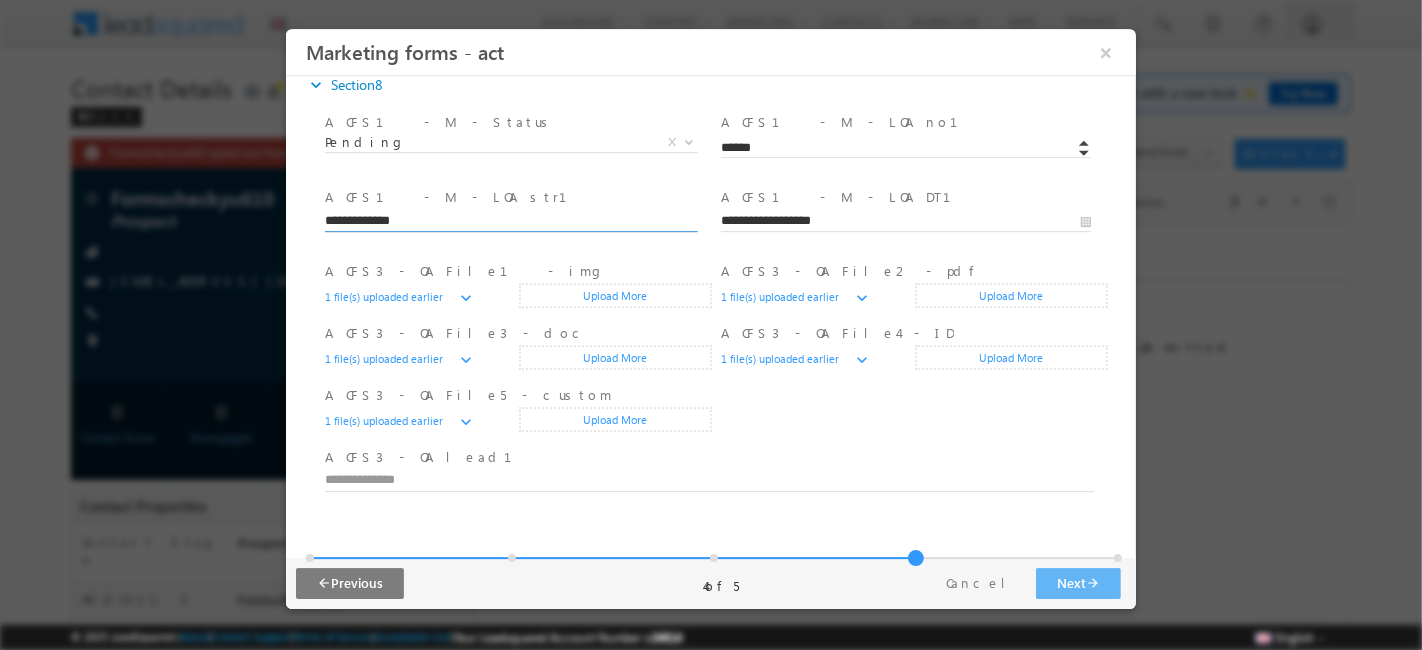 scroll, scrollTop: 606, scrollLeft: 0, axis: vertical 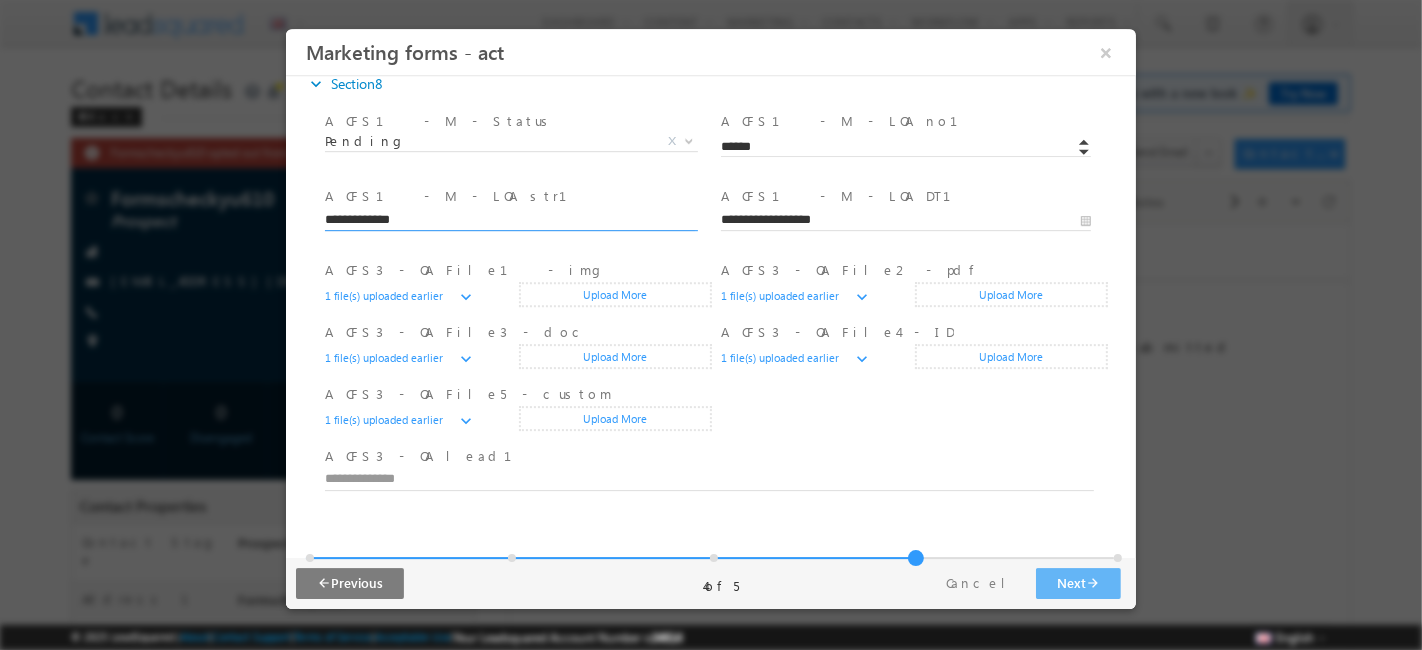 type on "**********" 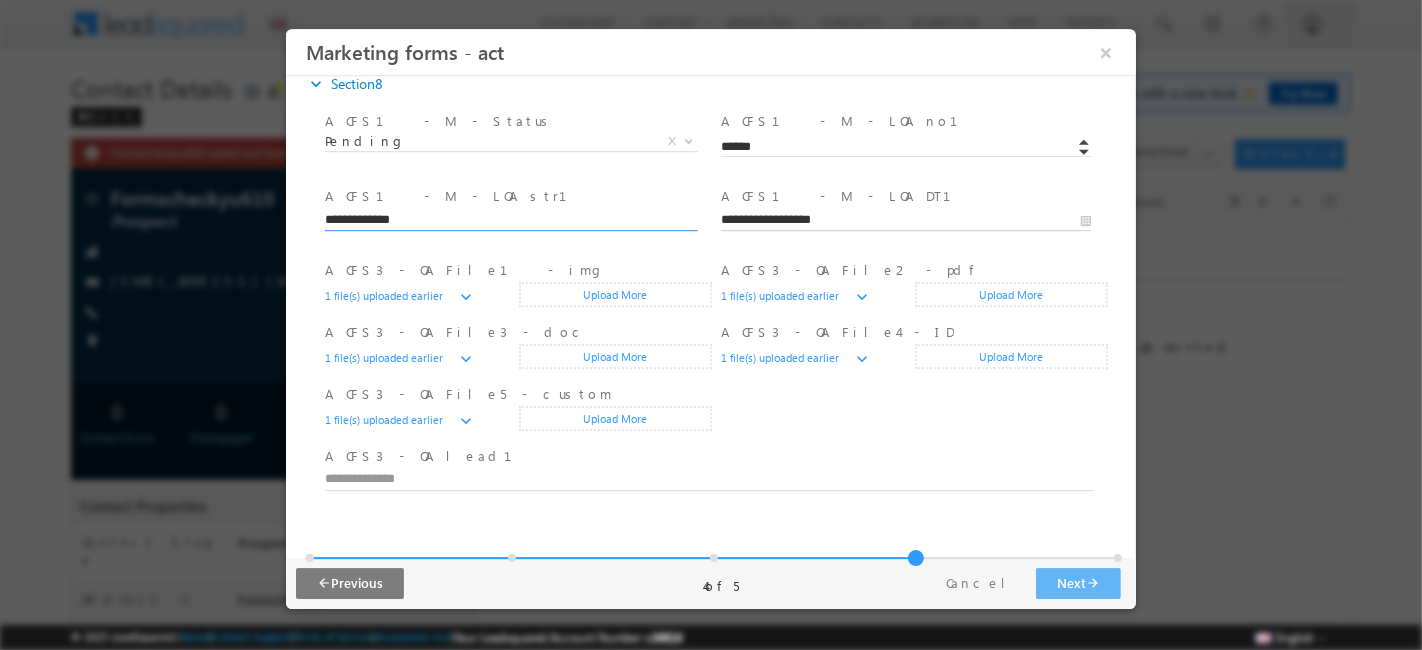 click on "**********" at bounding box center [905, 221] 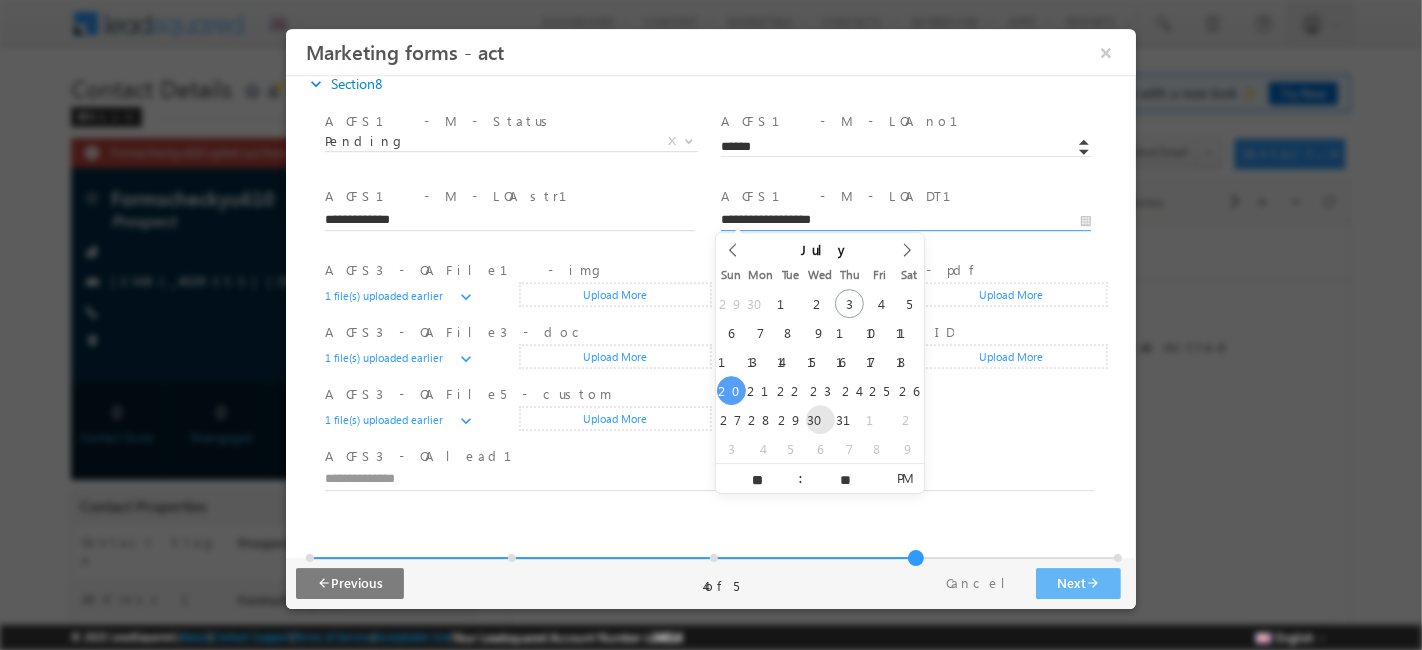 type on "**********" 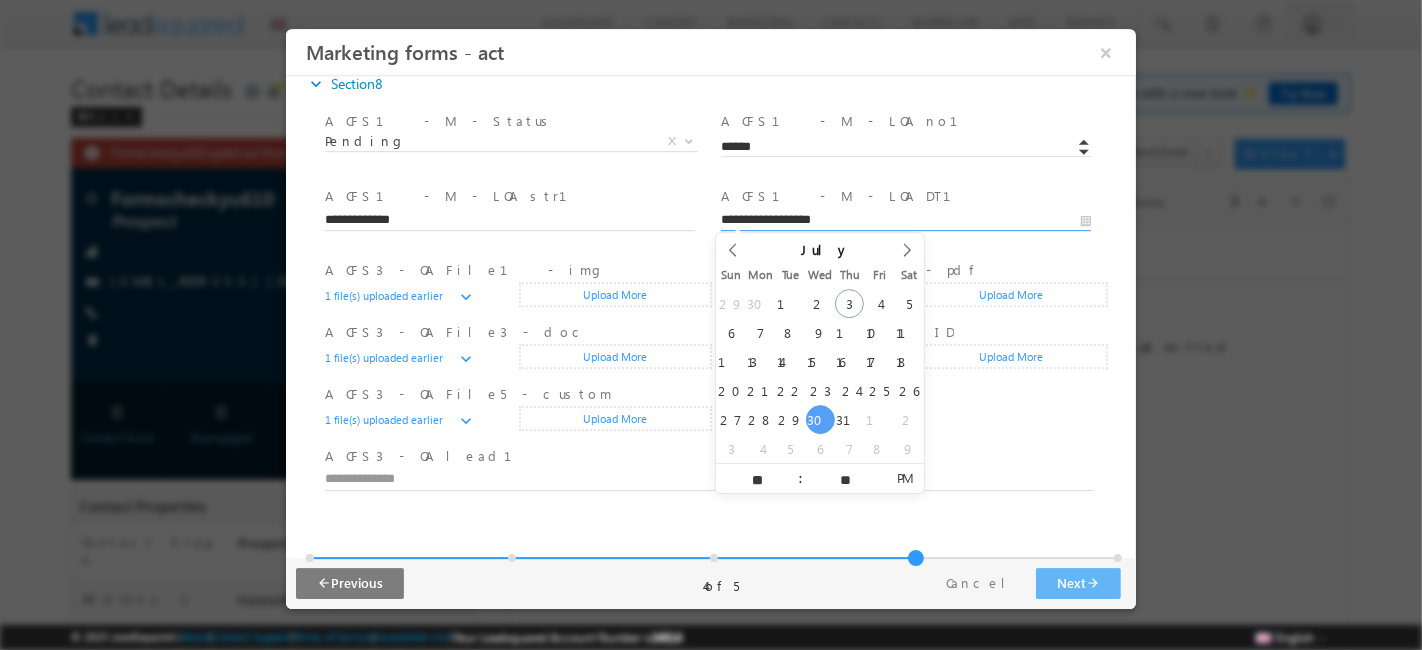 click on "**********" at bounding box center [518, 287] 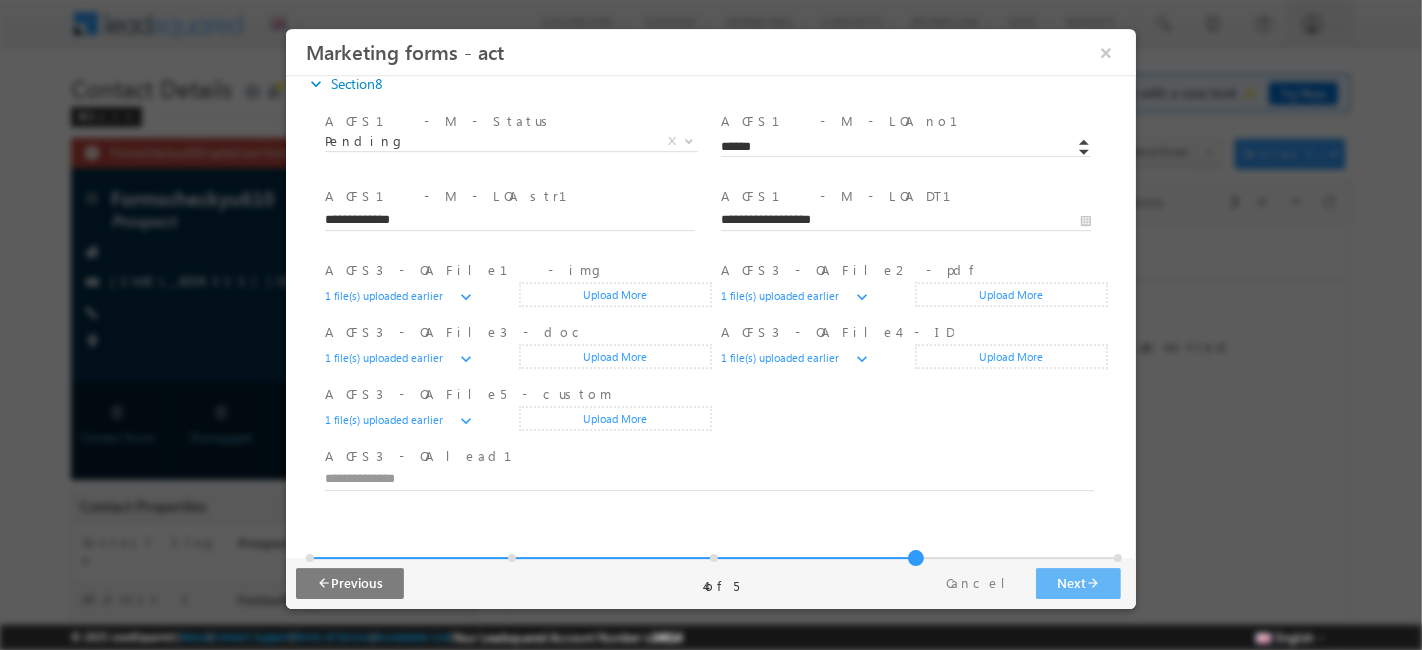 click on "Upload More" at bounding box center [615, 294] 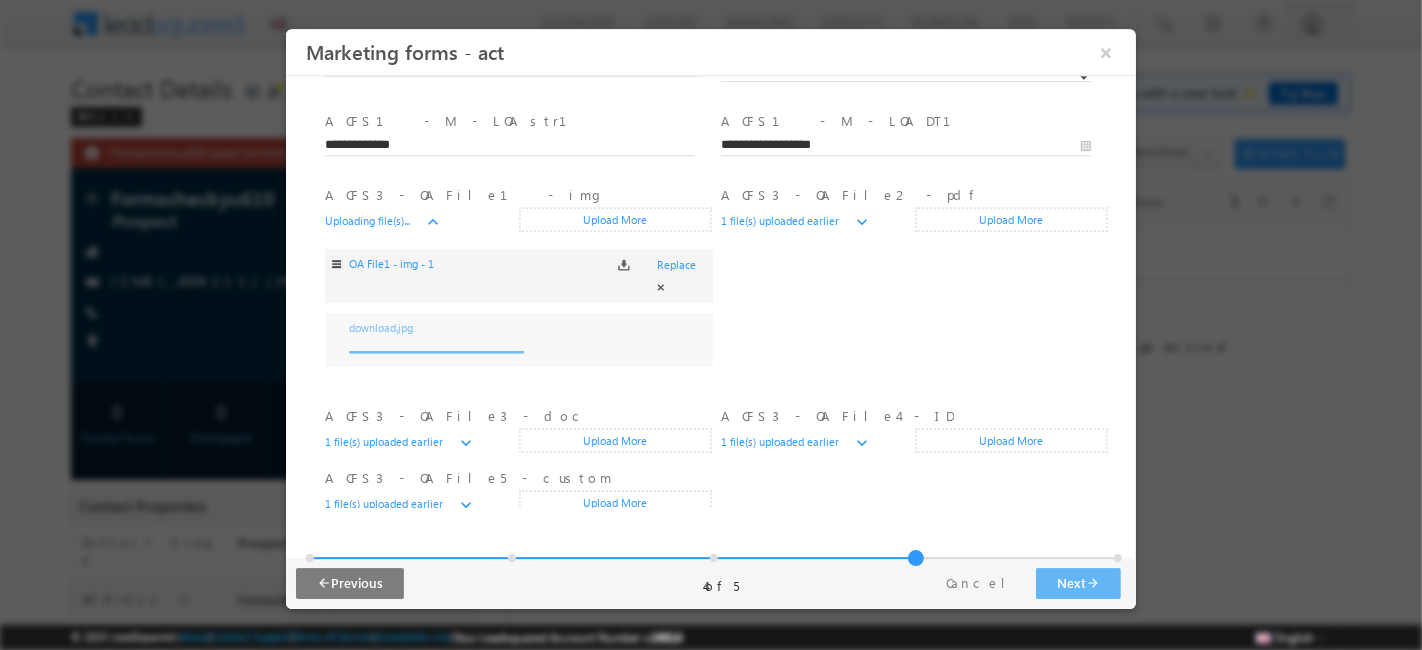 scroll, scrollTop: 682, scrollLeft: 0, axis: vertical 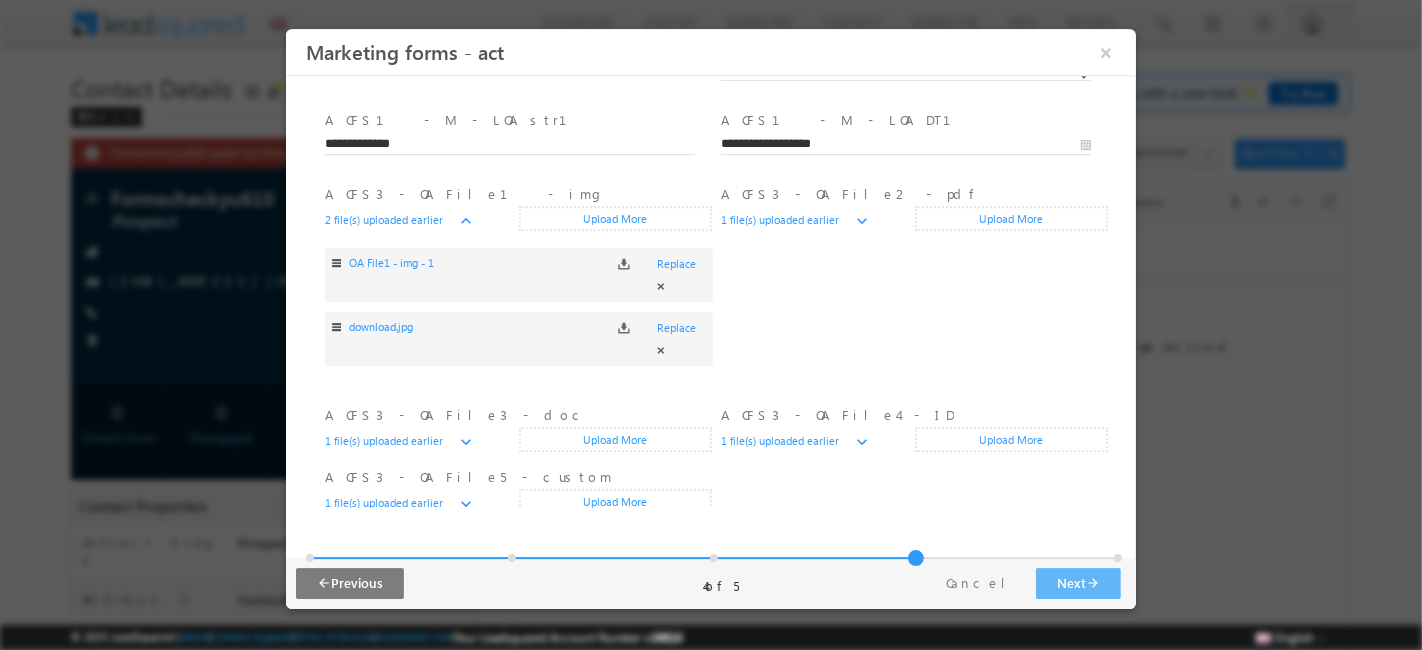 click on "Upload More" at bounding box center [1011, 218] 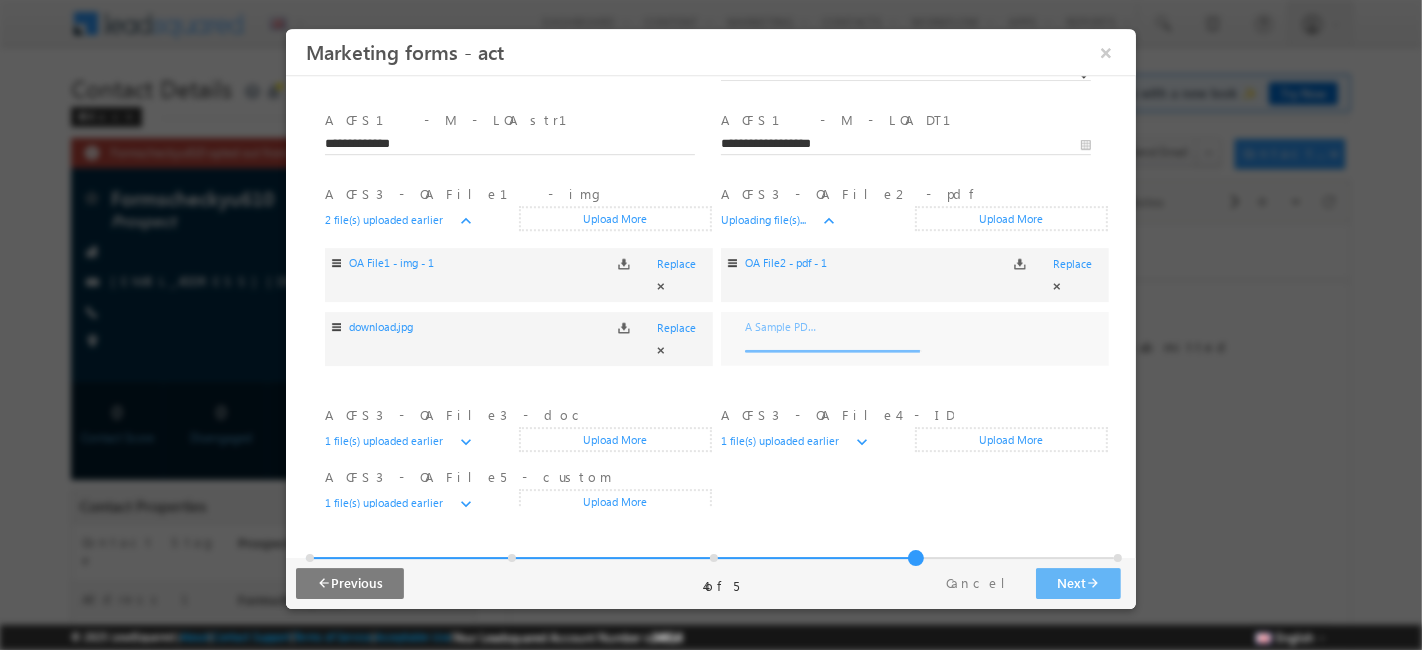 scroll, scrollTop: 734, scrollLeft: 0, axis: vertical 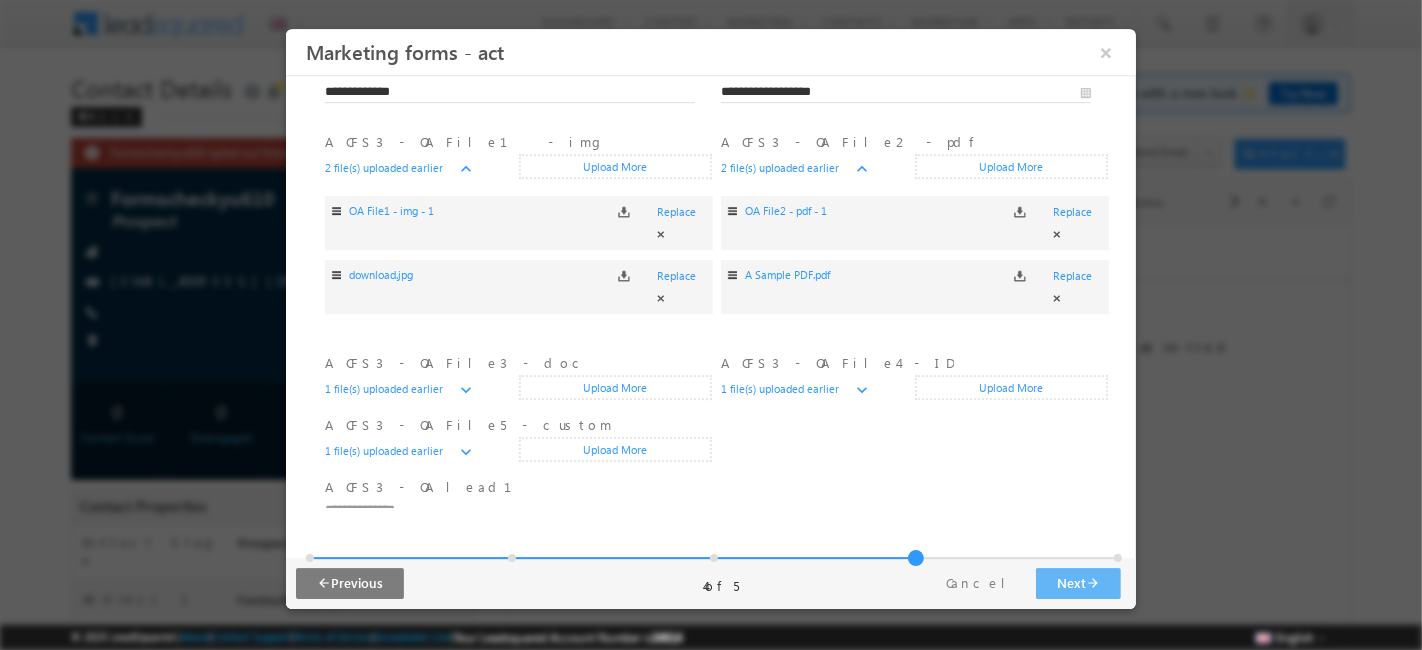 click on "Upload More" at bounding box center [615, 387] 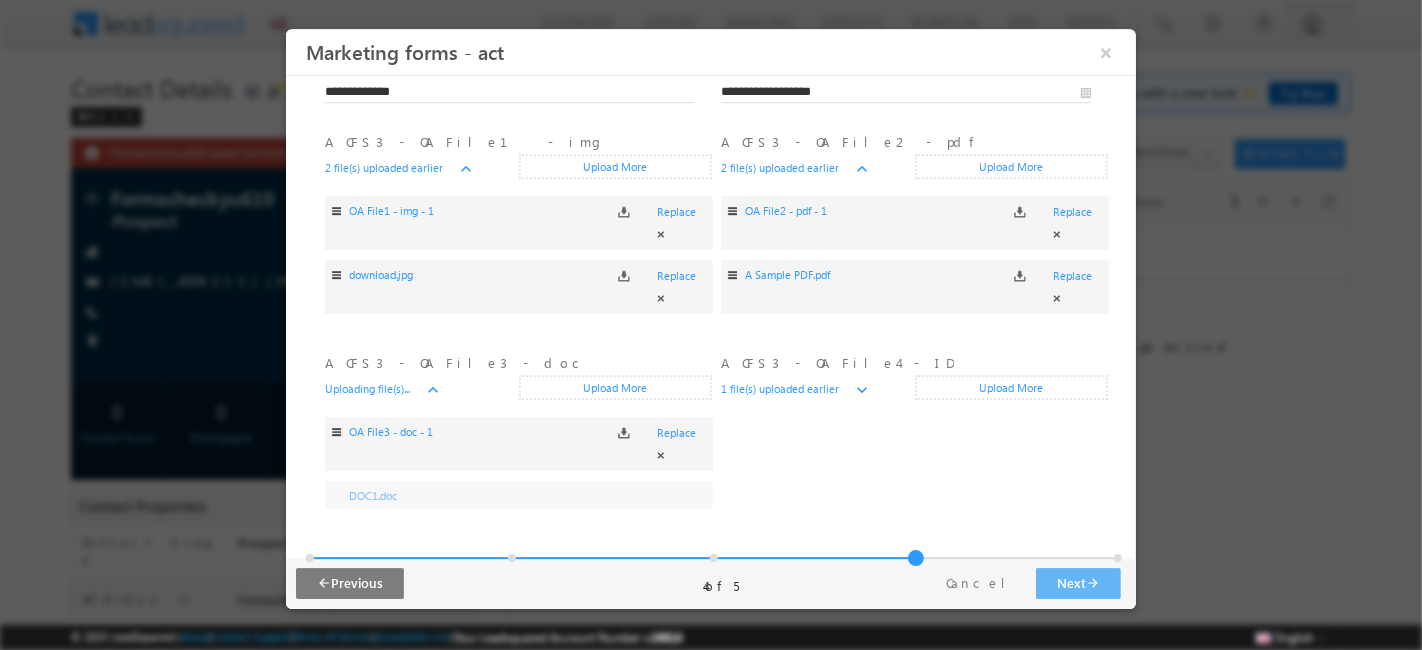 click on "Upload More" at bounding box center (1011, 387) 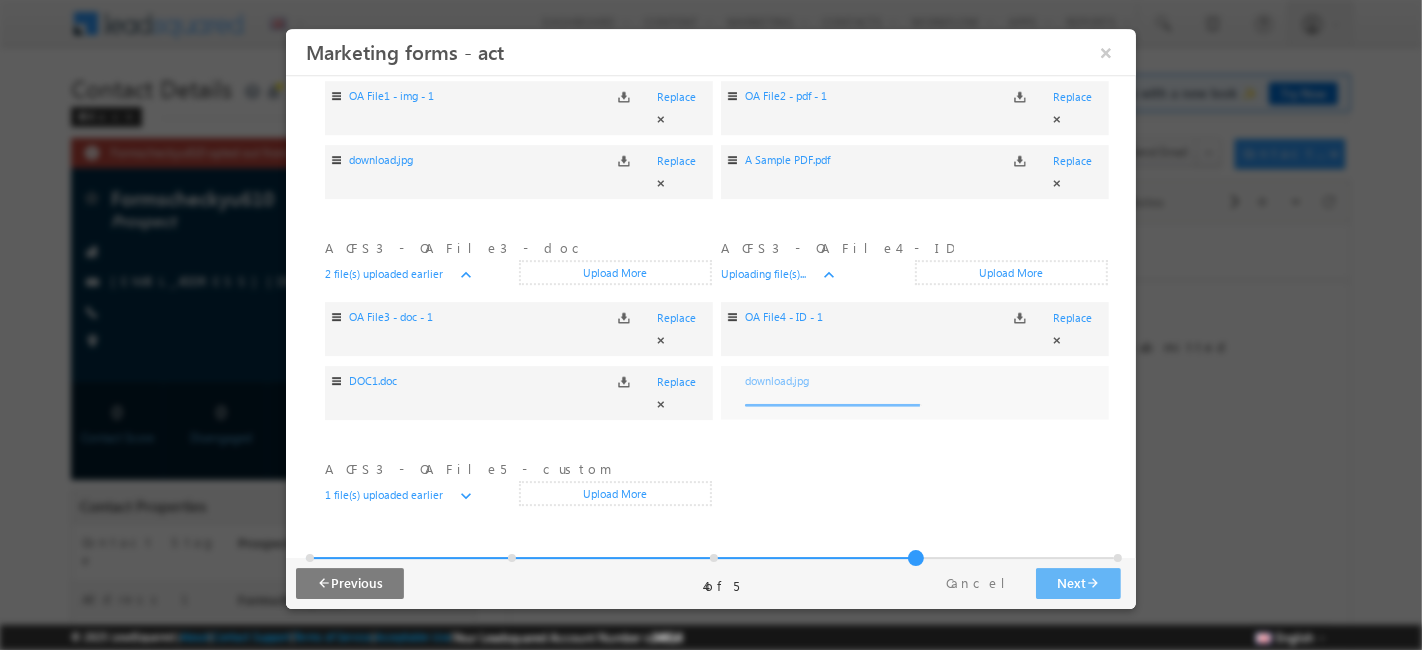 scroll, scrollTop: 849, scrollLeft: 0, axis: vertical 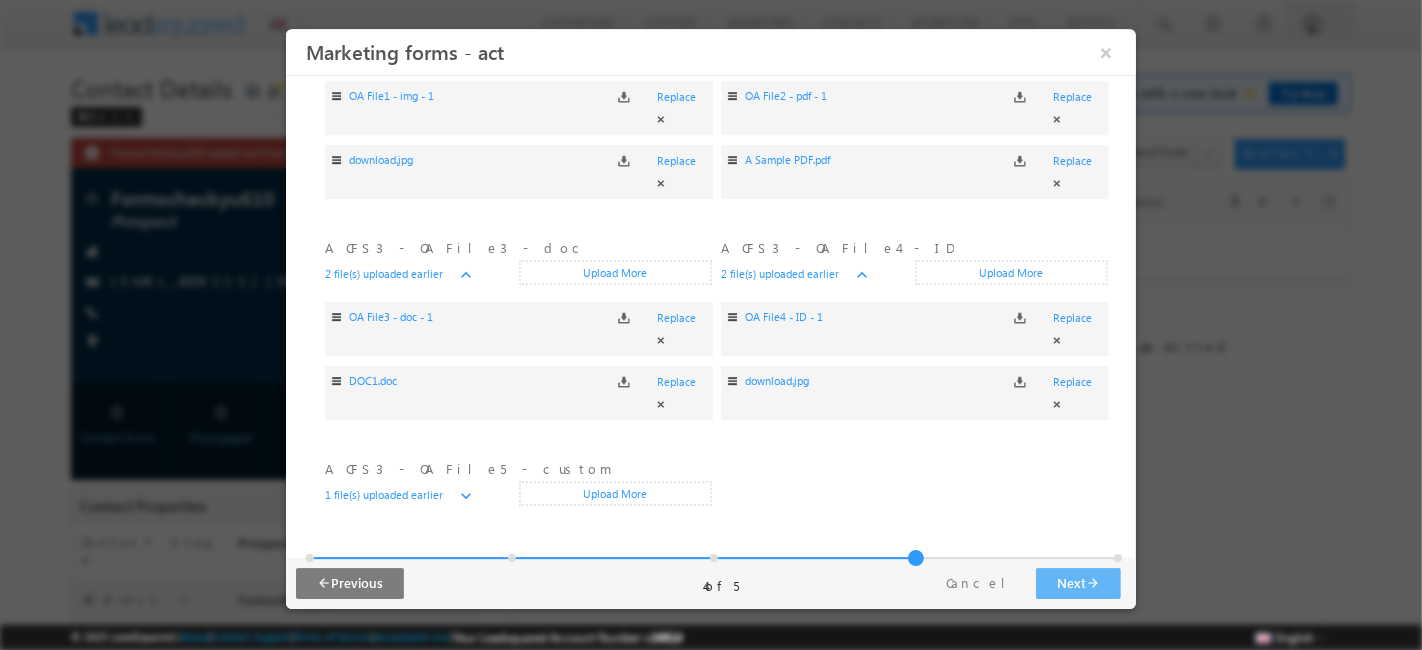 click on "Upload More" at bounding box center (615, 493) 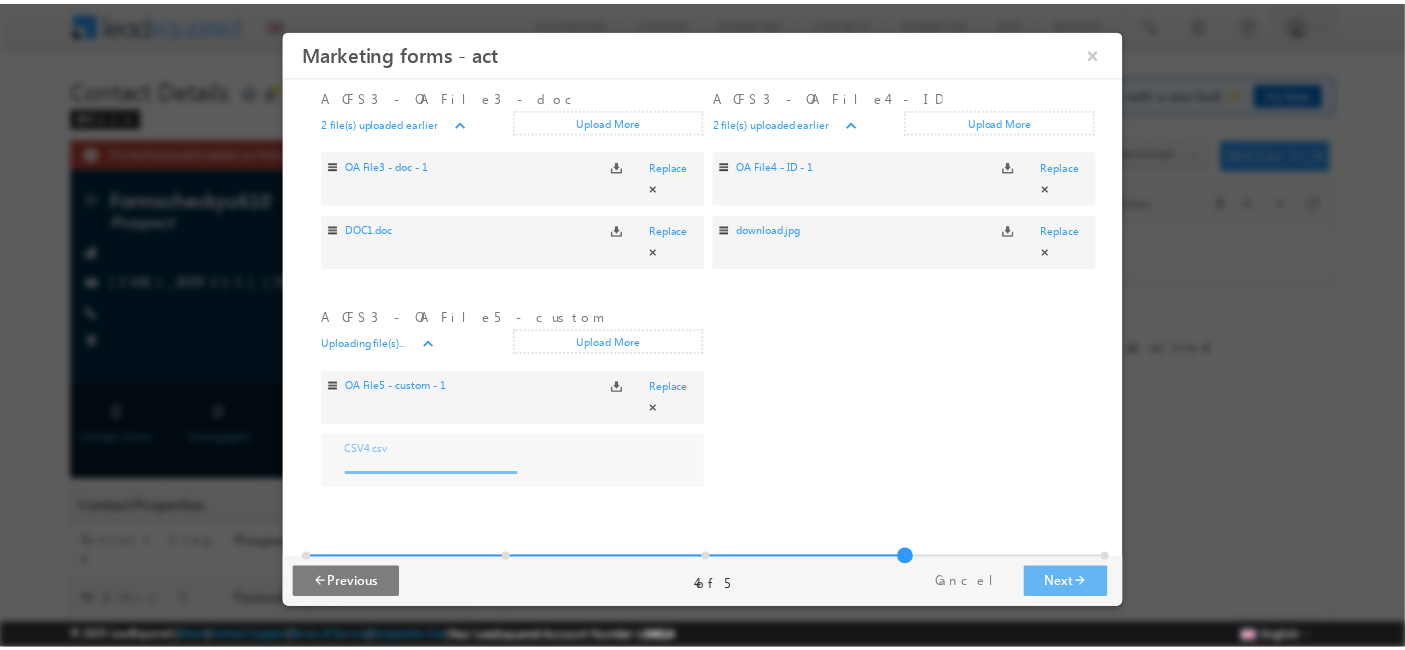 scroll, scrollTop: 963, scrollLeft: 0, axis: vertical 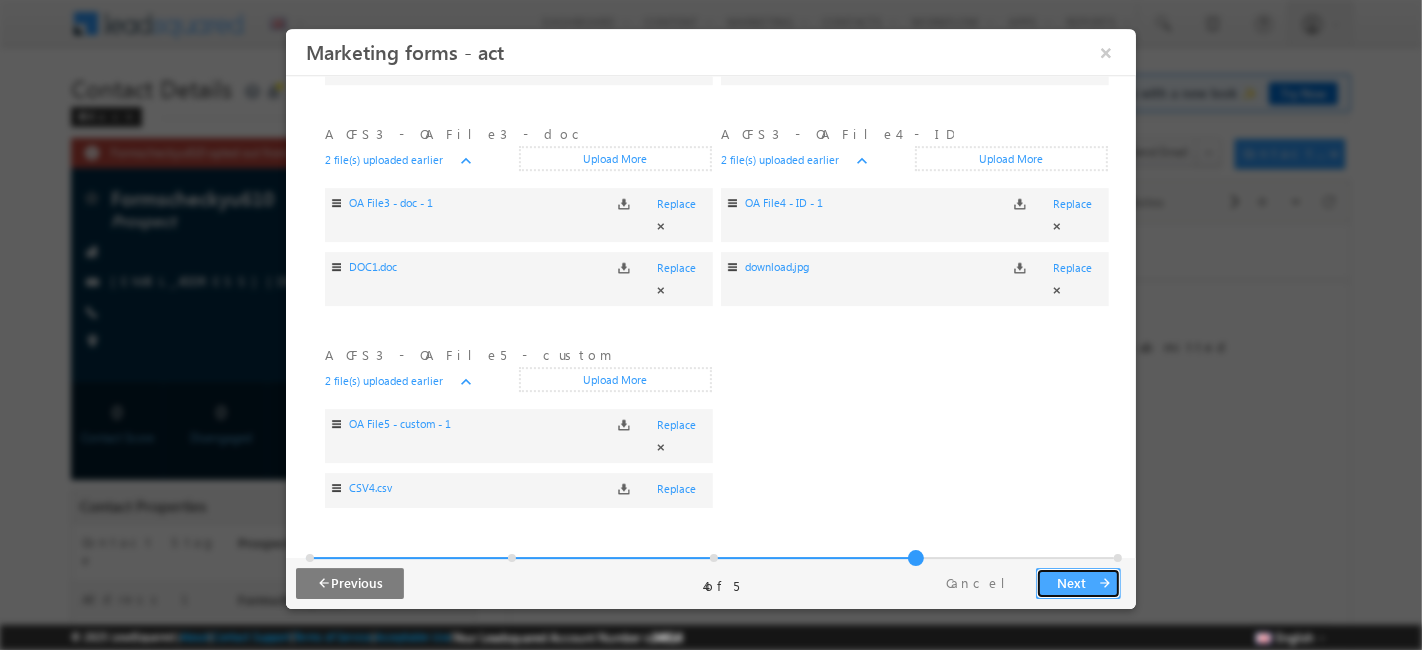 click on "arrow_forward" at bounding box center [1104, 583] 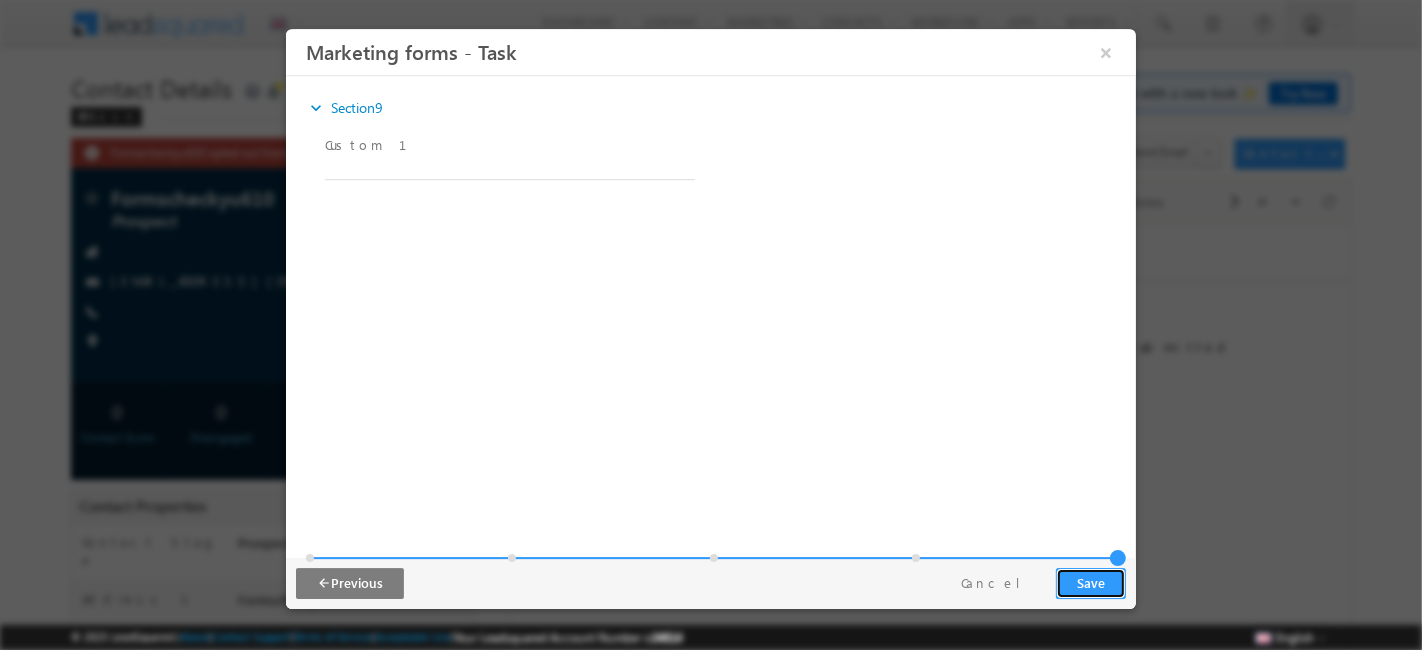 click on "Save" at bounding box center (1090, 583) 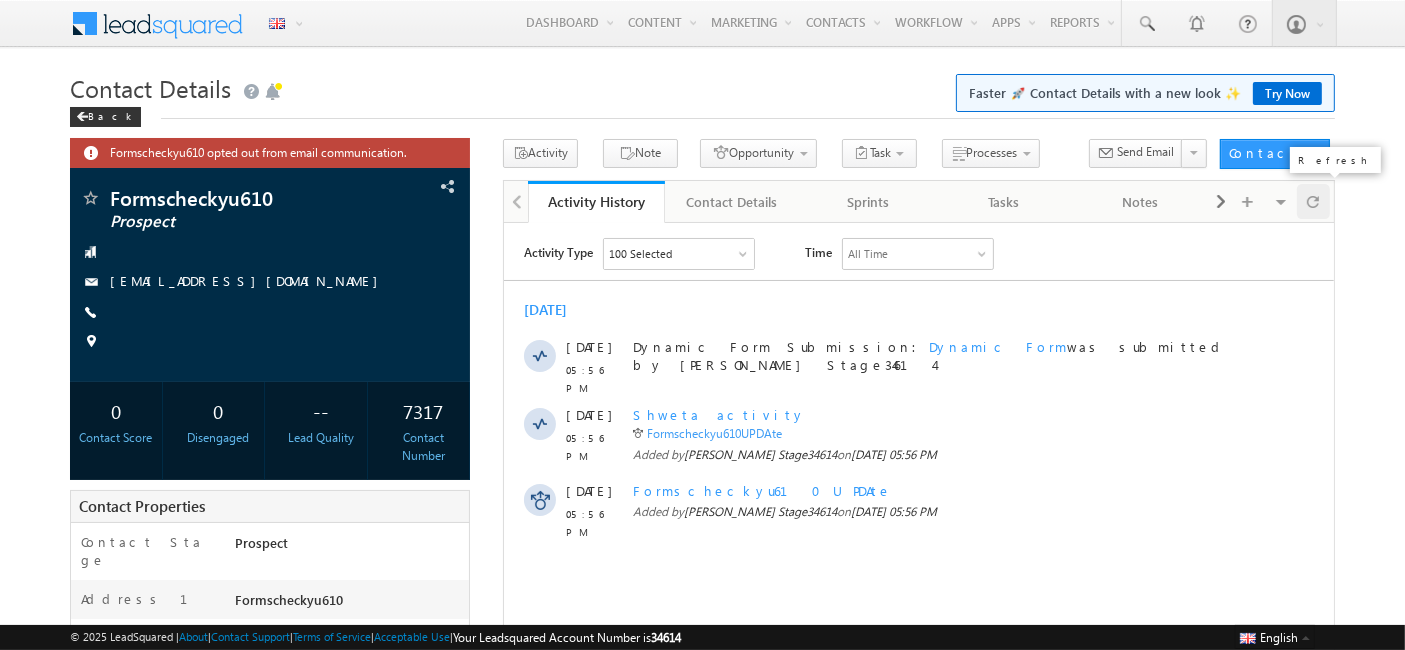 click at bounding box center [1313, 201] 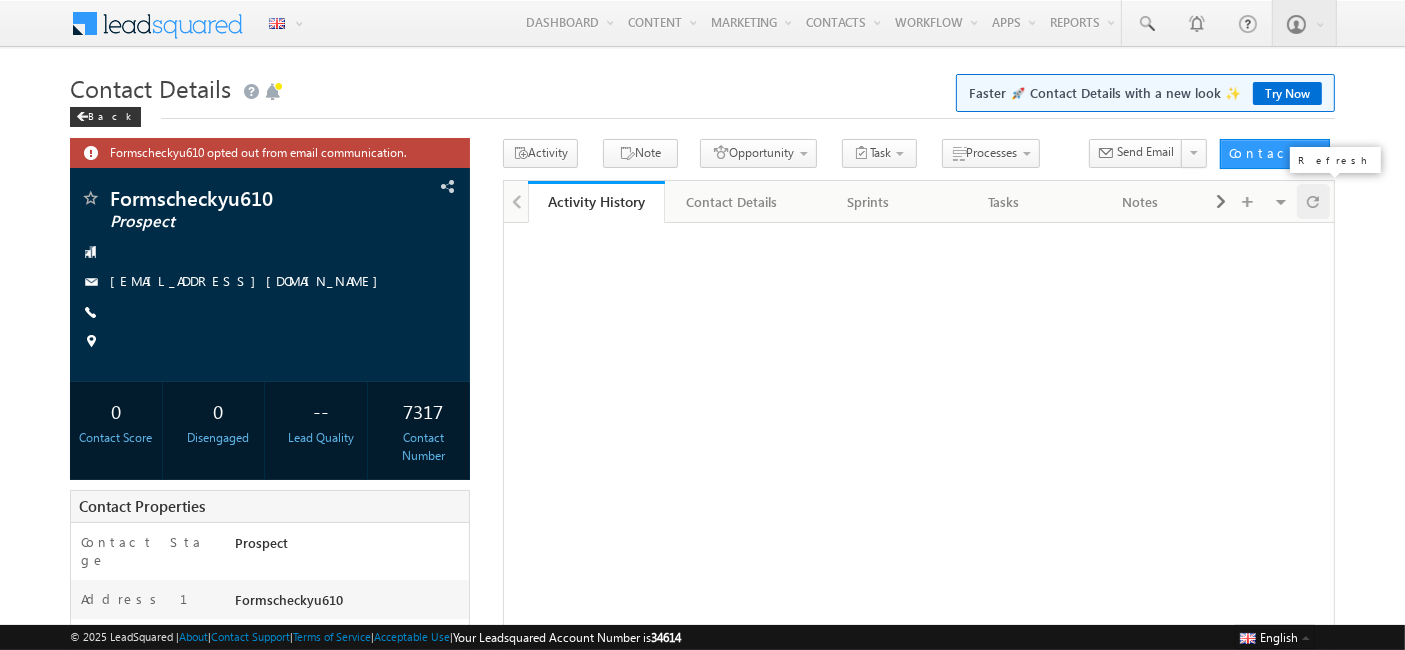 click at bounding box center (1313, 201) 